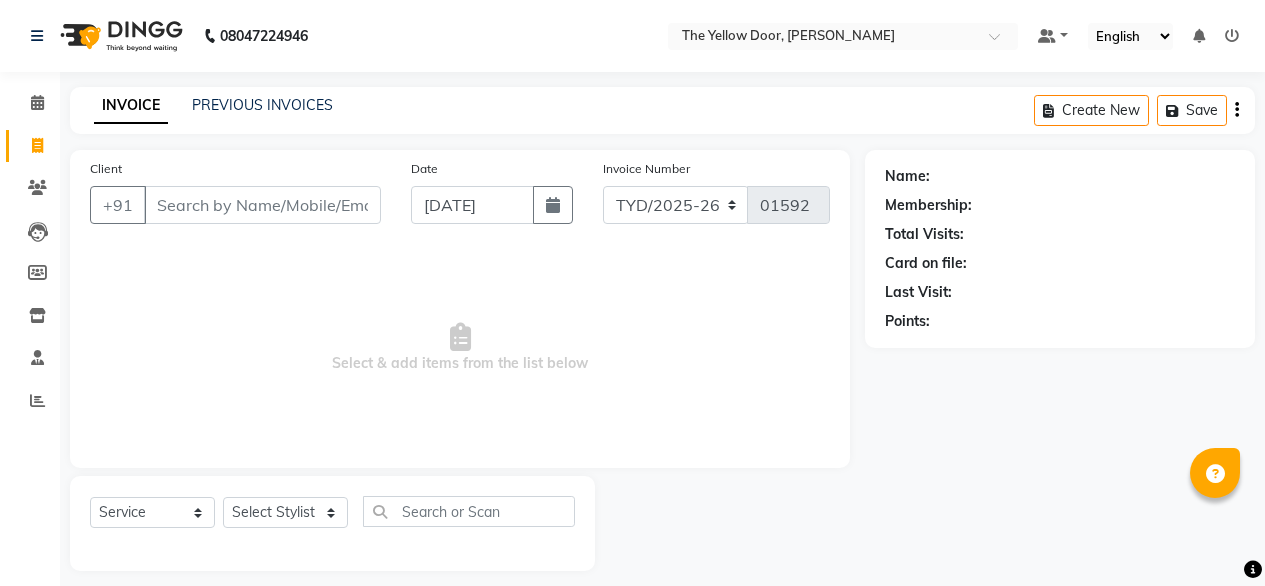 select on "service" 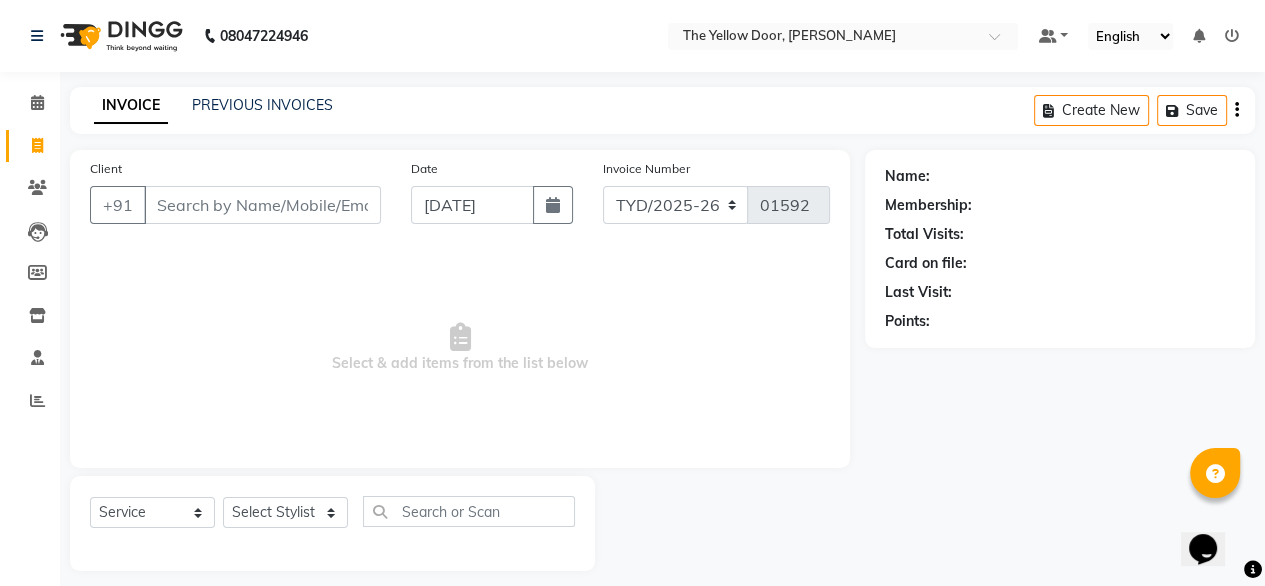scroll, scrollTop: 0, scrollLeft: 0, axis: both 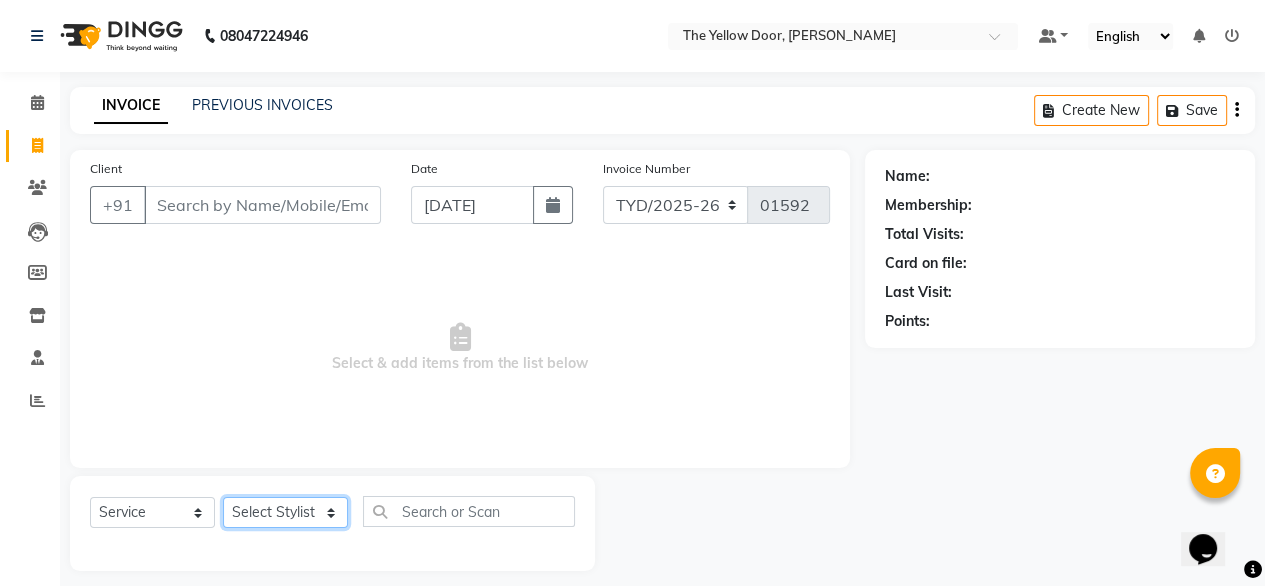 click on "Select Stylist [PERSON_NAME] [PERSON_NAME] [PERSON_NAME] Housekeeping Kaku Manager [PERSON_NAME]" 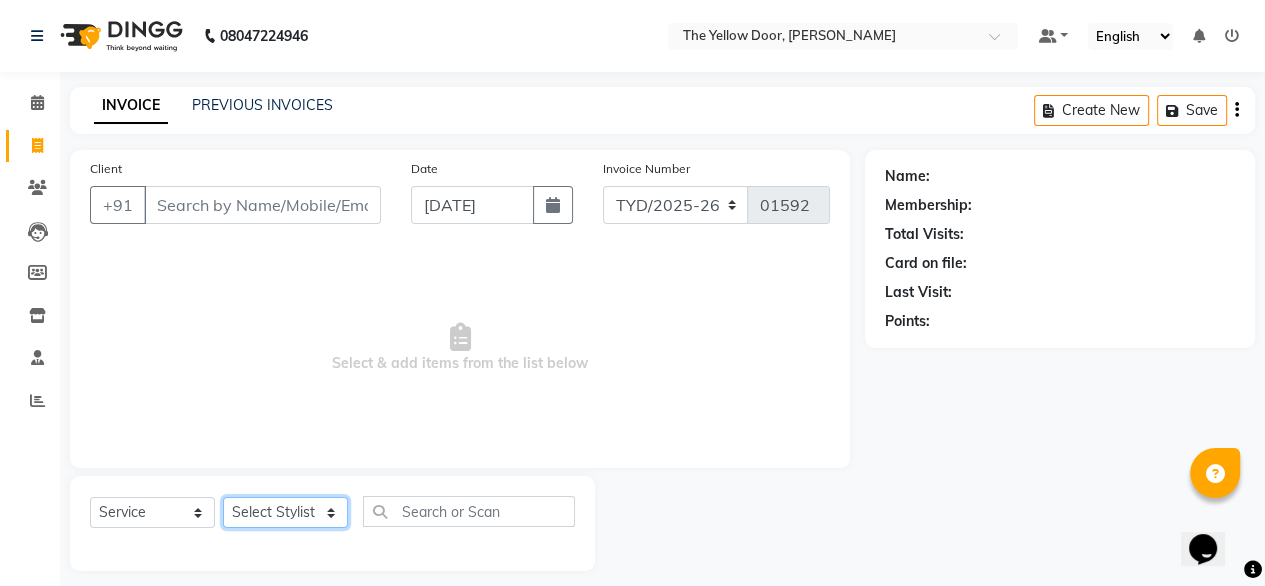 select on "41281" 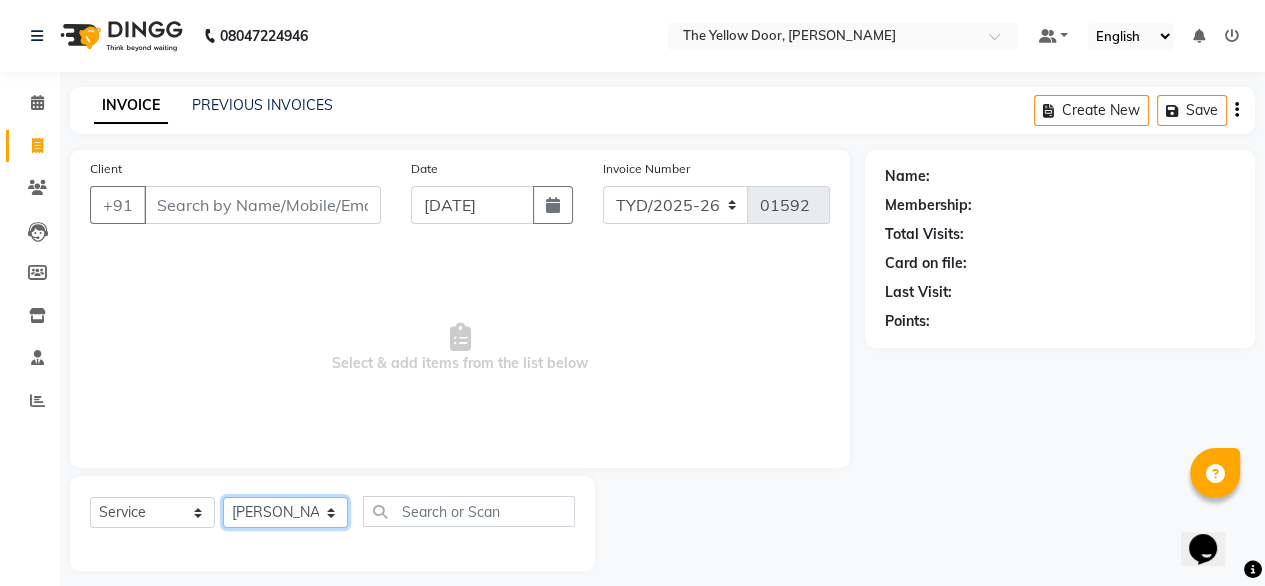 click on "Select Stylist [PERSON_NAME] [PERSON_NAME] [PERSON_NAME] Housekeeping Kaku Manager [PERSON_NAME]" 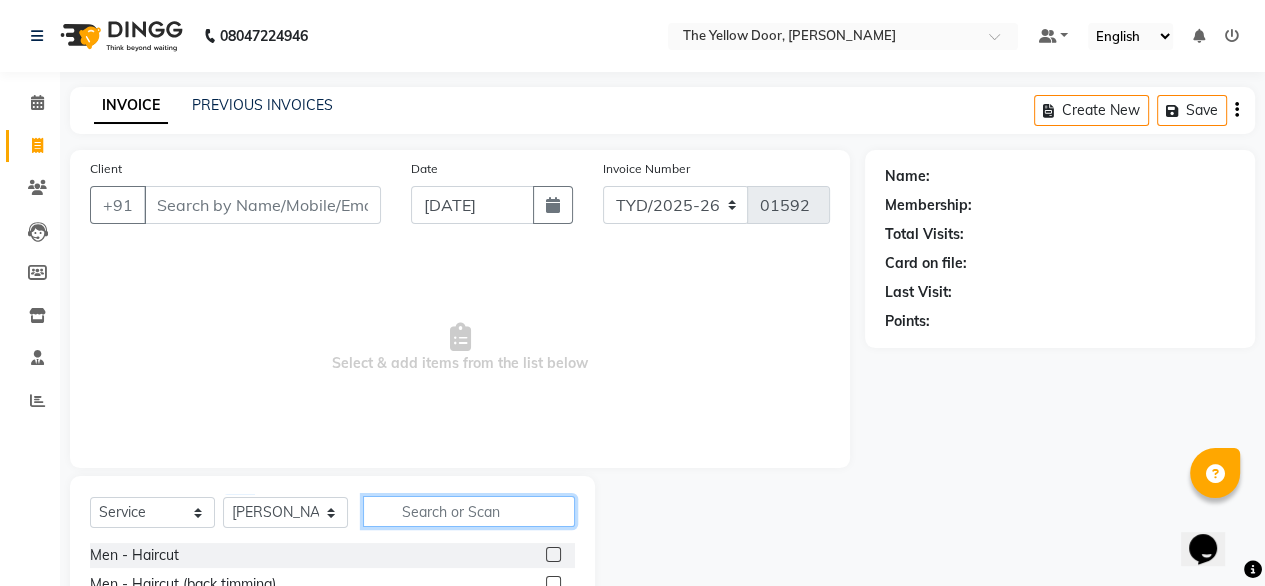 click 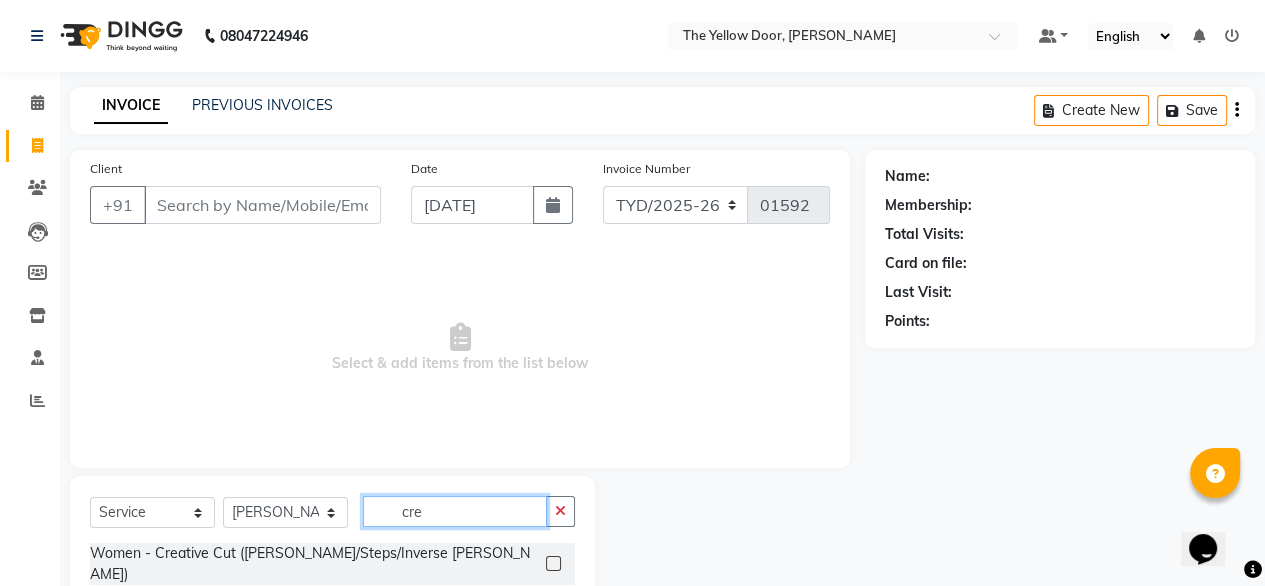 type on "cre" 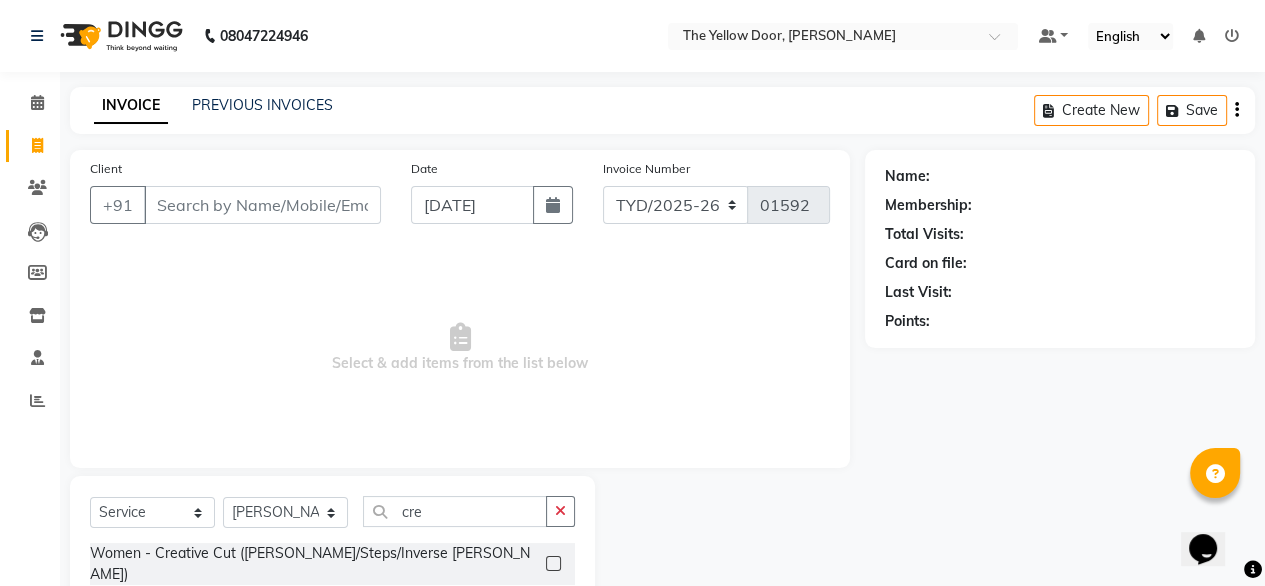 click 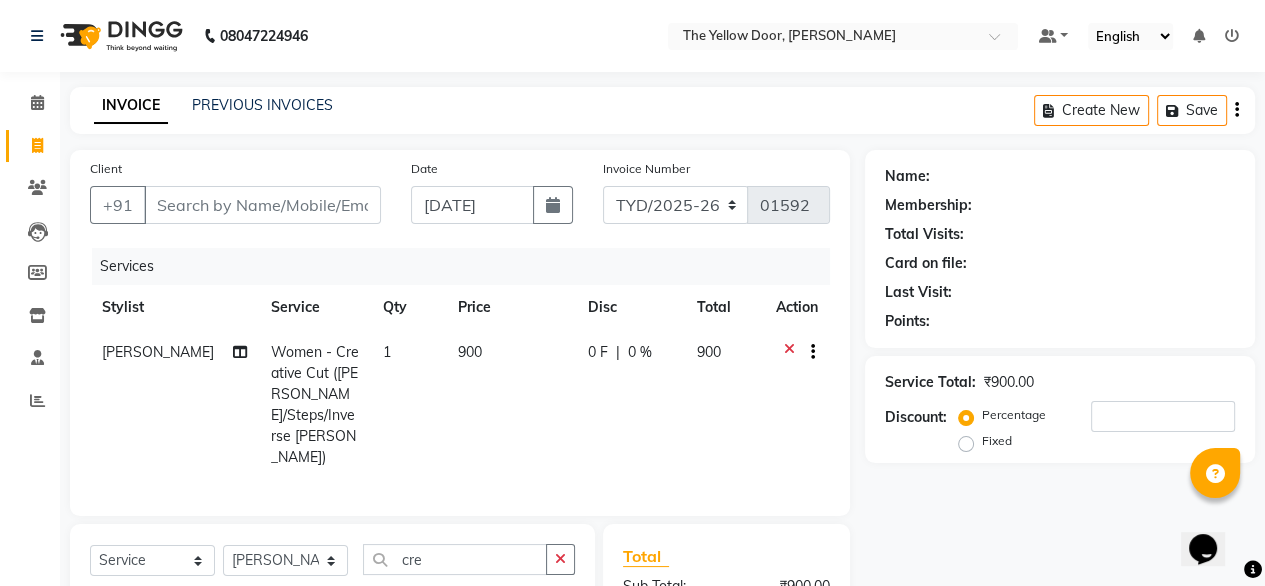 checkbox on "false" 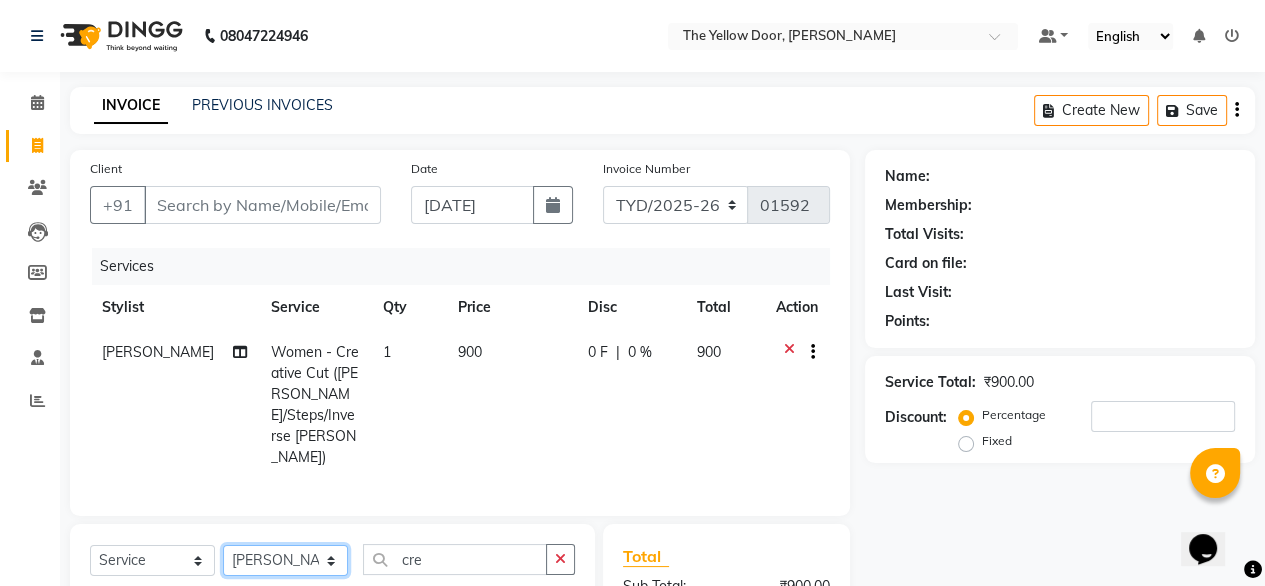 click on "Select Stylist [PERSON_NAME] [PERSON_NAME] [PERSON_NAME] Housekeeping Kaku Manager [PERSON_NAME]" 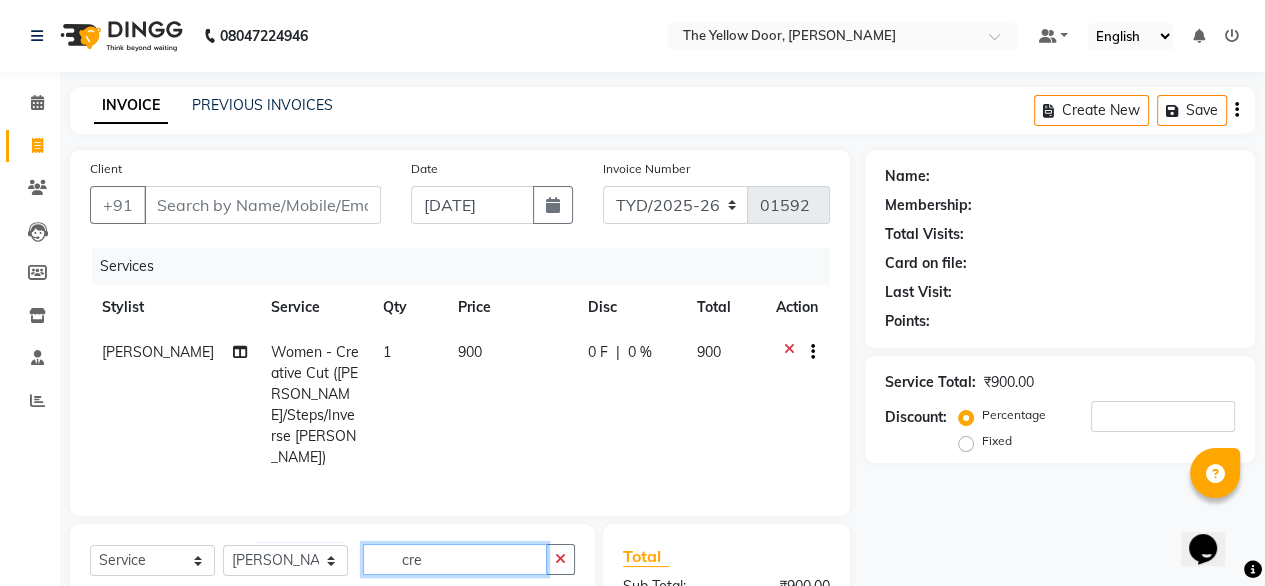 click on "cre" 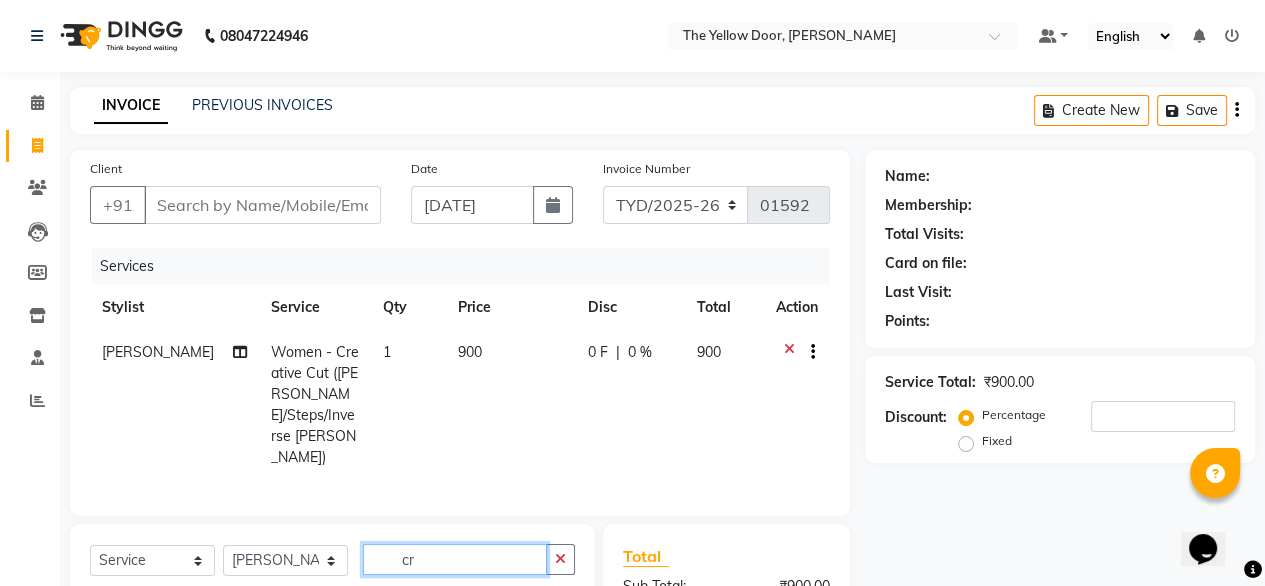 type on "c" 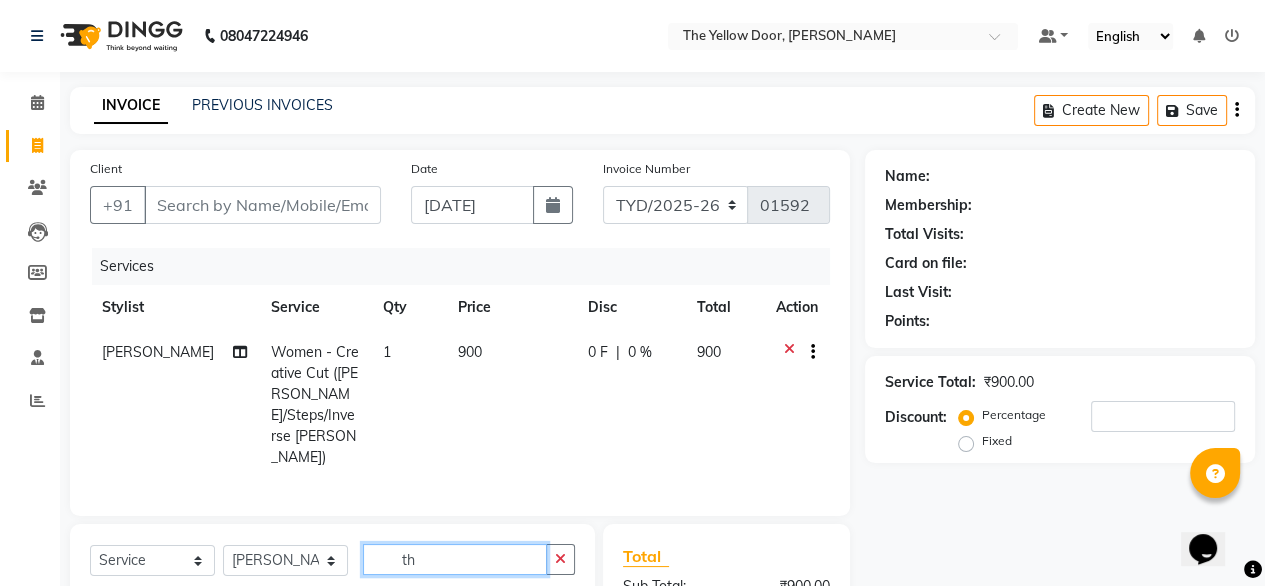 scroll, scrollTop: 237, scrollLeft: 0, axis: vertical 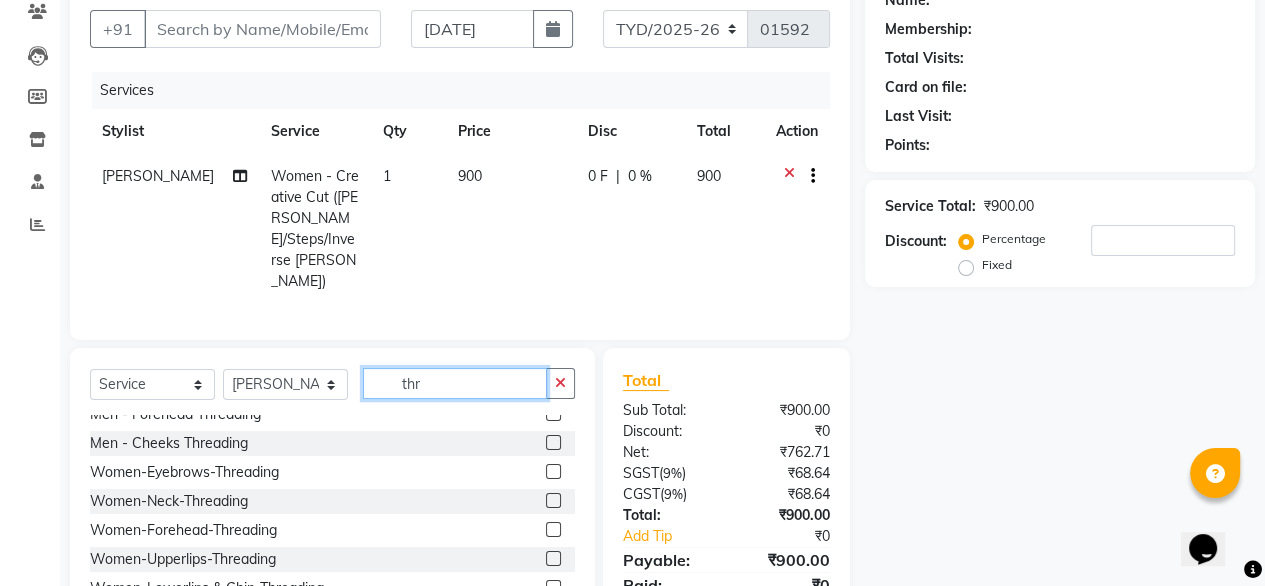 type on "thr" 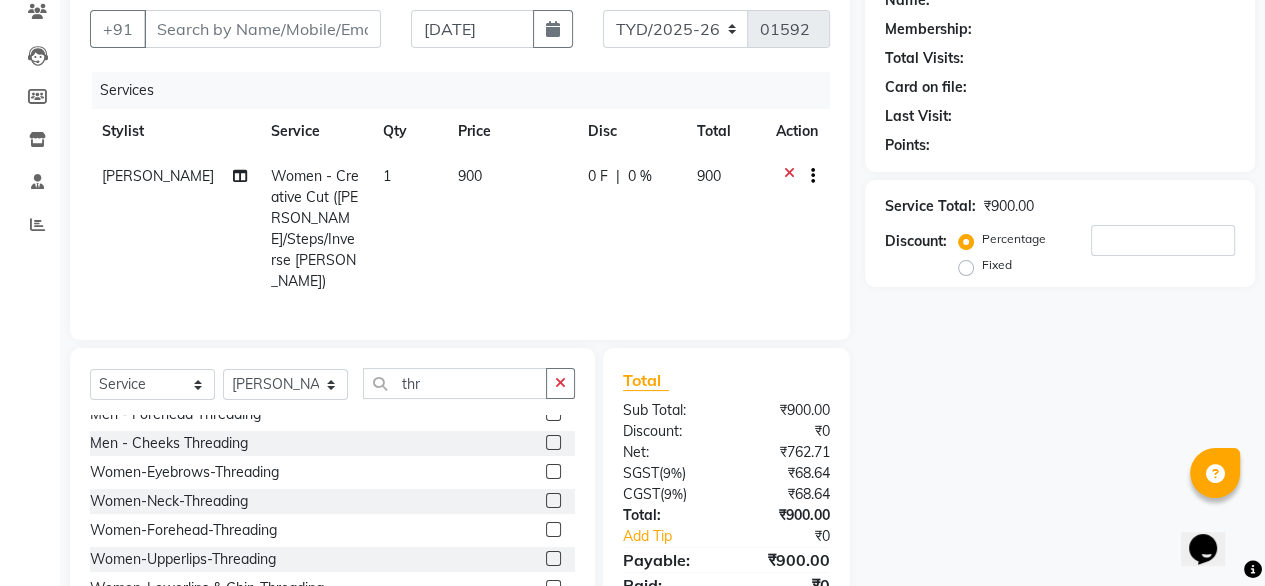 click 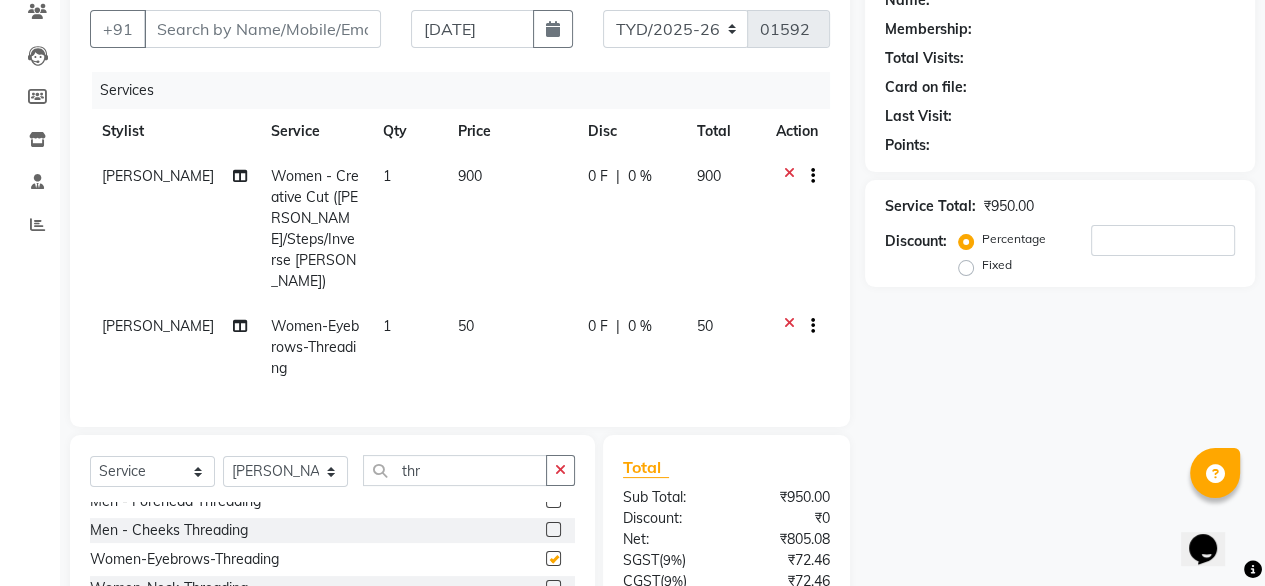 checkbox on "false" 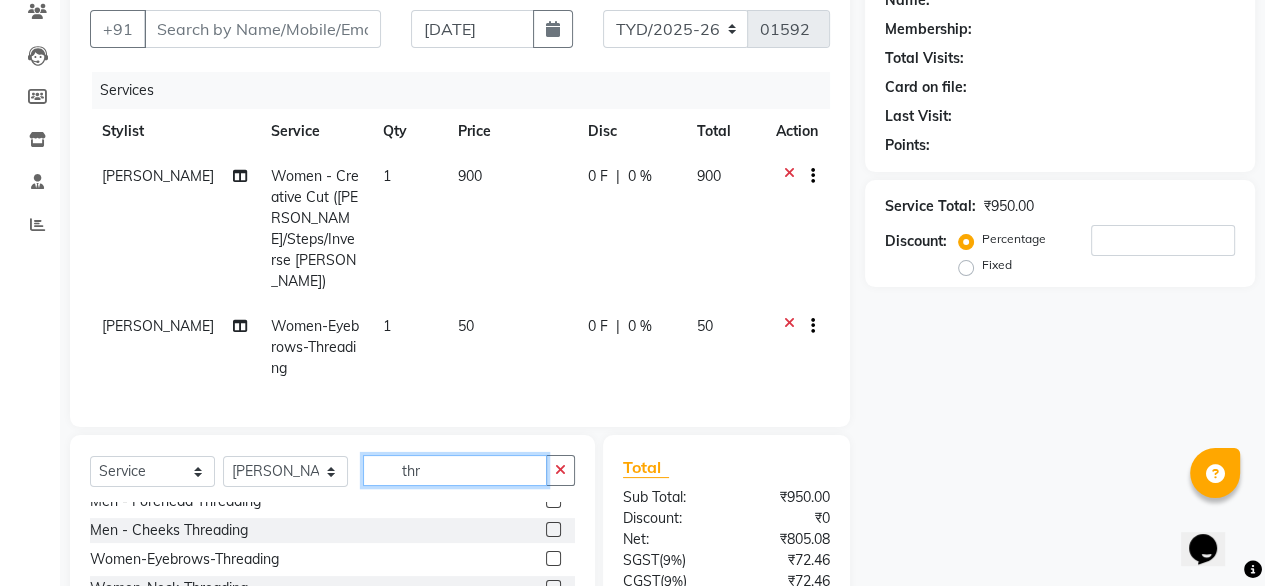 click on "thr" 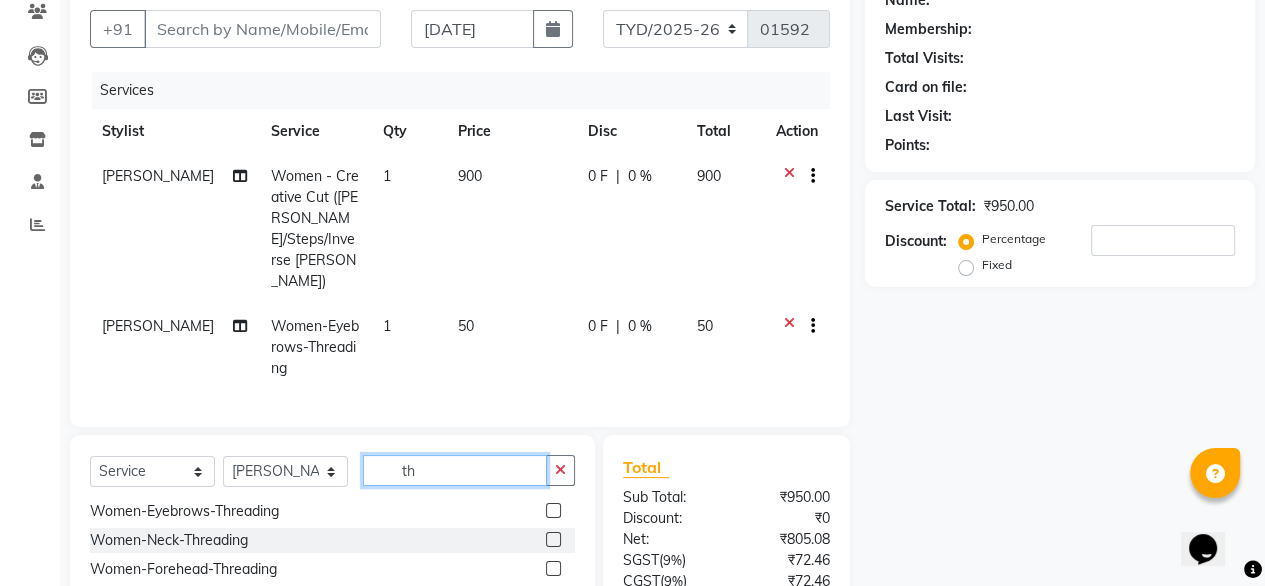 type on "t" 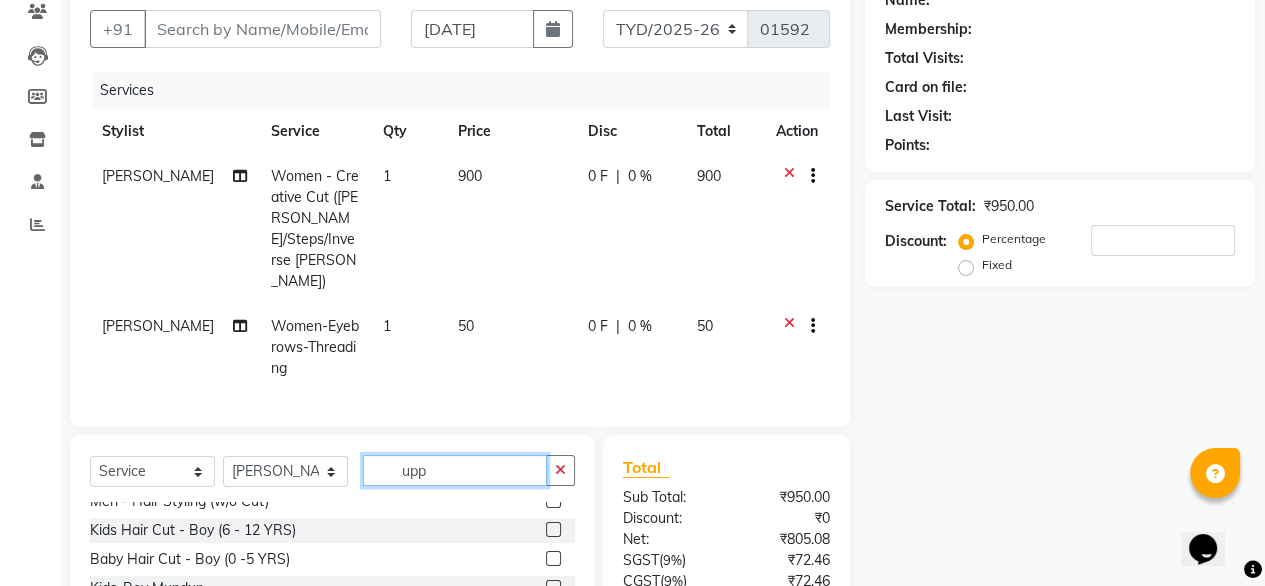 scroll, scrollTop: 0, scrollLeft: 0, axis: both 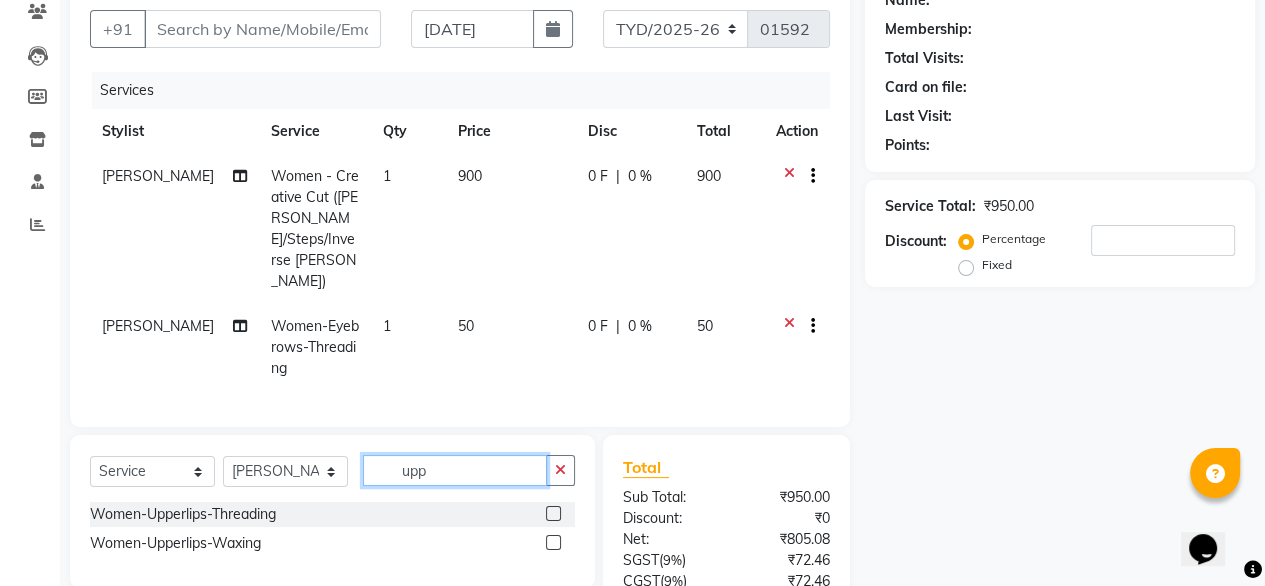 type on "upp" 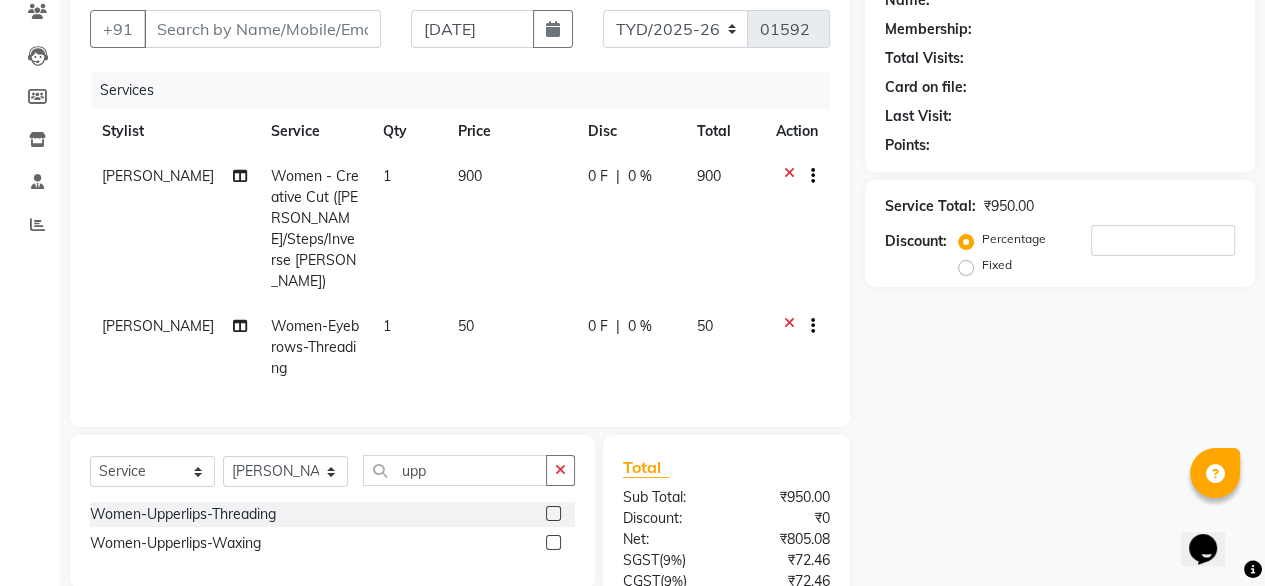 click 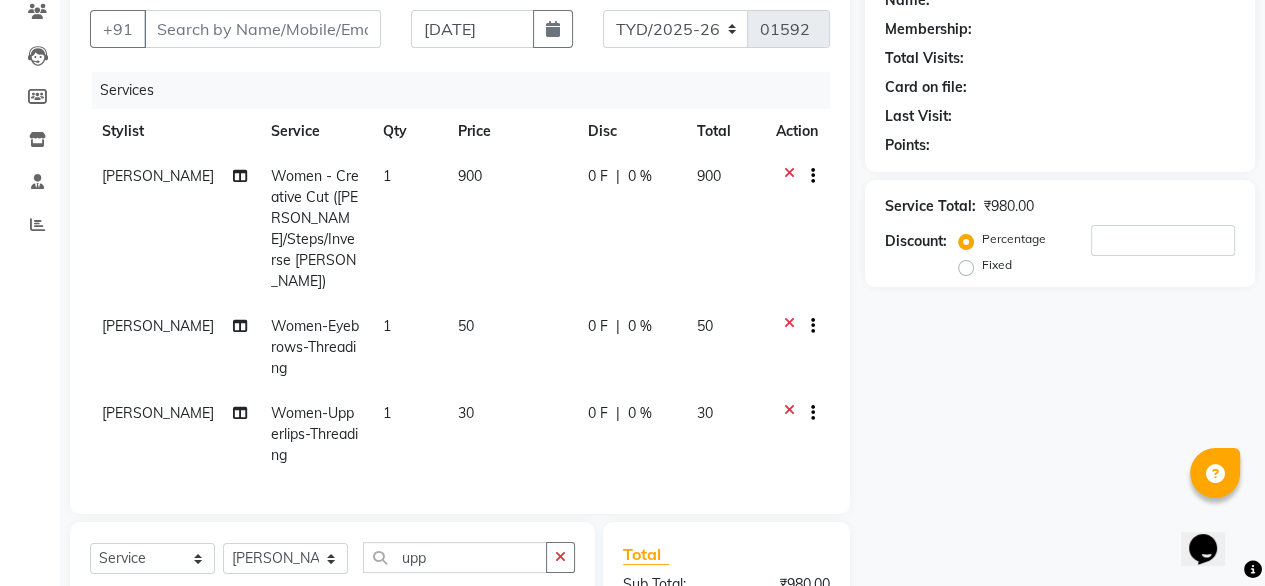 checkbox on "false" 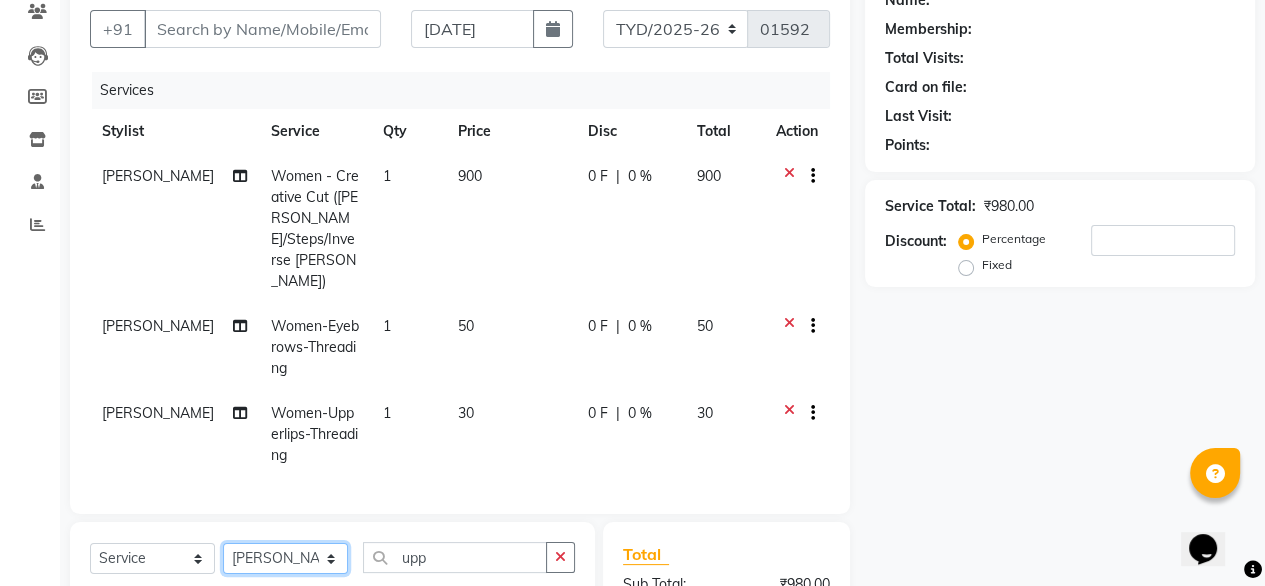 click on "Select Stylist [PERSON_NAME] [PERSON_NAME] [PERSON_NAME] Housekeeping Kaku Manager [PERSON_NAME]" 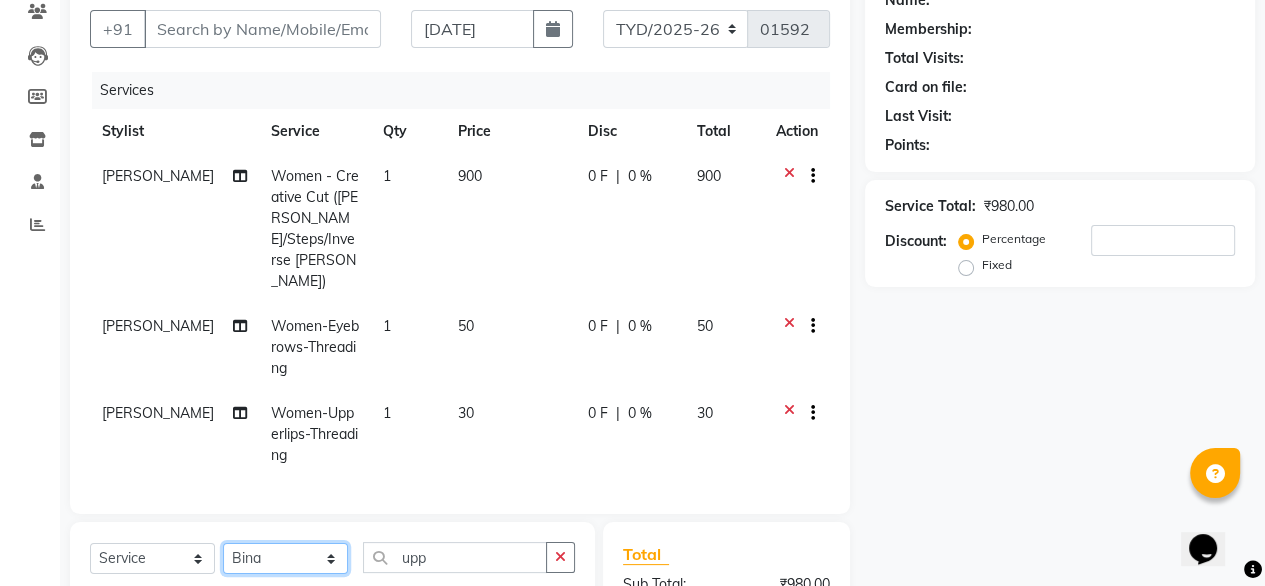 click on "Select Stylist [PERSON_NAME] [PERSON_NAME] [PERSON_NAME] Housekeeping Kaku Manager [PERSON_NAME]" 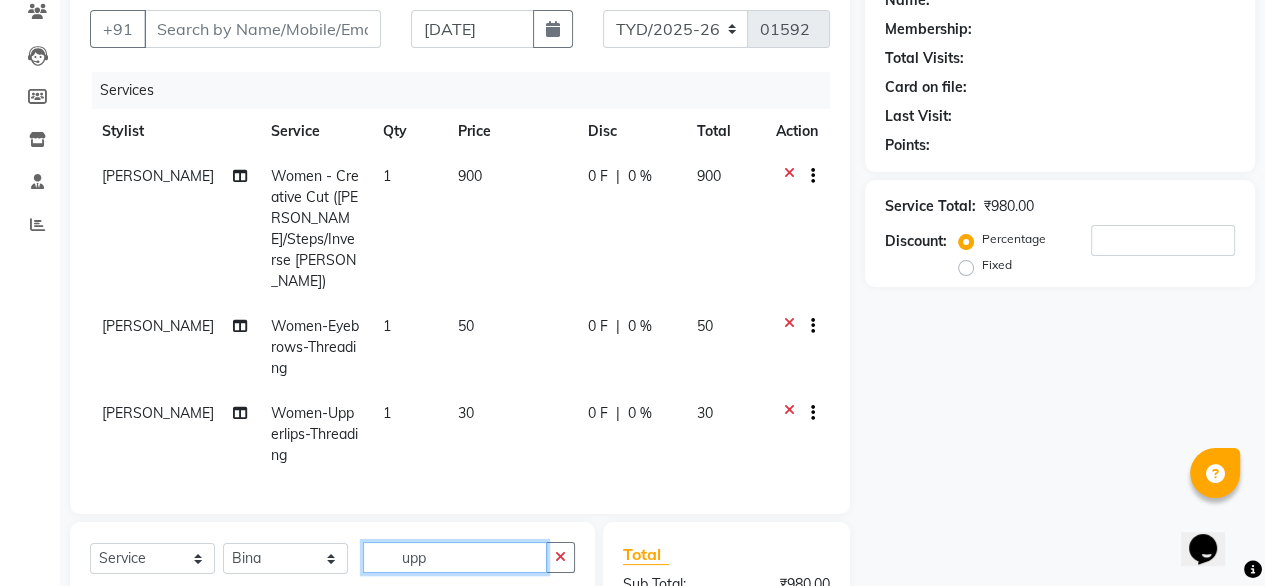 click on "upp" 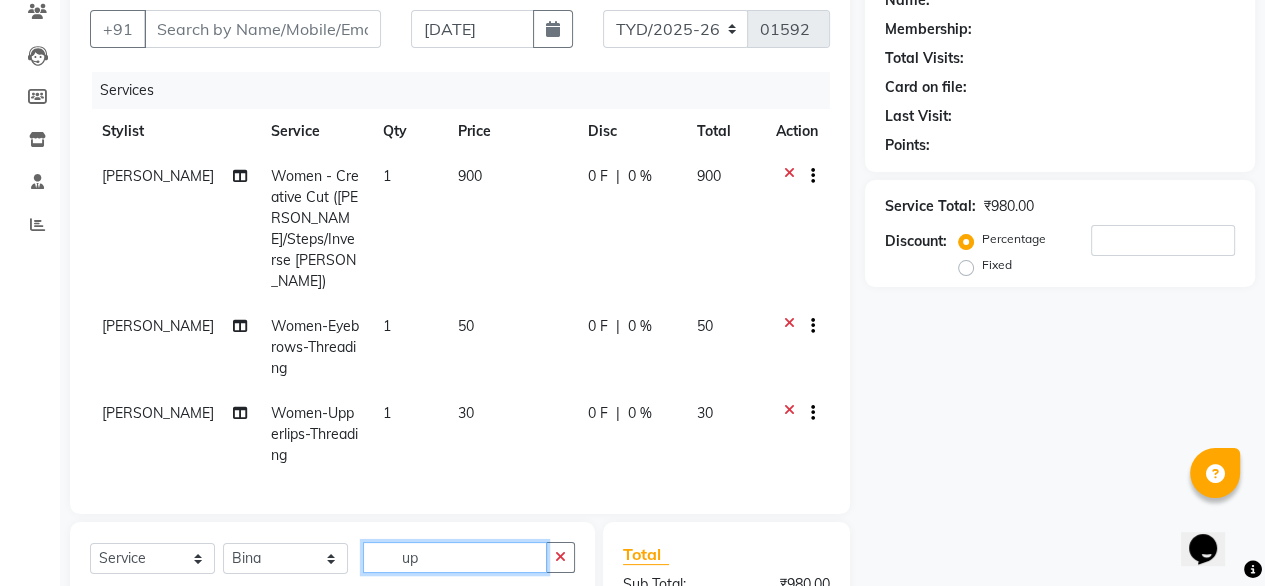 type on "u" 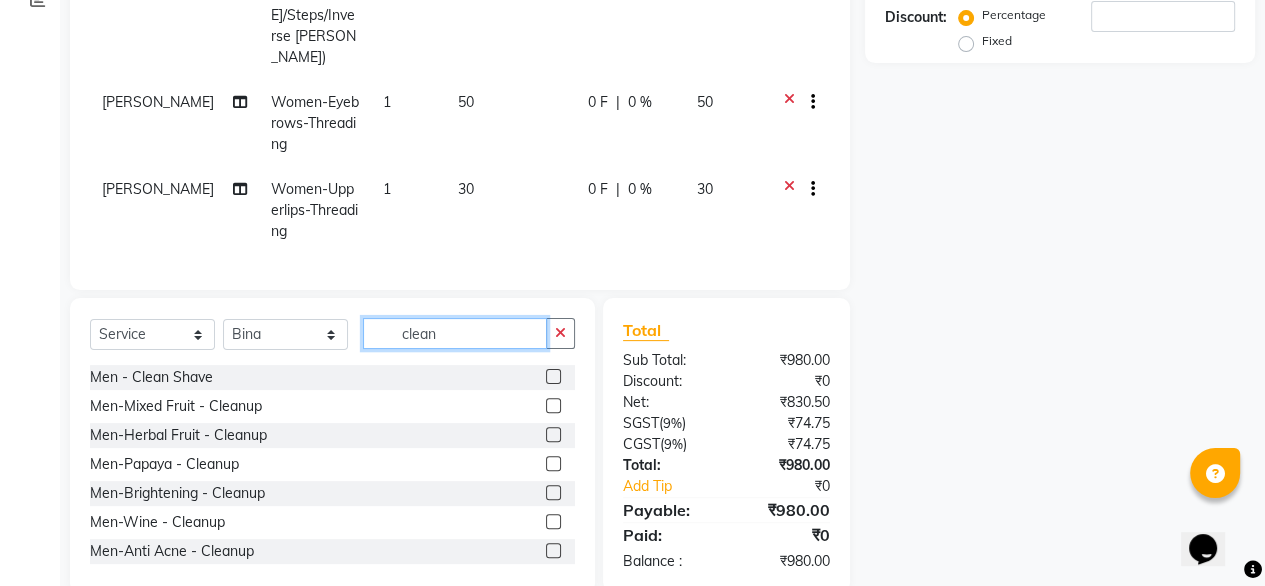 scroll, scrollTop: 411, scrollLeft: 0, axis: vertical 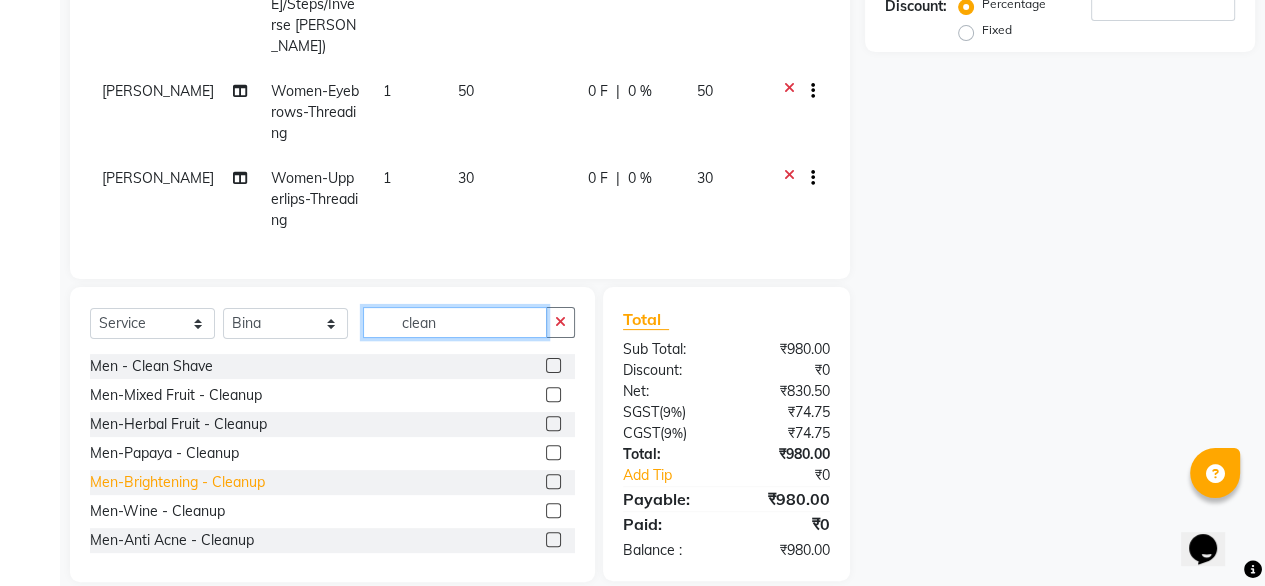 type on "clean" 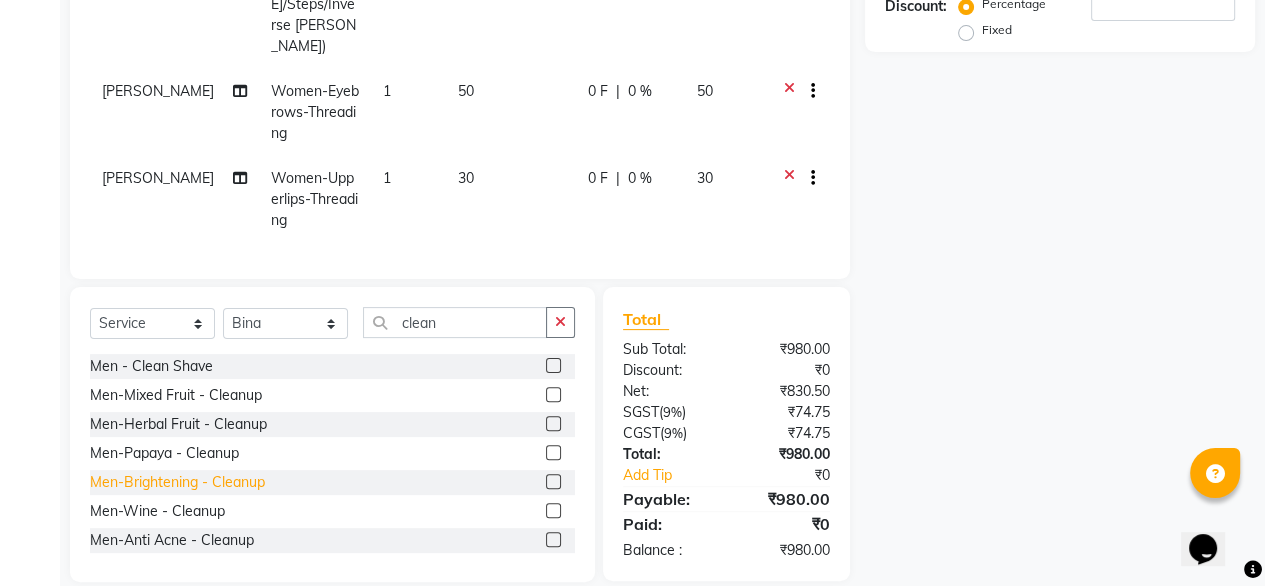 click on "Men-Brightening - Cleanup" 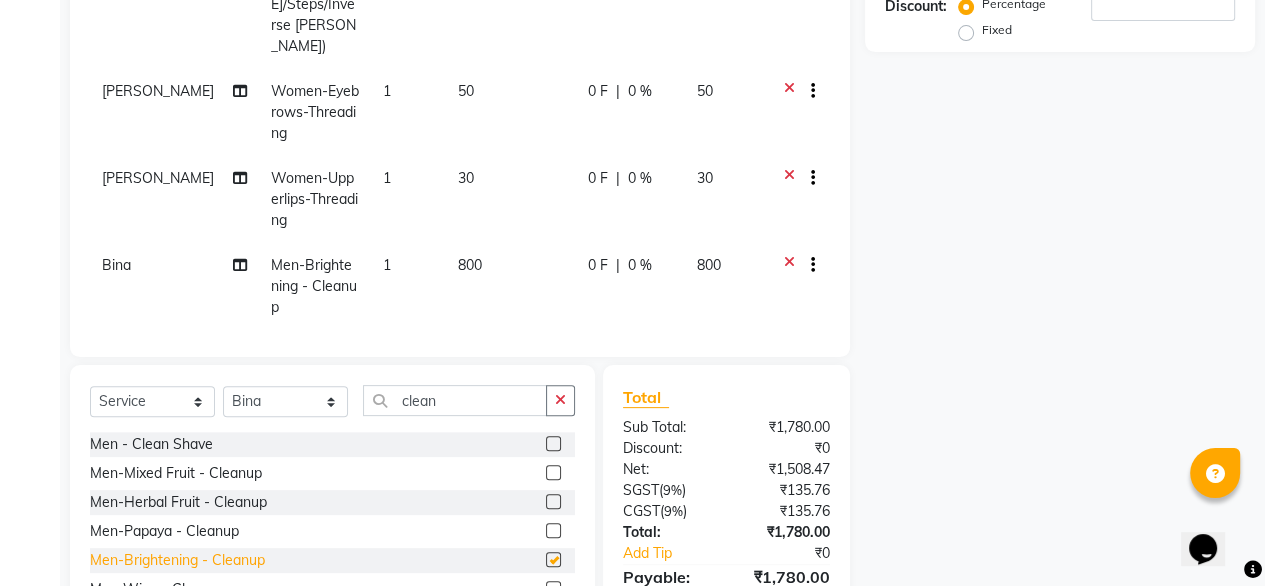 checkbox on "false" 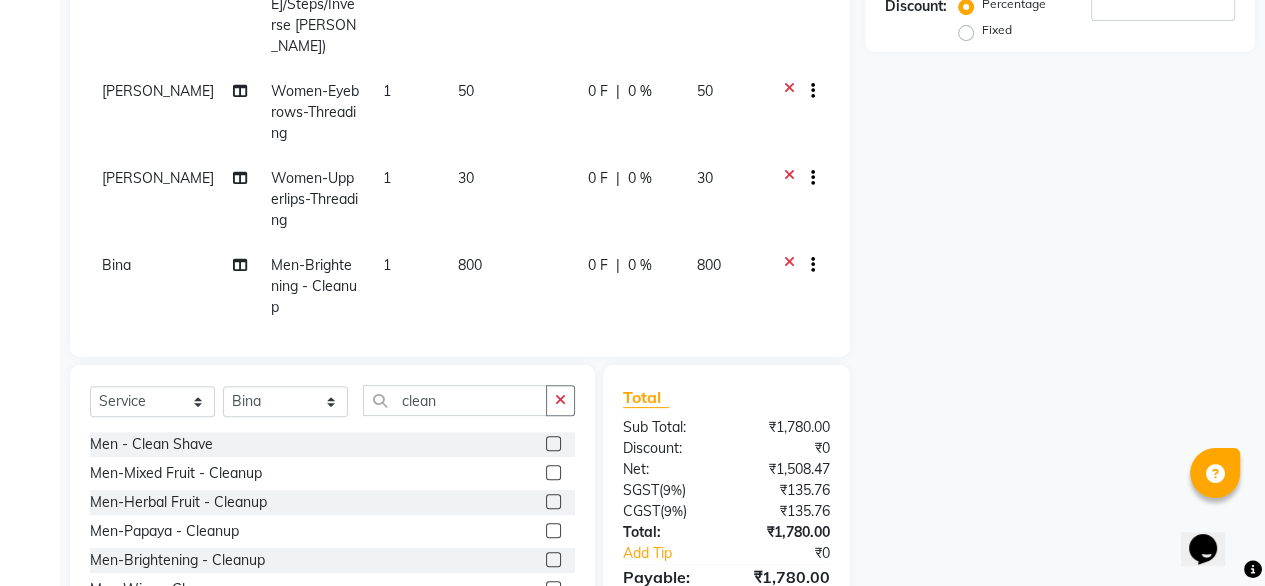 click 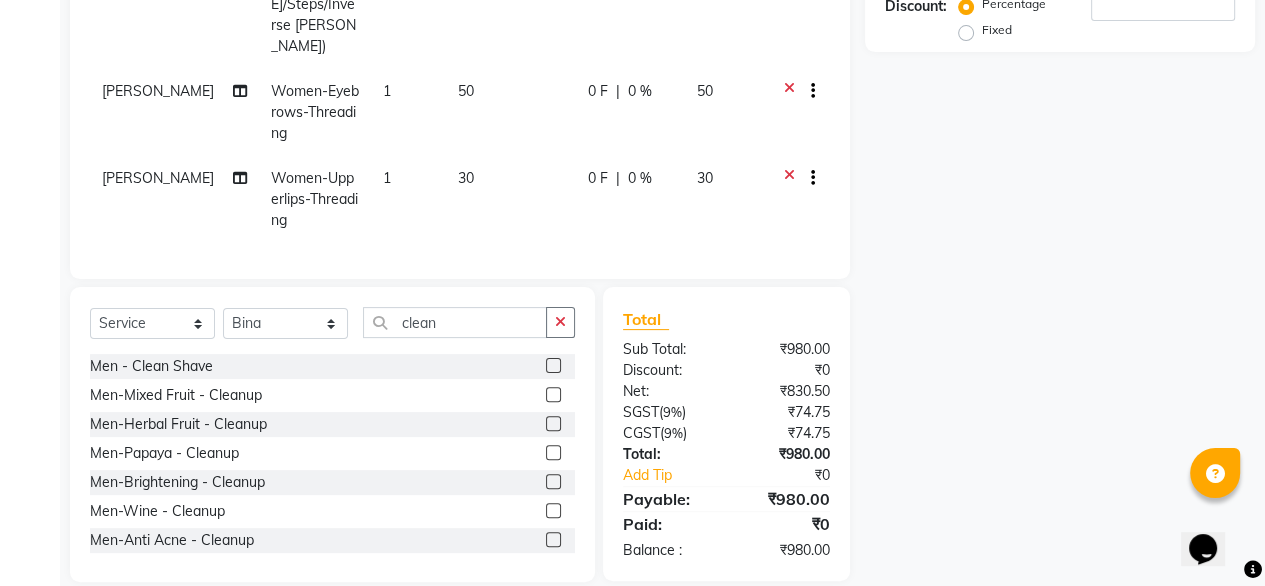 click 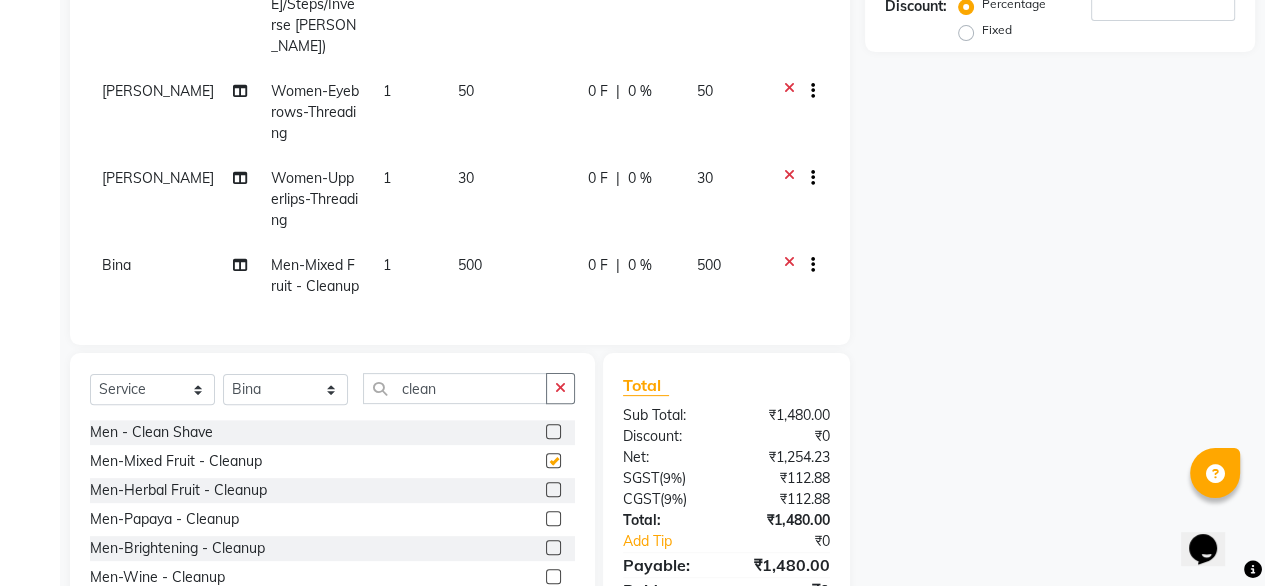 checkbox on "false" 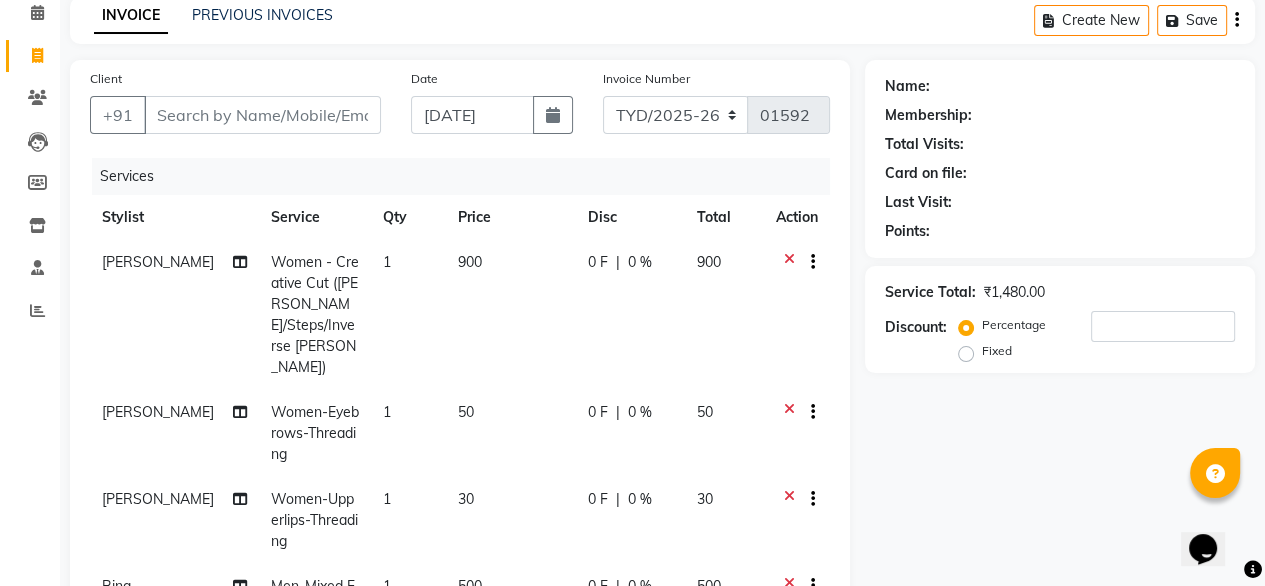 scroll, scrollTop: 0, scrollLeft: 0, axis: both 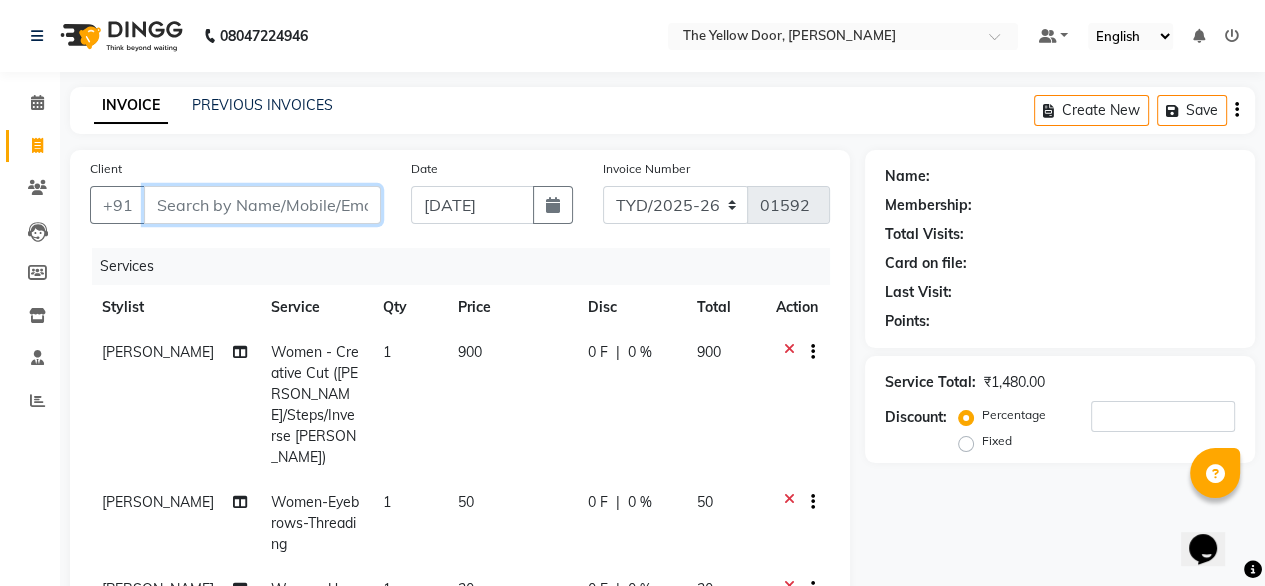 click on "Client" at bounding box center [262, 205] 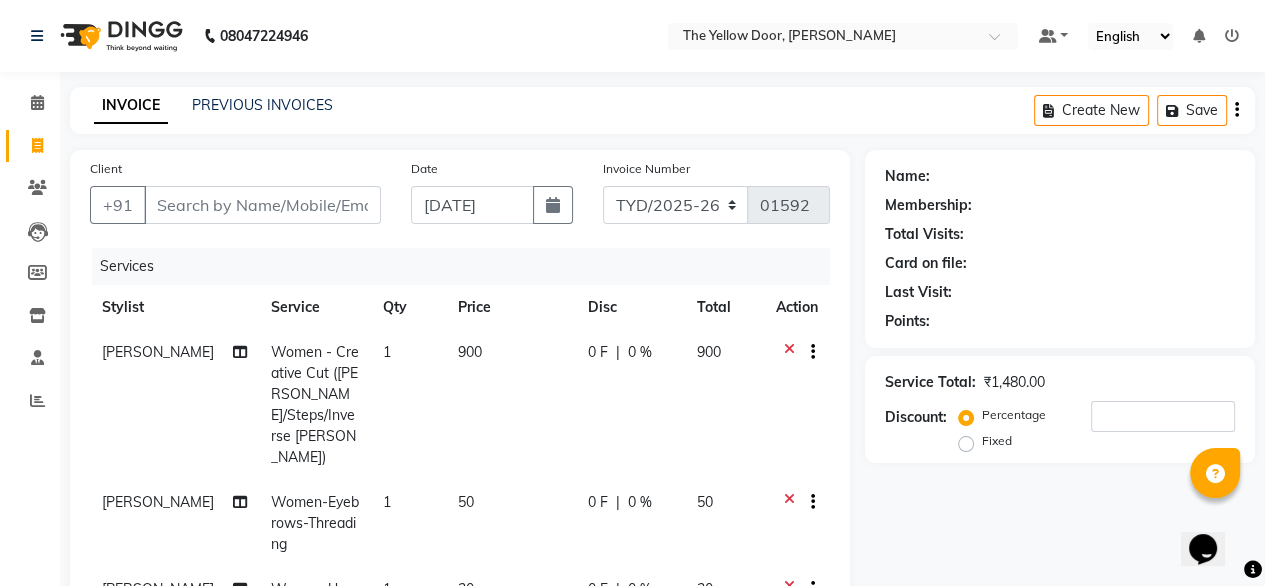 click on "1" 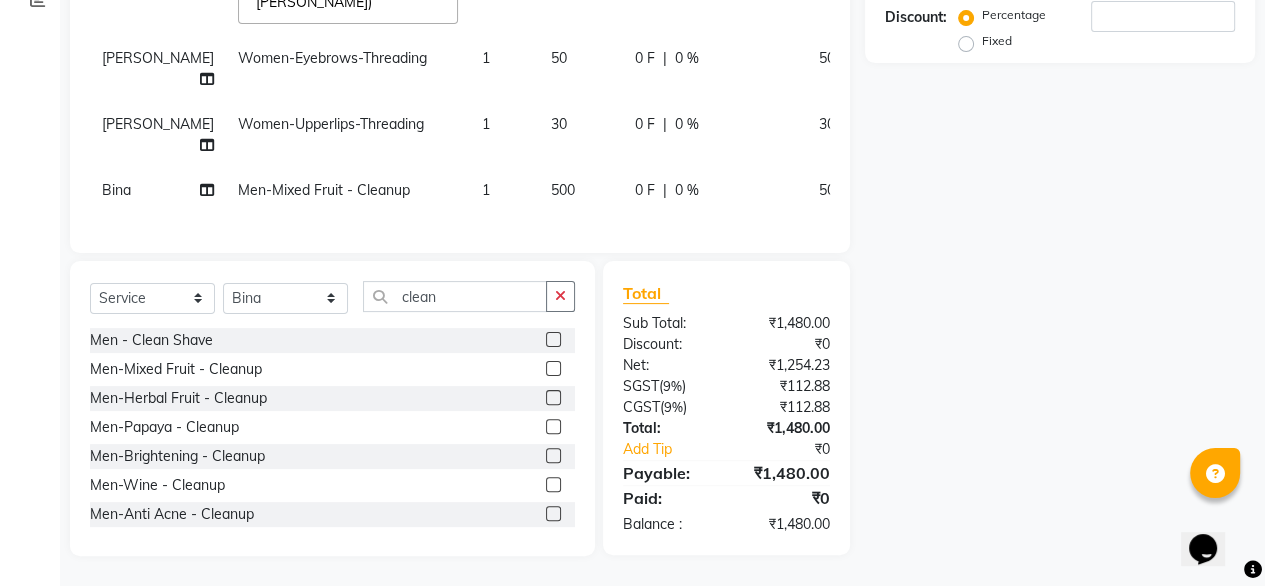 scroll, scrollTop: 475, scrollLeft: 0, axis: vertical 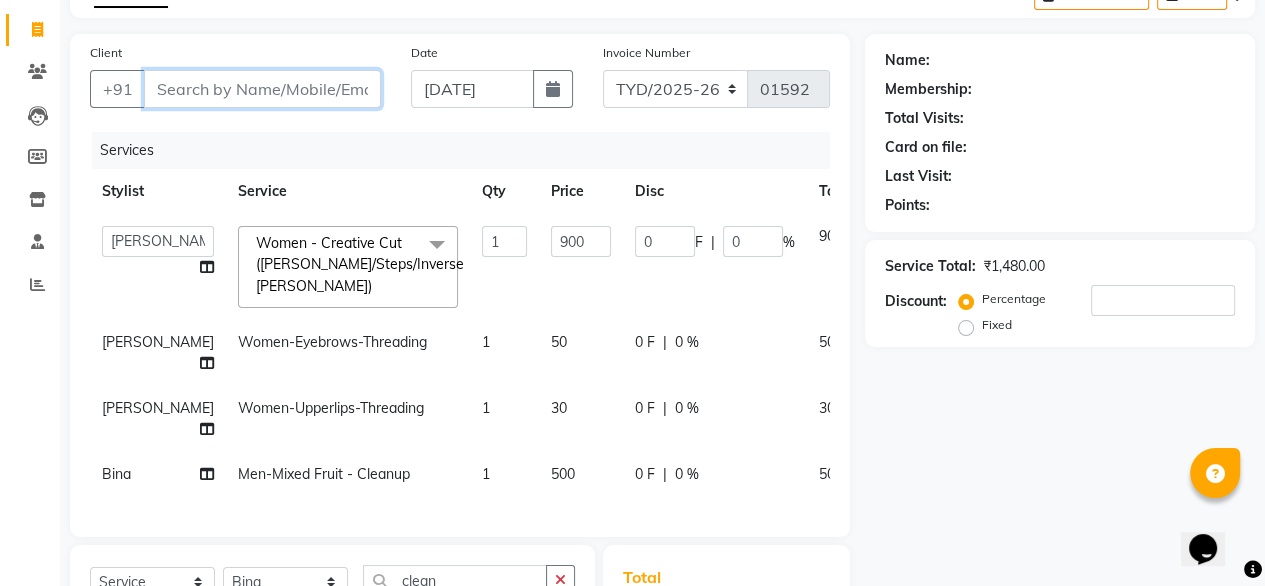 click on "Client" at bounding box center (262, 89) 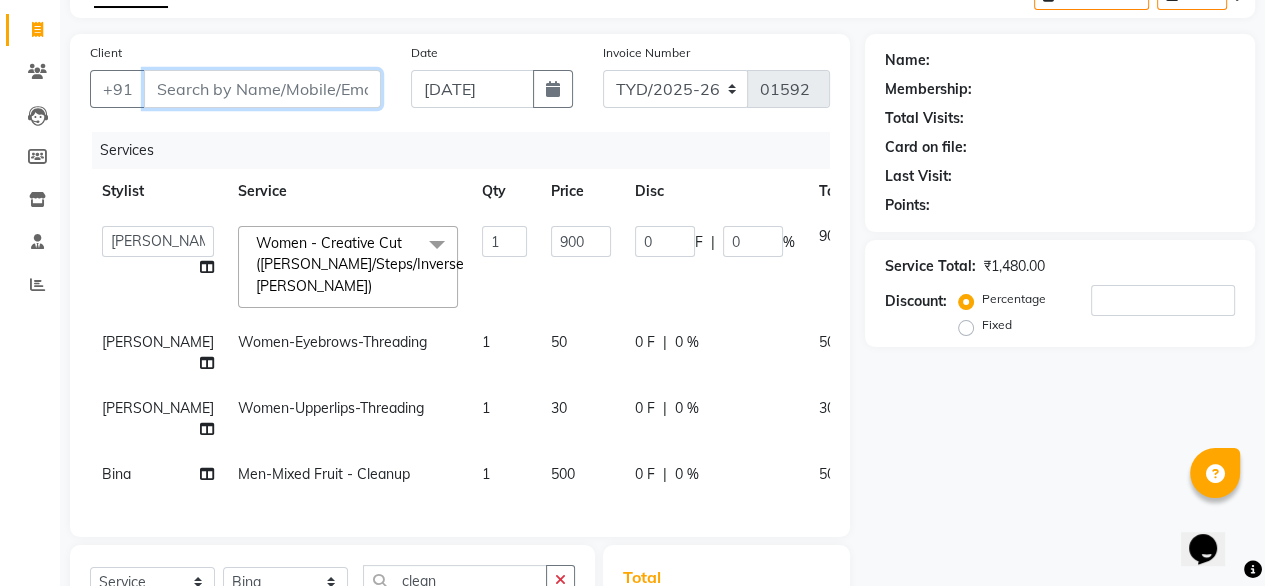 type on "7" 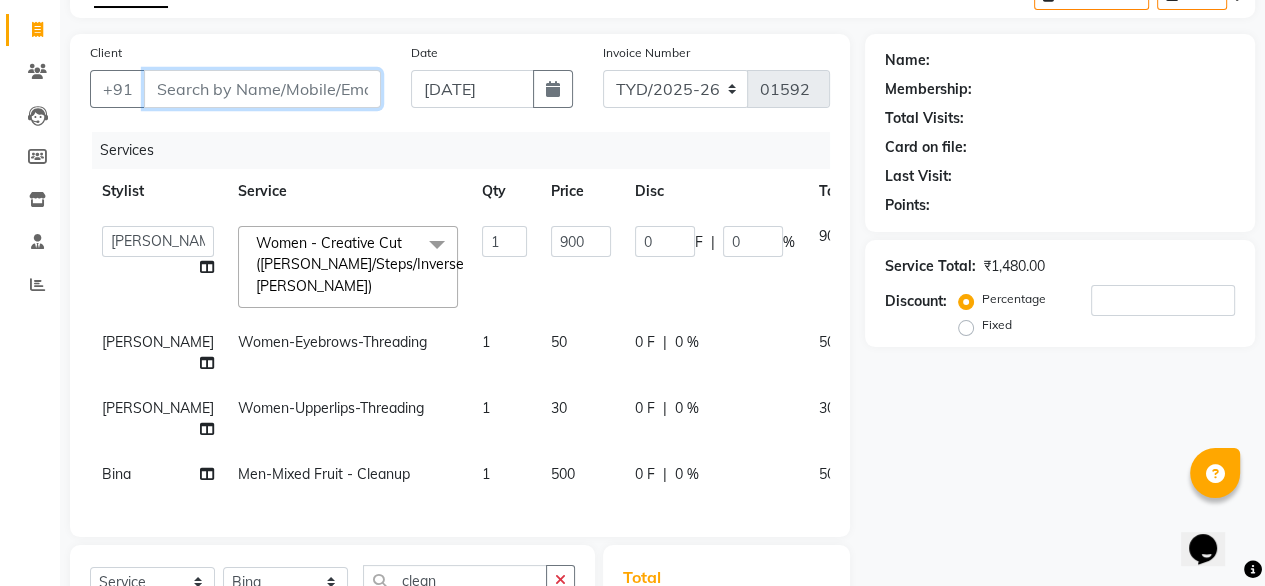 type on "0" 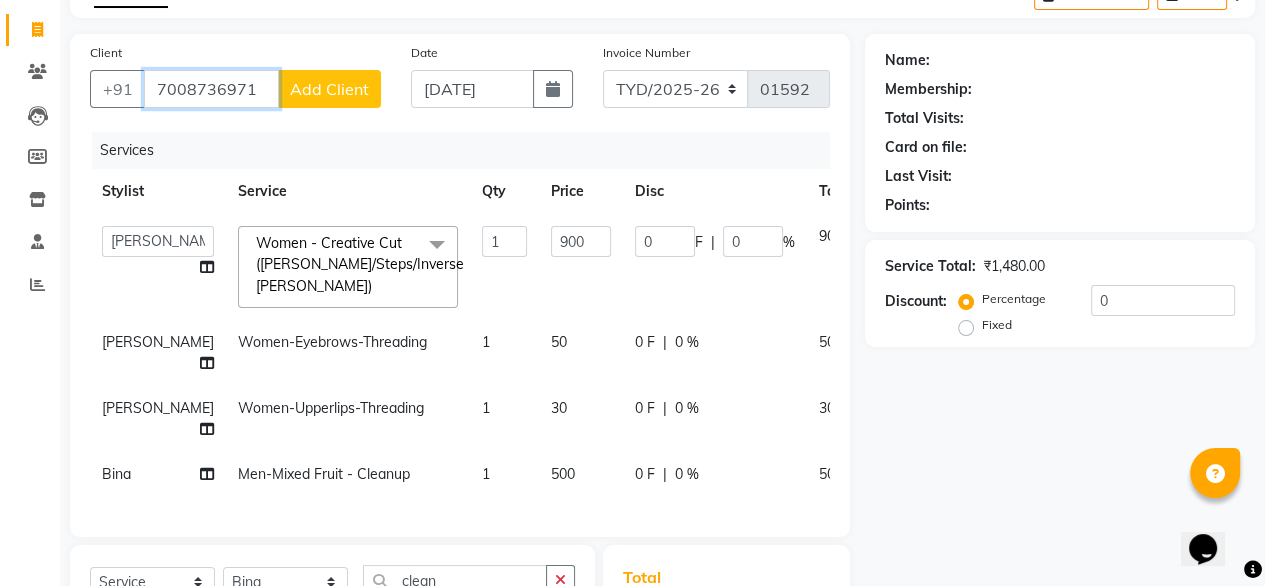 type on "7008736971" 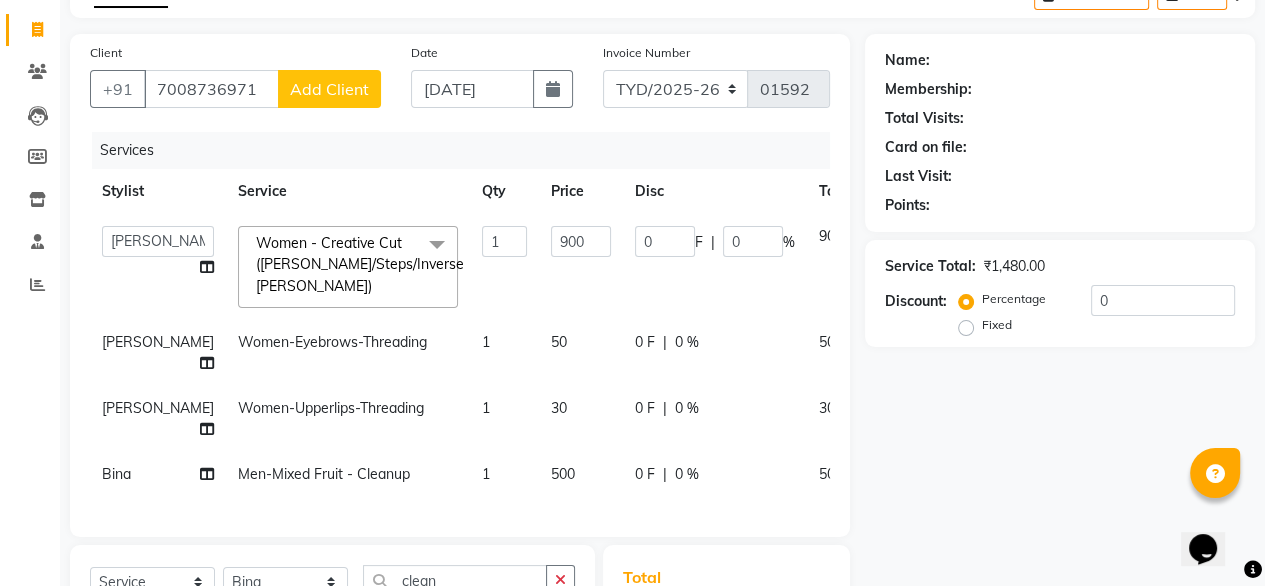 click on "Add Client" 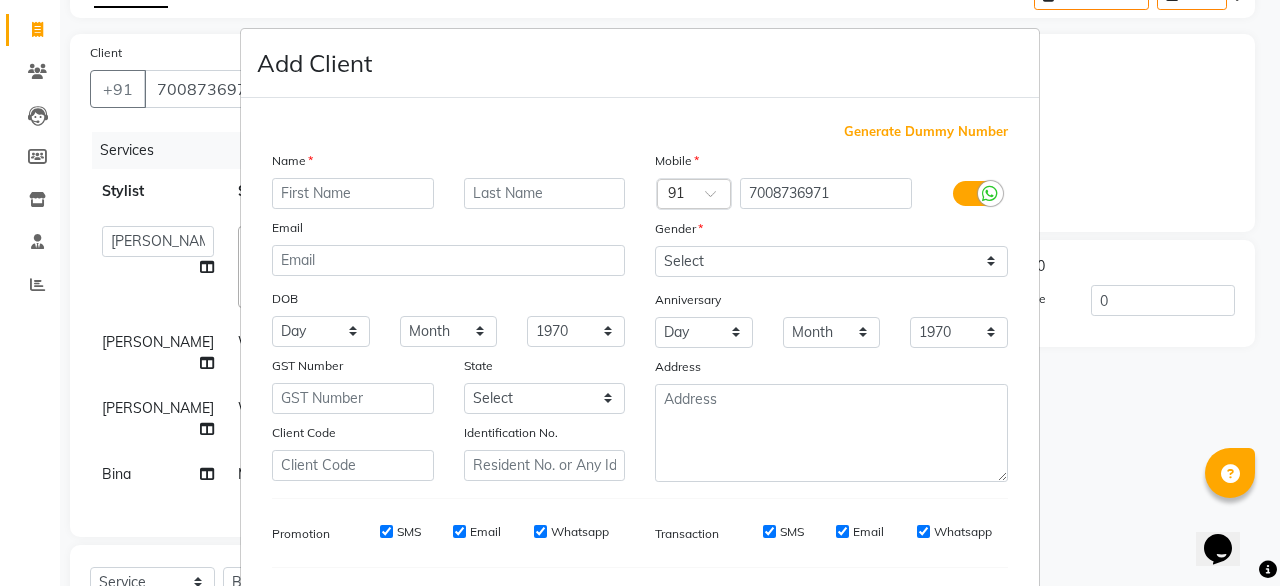 click at bounding box center [353, 193] 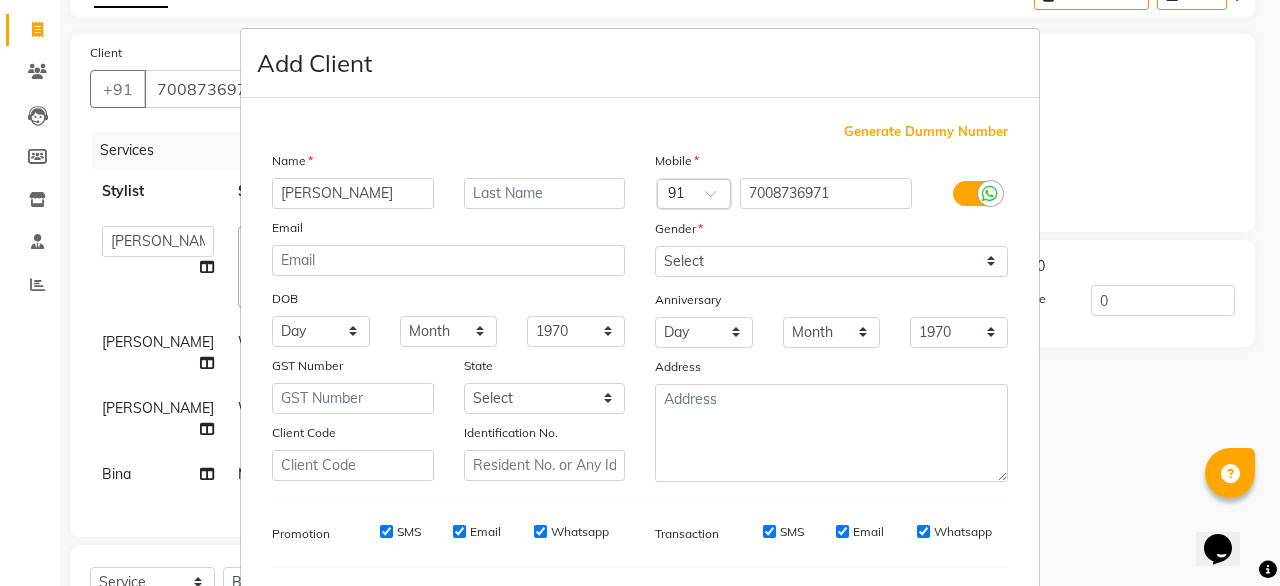 type on "[PERSON_NAME]" 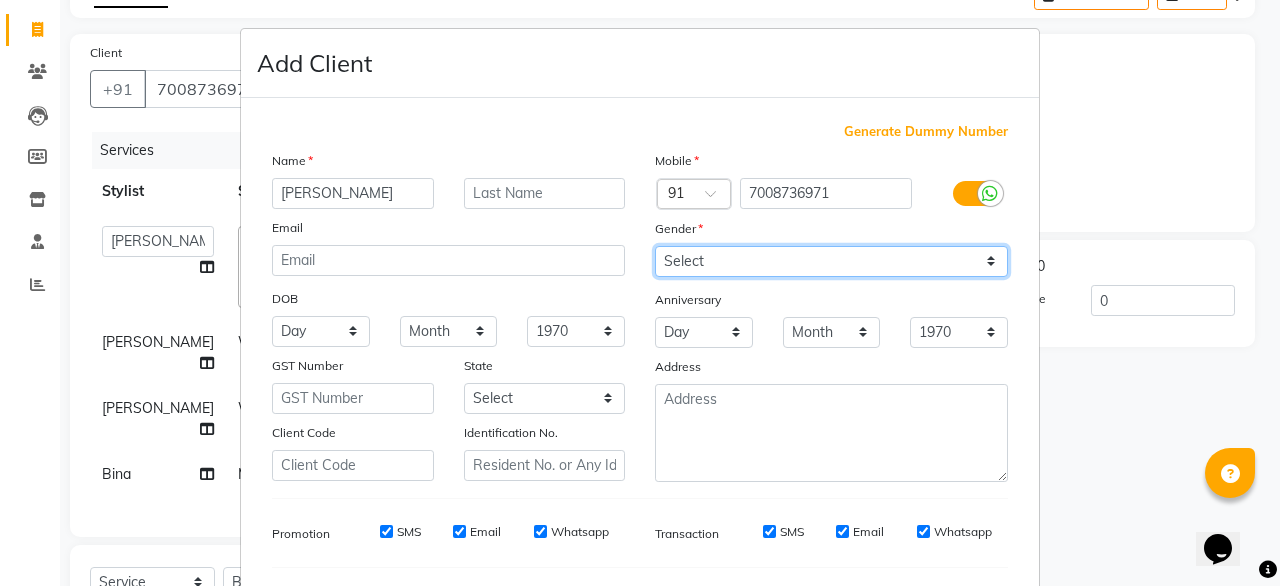 click on "Select Male Female Other Prefer Not To Say" at bounding box center (831, 261) 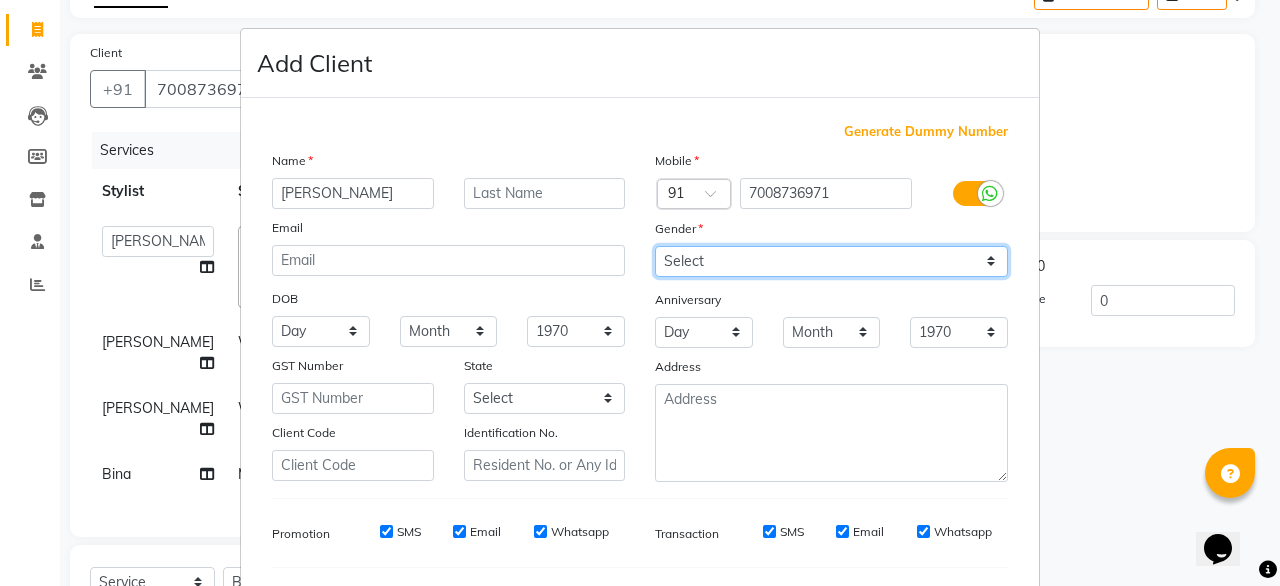 select on "male" 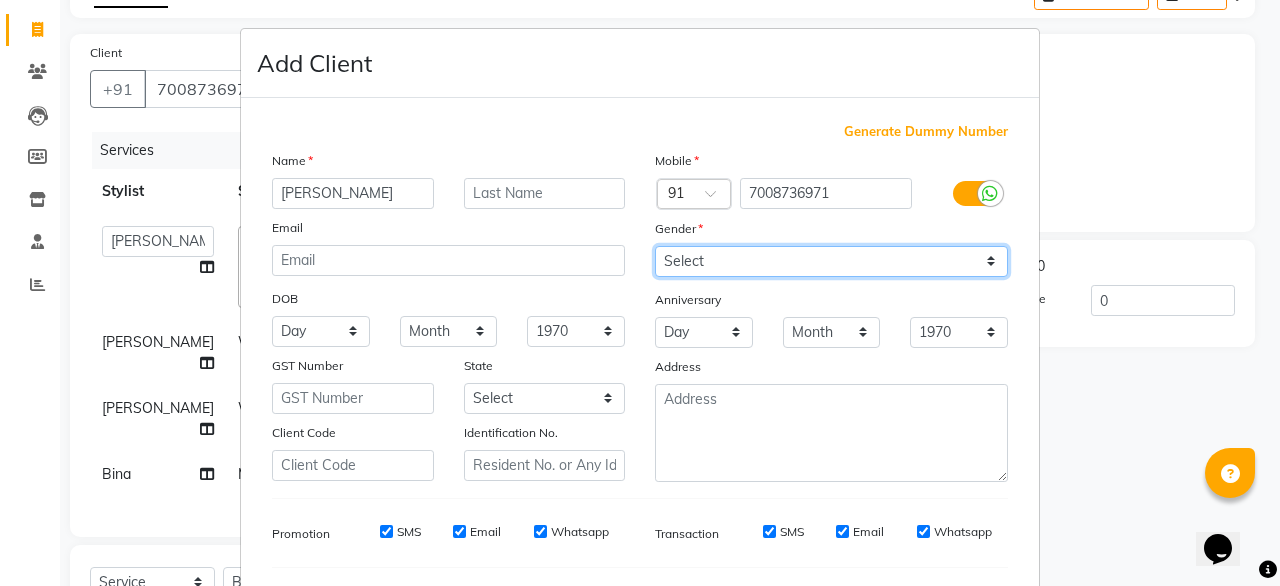 click on "Select Male Female Other Prefer Not To Say" at bounding box center [831, 261] 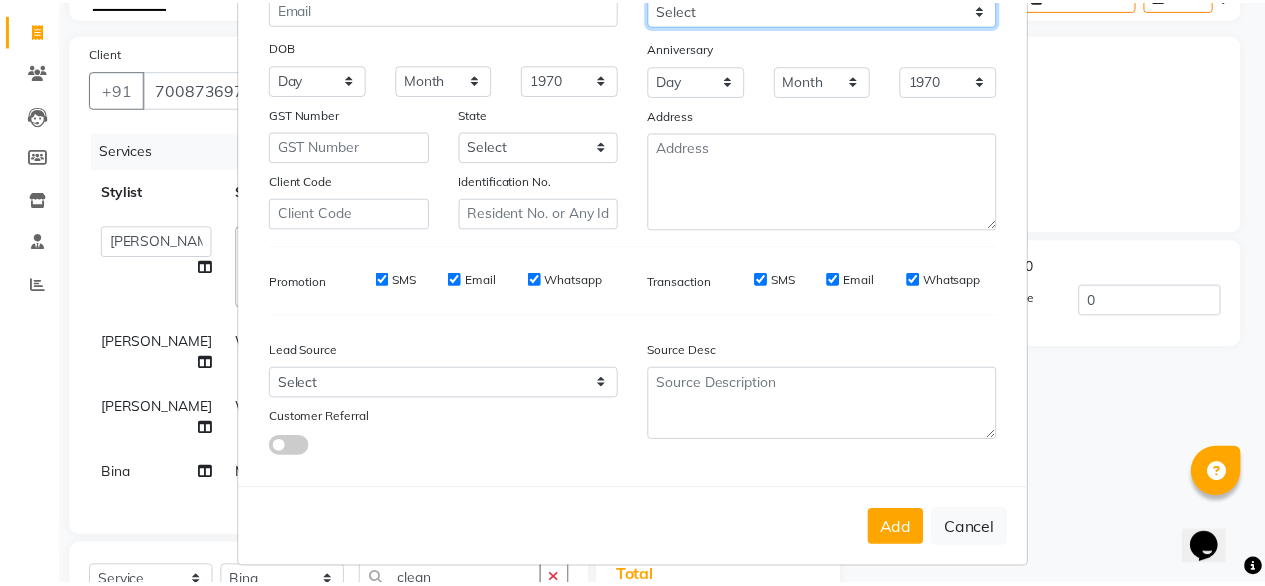 scroll, scrollTop: 271, scrollLeft: 0, axis: vertical 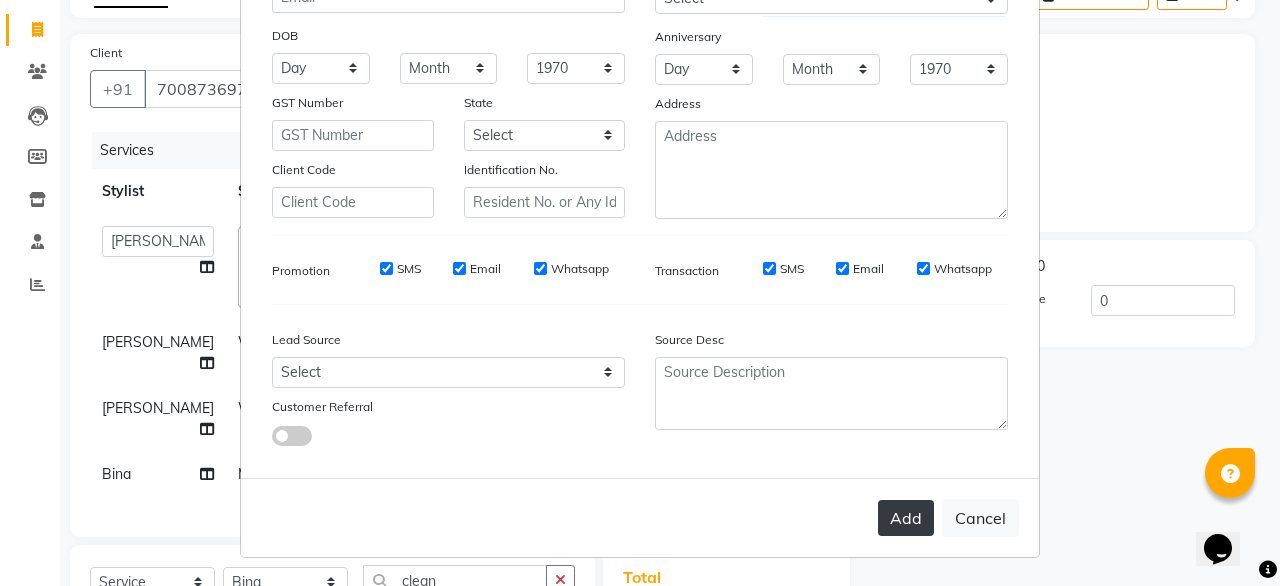 click on "Add" at bounding box center [906, 518] 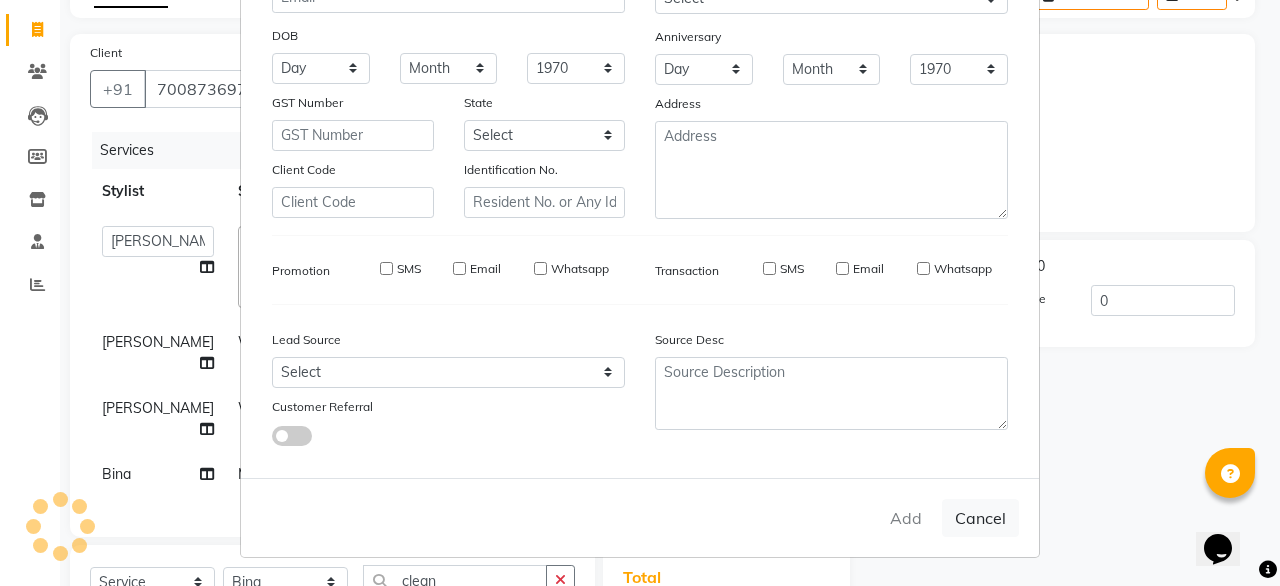 type 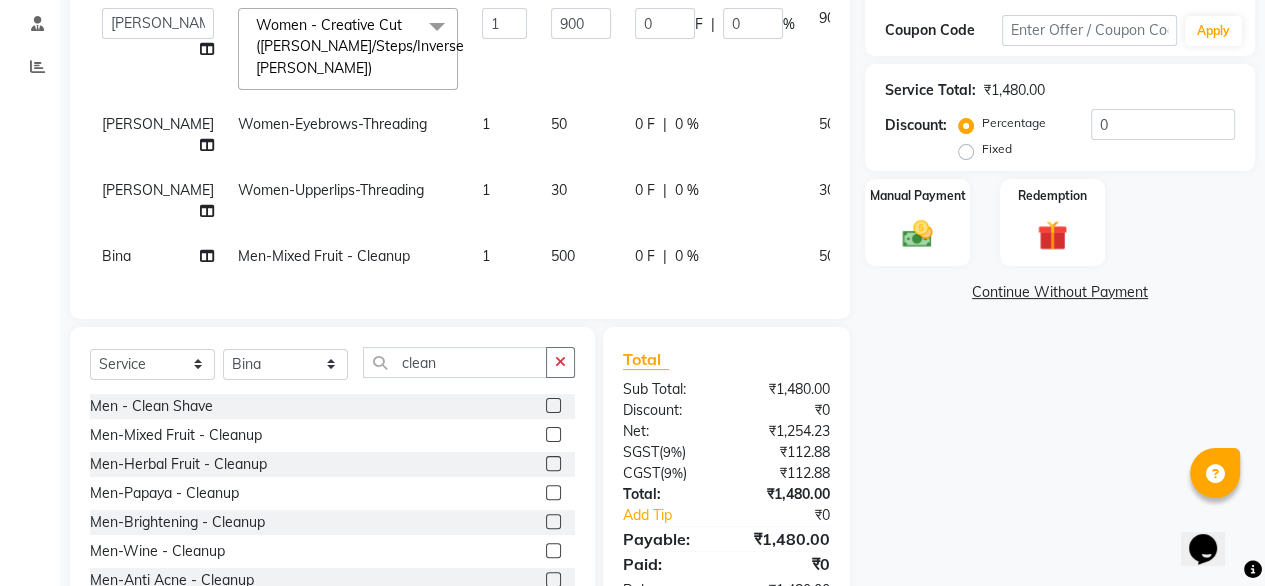 scroll, scrollTop: 475, scrollLeft: 0, axis: vertical 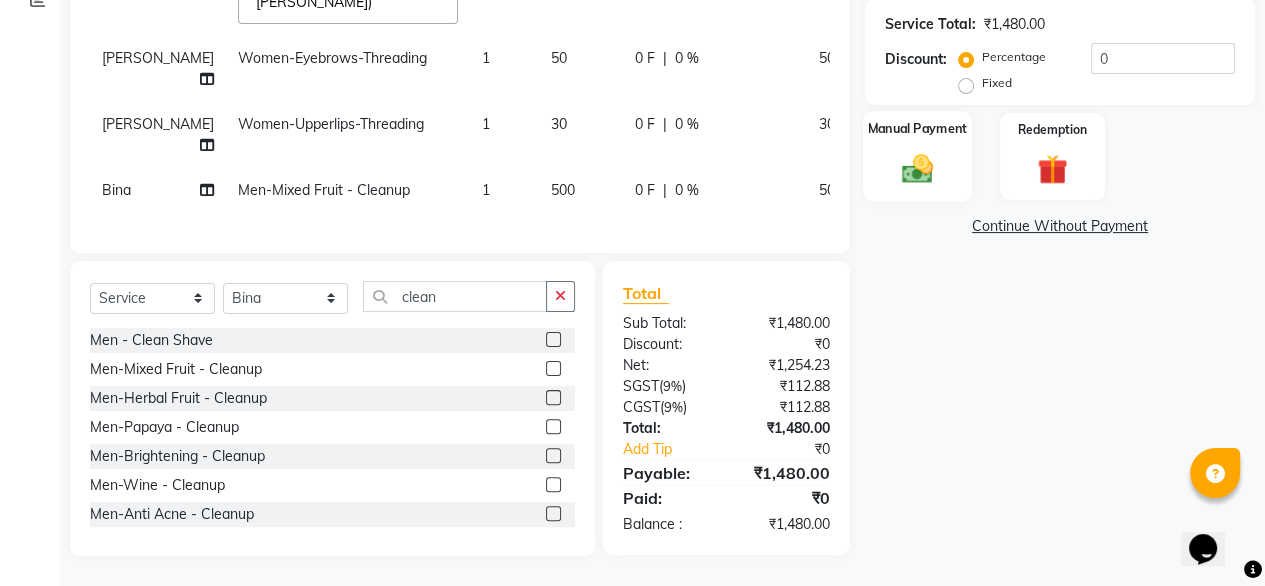 click on "Manual Payment" 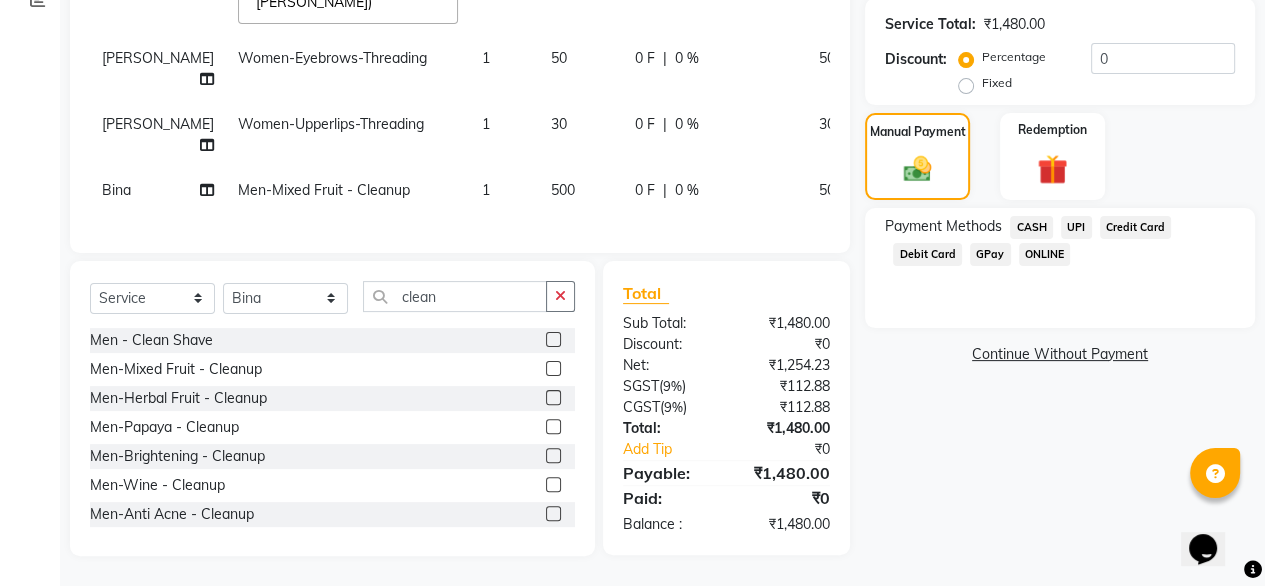 click on "UPI" 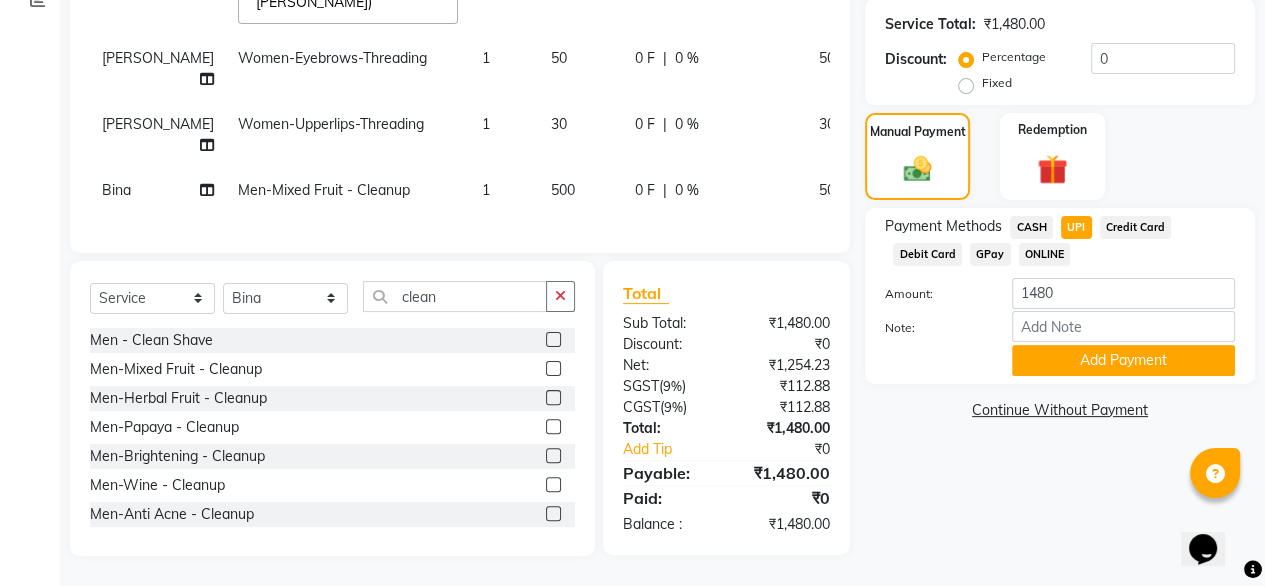 scroll, scrollTop: 475, scrollLeft: 0, axis: vertical 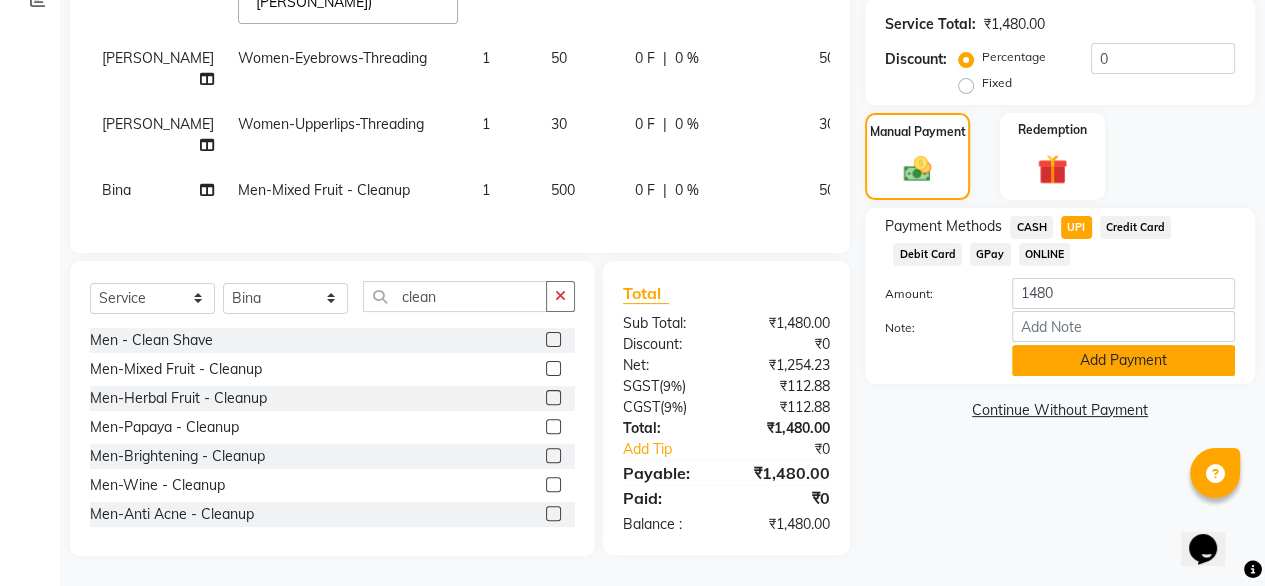 click on "Add Payment" 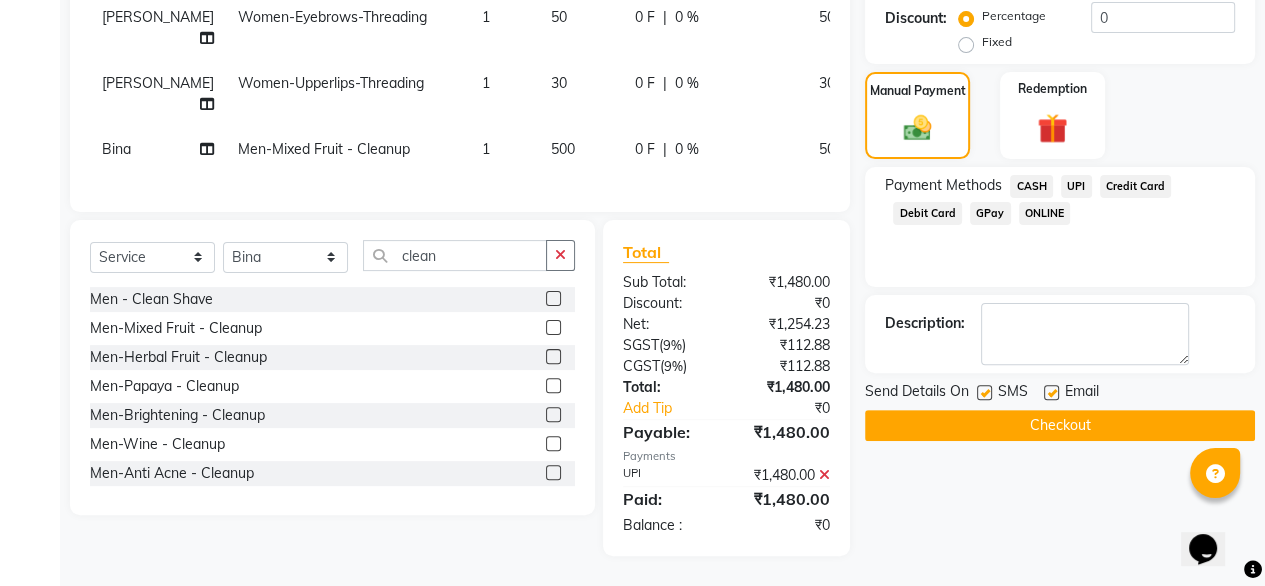 scroll, scrollTop: 516, scrollLeft: 0, axis: vertical 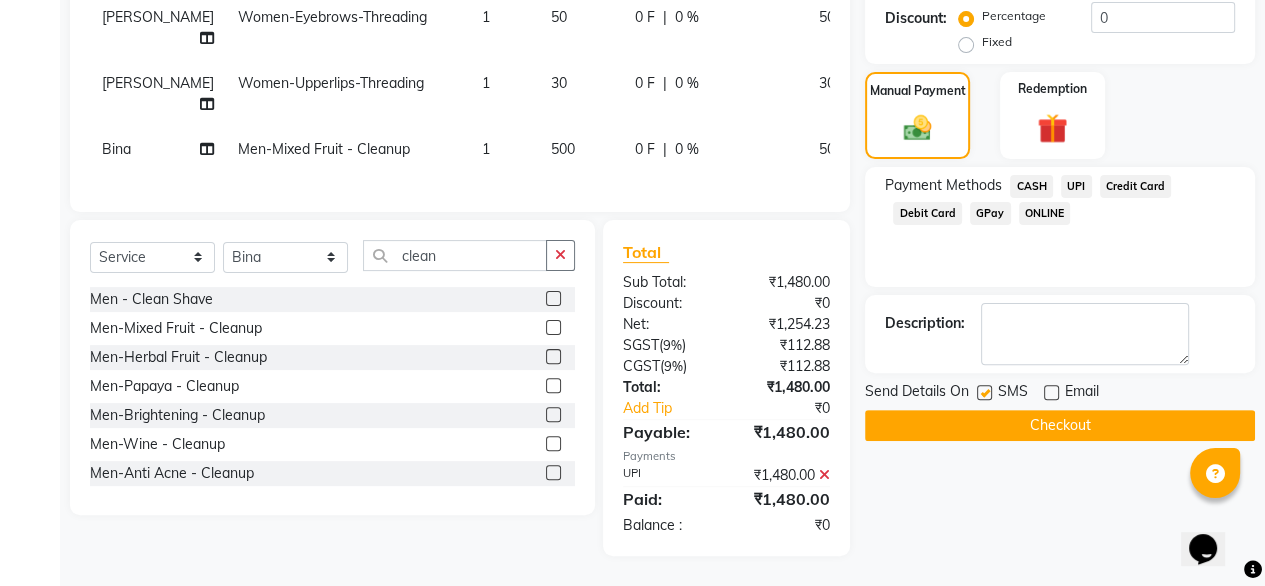 click on "Checkout" 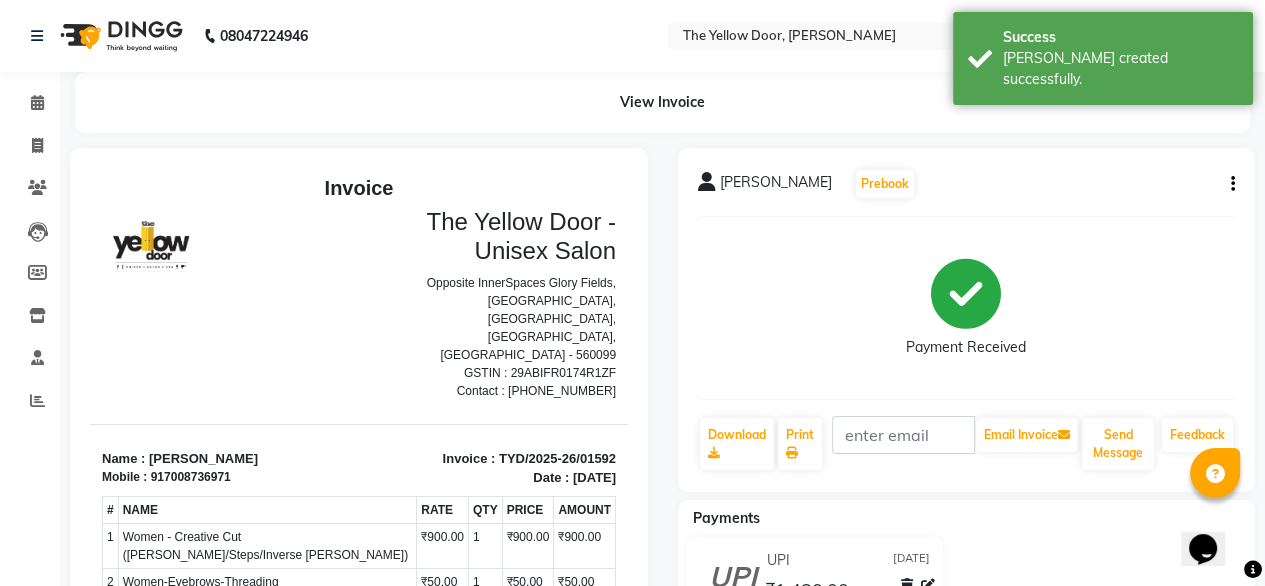 scroll, scrollTop: 0, scrollLeft: 0, axis: both 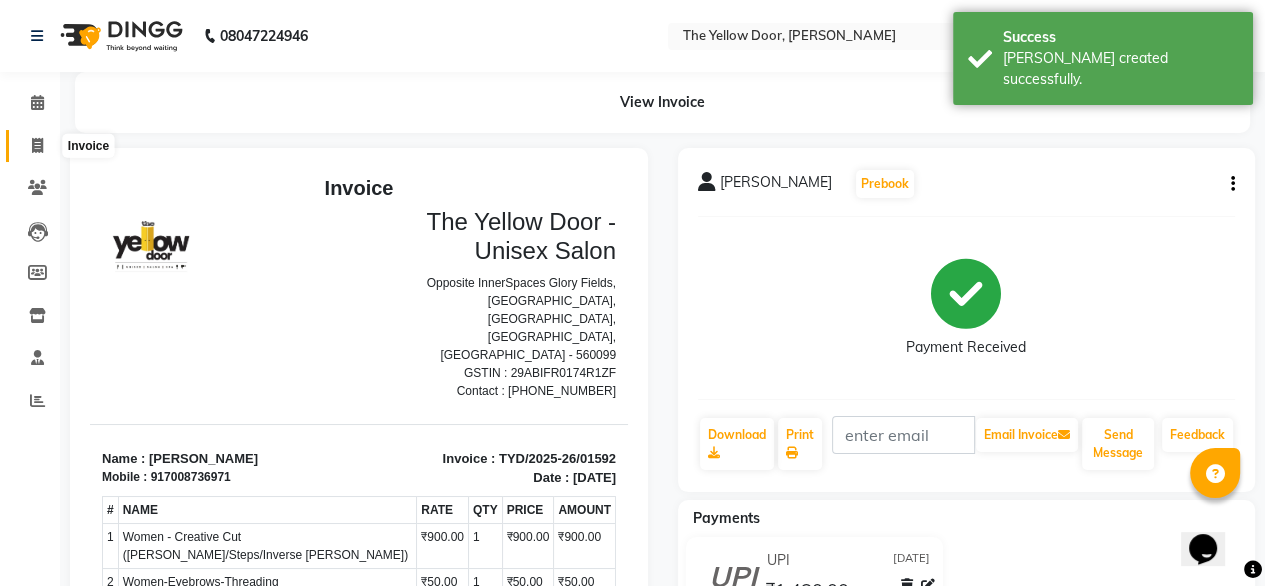 click 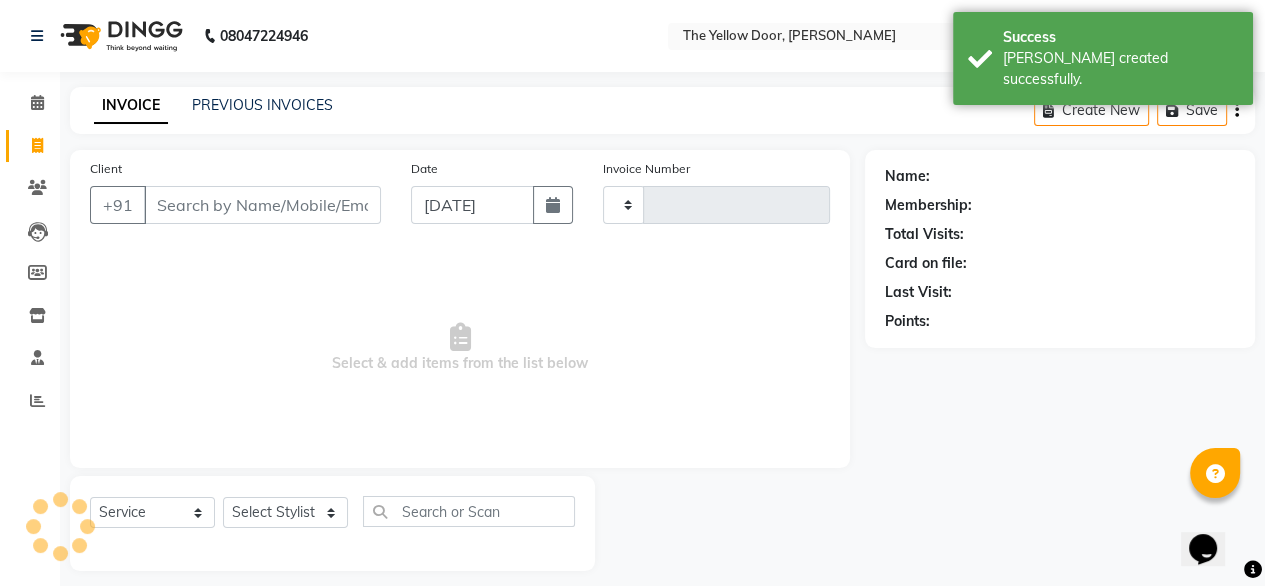 type on "01593" 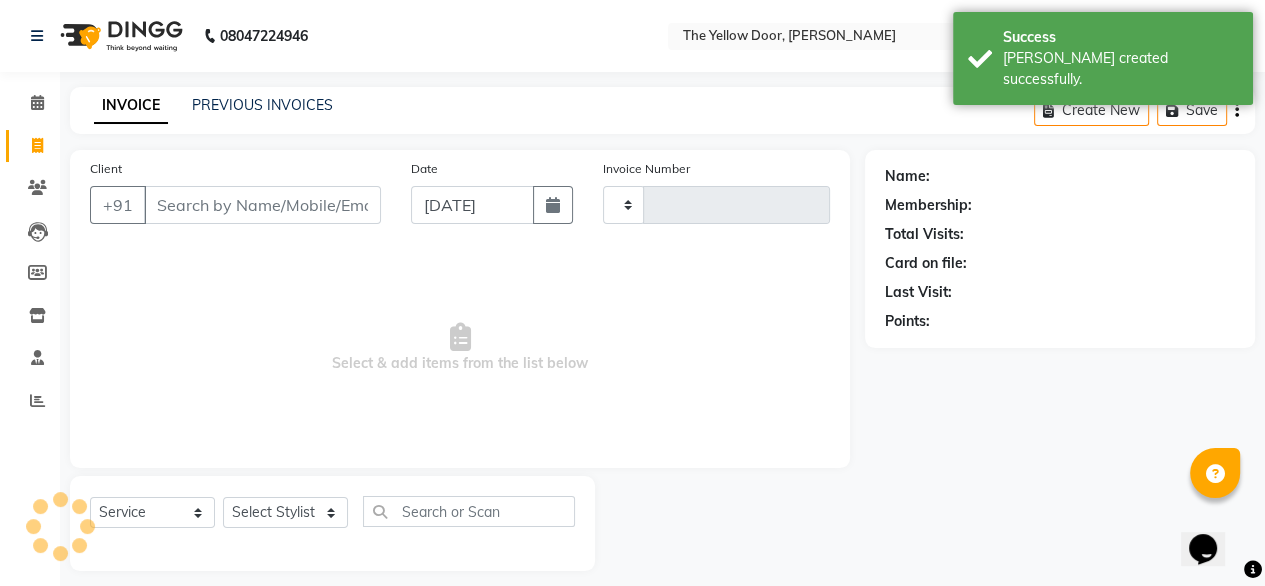 select on "5650" 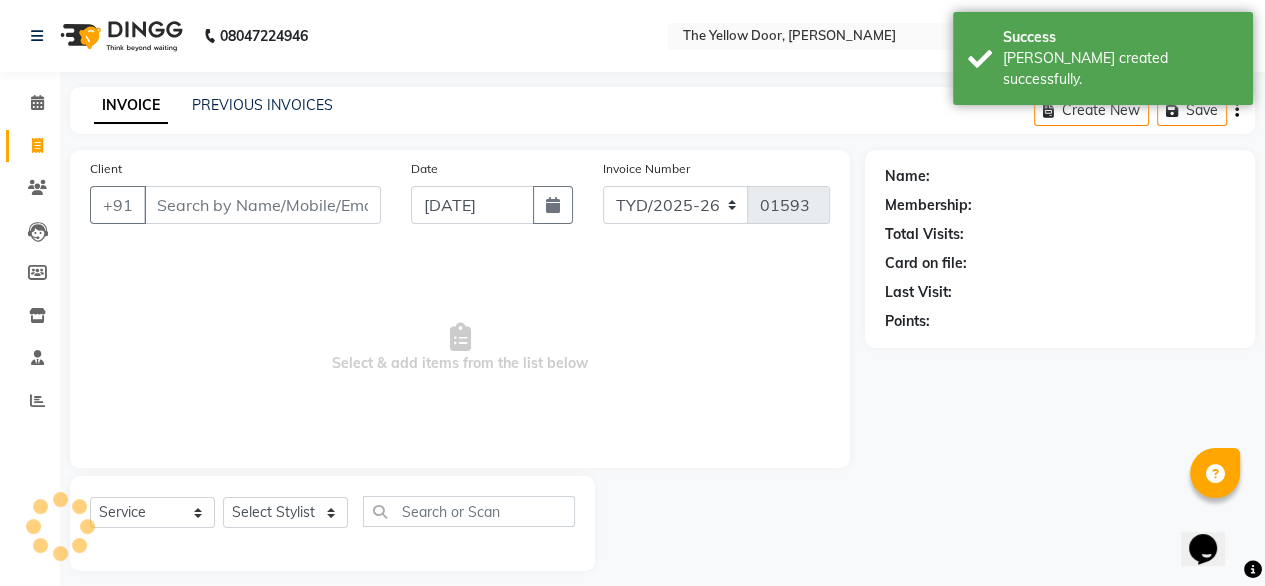 scroll, scrollTop: 16, scrollLeft: 0, axis: vertical 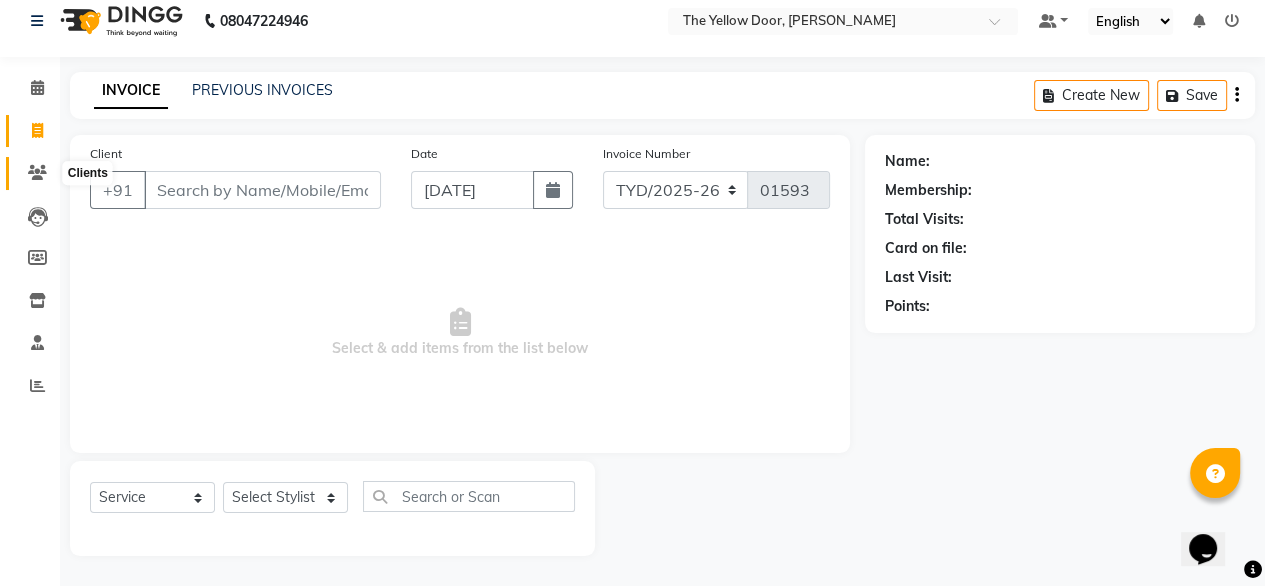 click 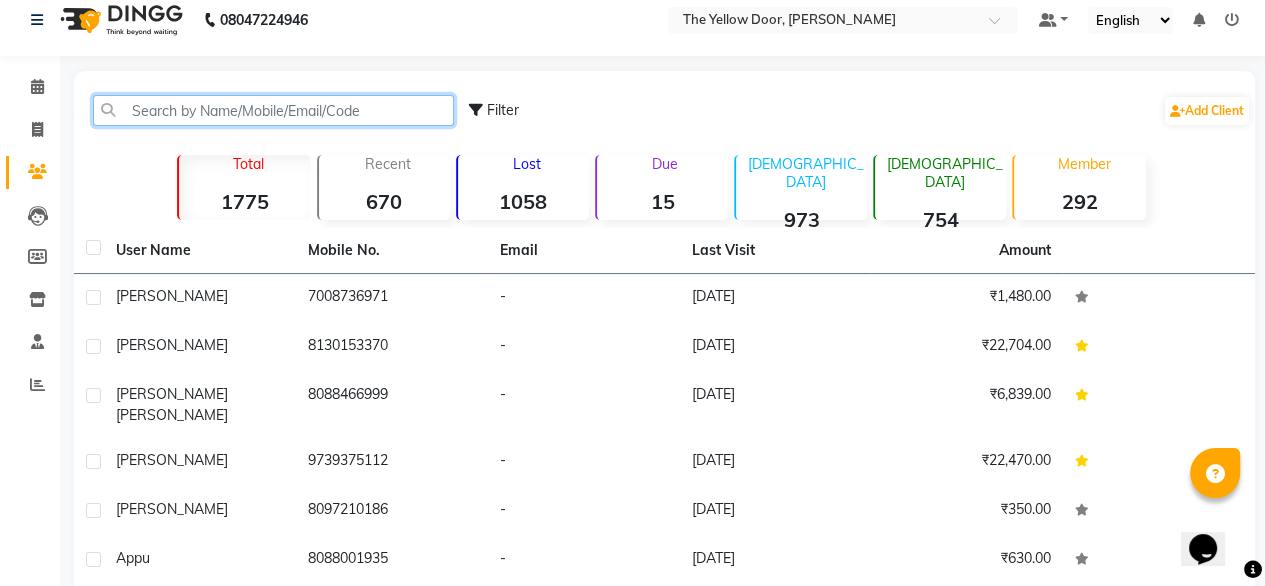 click 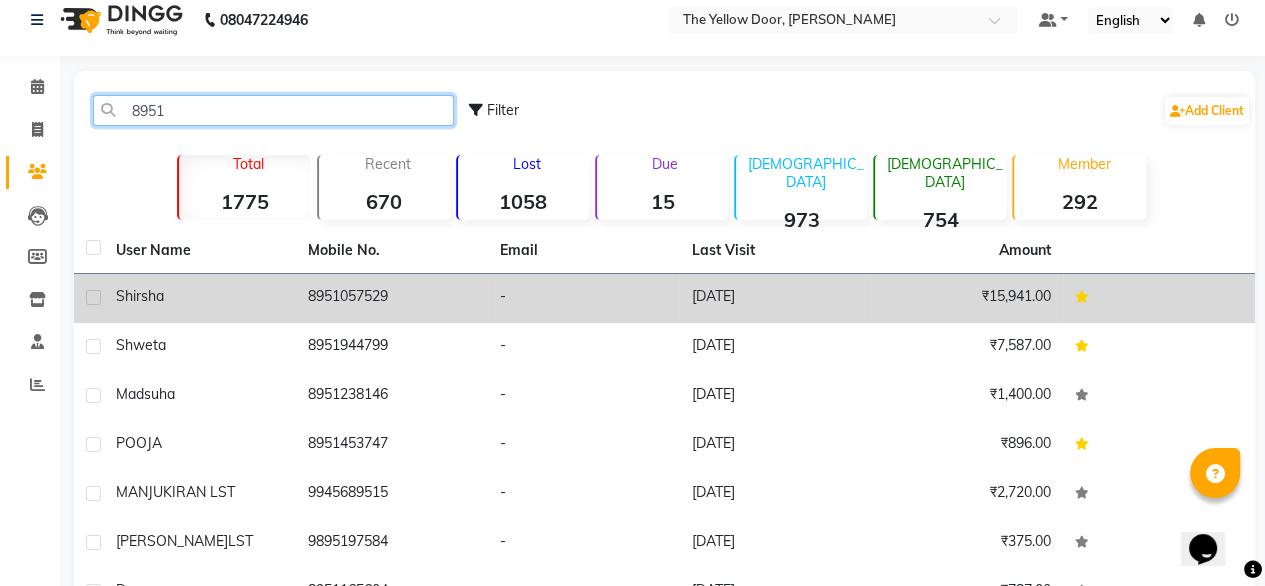 type on "8951" 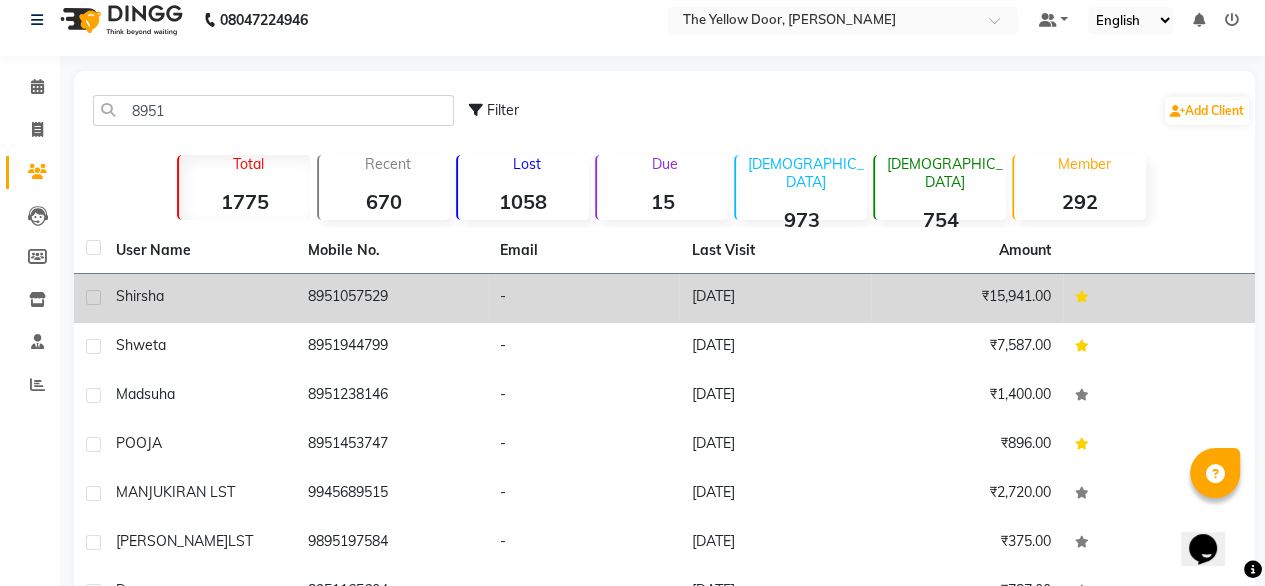 click on "8951057529" 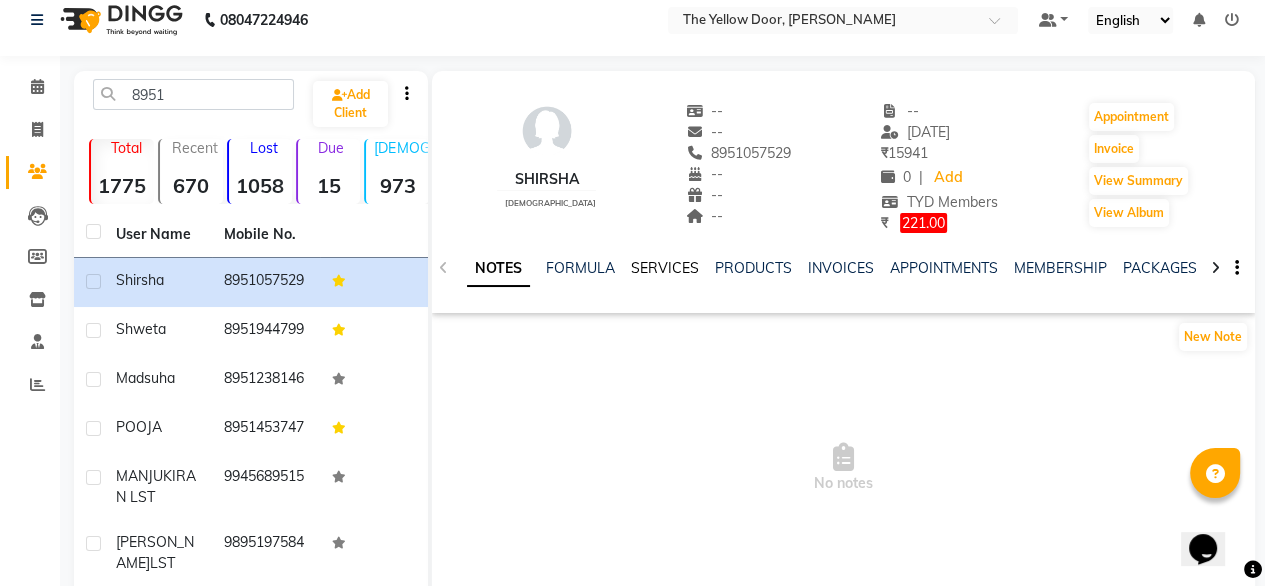 click on "SERVICES" 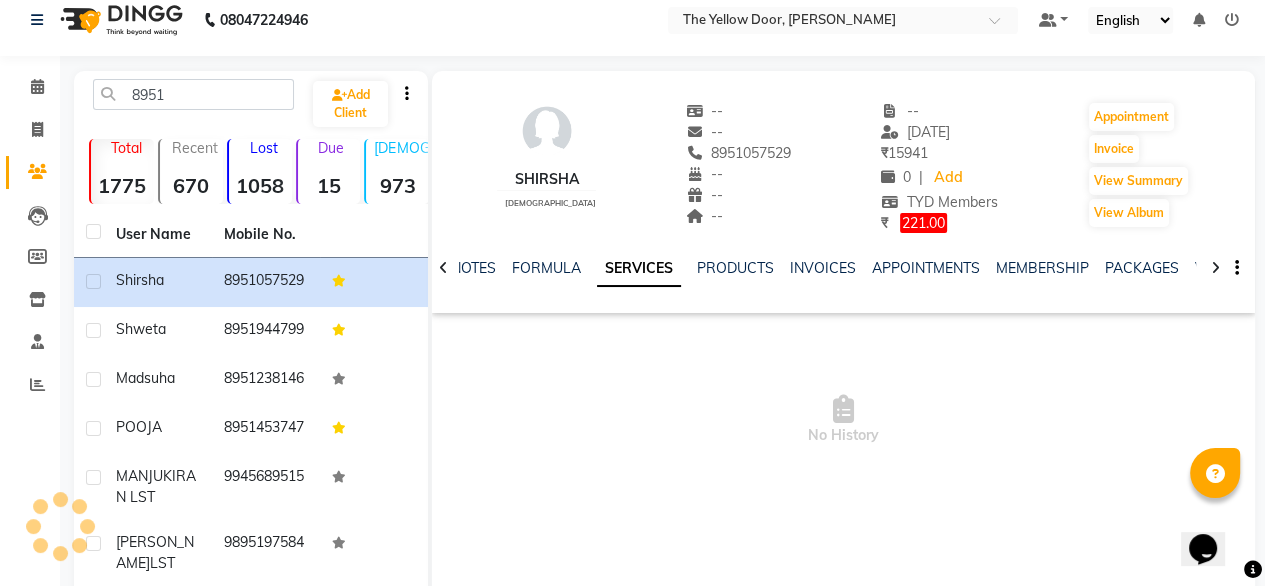 click on "SERVICES" 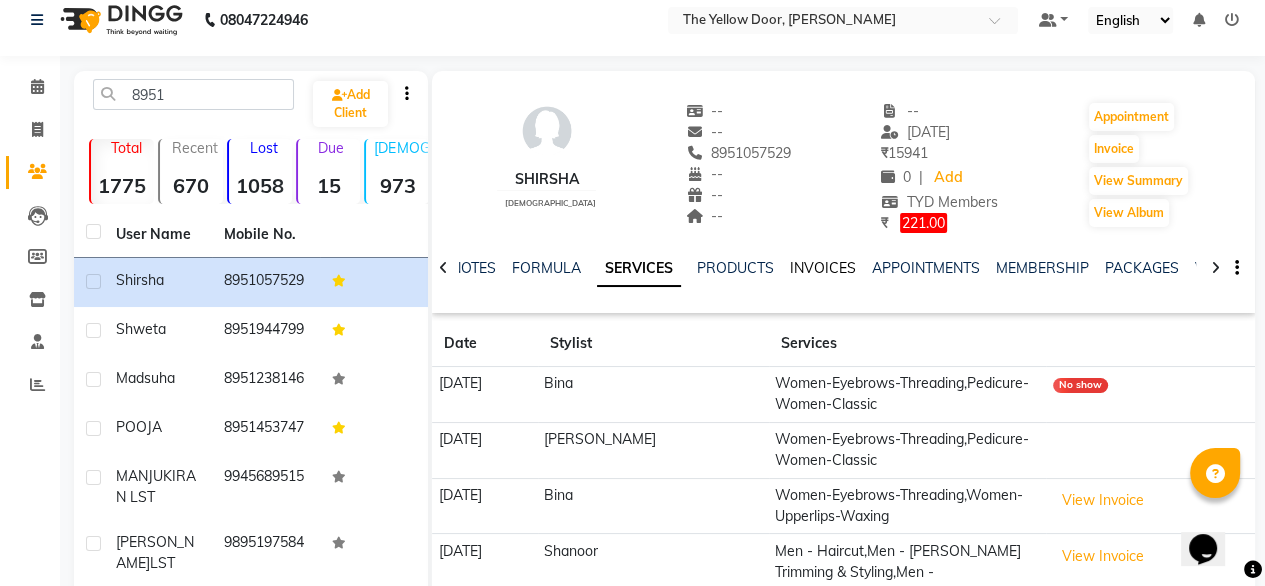 click on "INVOICES" 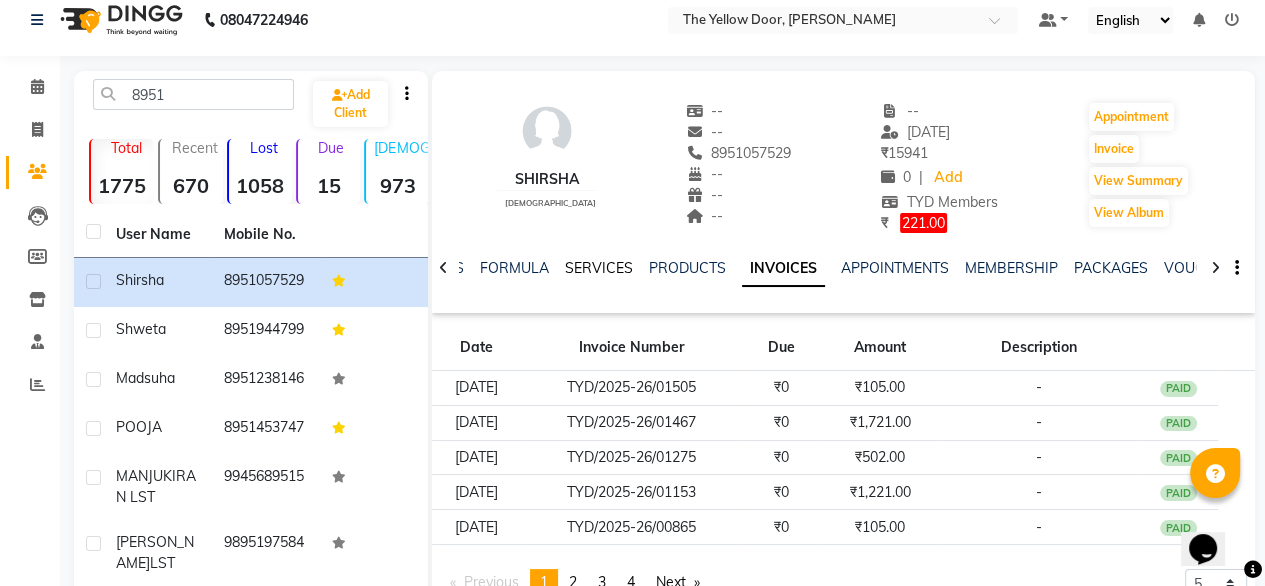 click on "SERVICES" 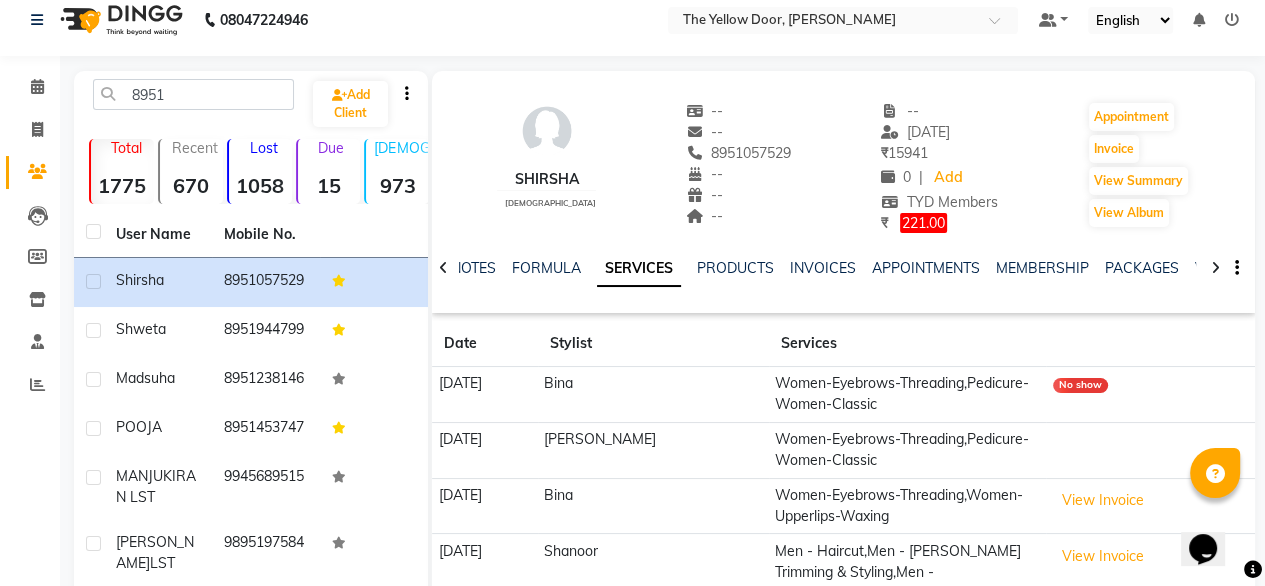 click on "Women-Eyebrows-Threading,Pedicure-Women-Classic" 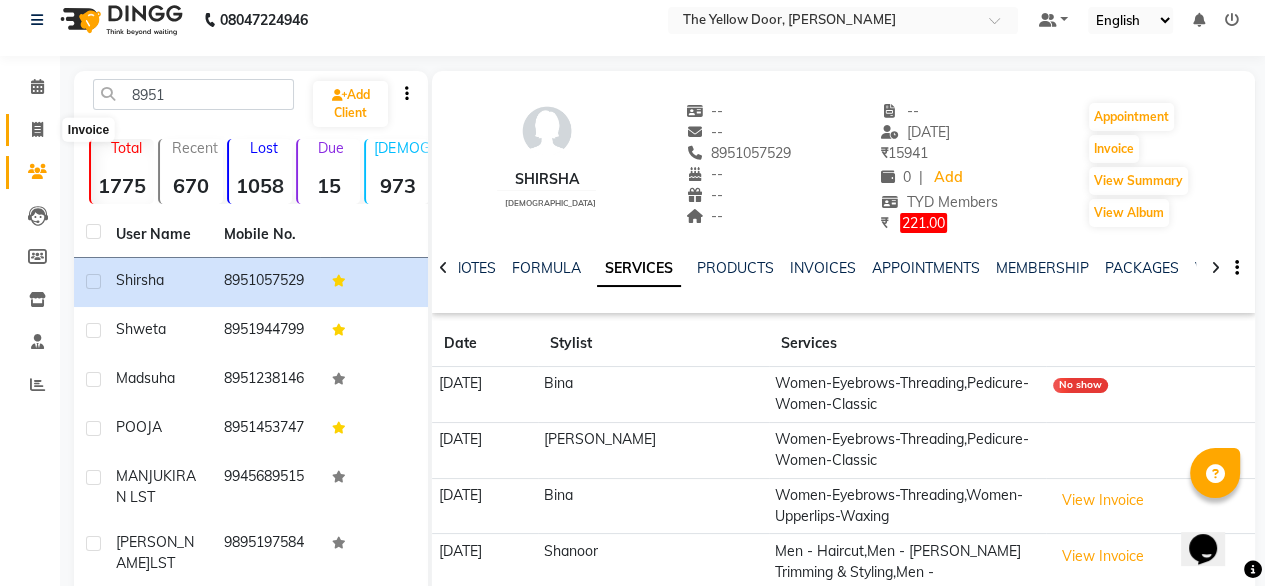 click 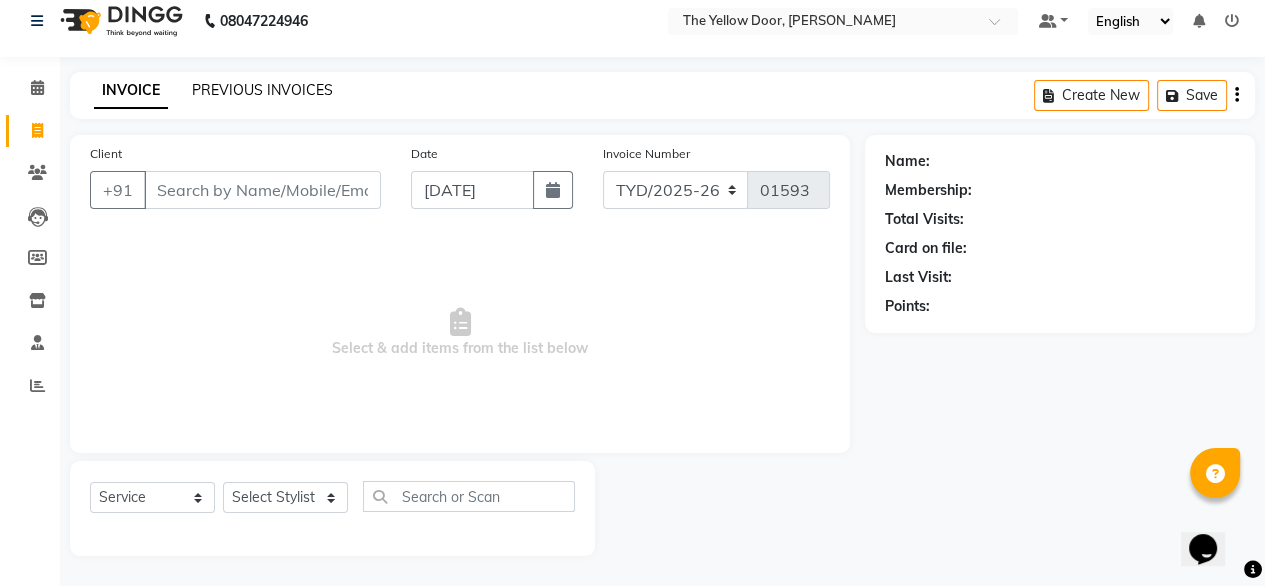 click on "PREVIOUS INVOICES" 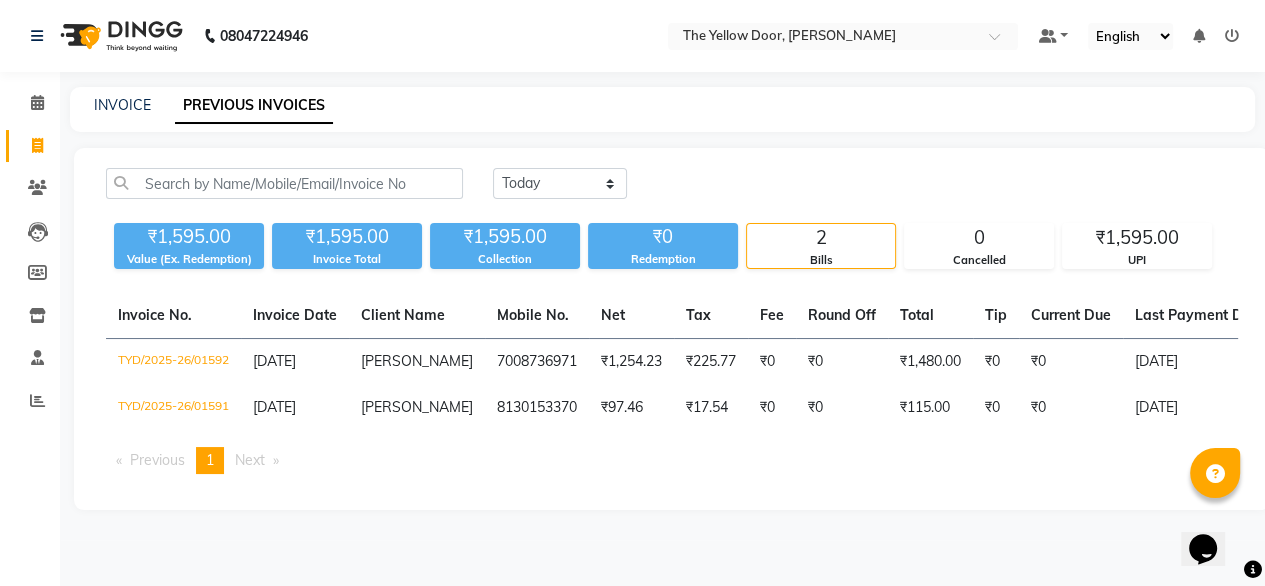 scroll, scrollTop: 0, scrollLeft: 0, axis: both 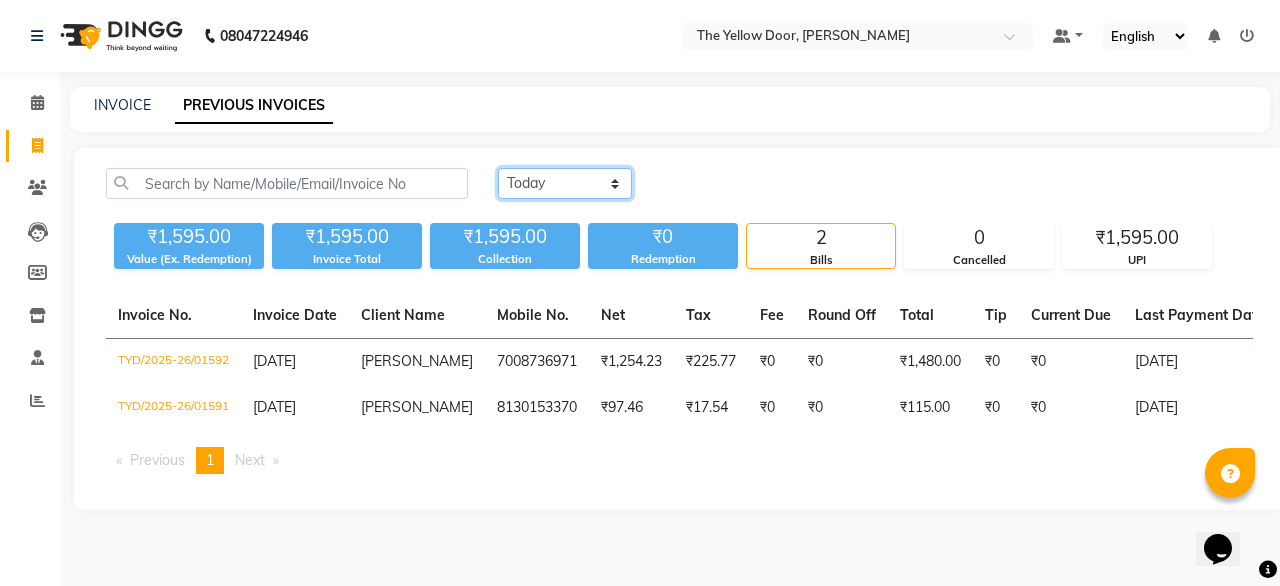 click on "Today Yesterday Custom Range" 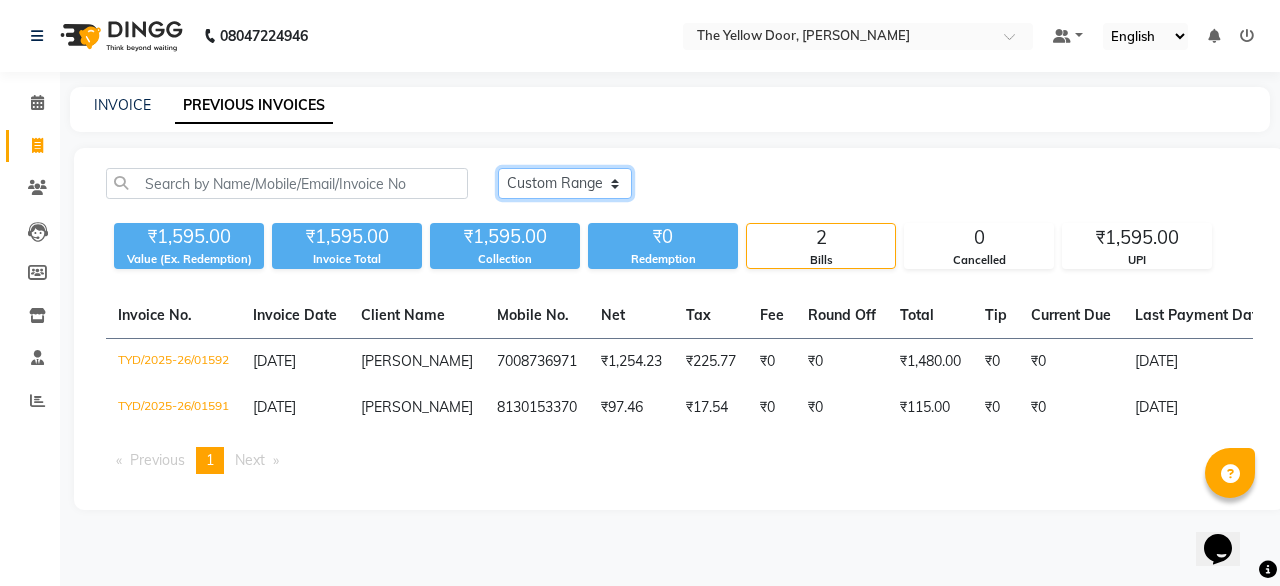 click on "Today Yesterday Custom Range" 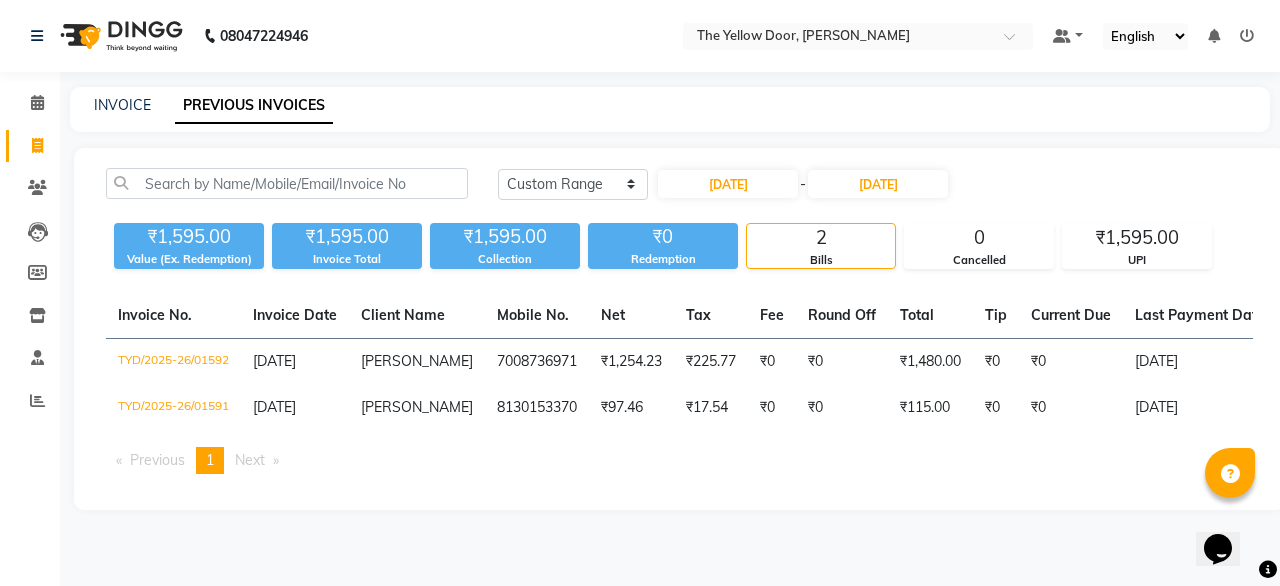 click on "11-07-2025 - 11-07-2025" 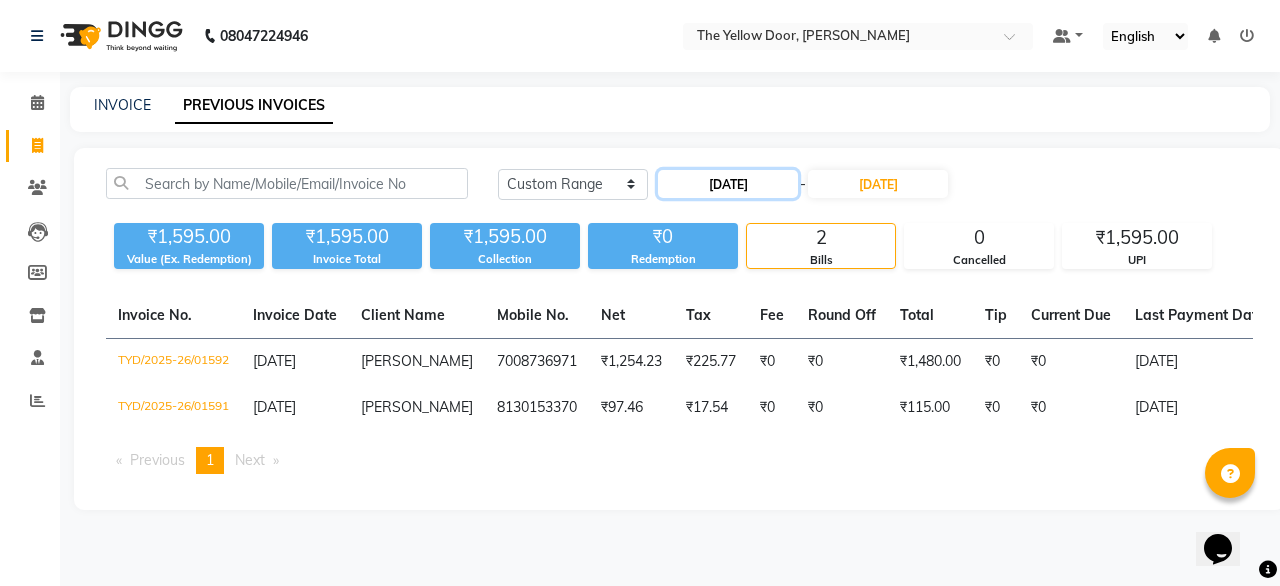 click on "[DATE]" 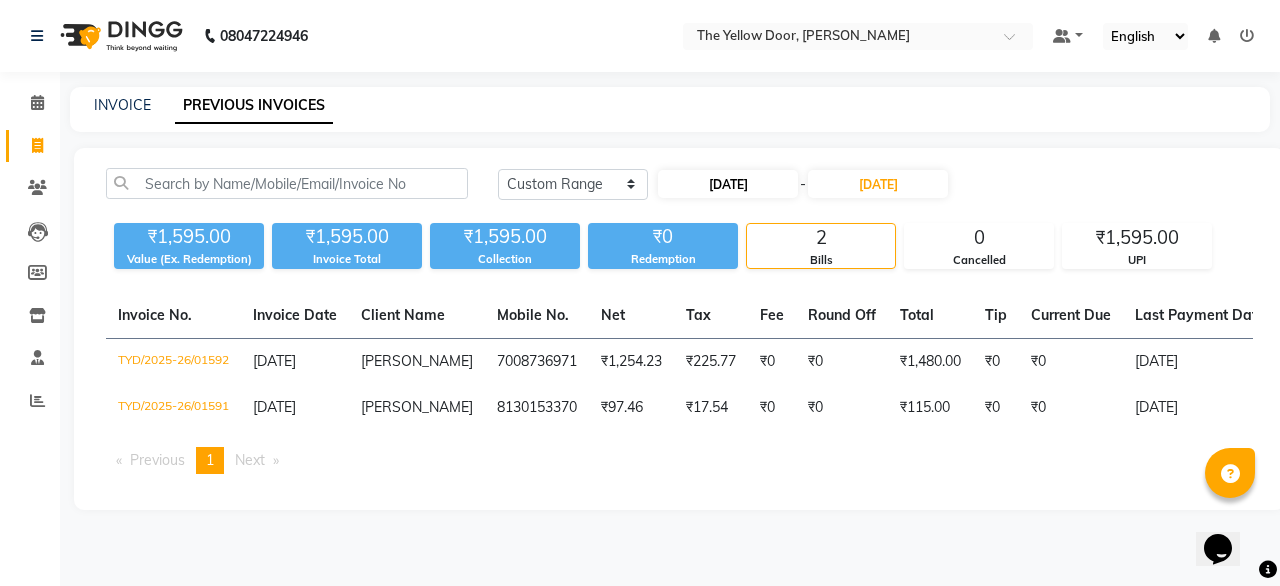 select on "7" 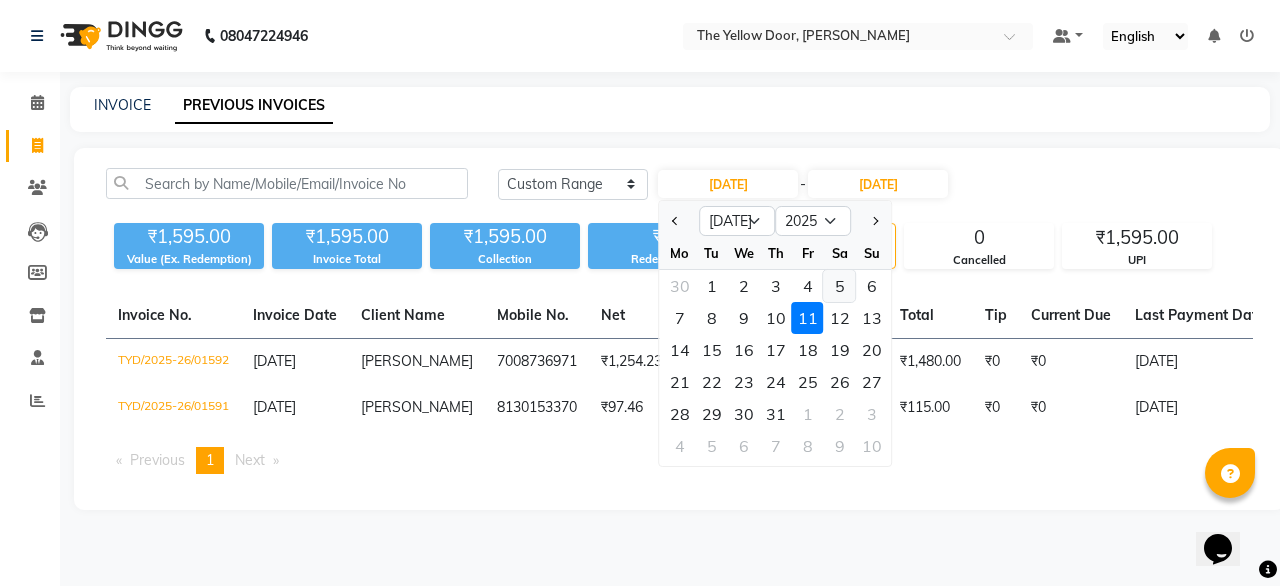 click on "5" 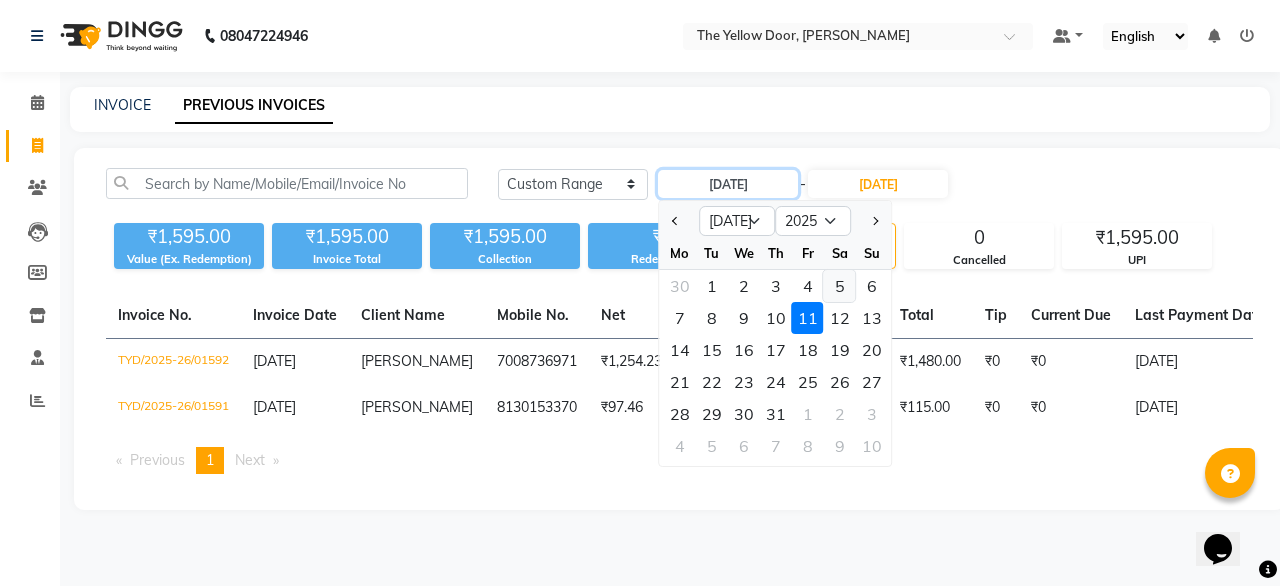type on "05-07-2025" 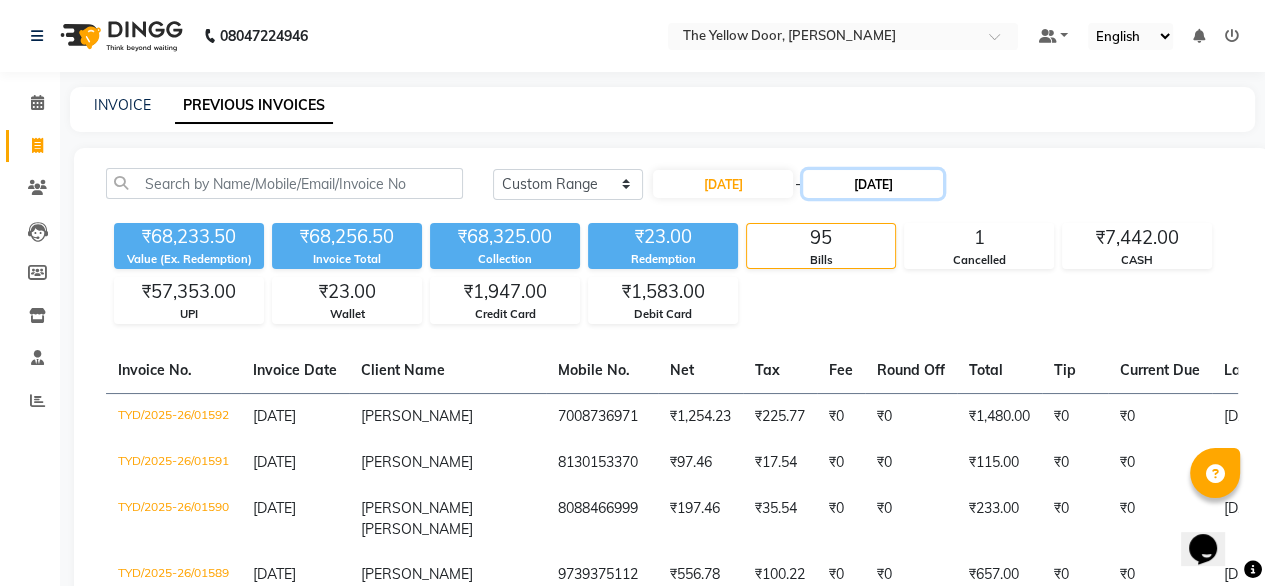 click on "[DATE]" 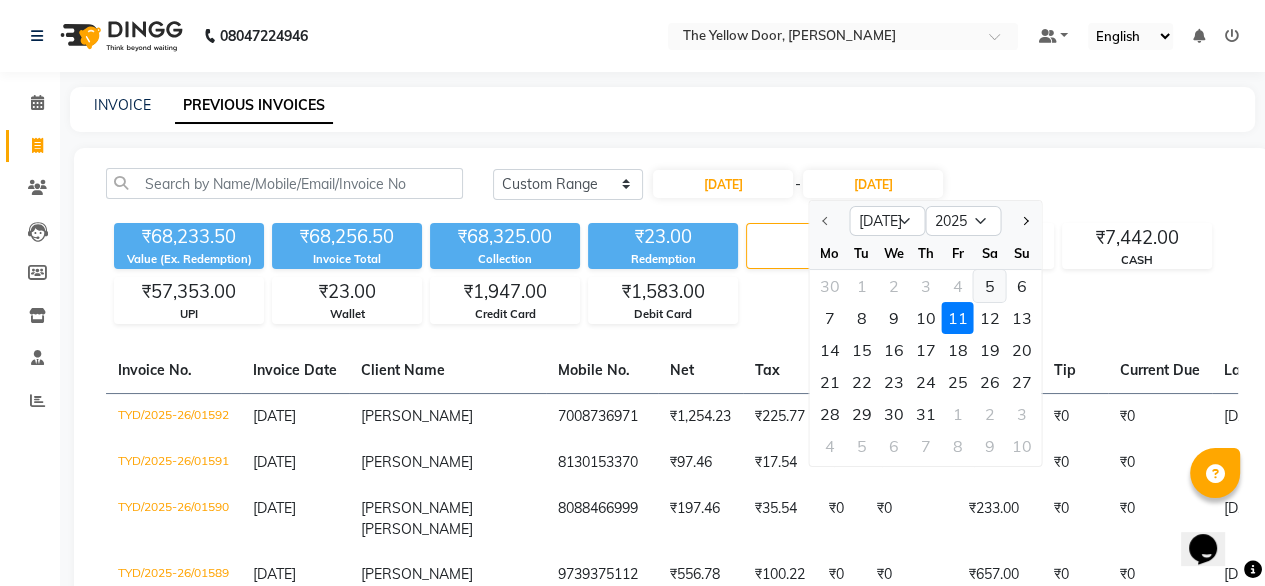 click on "5" 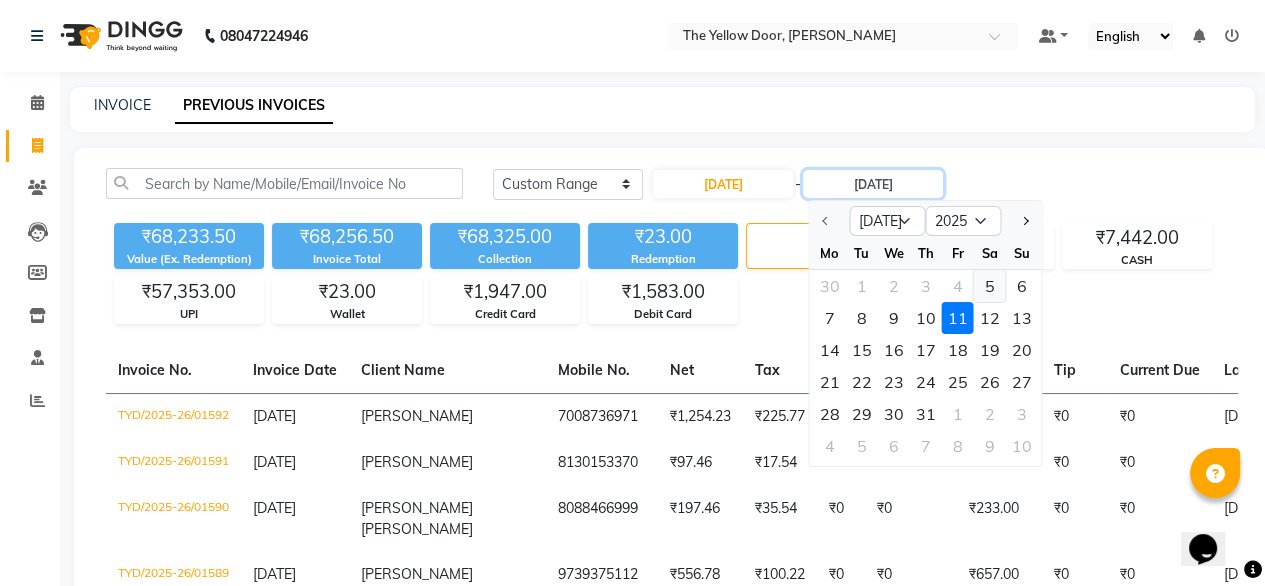 type on "05-07-2025" 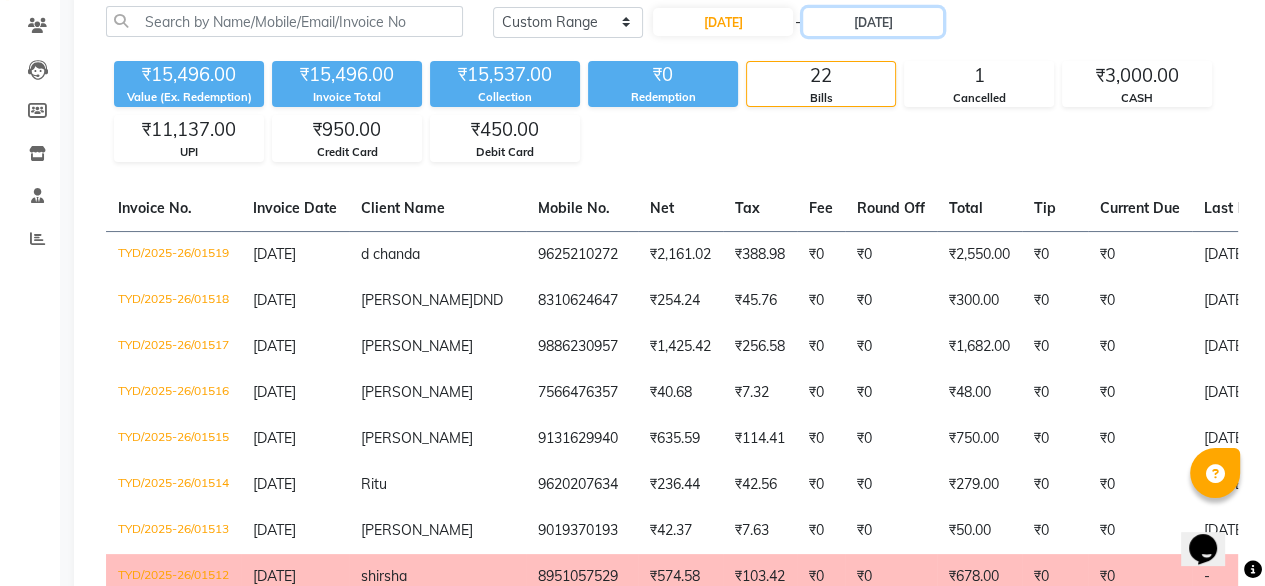 scroll, scrollTop: 164, scrollLeft: 0, axis: vertical 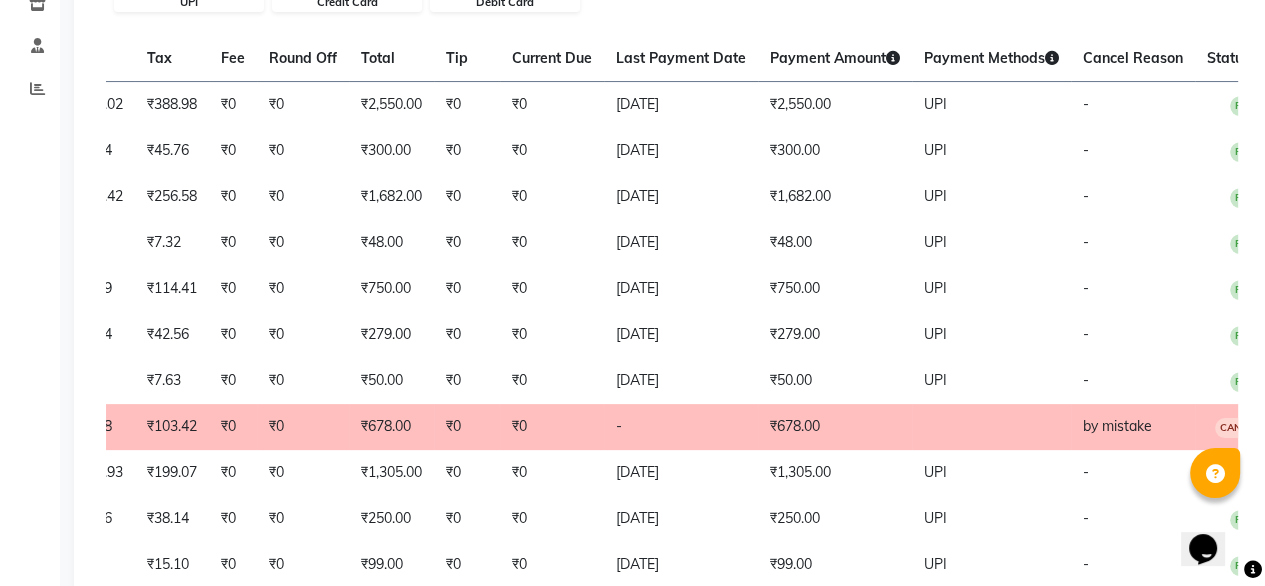 click on "-" 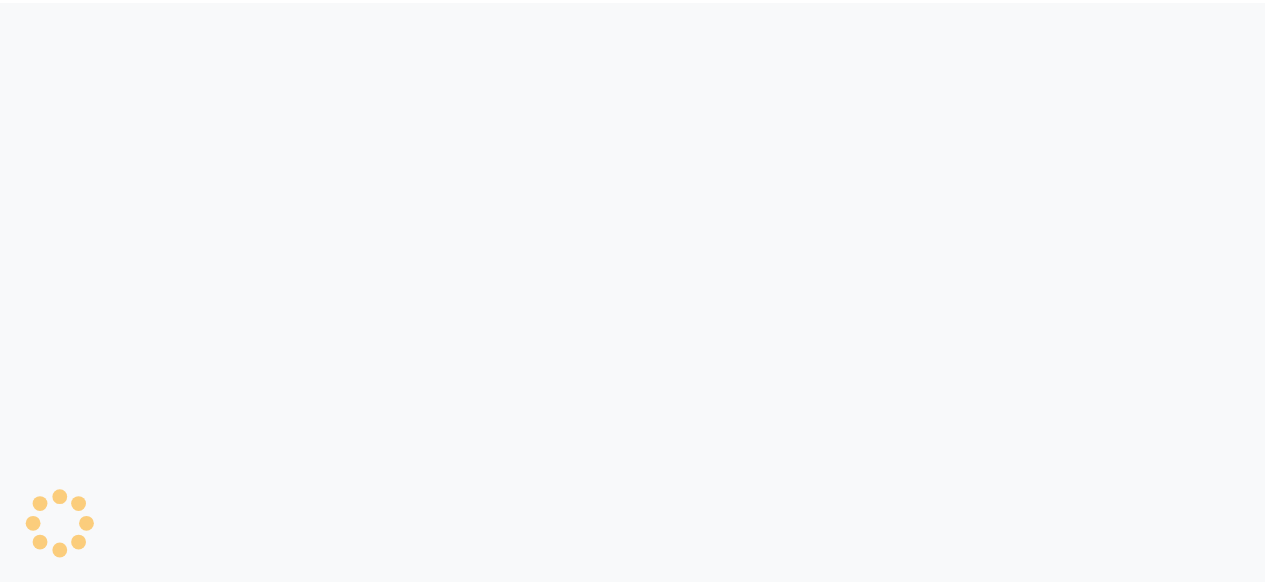 scroll, scrollTop: 0, scrollLeft: 0, axis: both 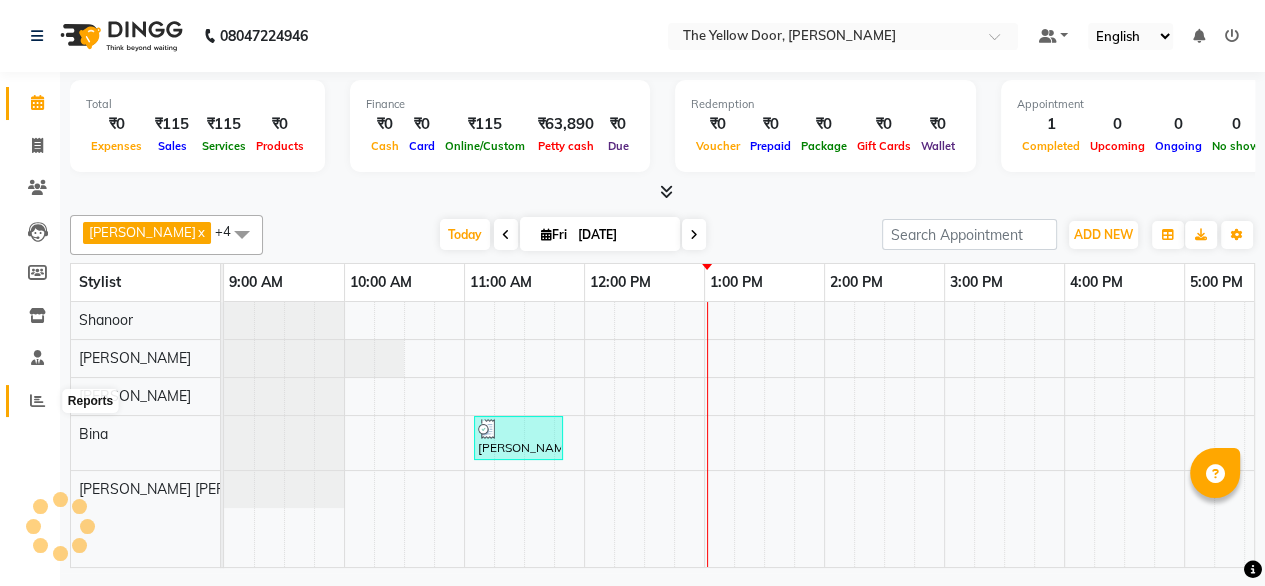 click 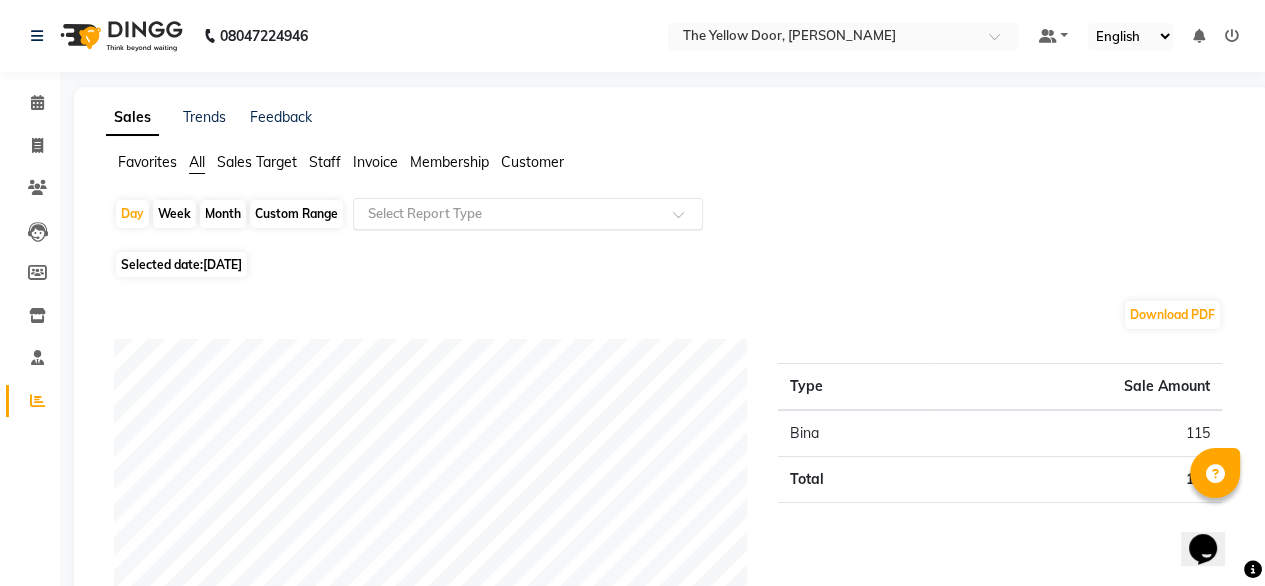 scroll, scrollTop: 0, scrollLeft: 0, axis: both 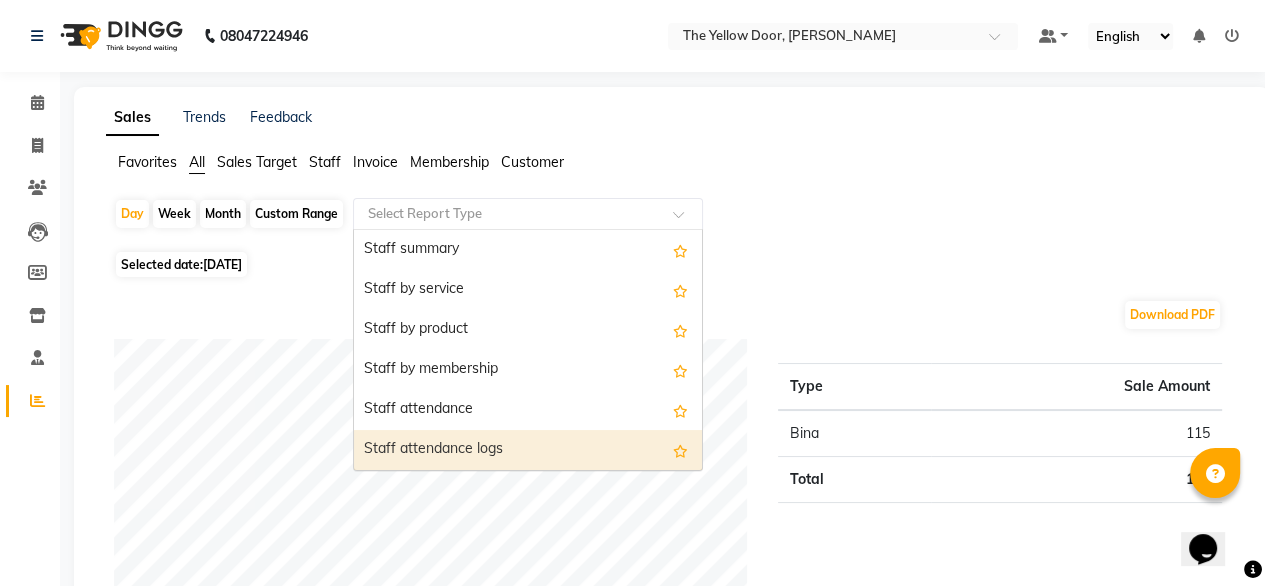 drag, startPoint x: 382, startPoint y: 214, endPoint x: 392, endPoint y: 439, distance: 225.2221 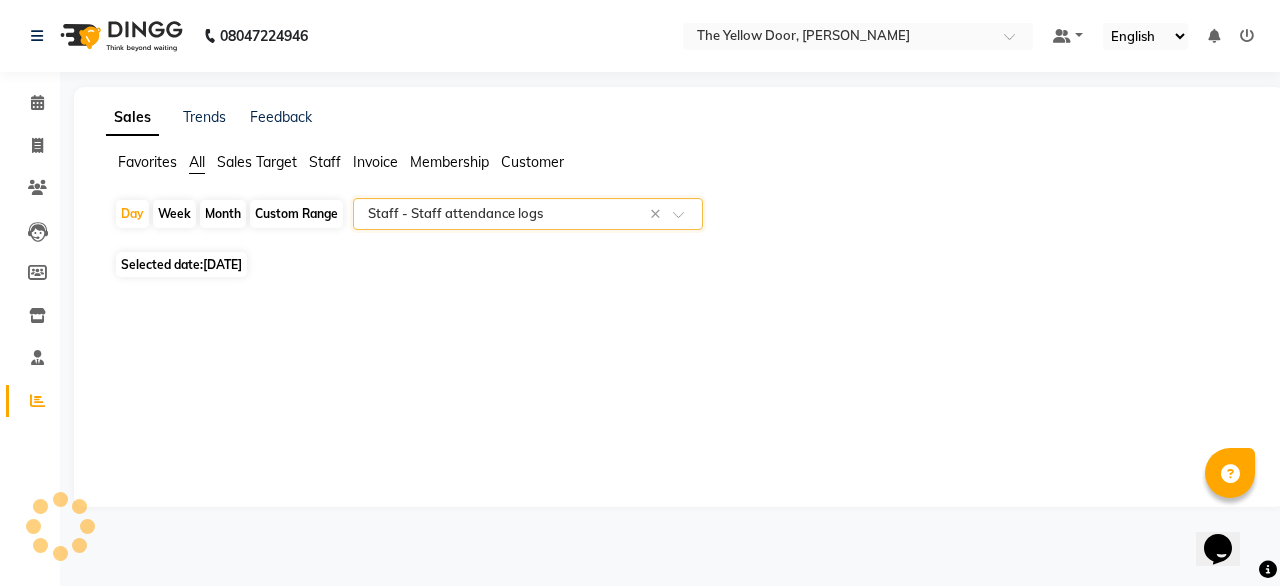 select on "full_report" 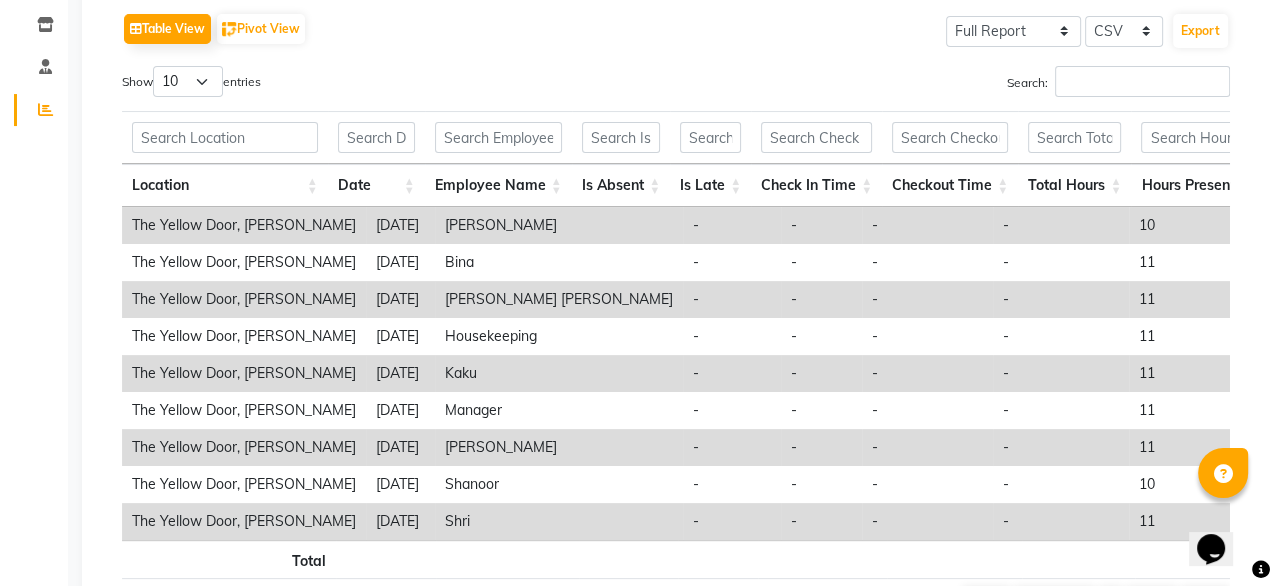 scroll, scrollTop: 0, scrollLeft: 0, axis: both 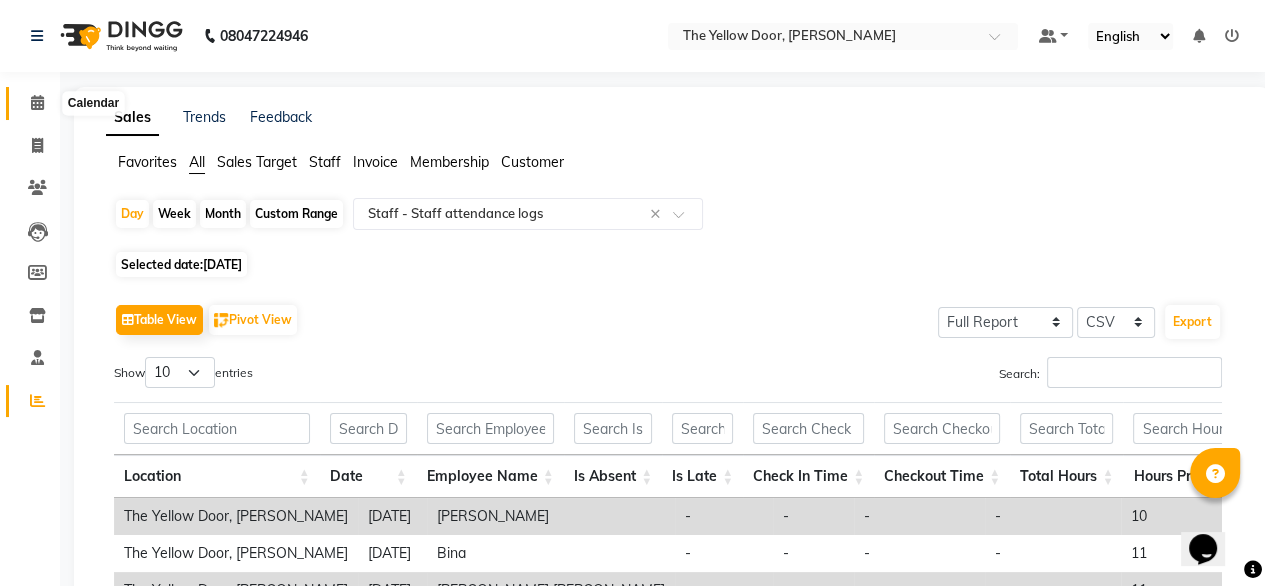 click 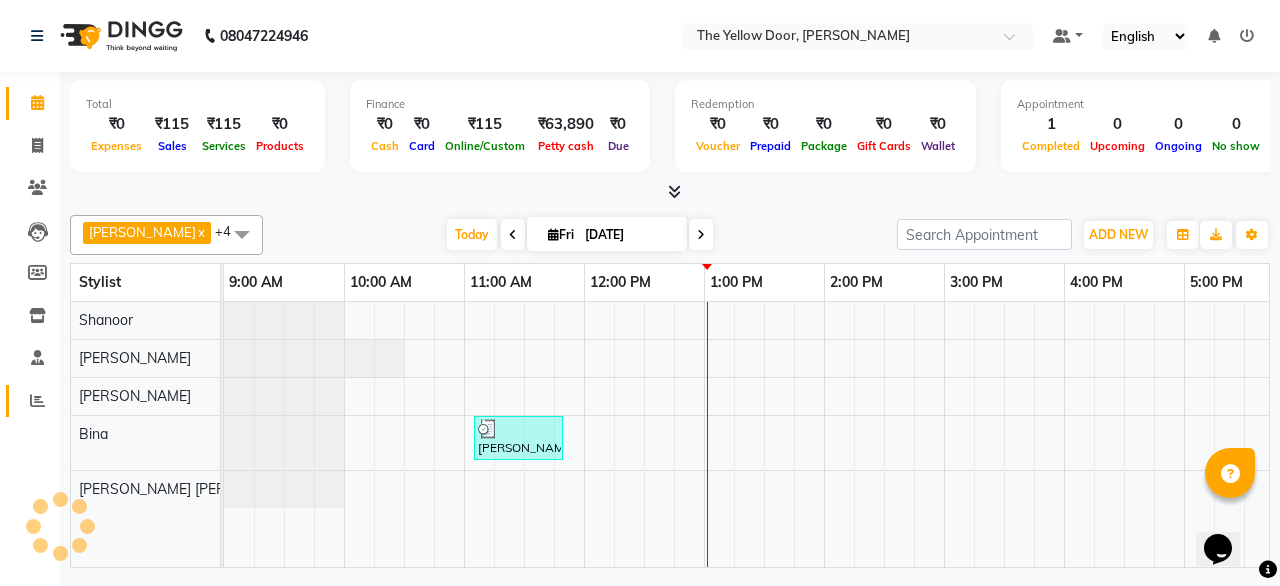 scroll, scrollTop: 0, scrollLeft: 0, axis: both 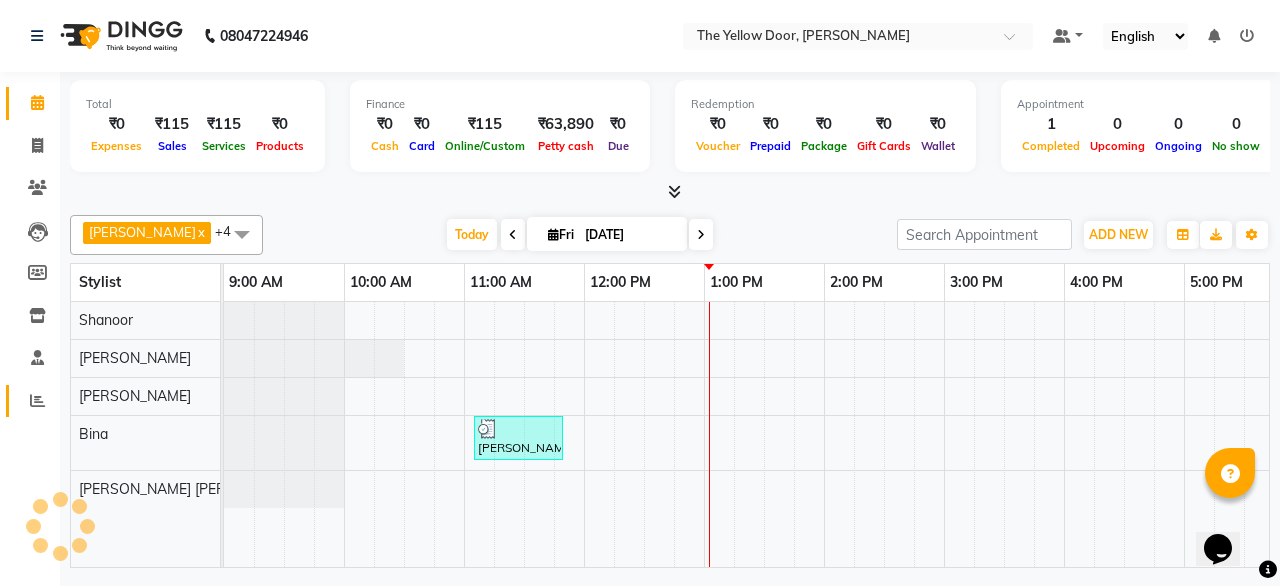 drag, startPoint x: 30, startPoint y: 424, endPoint x: 32, endPoint y: 412, distance: 12.165525 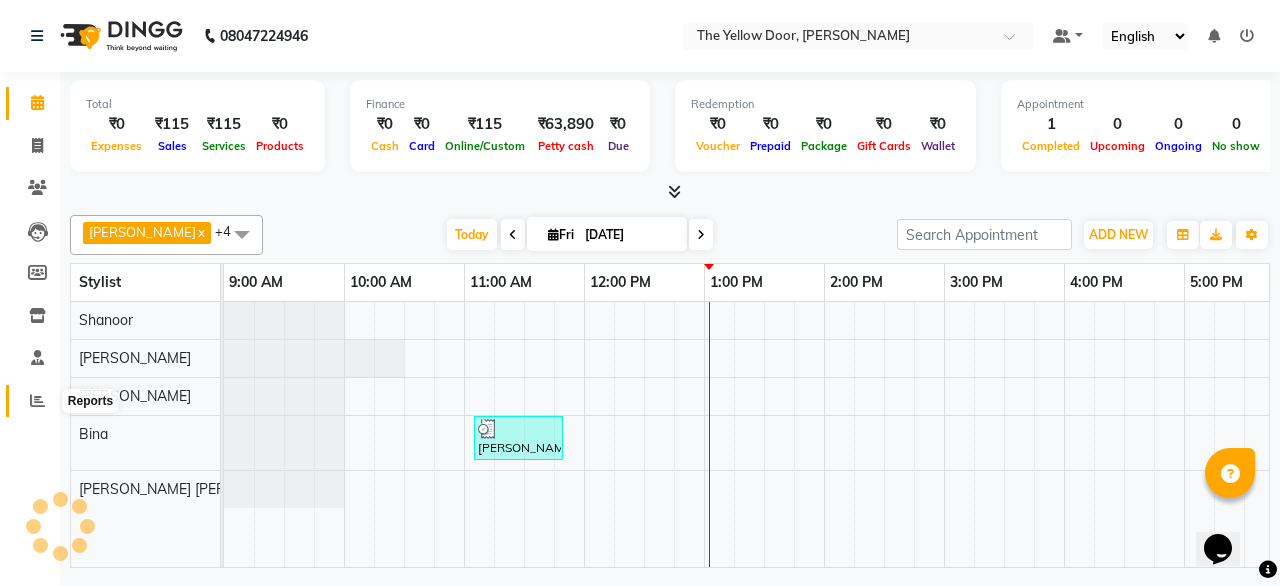 click 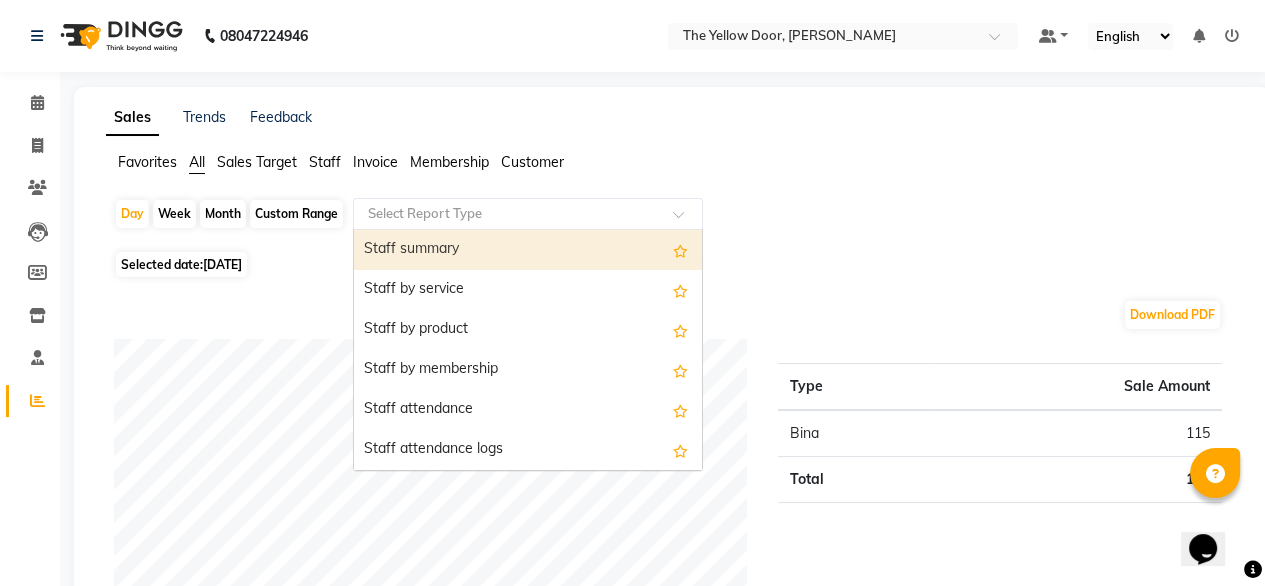 click 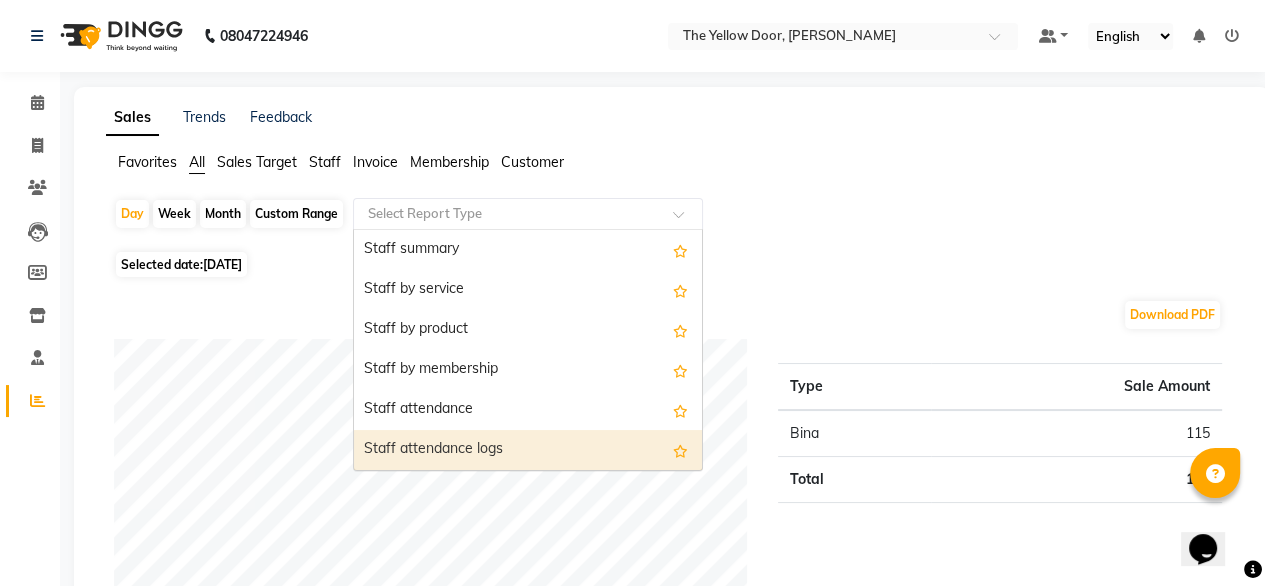 click on "Staff attendance logs" at bounding box center (528, 450) 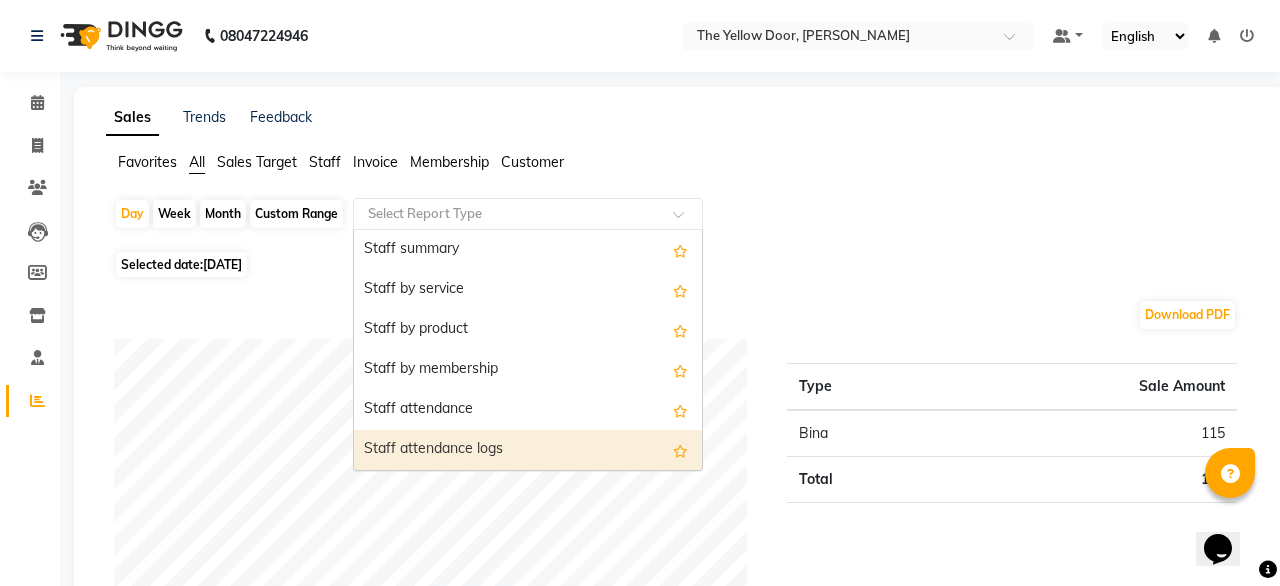 select on "full_report" 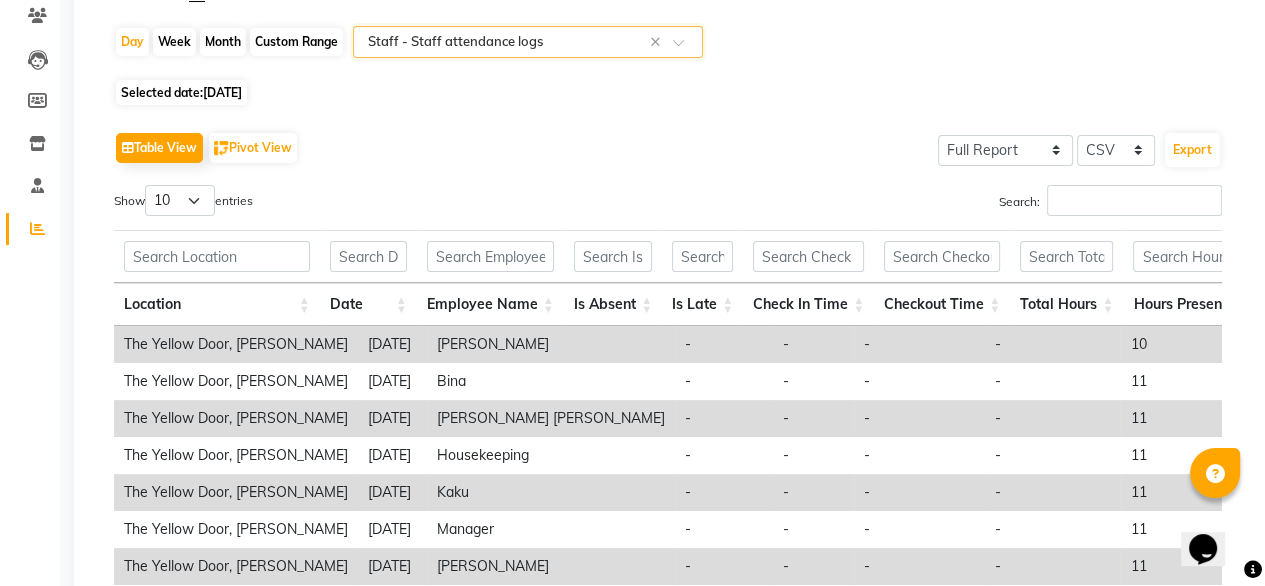 scroll, scrollTop: 260, scrollLeft: 0, axis: vertical 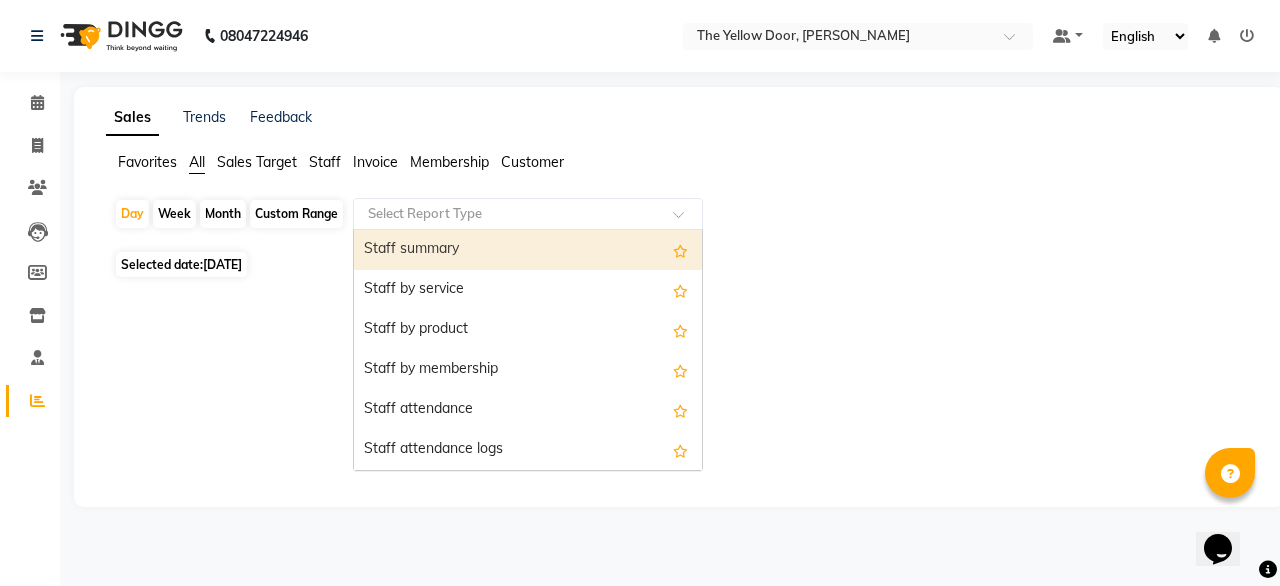 click 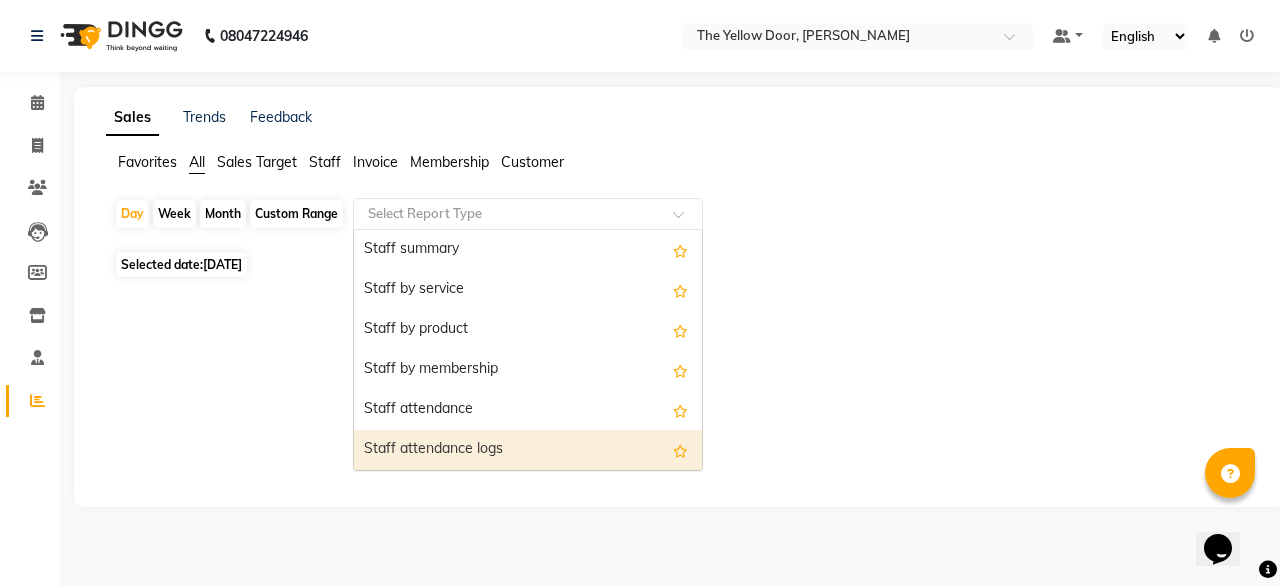click on "Staff attendance logs" at bounding box center (528, 450) 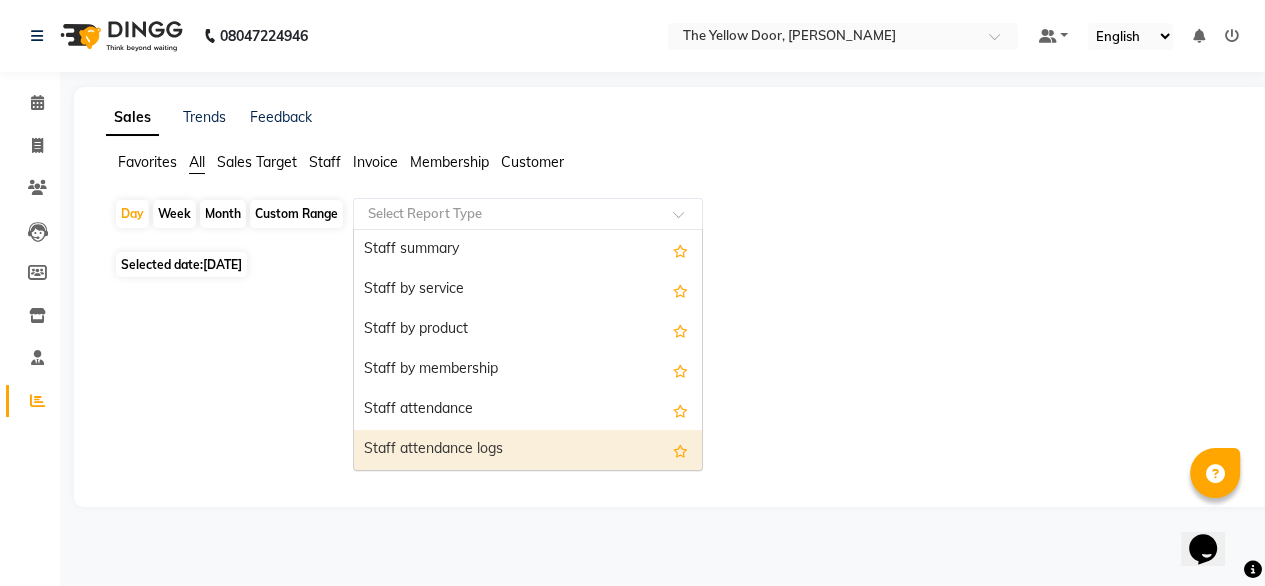 select on "full_report" 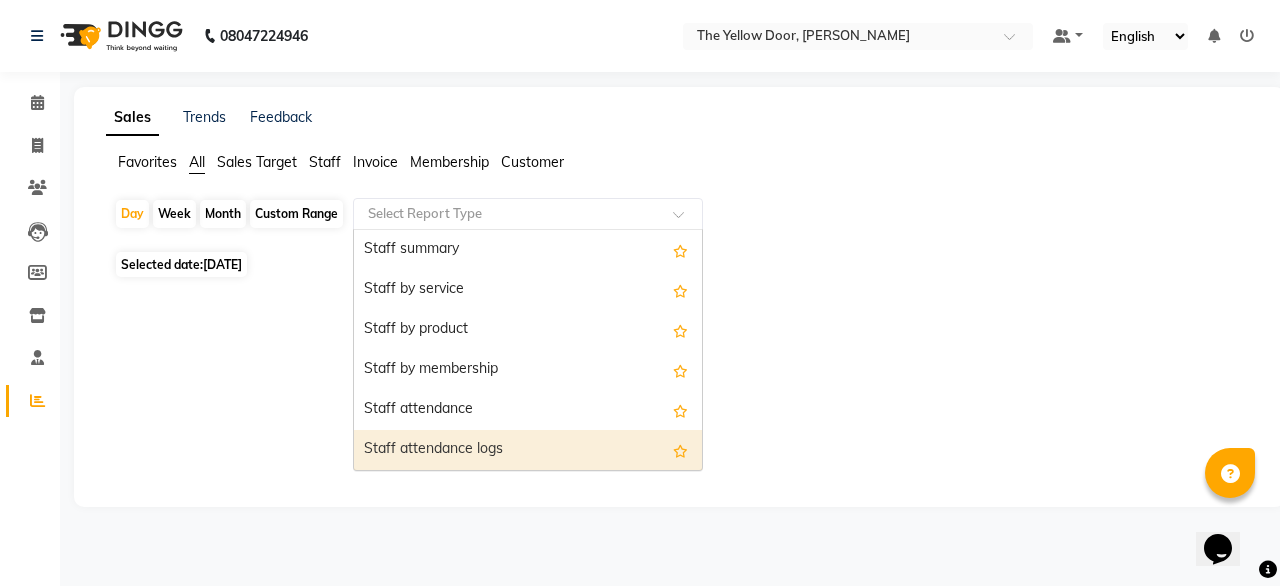 drag, startPoint x: 535, startPoint y: 222, endPoint x: 509, endPoint y: 515, distance: 294.15134 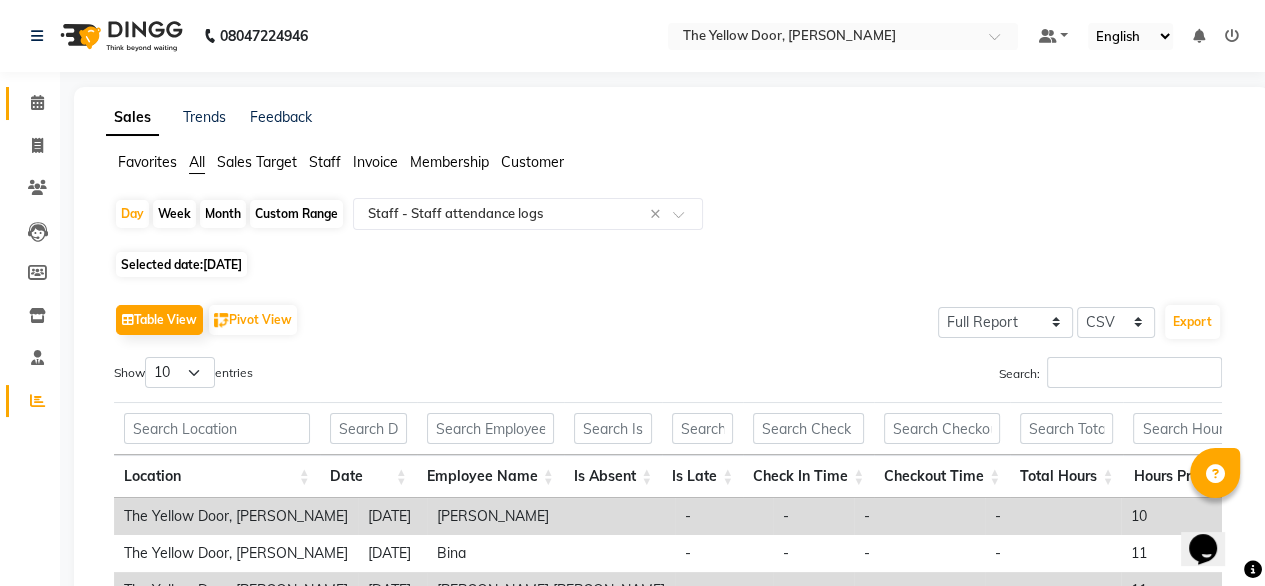 click on "Calendar" 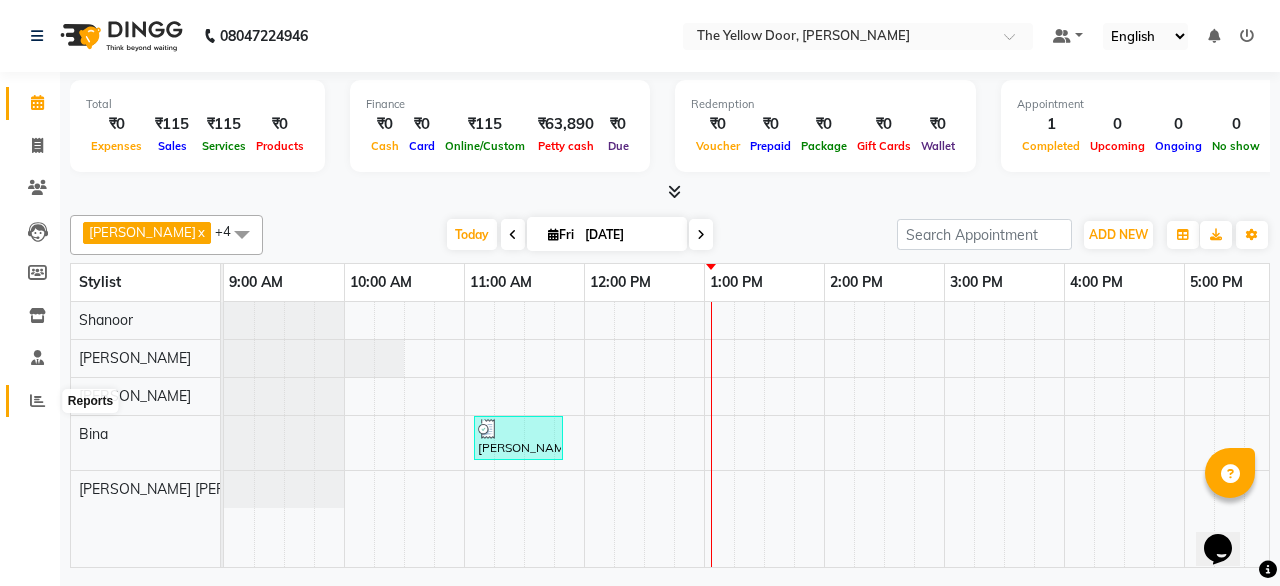 drag, startPoint x: 2, startPoint y: 393, endPoint x: 24, endPoint y: 397, distance: 22.36068 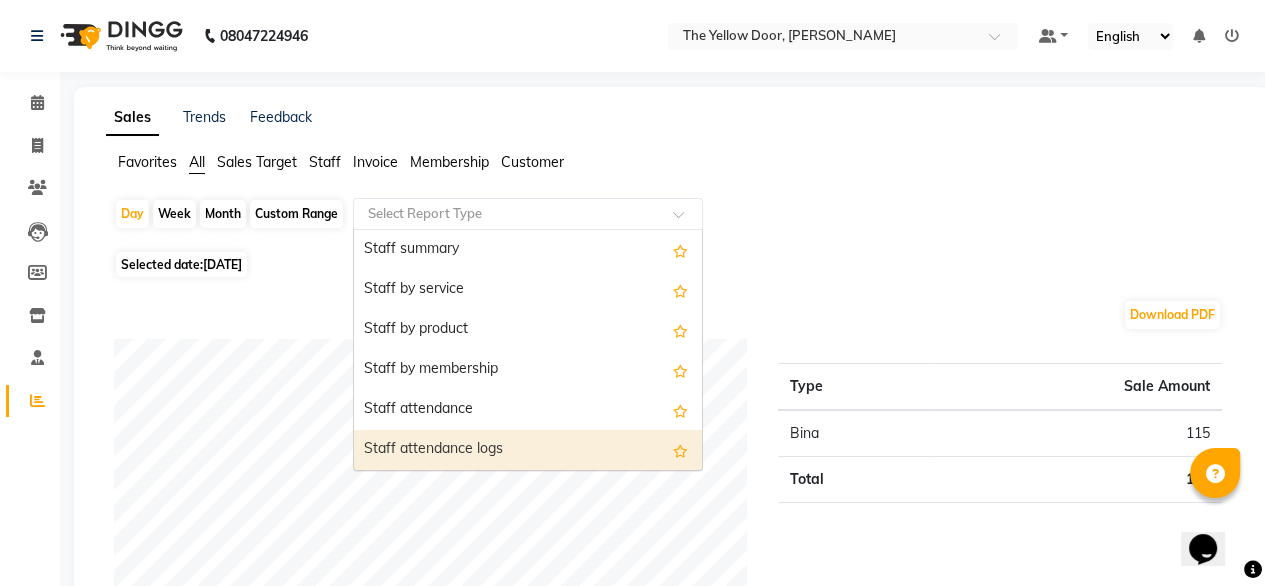drag, startPoint x: 425, startPoint y: 211, endPoint x: 409, endPoint y: 457, distance: 246.51978 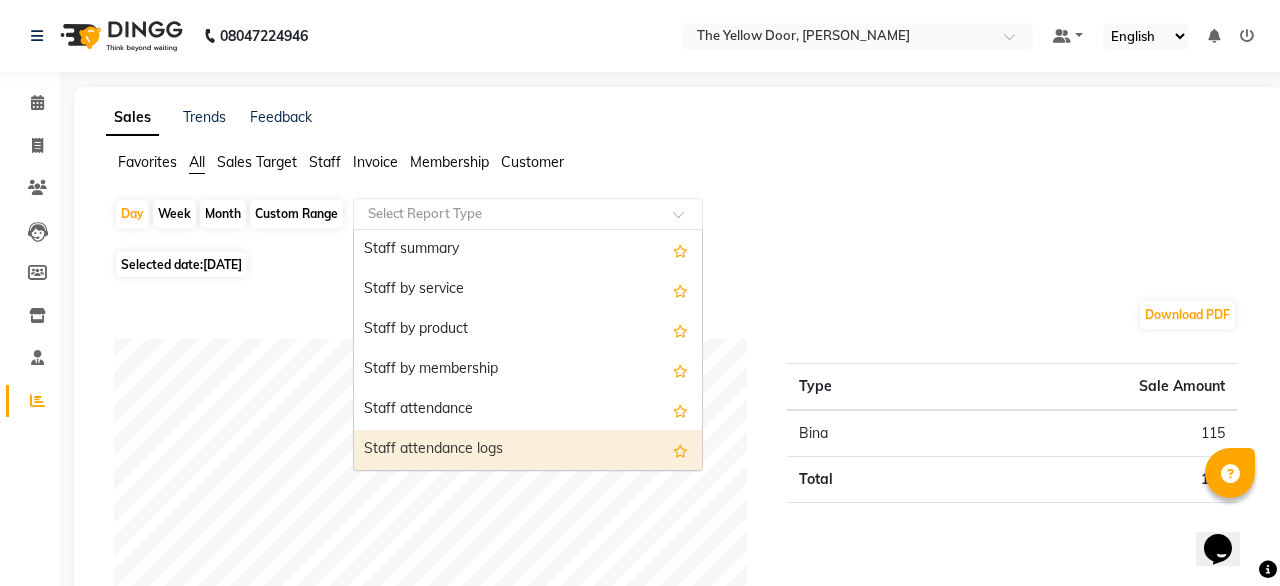 select on "full_report" 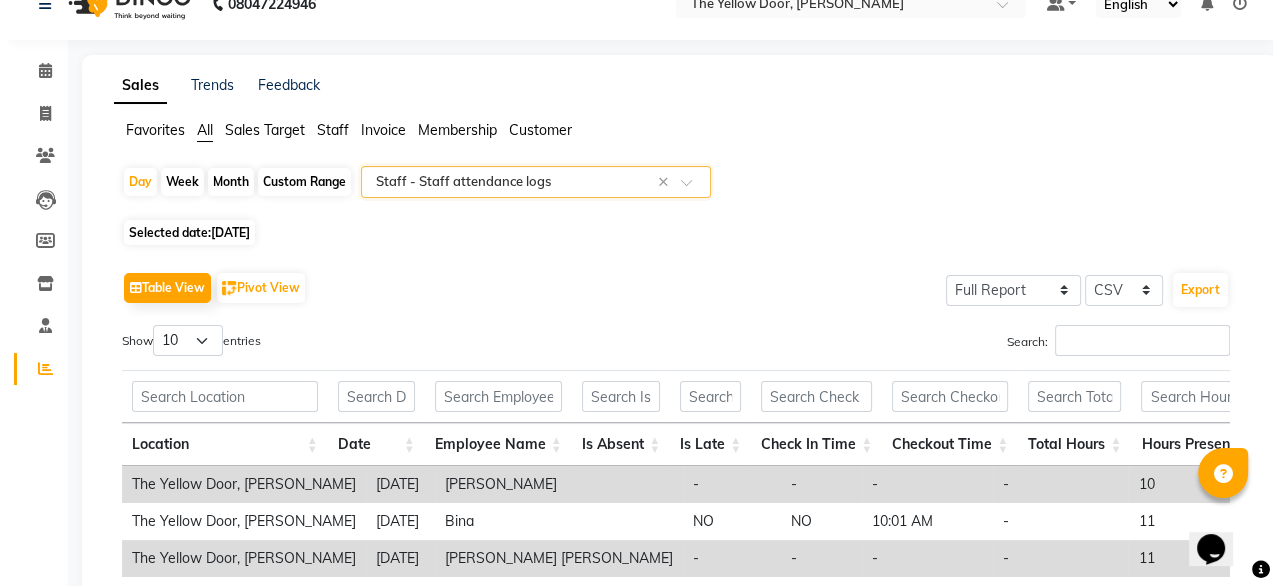 scroll, scrollTop: 0, scrollLeft: 0, axis: both 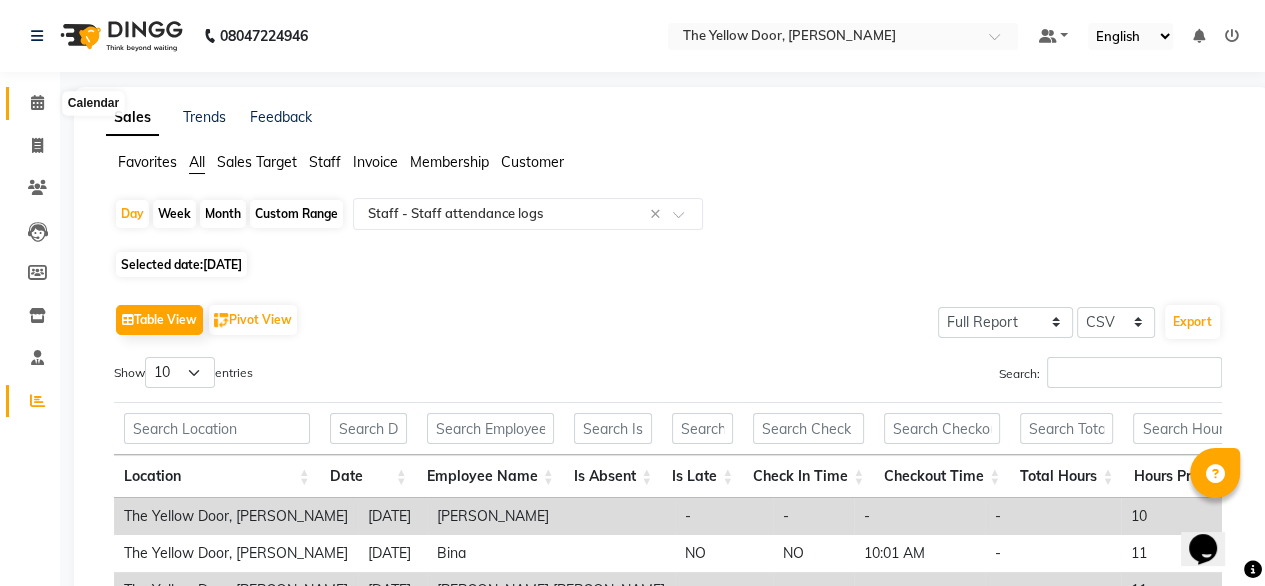 click 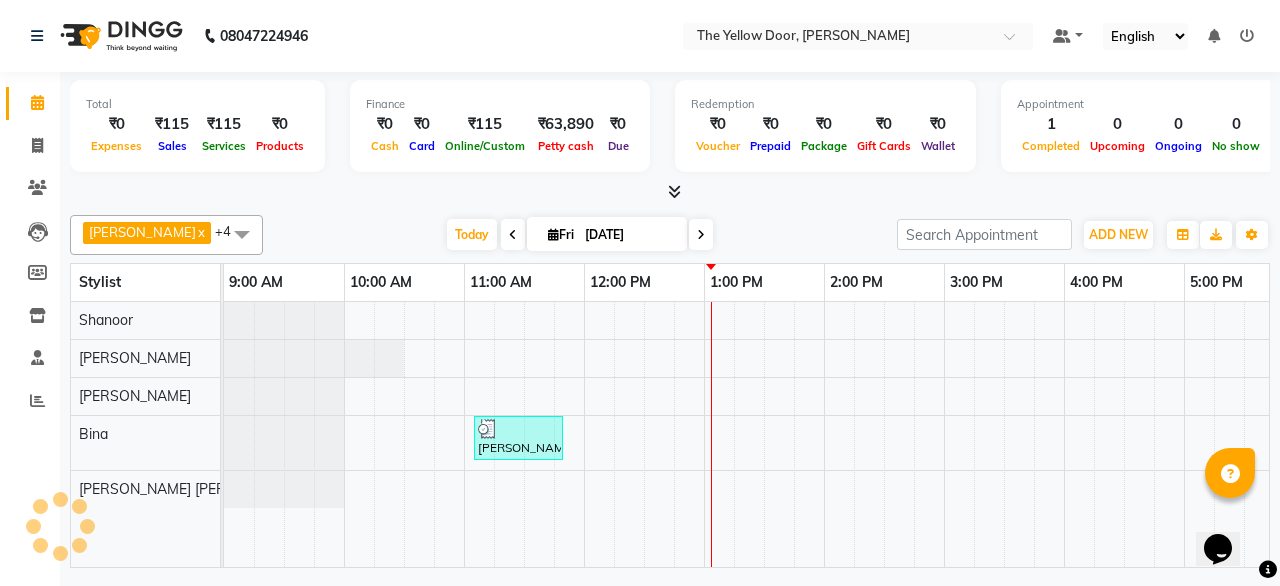 scroll, scrollTop: 0, scrollLeft: 0, axis: both 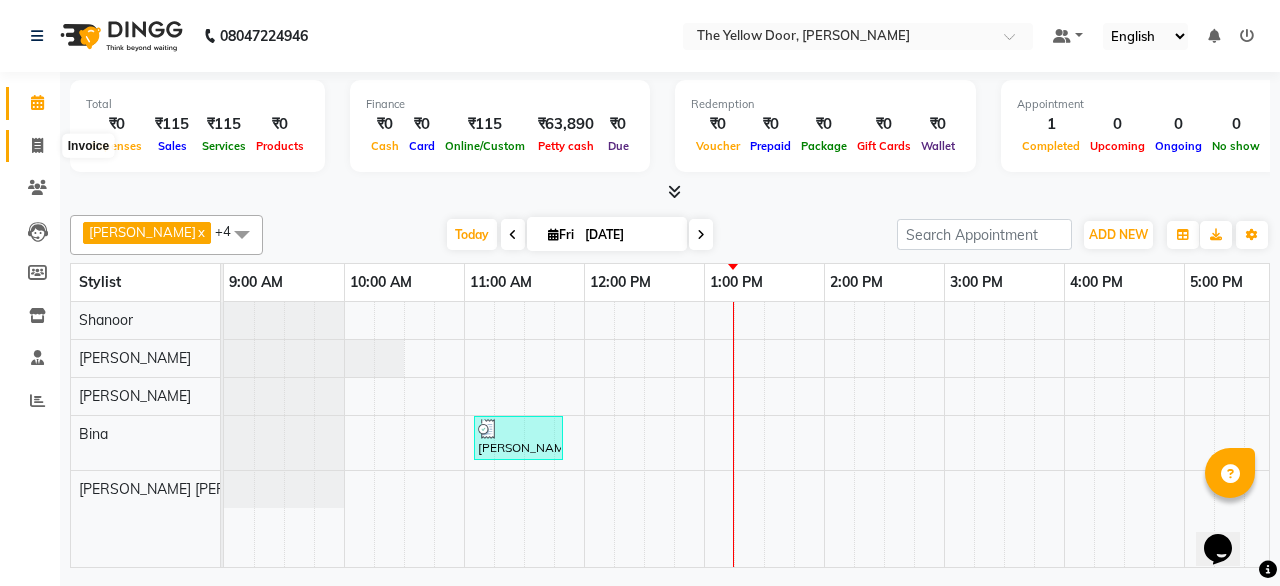 click 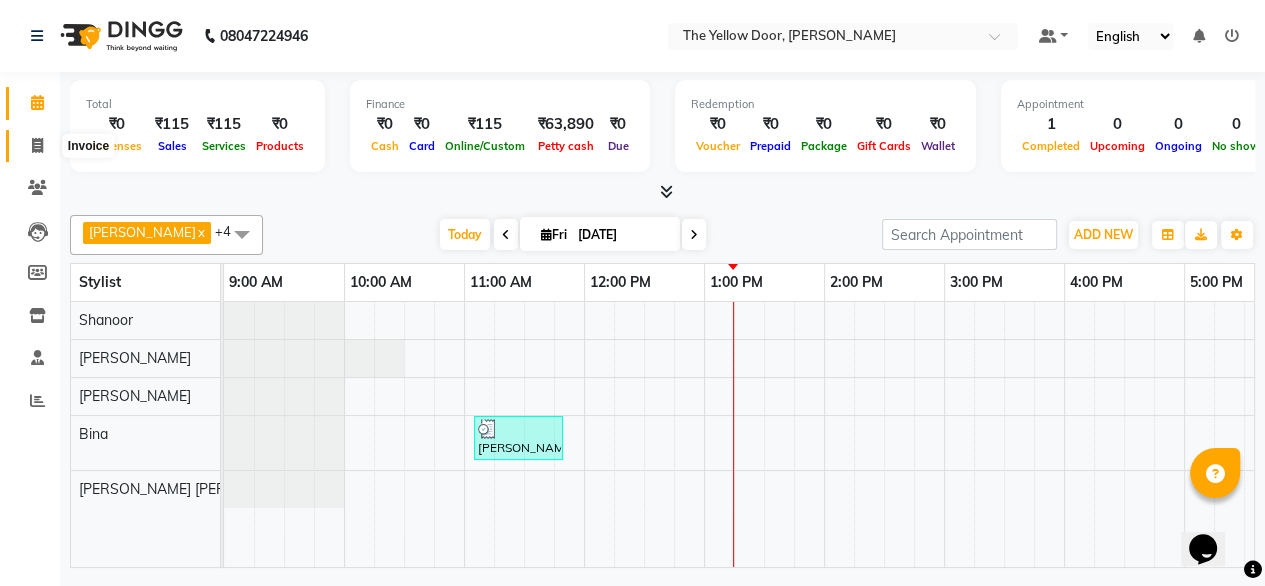 select on "service" 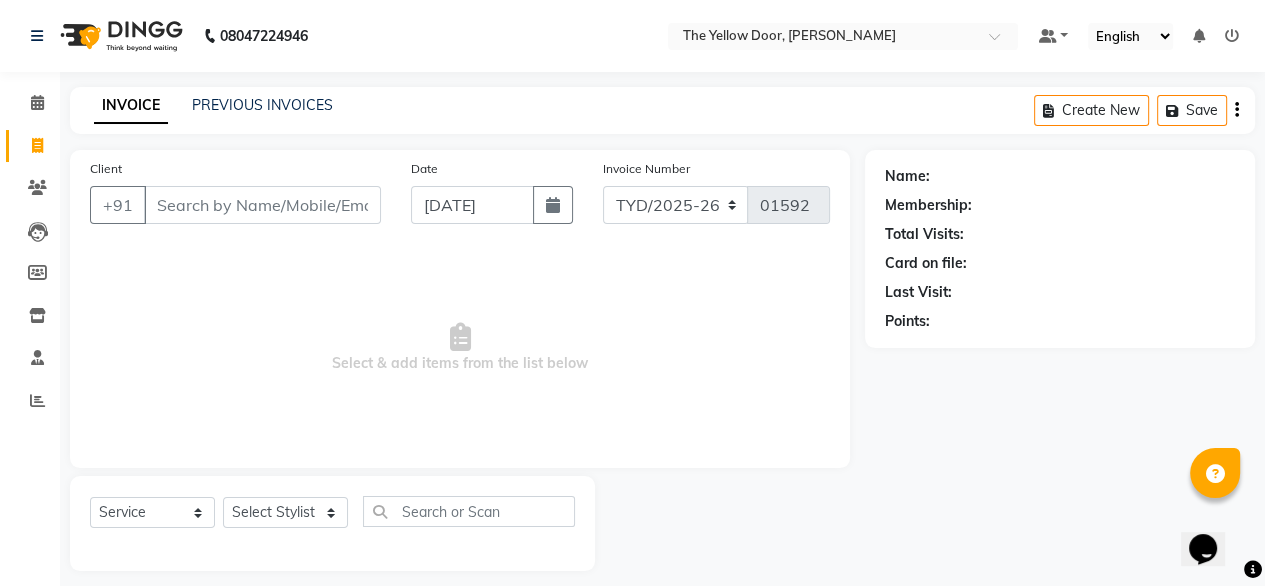 click on "Client" at bounding box center [262, 205] 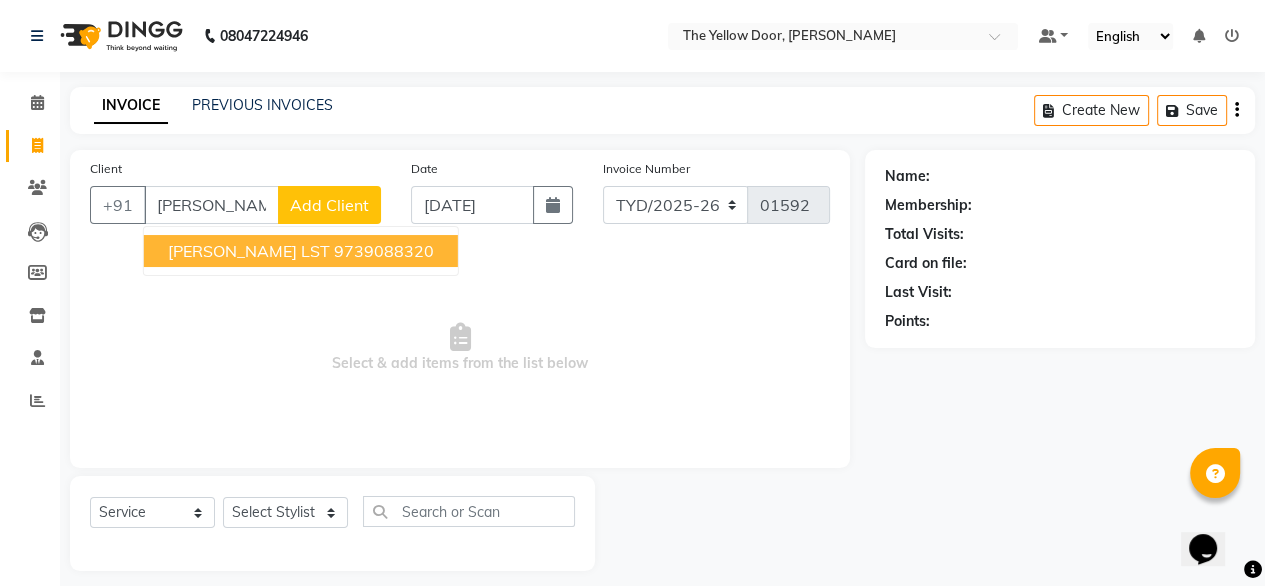 click on "shalu" at bounding box center (211, 205) 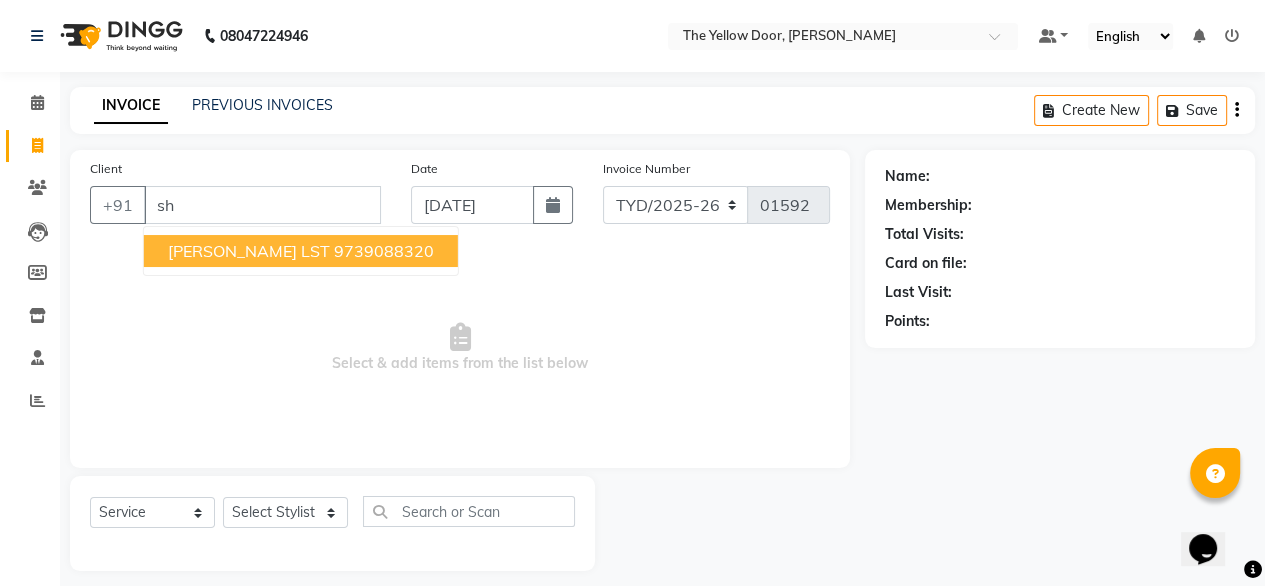 type on "s" 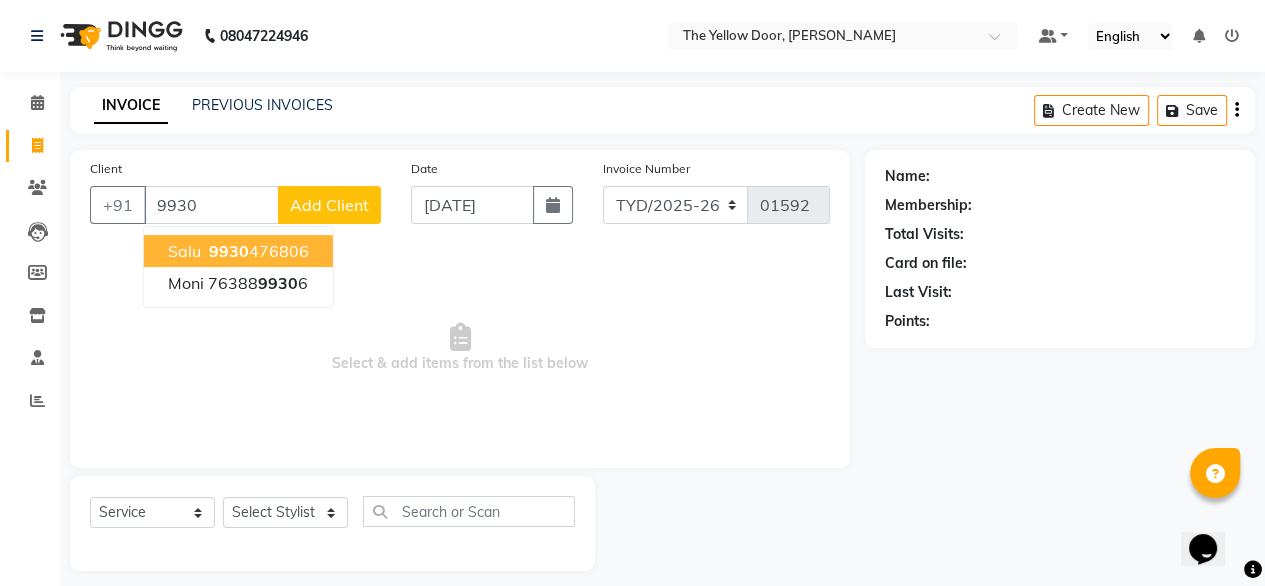click on "9930" at bounding box center [211, 205] 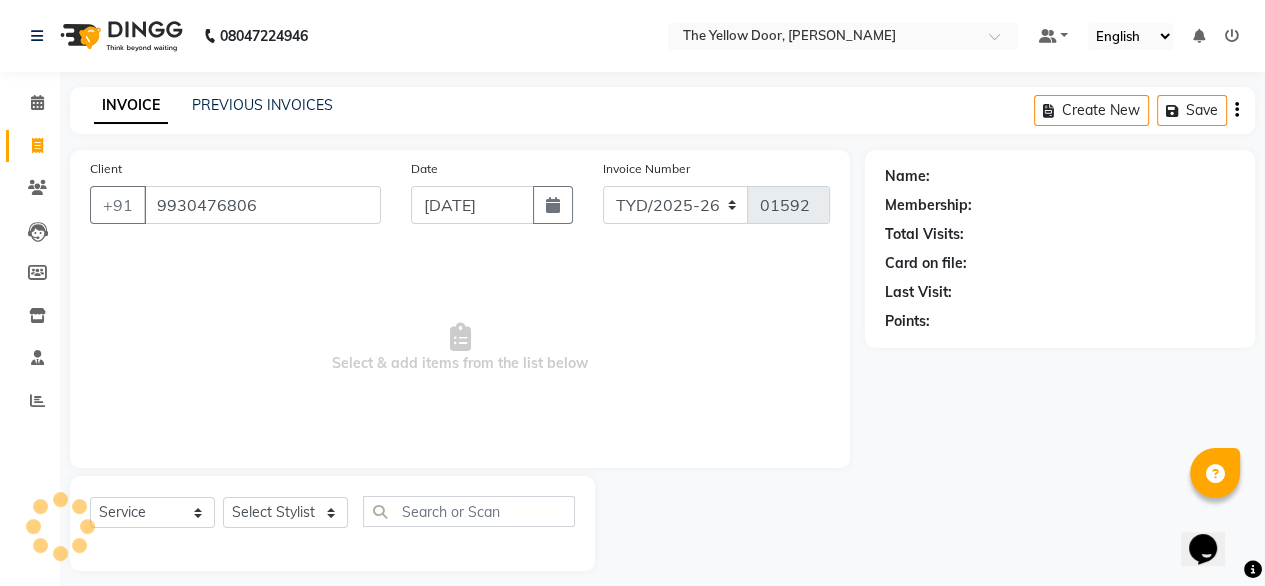 type on "9930476806" 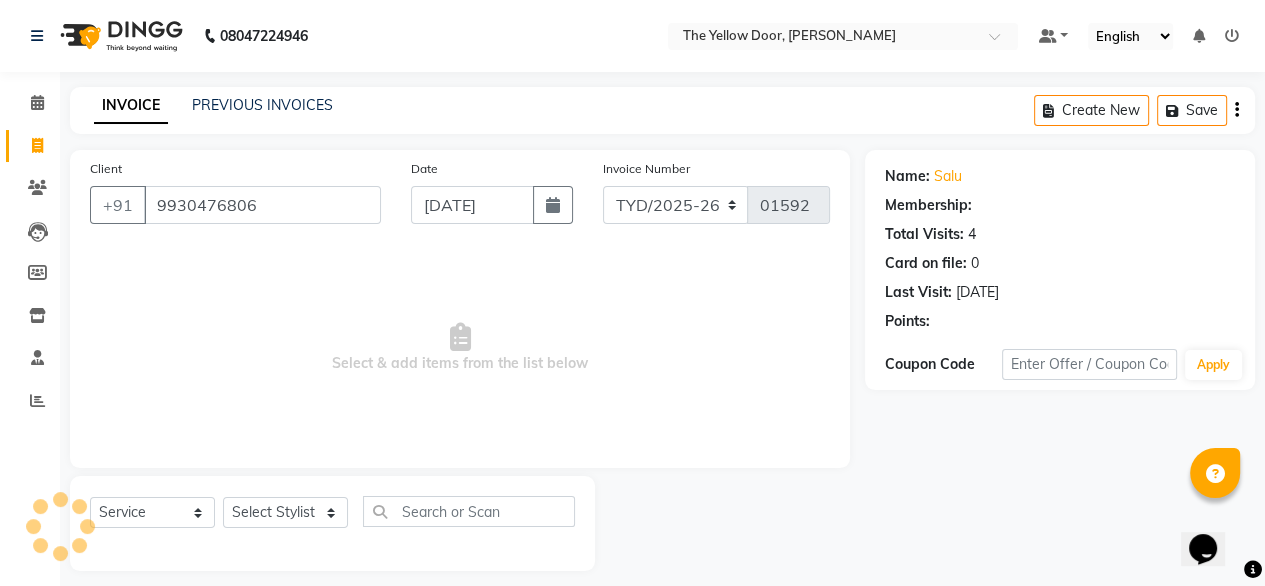 select on "1: Object" 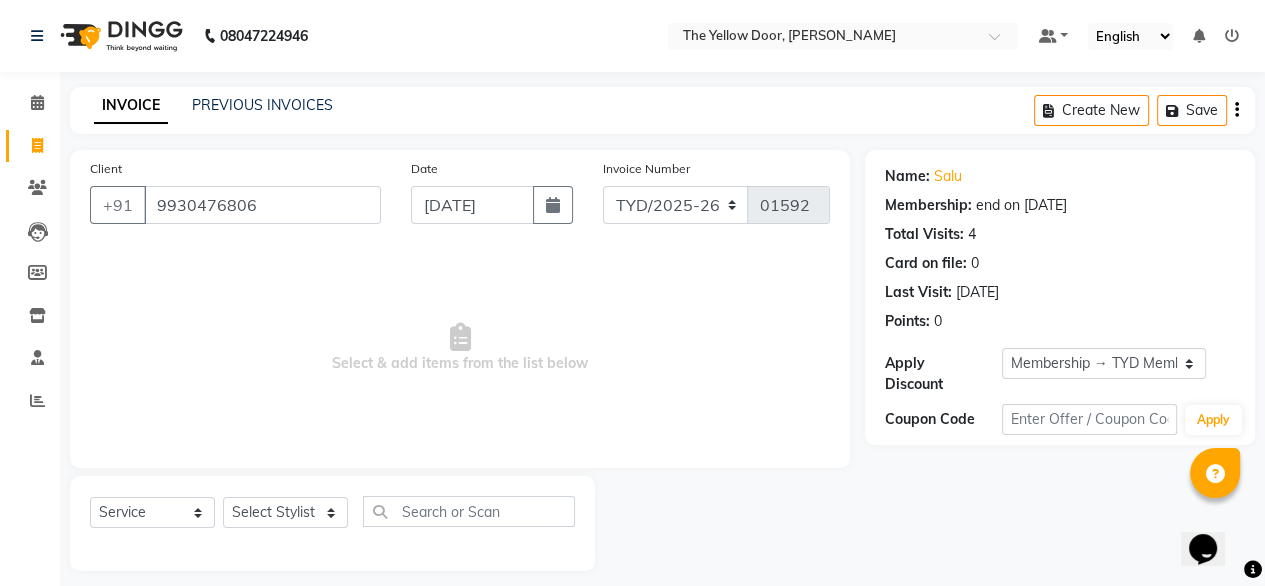click on "Total Visits:" 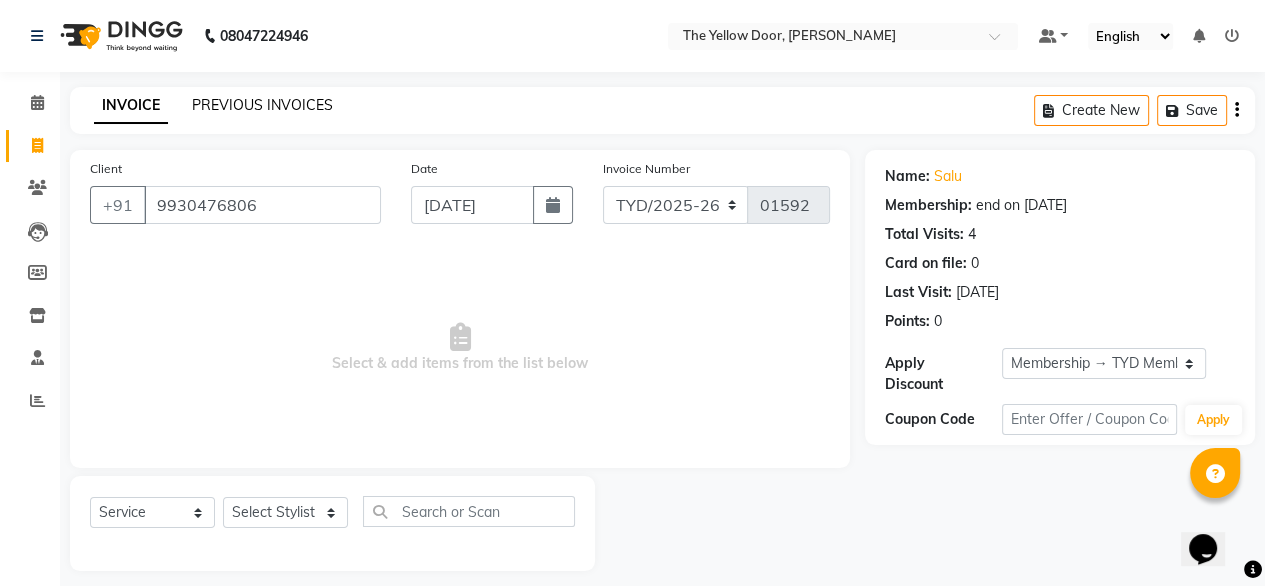 click on "PREVIOUS INVOICES" 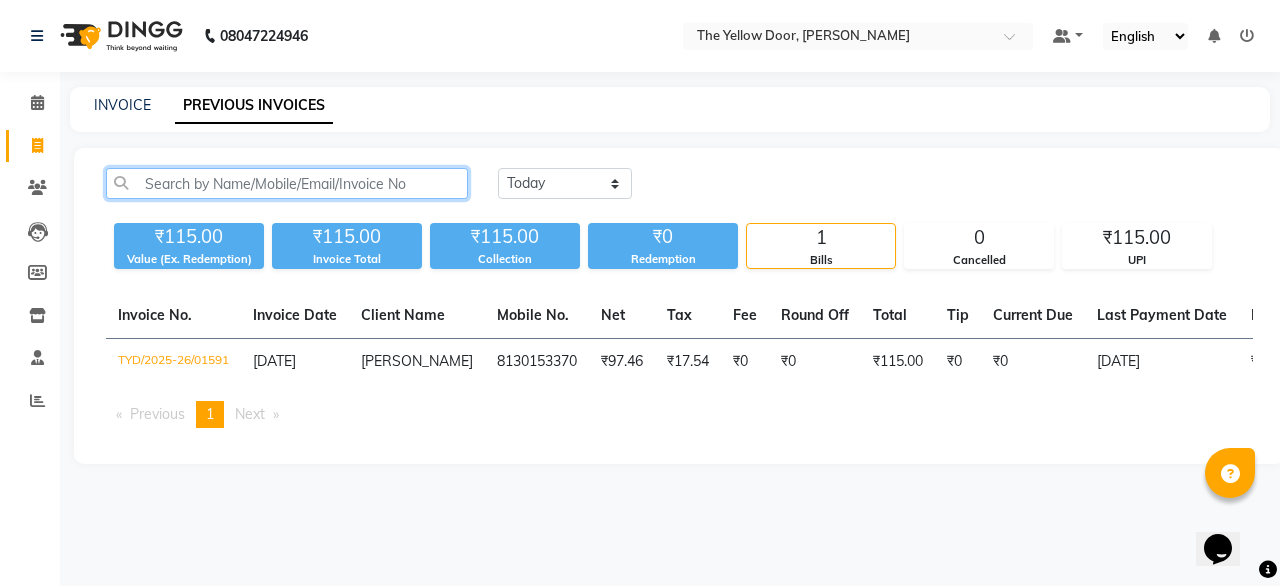 click 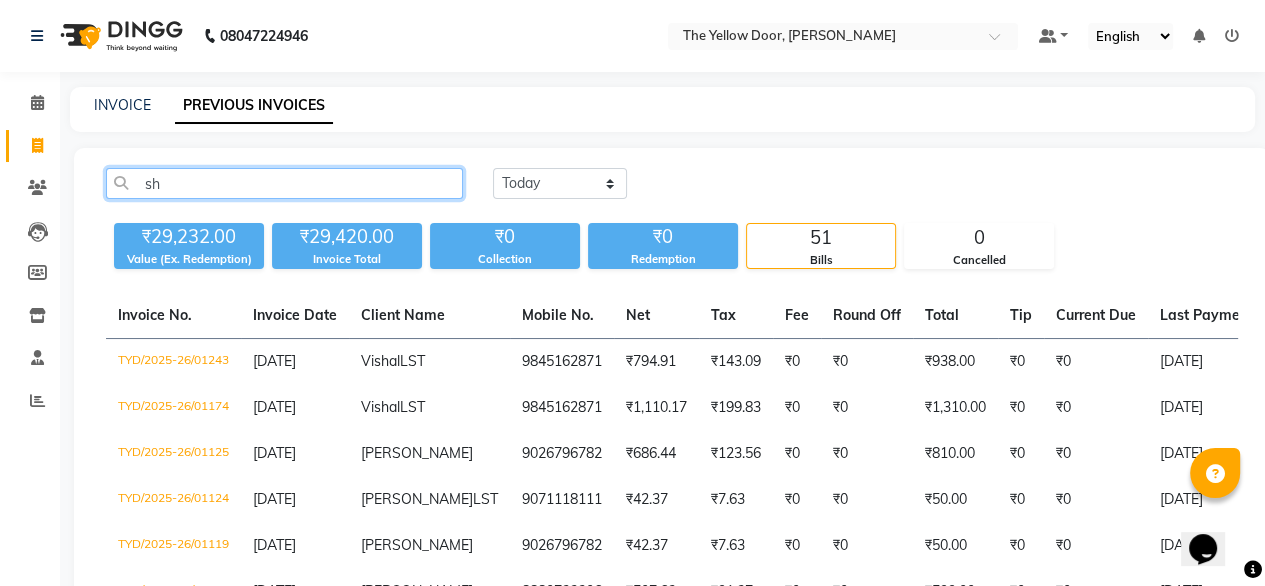 type on "s" 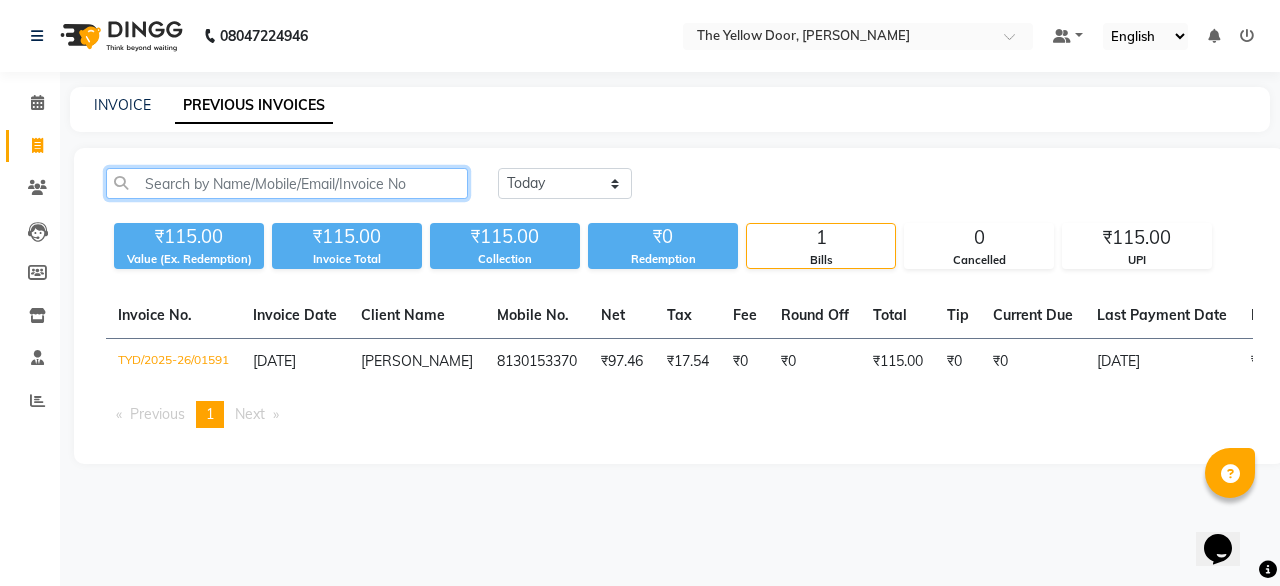 type on "s" 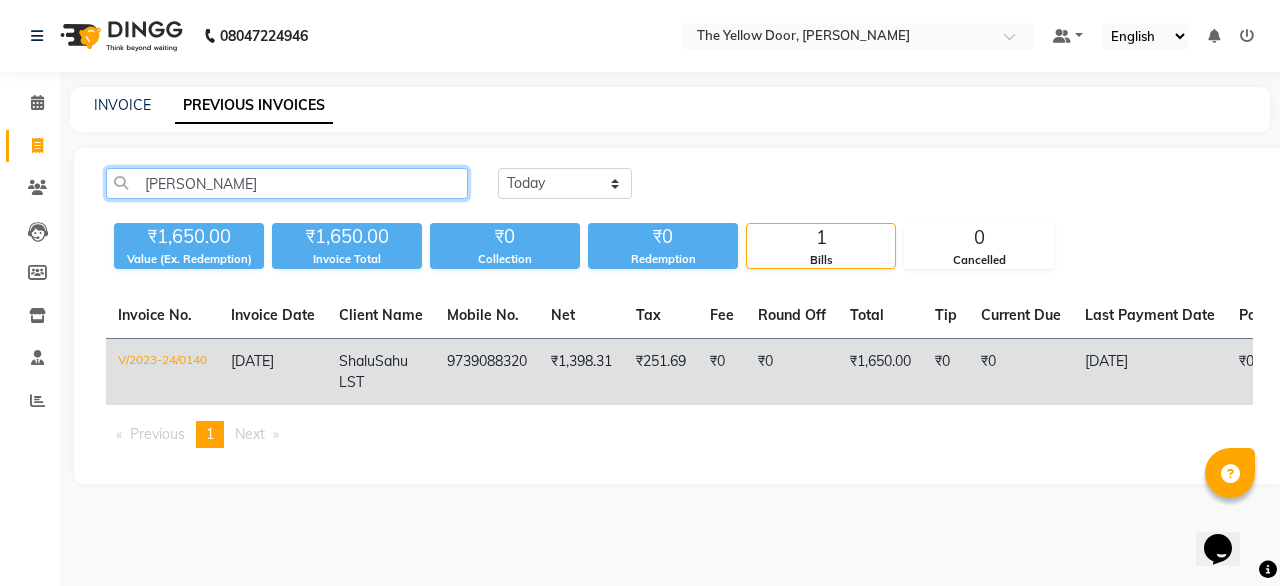 type on "[PERSON_NAME]" 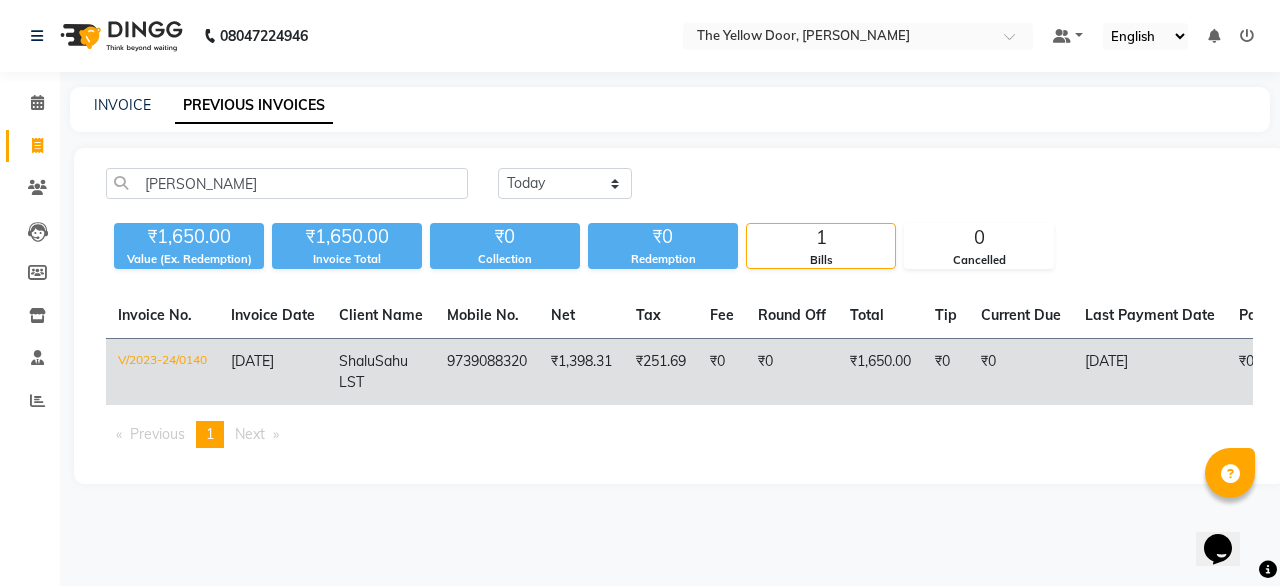 click on "9739088320" 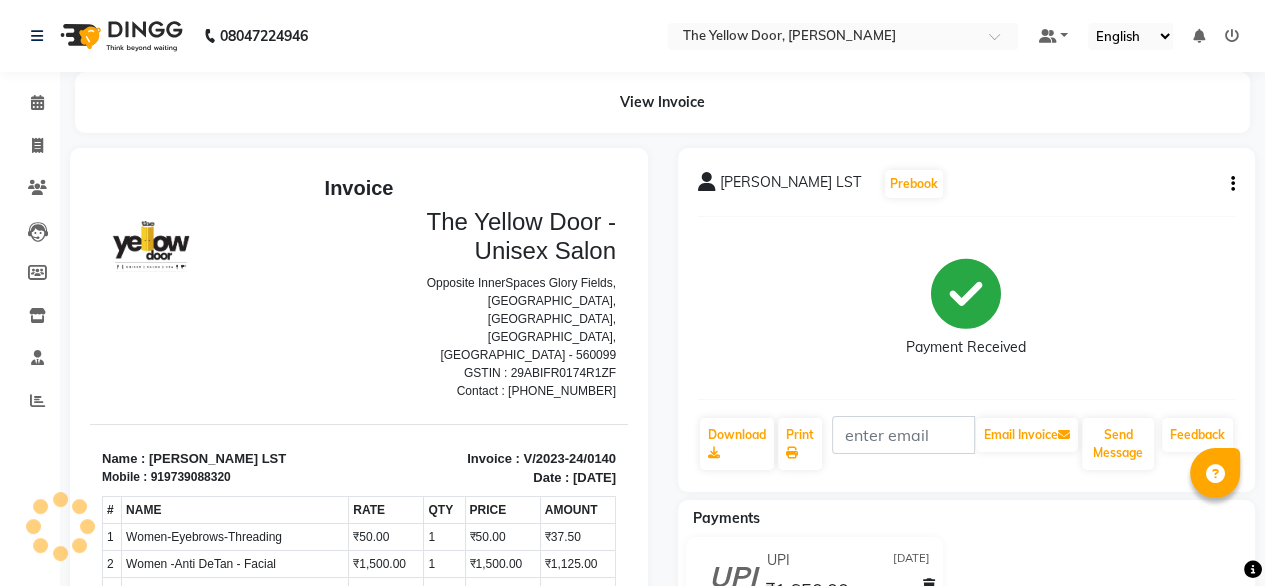 scroll, scrollTop: 0, scrollLeft: 0, axis: both 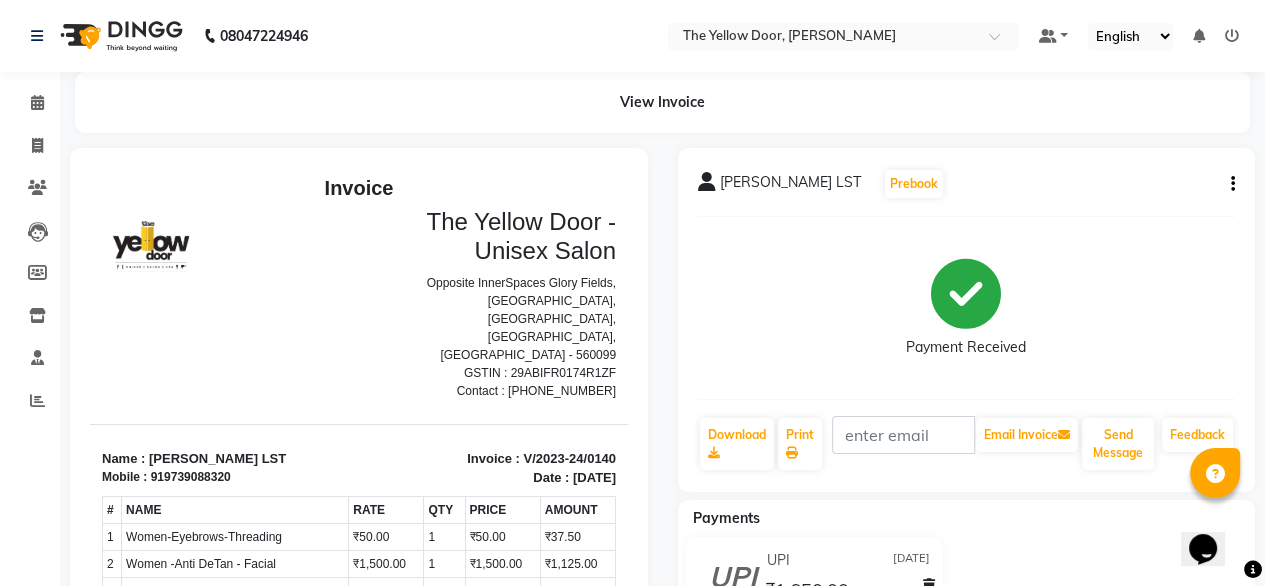 click 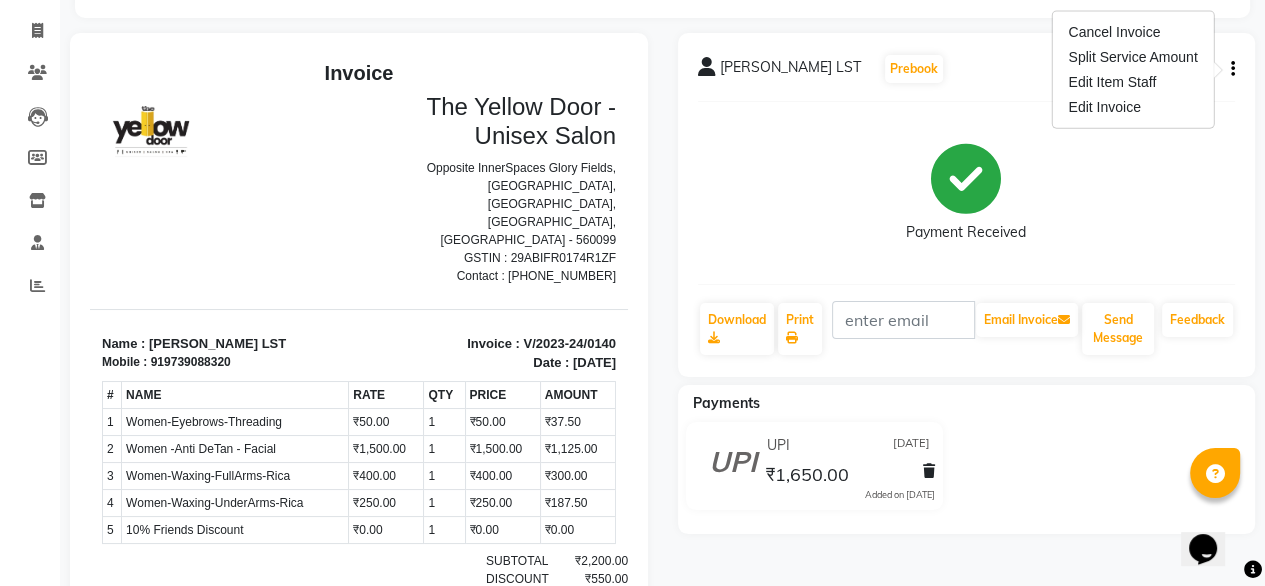 scroll, scrollTop: 114, scrollLeft: 0, axis: vertical 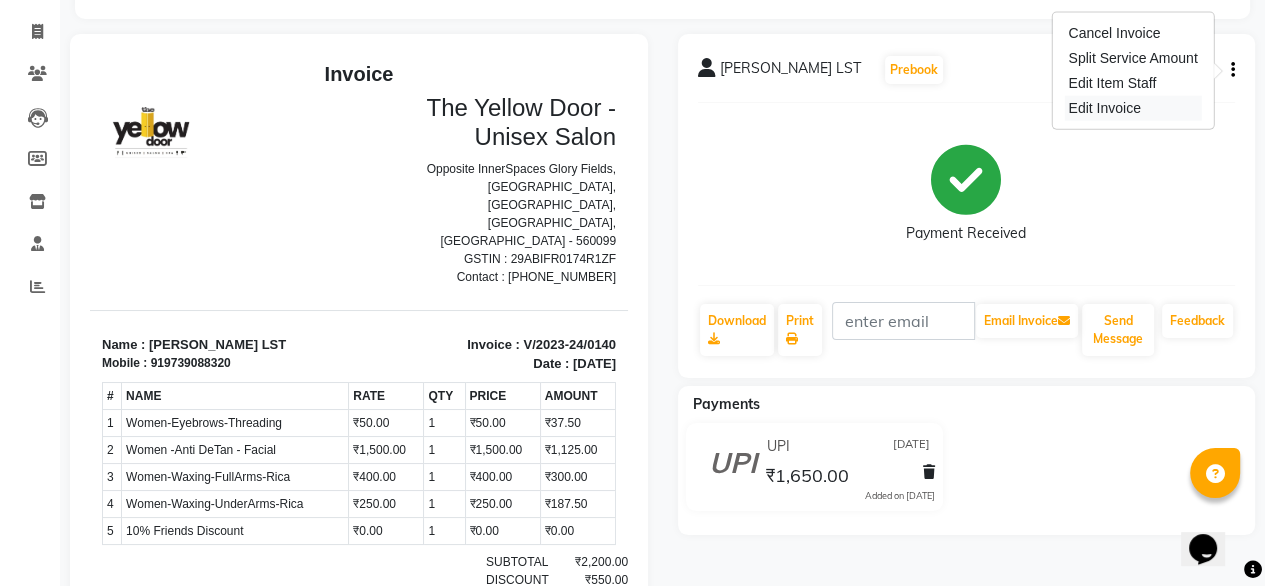 click on "Edit Invoice" at bounding box center [1132, 108] 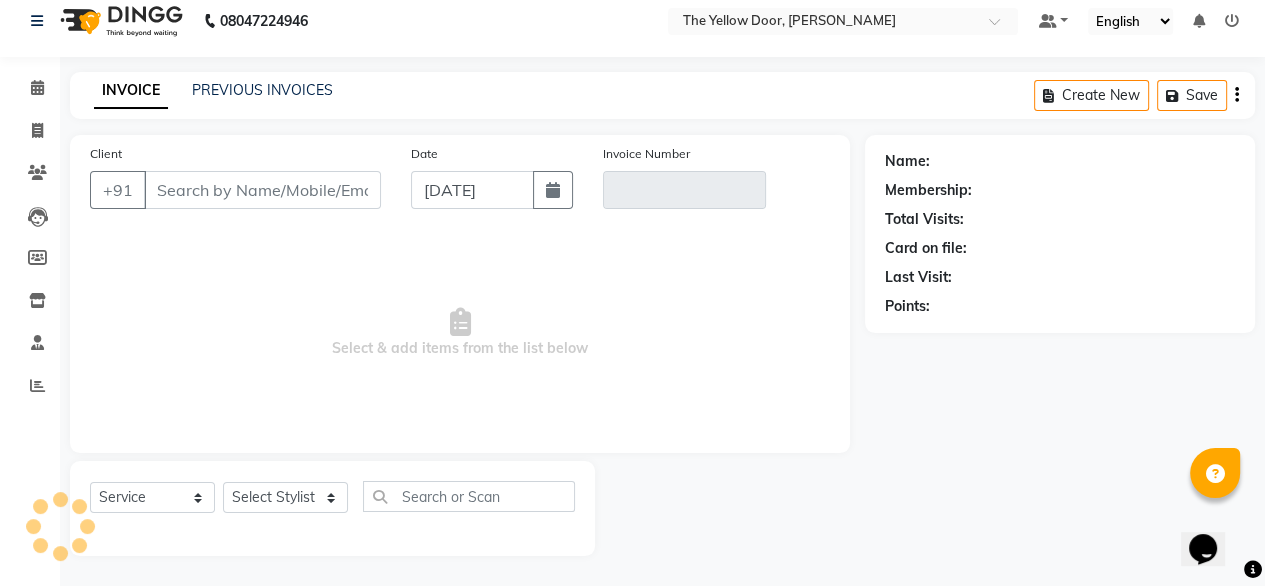 scroll, scrollTop: 16, scrollLeft: 0, axis: vertical 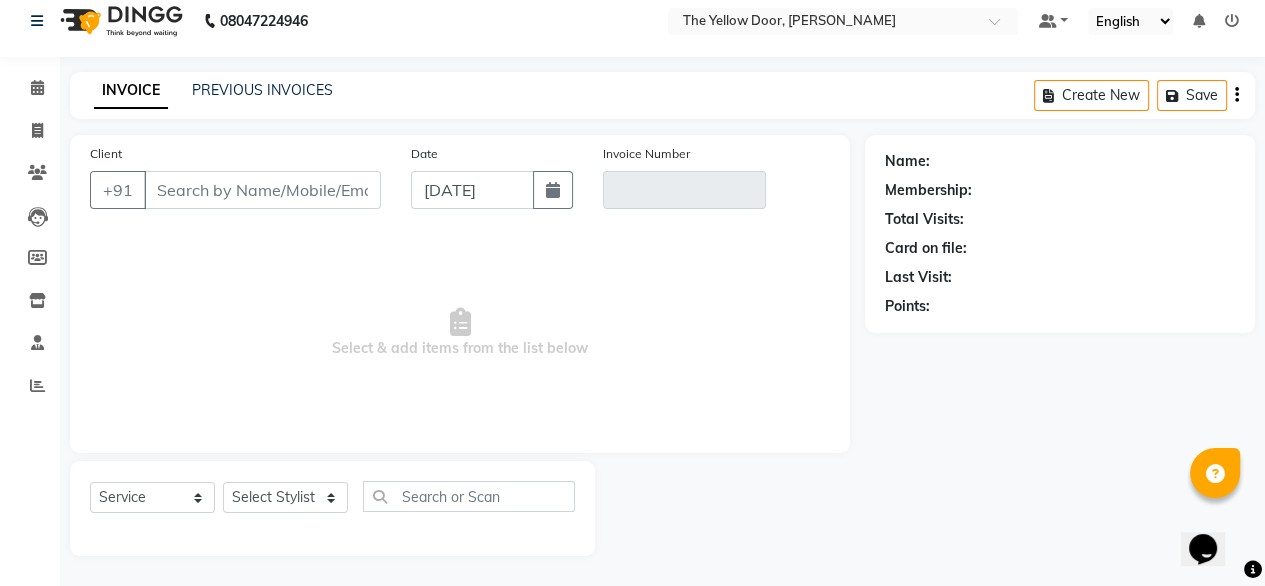 type on "9739088320" 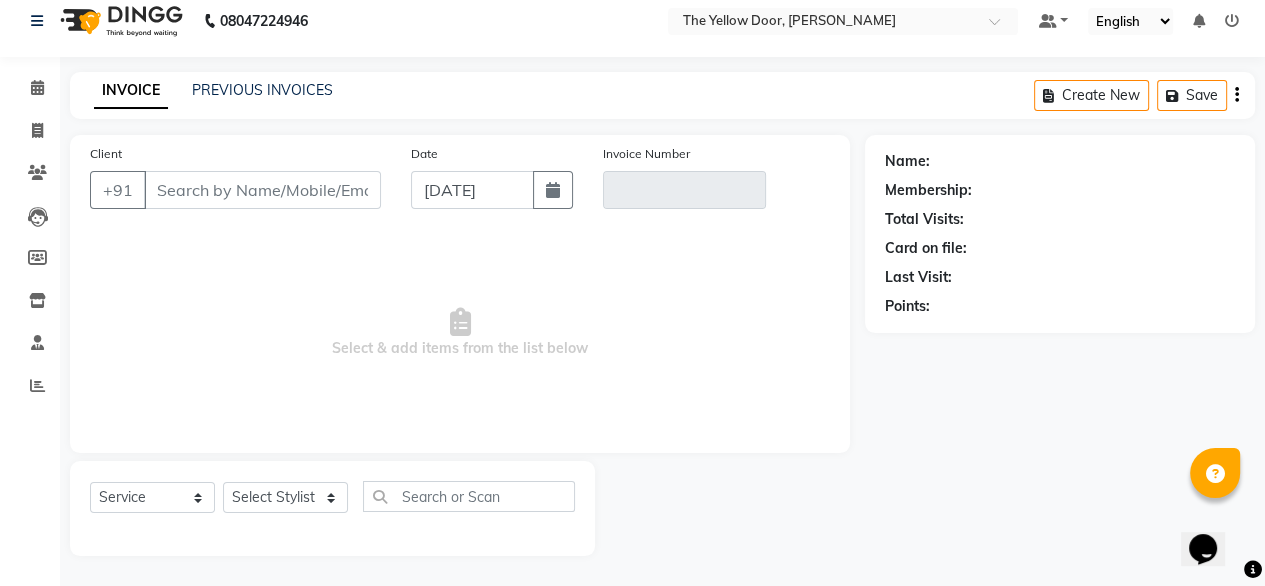 type on "V/2023-24/0140" 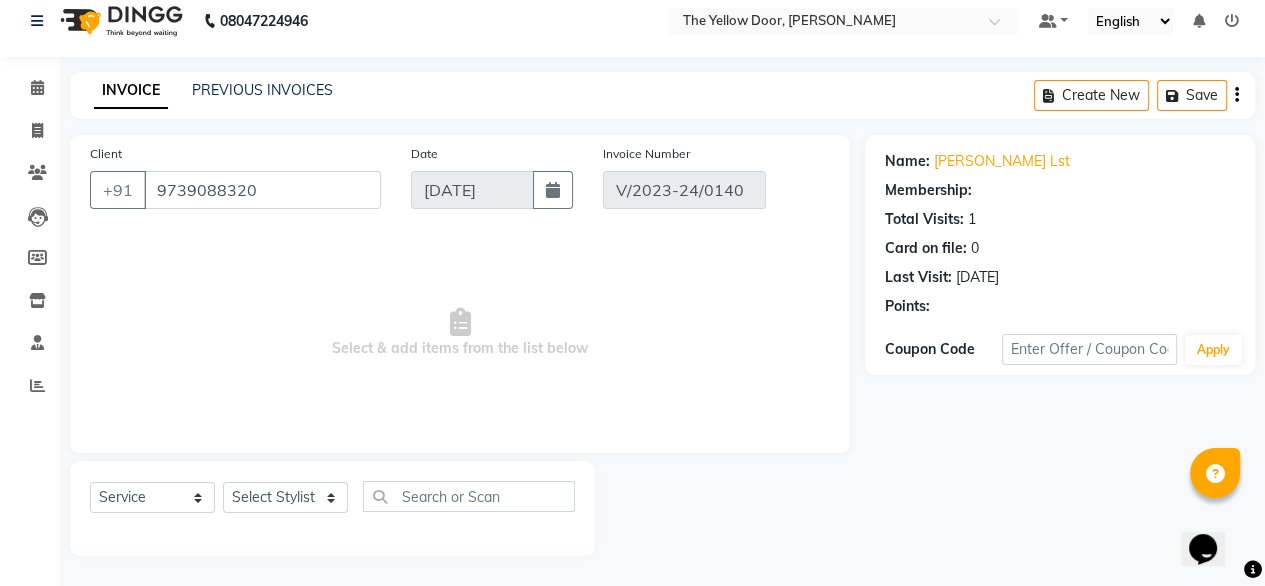 type on "14-01-2024" 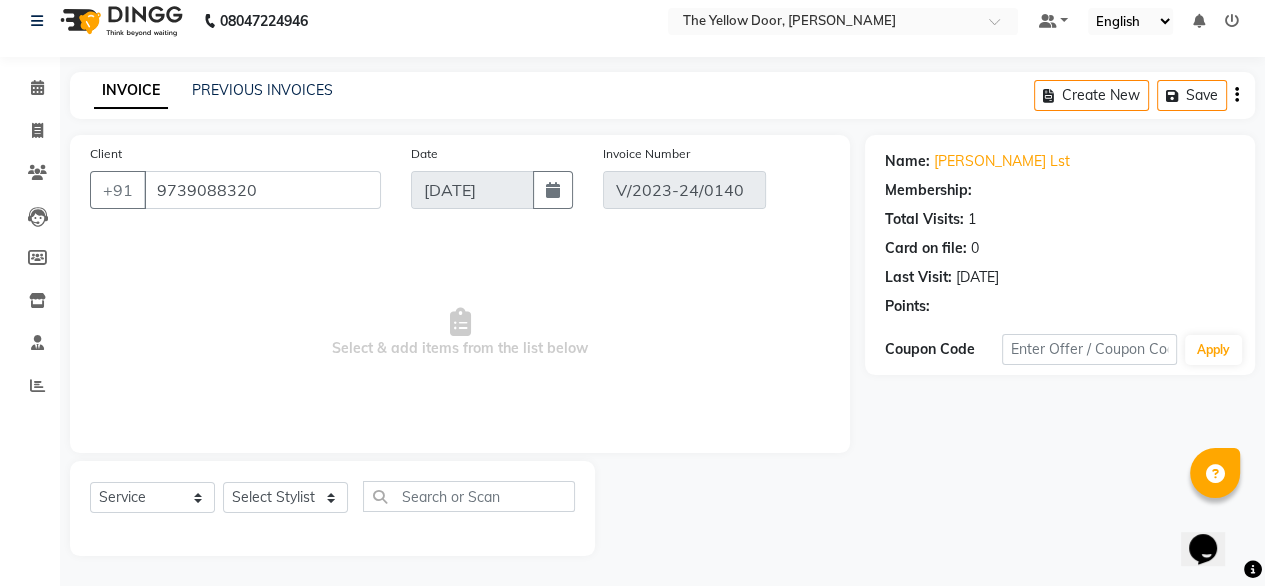 select on "select" 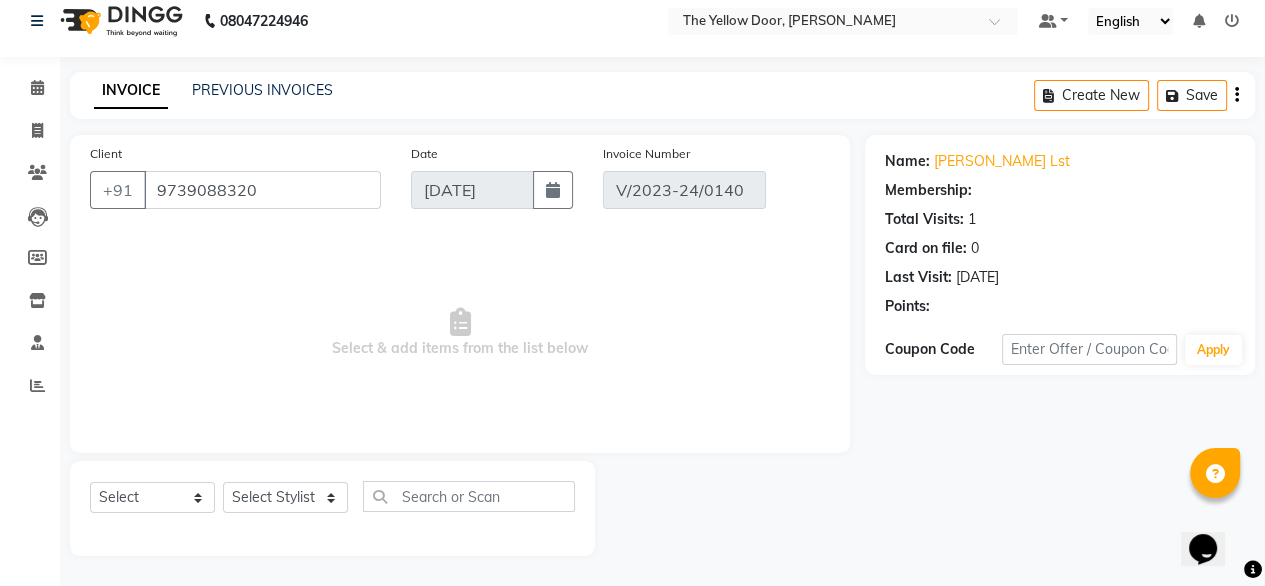 select on "1: Object" 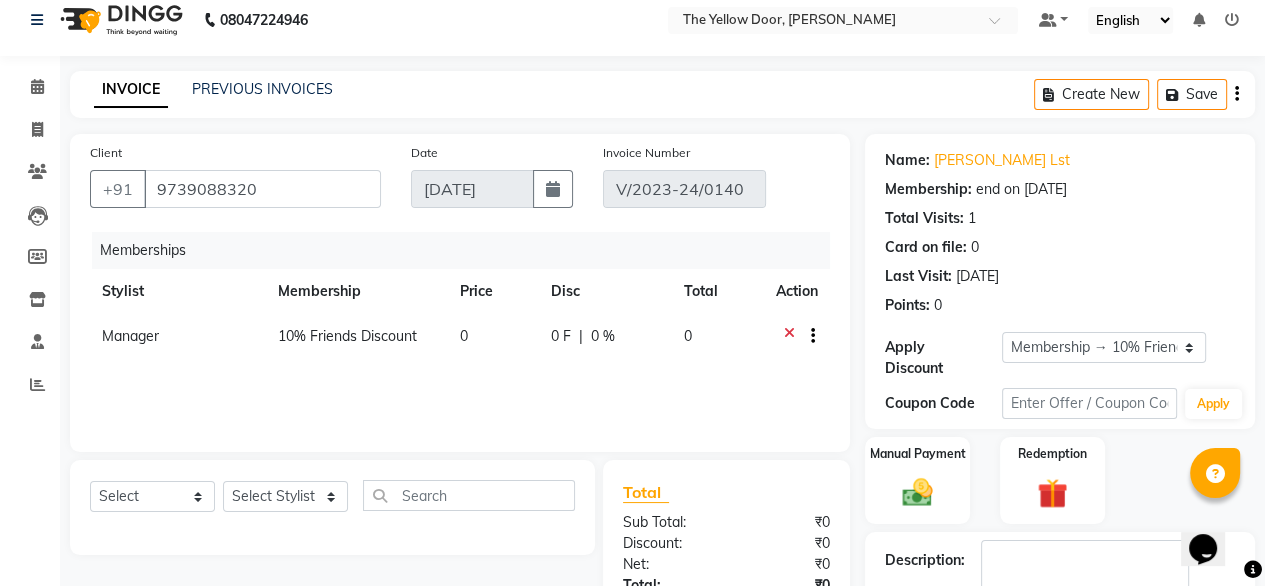 scroll, scrollTop: 0, scrollLeft: 0, axis: both 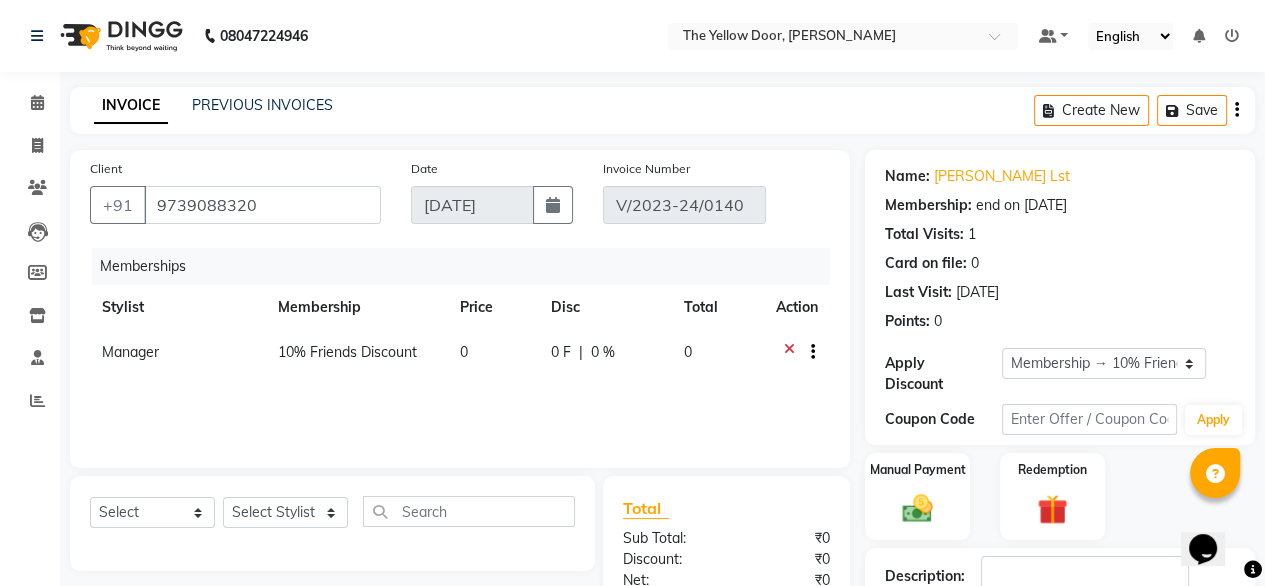 click 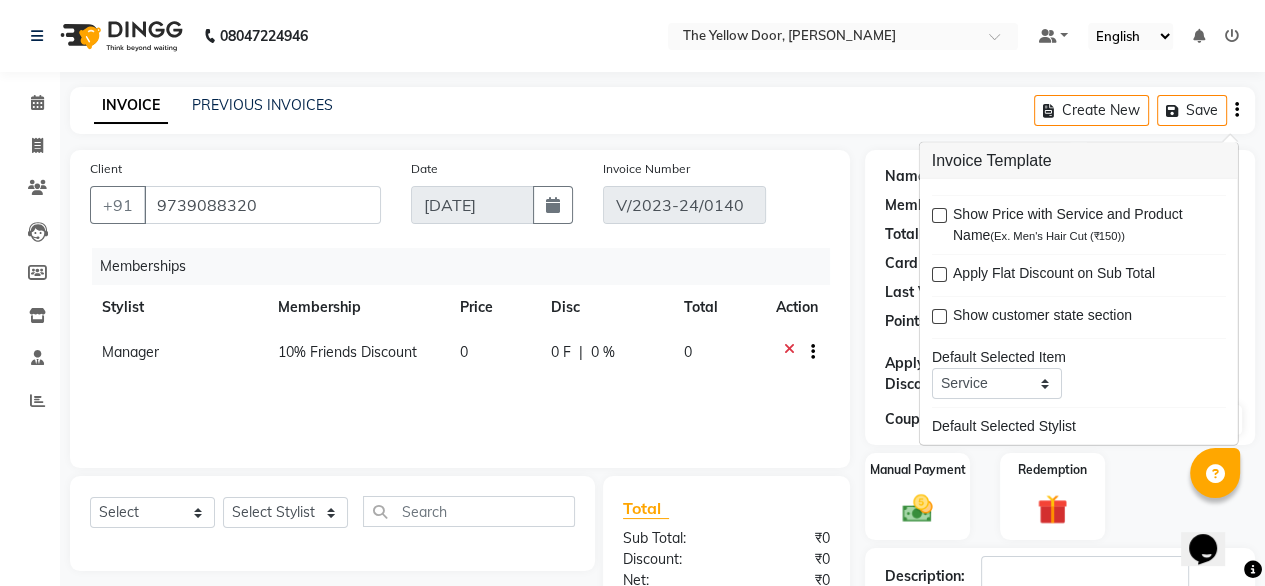 click on "INVOICE PREVIOUS INVOICES Create New   Save" 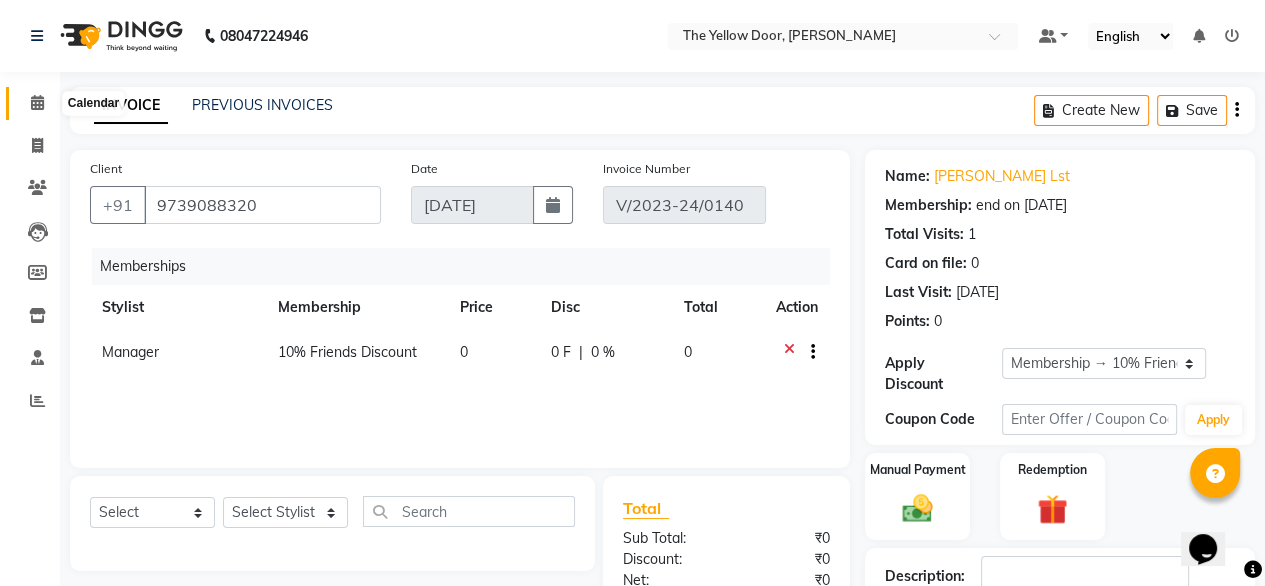 click 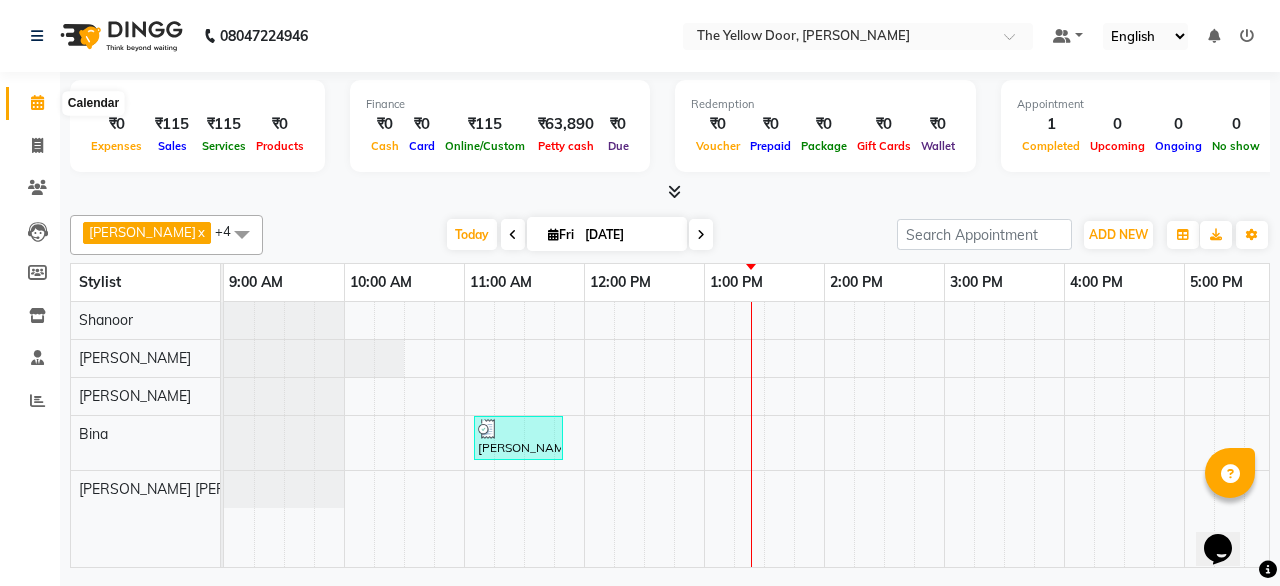 click 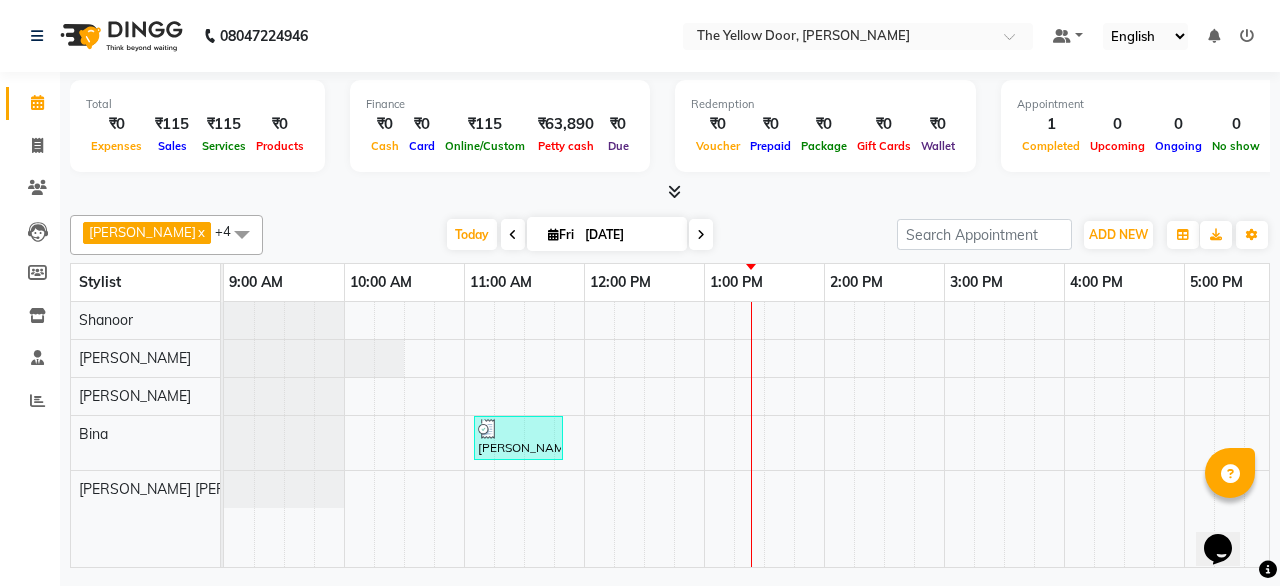 click 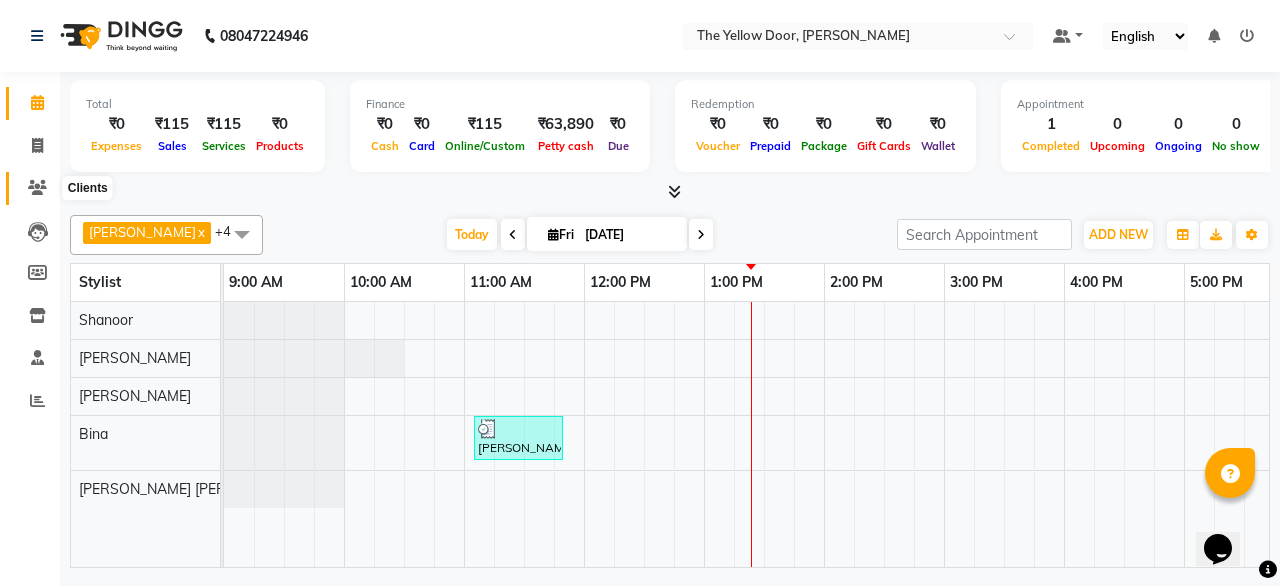 click 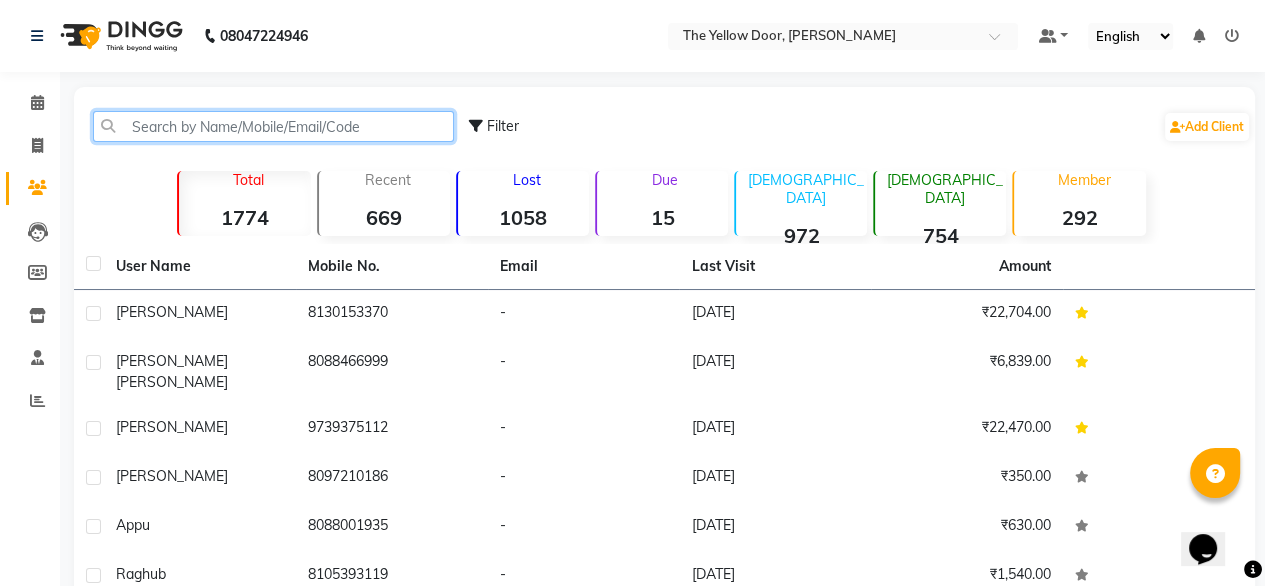 click 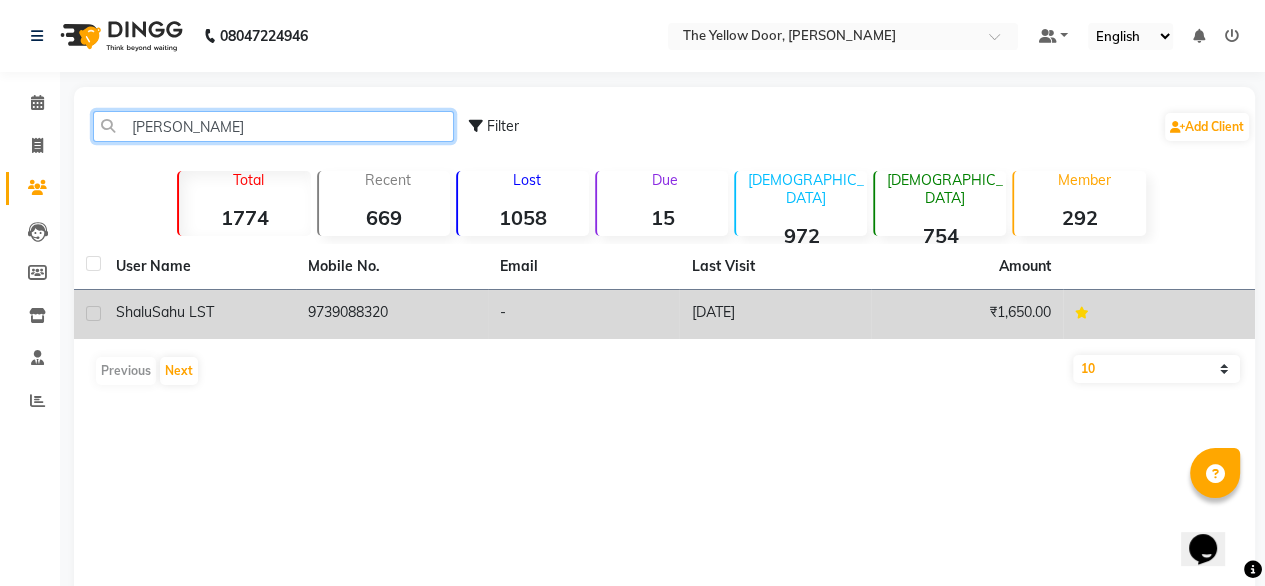 type on "SHALU" 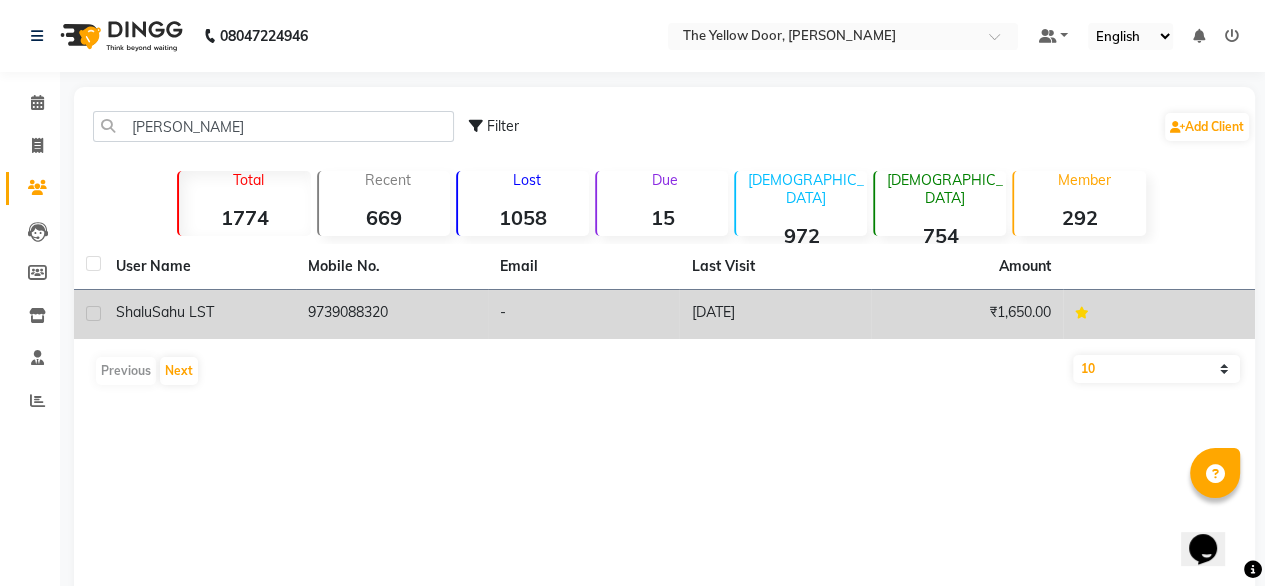 click 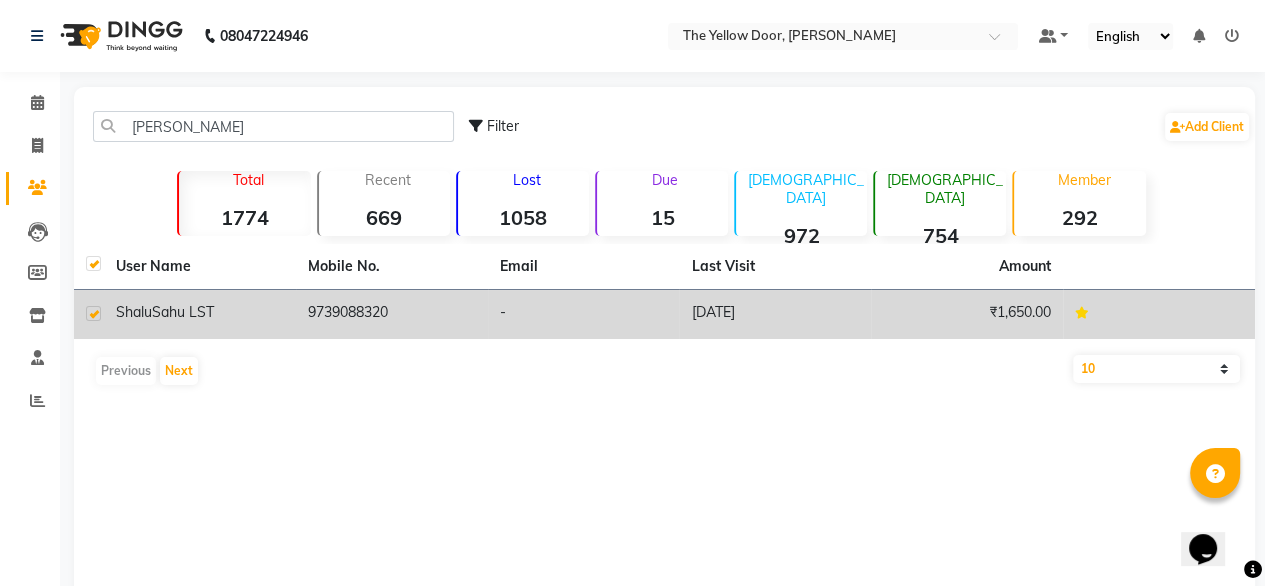 checkbox on "true" 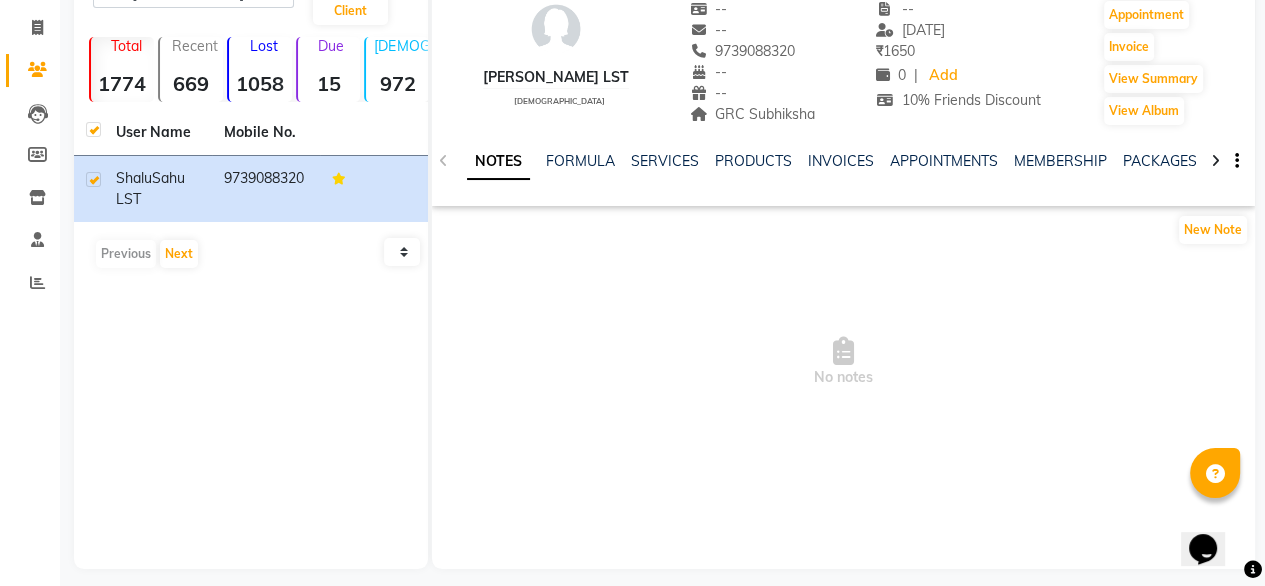 scroll, scrollTop: 131, scrollLeft: 0, axis: vertical 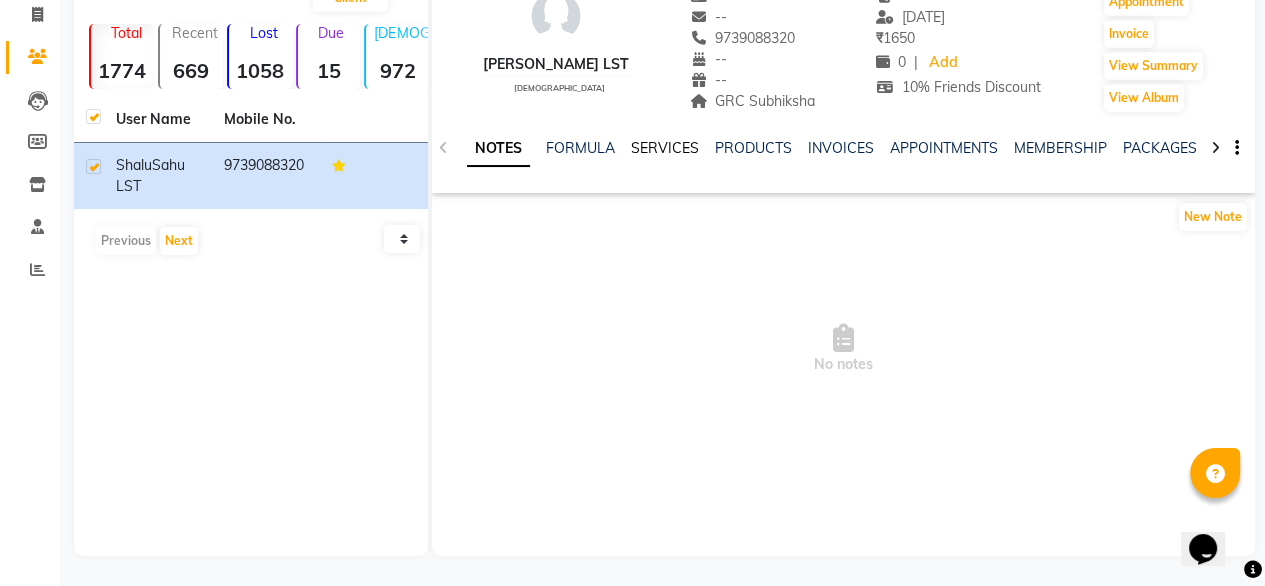 click on "SERVICES" 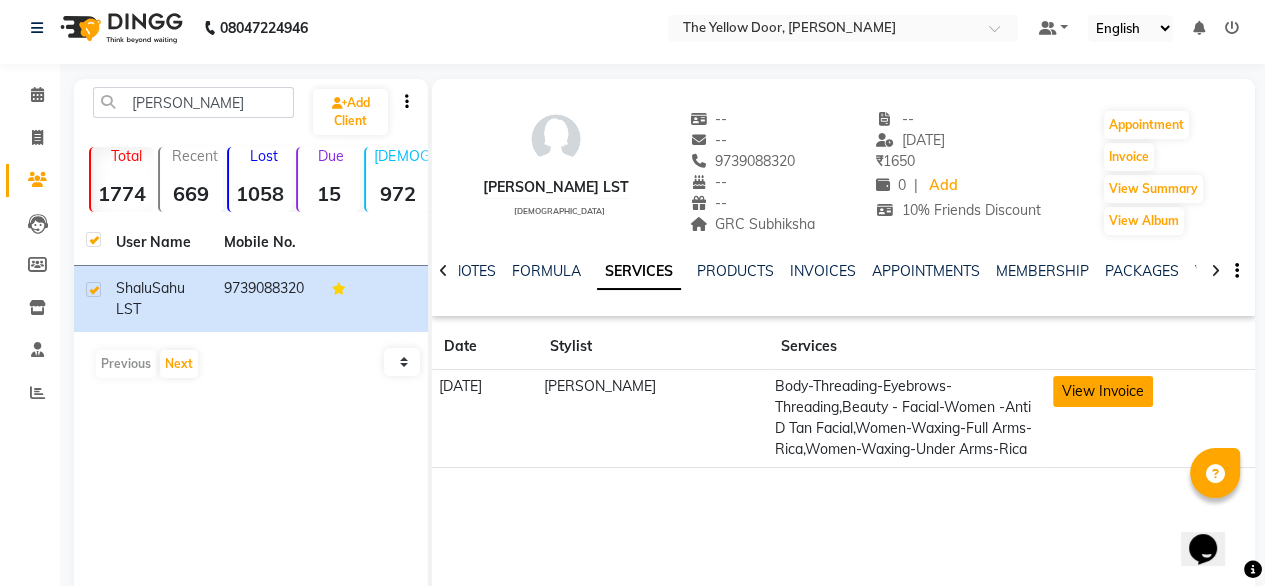scroll, scrollTop: 5, scrollLeft: 0, axis: vertical 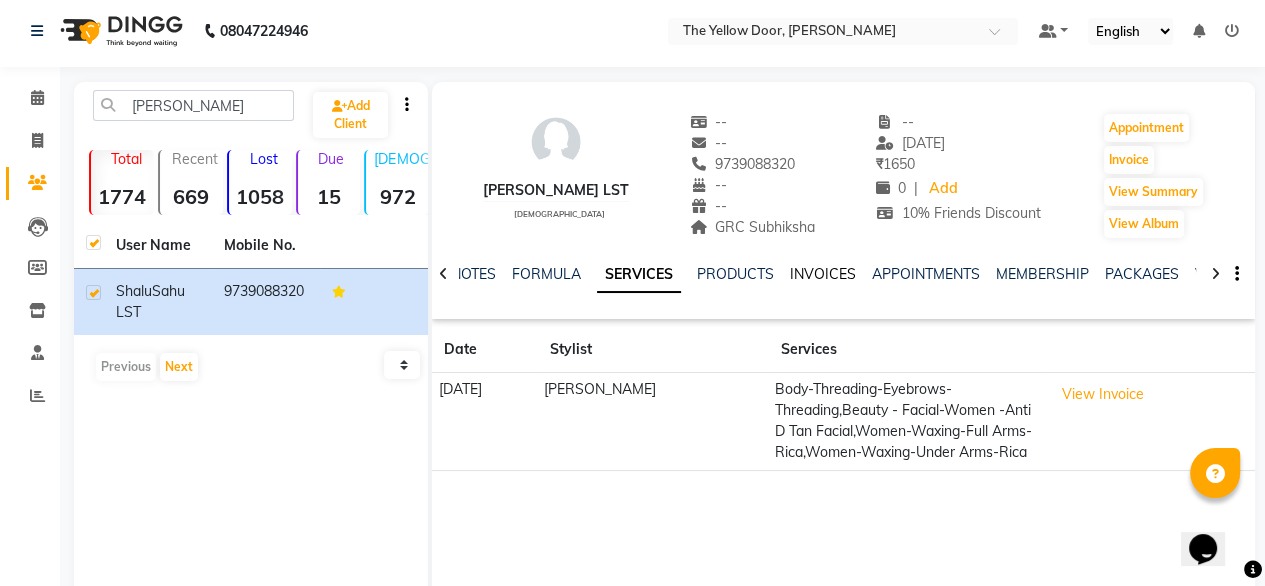 click on "INVOICES" 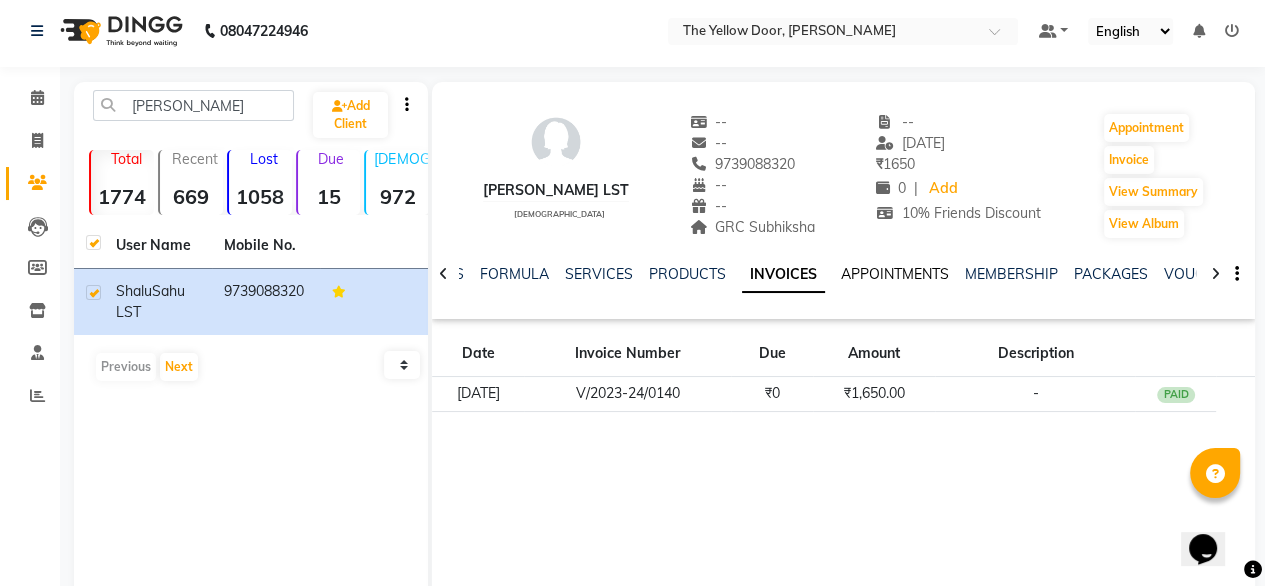 click on "APPOINTMENTS" 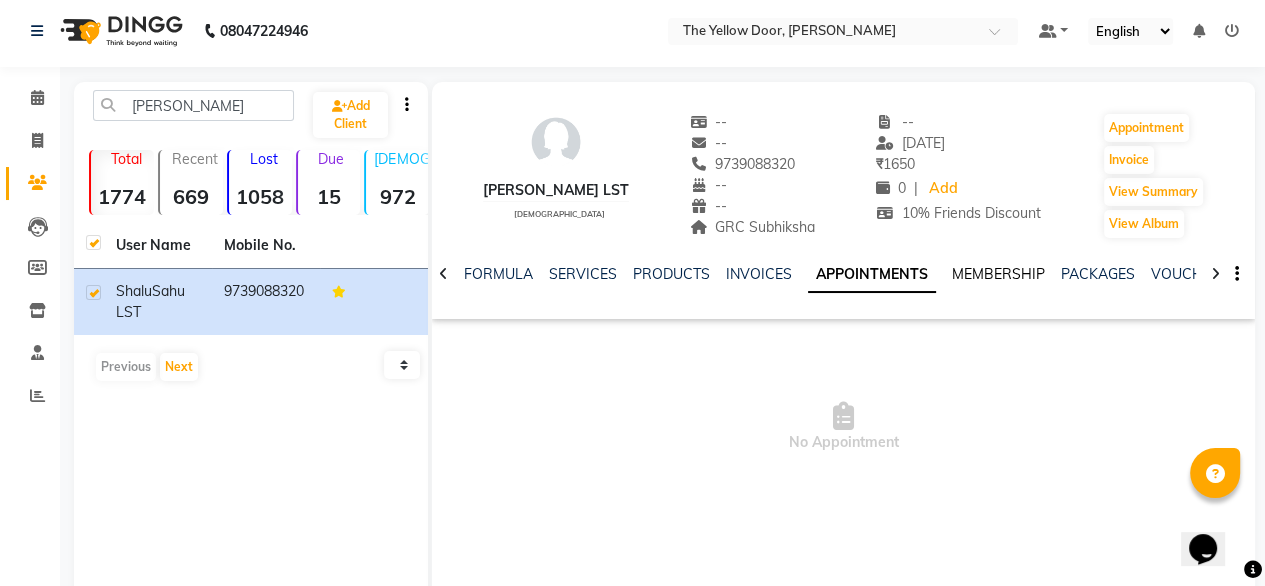 click on "MEMBERSHIP" 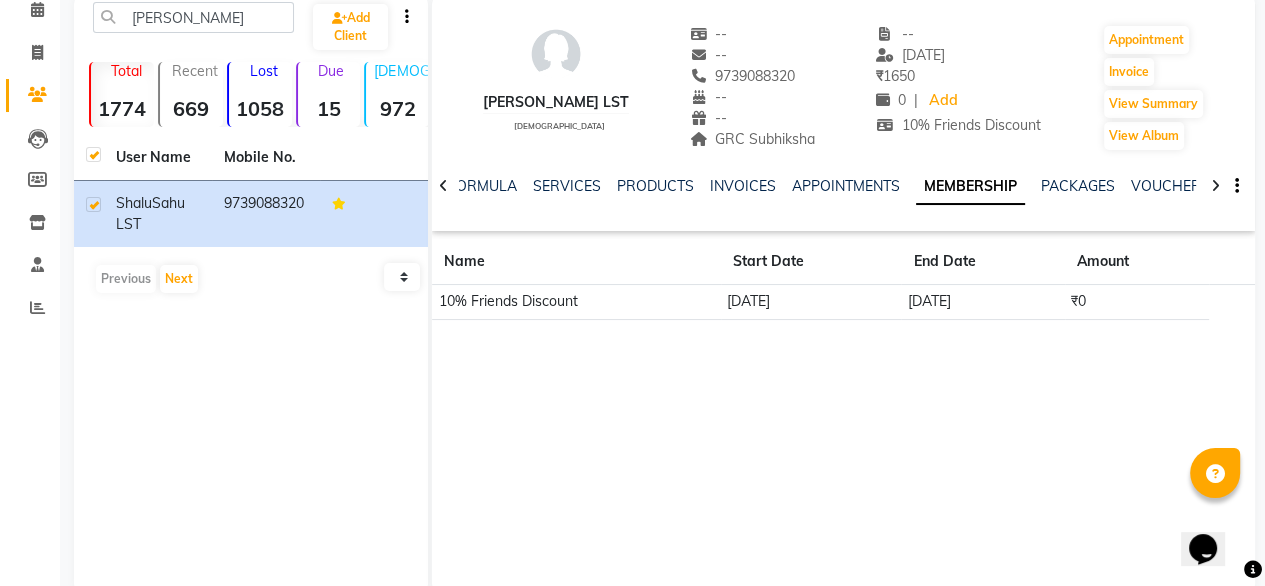scroll, scrollTop: 0, scrollLeft: 0, axis: both 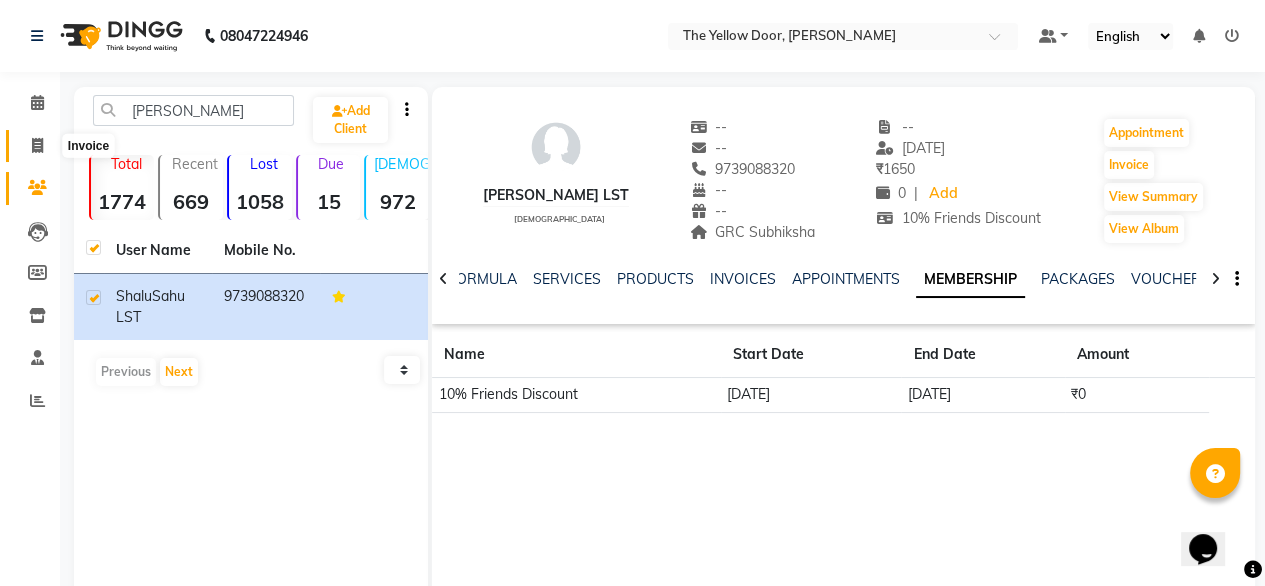 click 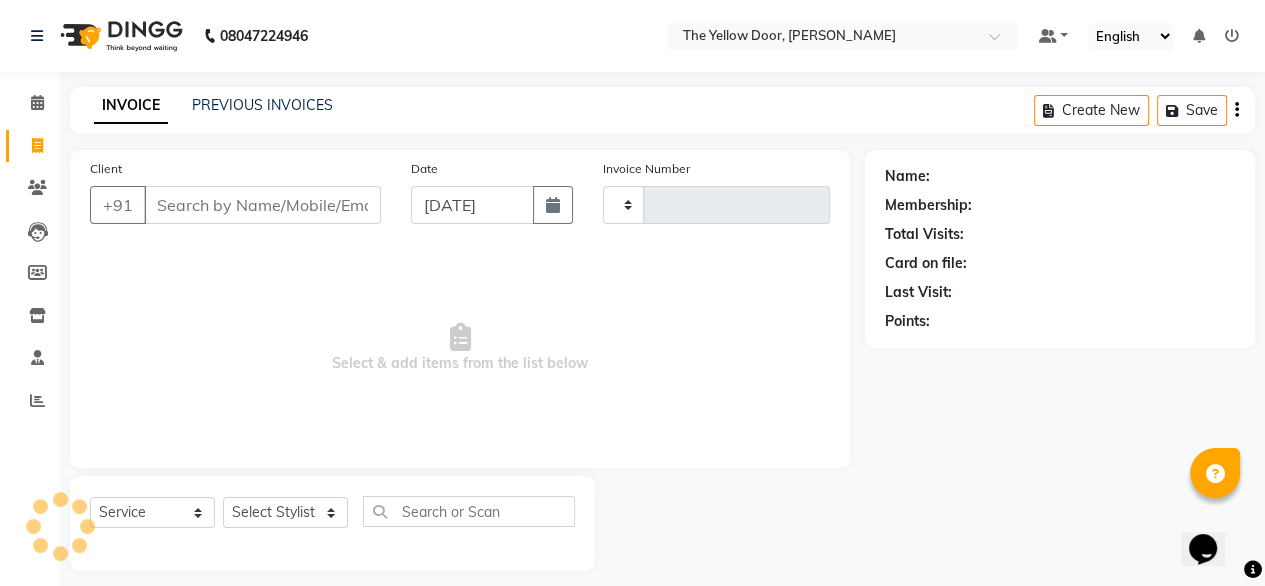 type on "01592" 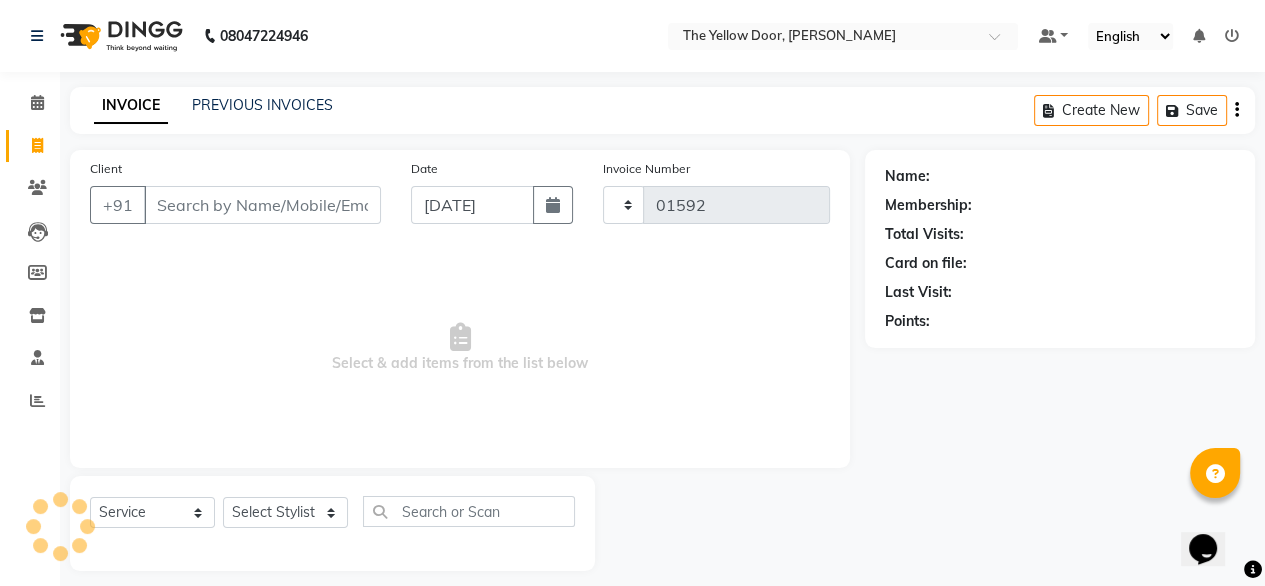 select on "5650" 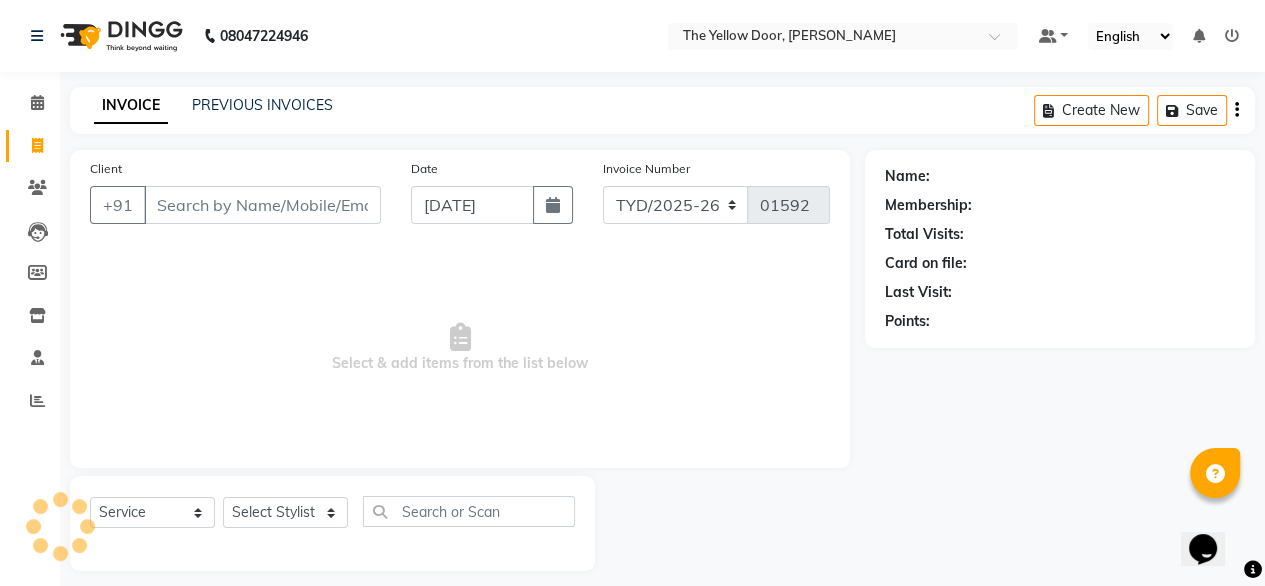 scroll, scrollTop: 16, scrollLeft: 0, axis: vertical 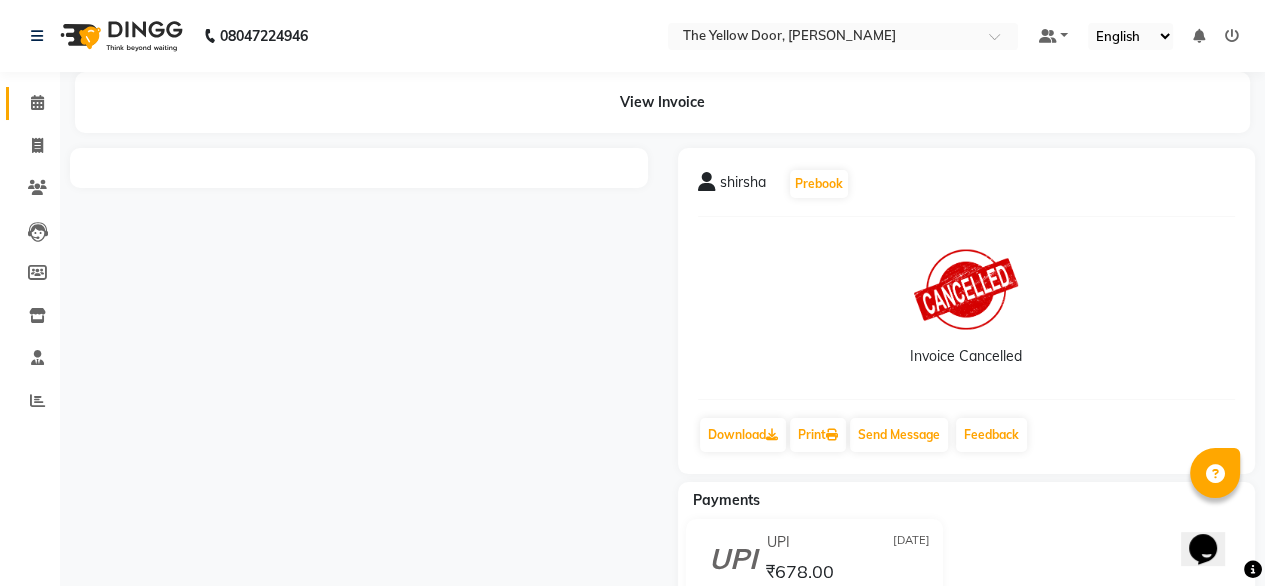click on "Calendar" 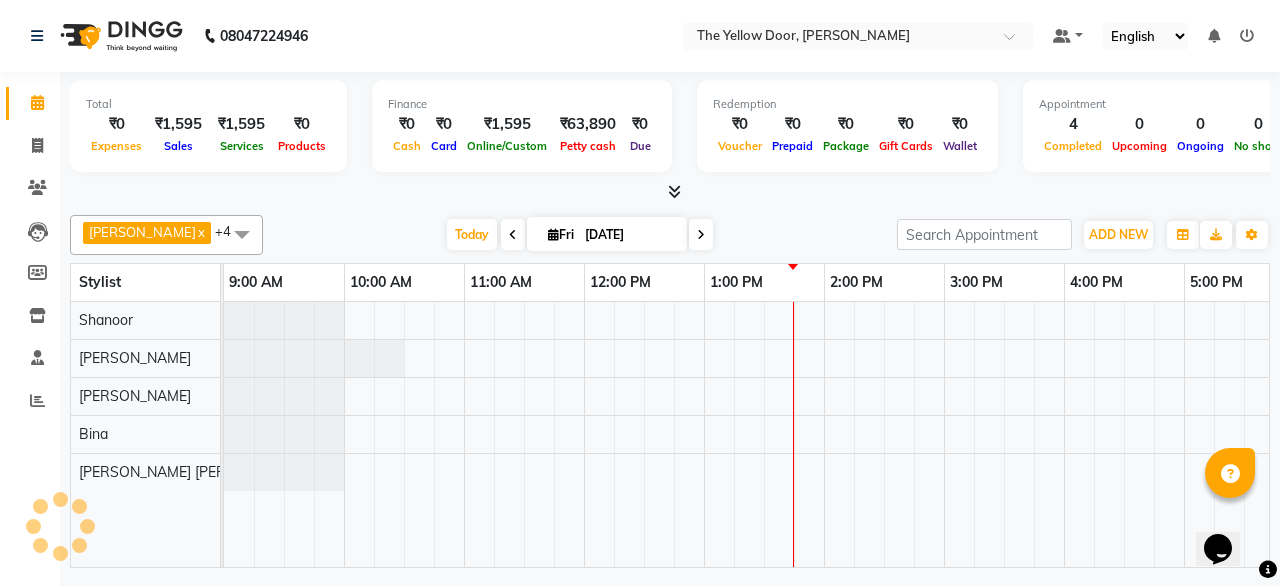 scroll, scrollTop: 0, scrollLeft: 0, axis: both 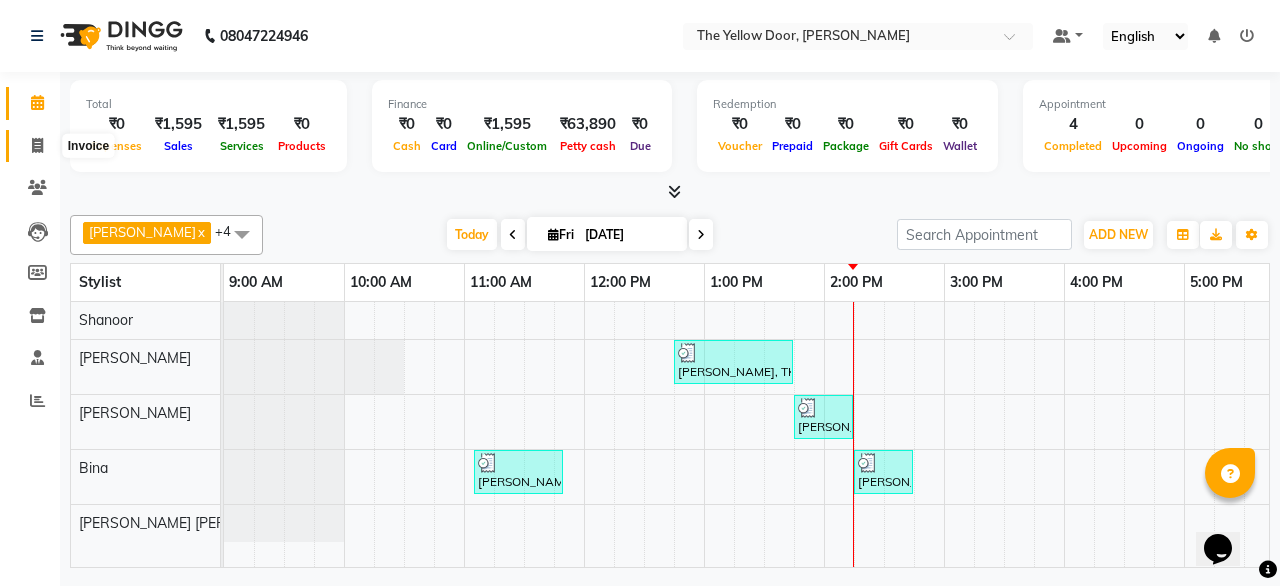 click 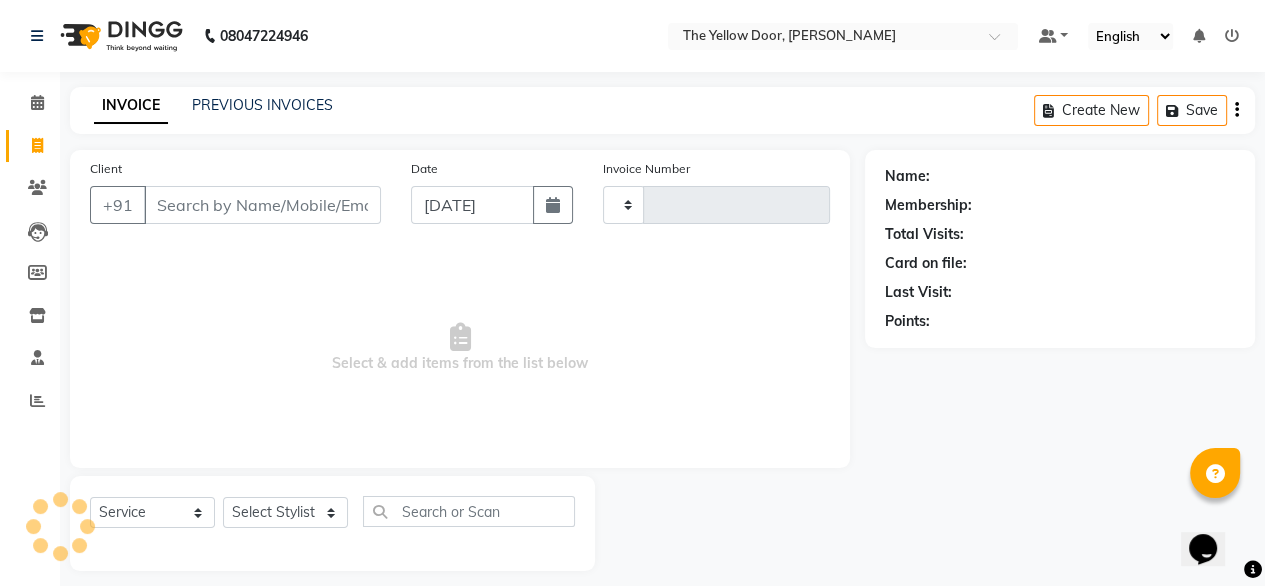 type on "01593" 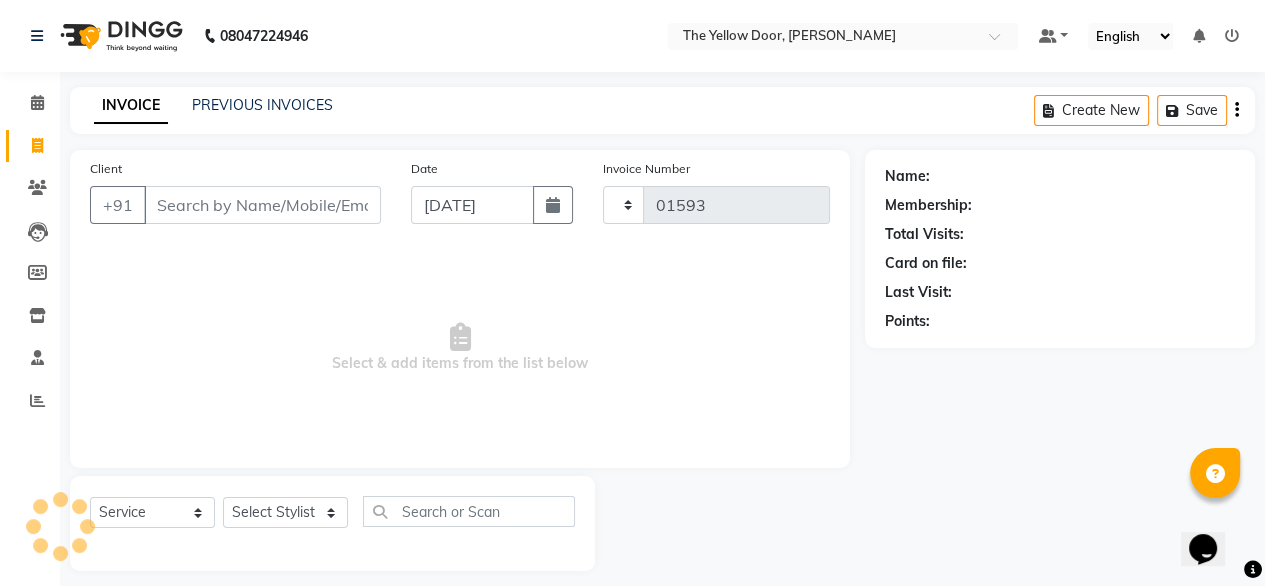 select on "5650" 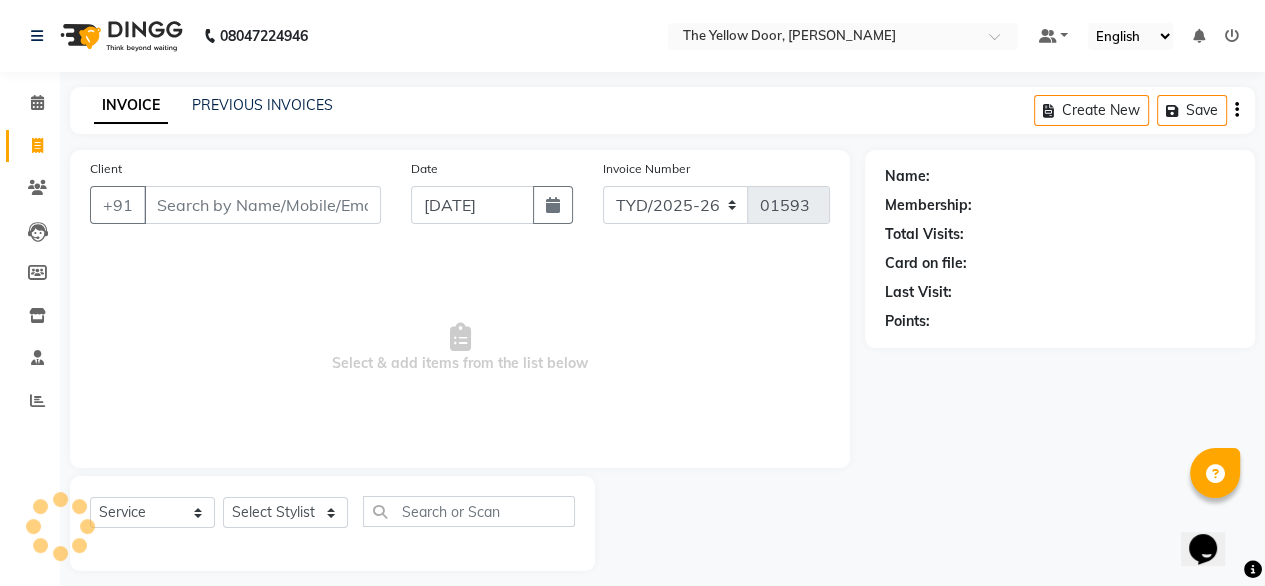 click on "Client" at bounding box center [262, 205] 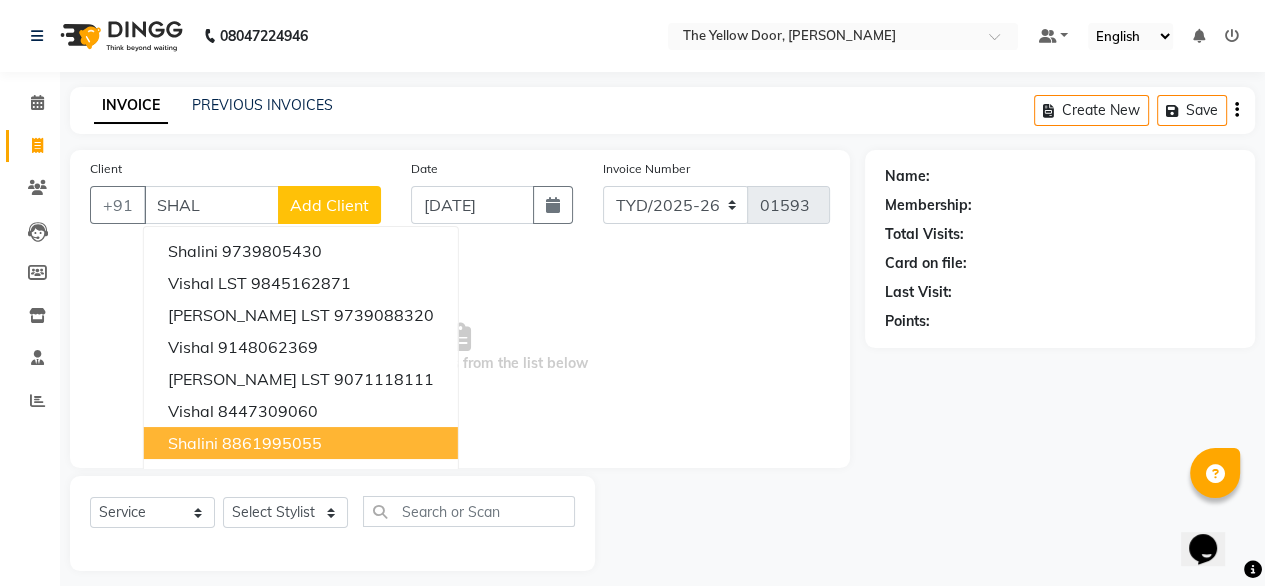scroll, scrollTop: 16, scrollLeft: 0, axis: vertical 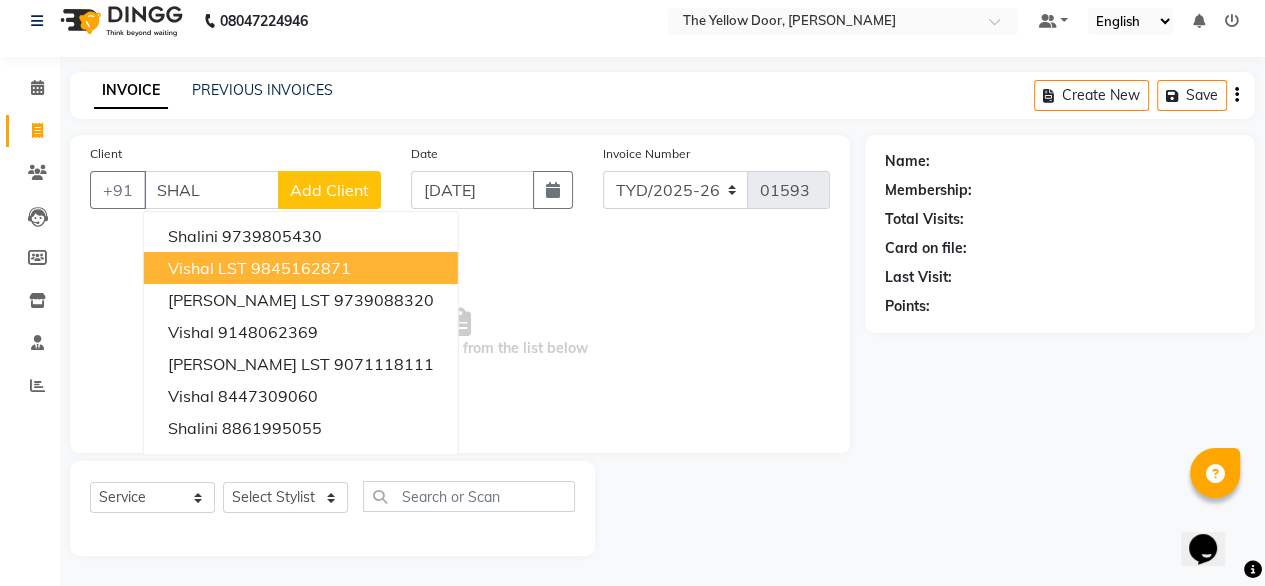 click on "Select & add items from the list below" at bounding box center (460, 333) 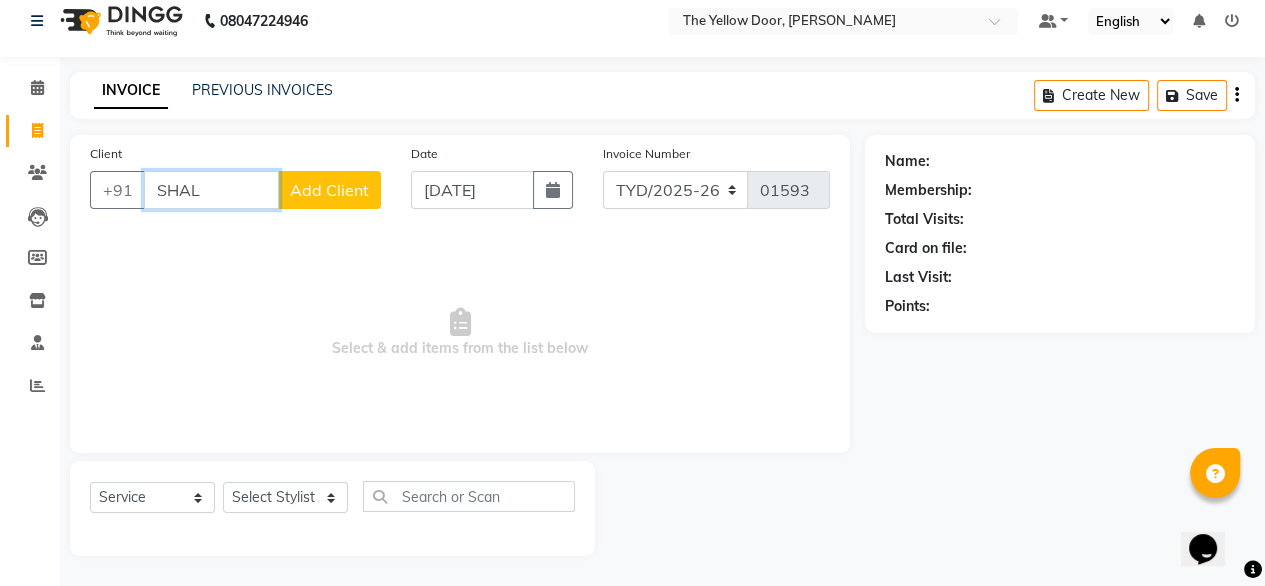 click on "SHAL" at bounding box center [211, 190] 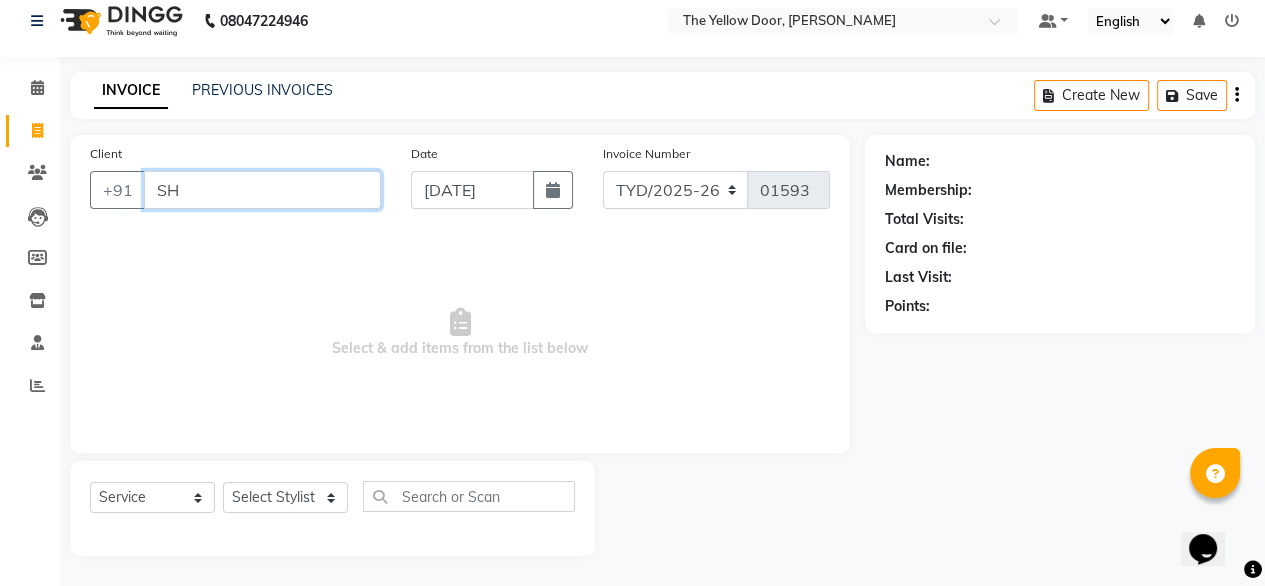 type on "S" 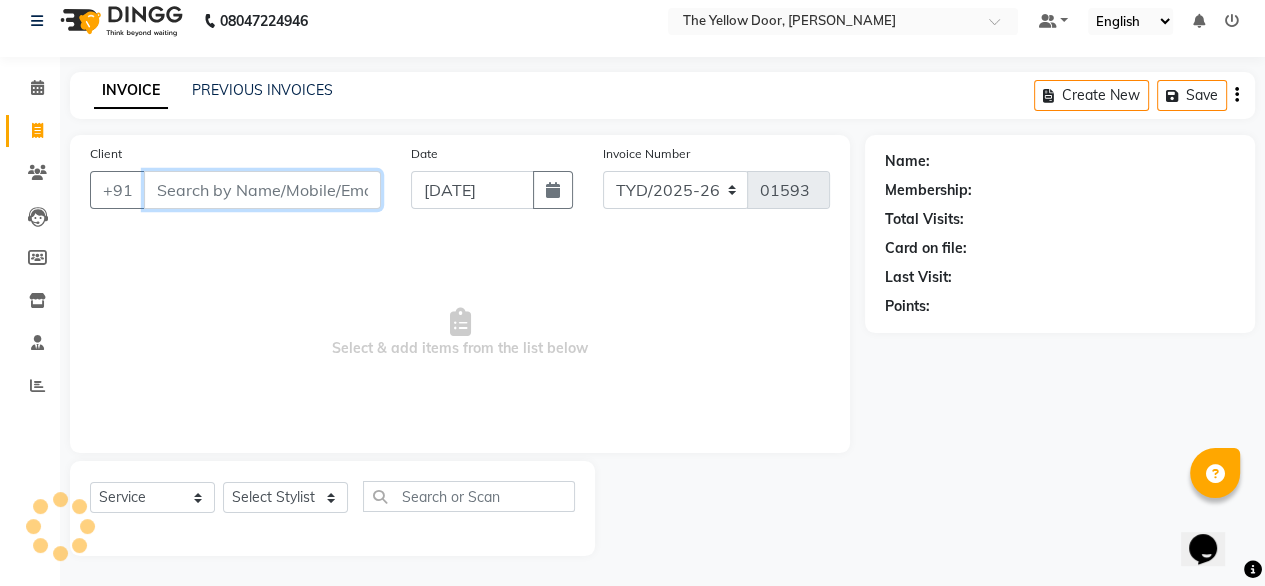 type 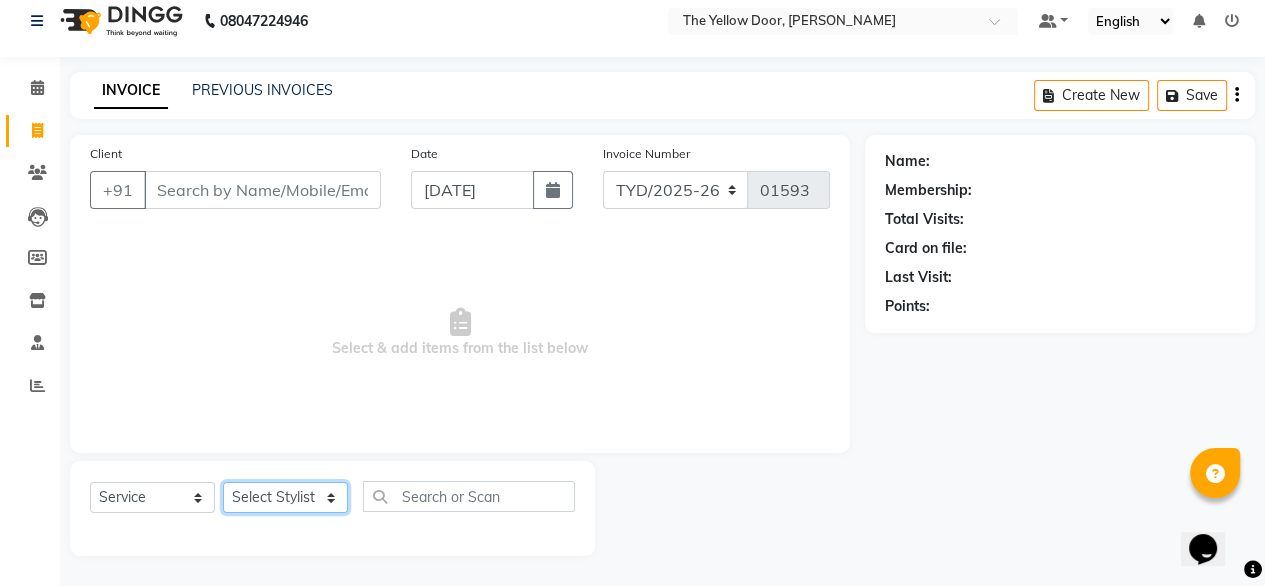 click on "Select Stylist [PERSON_NAME] [PERSON_NAME] [PERSON_NAME] Housekeeping Kaku Manager [PERSON_NAME]" 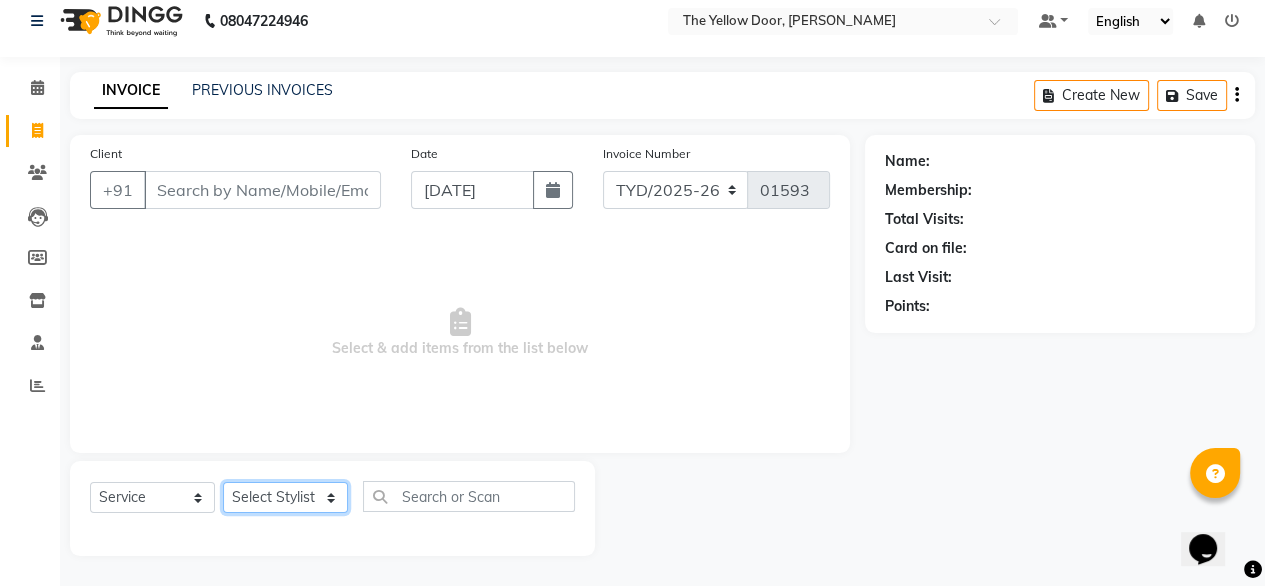 select on "41281" 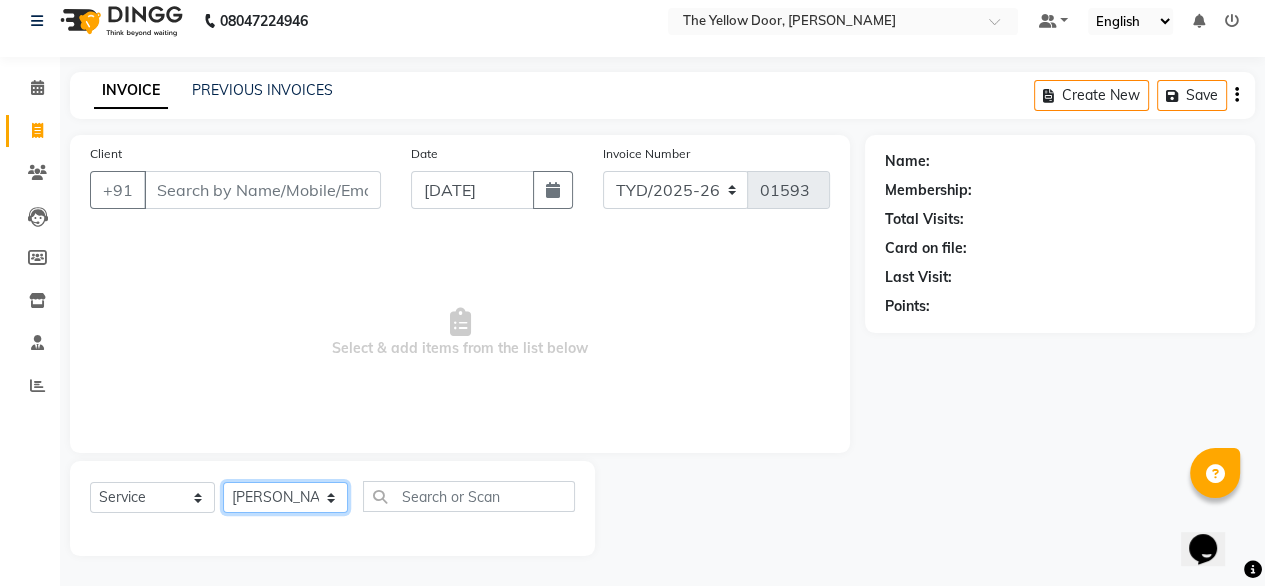 click on "Select Stylist [PERSON_NAME] [PERSON_NAME] [PERSON_NAME] Housekeeping Kaku Manager [PERSON_NAME]" 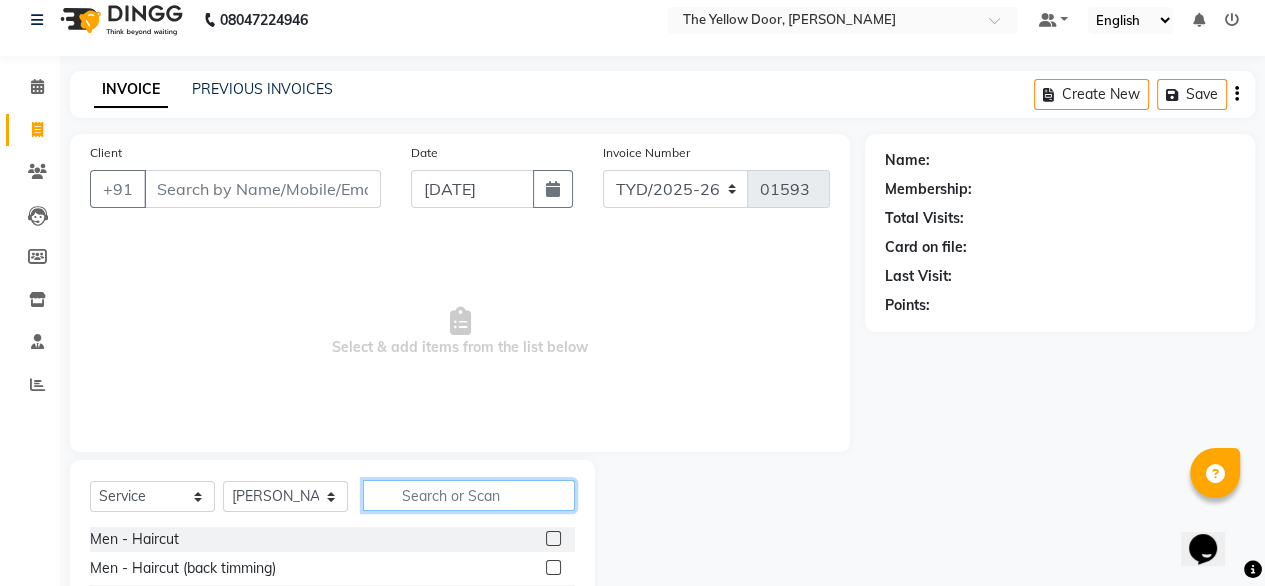 click 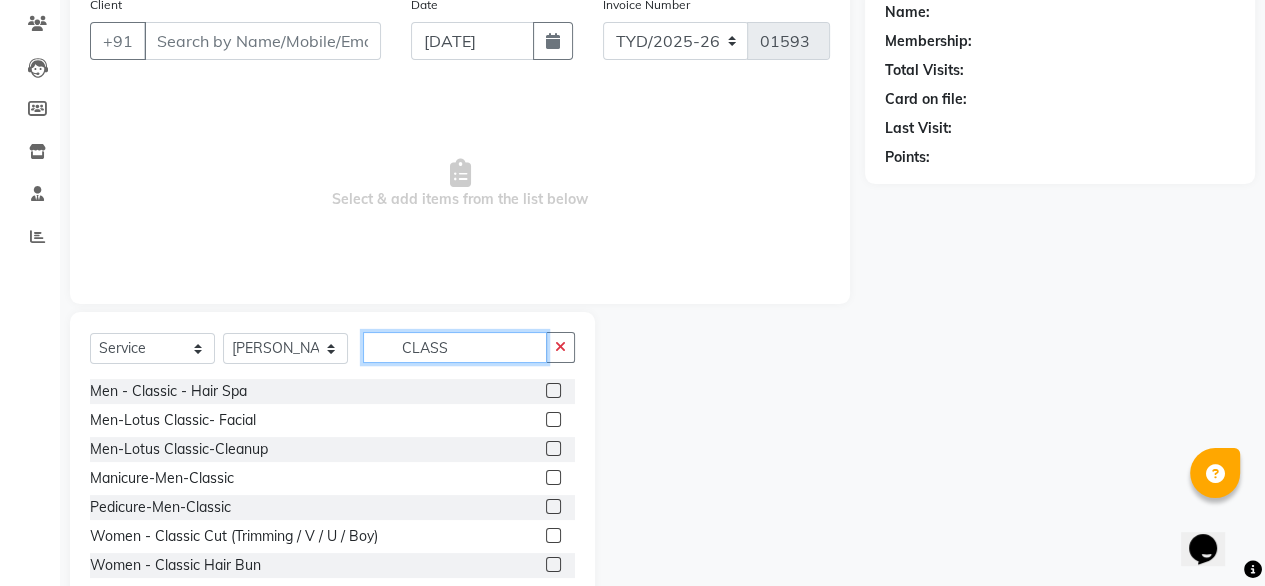 scroll, scrollTop: 196, scrollLeft: 0, axis: vertical 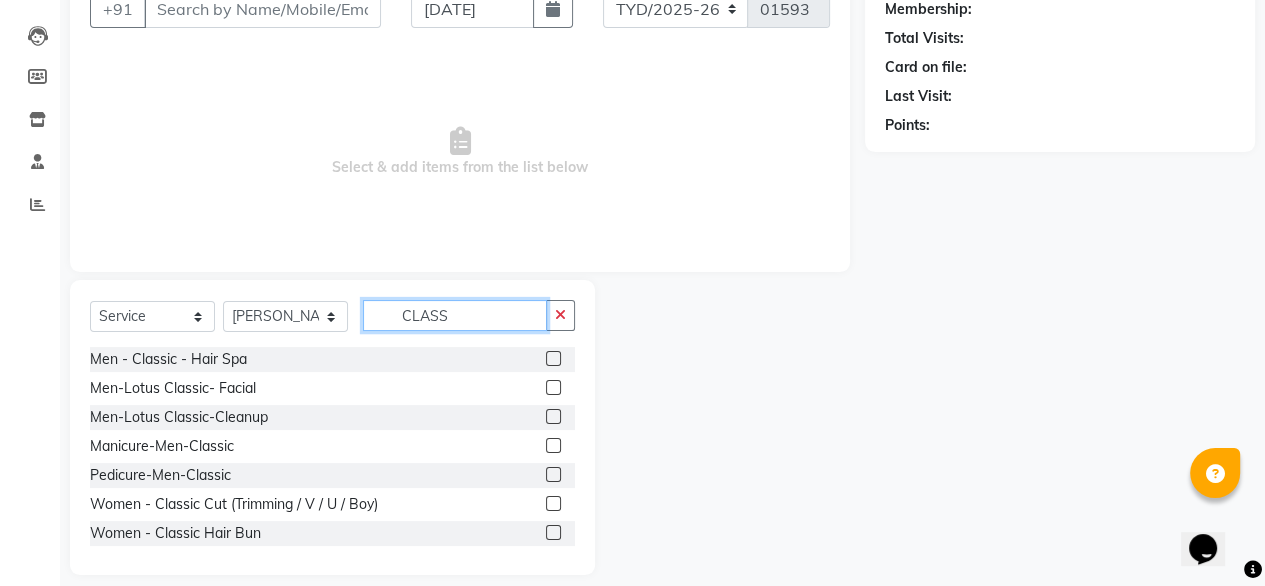 type on "CLASS" 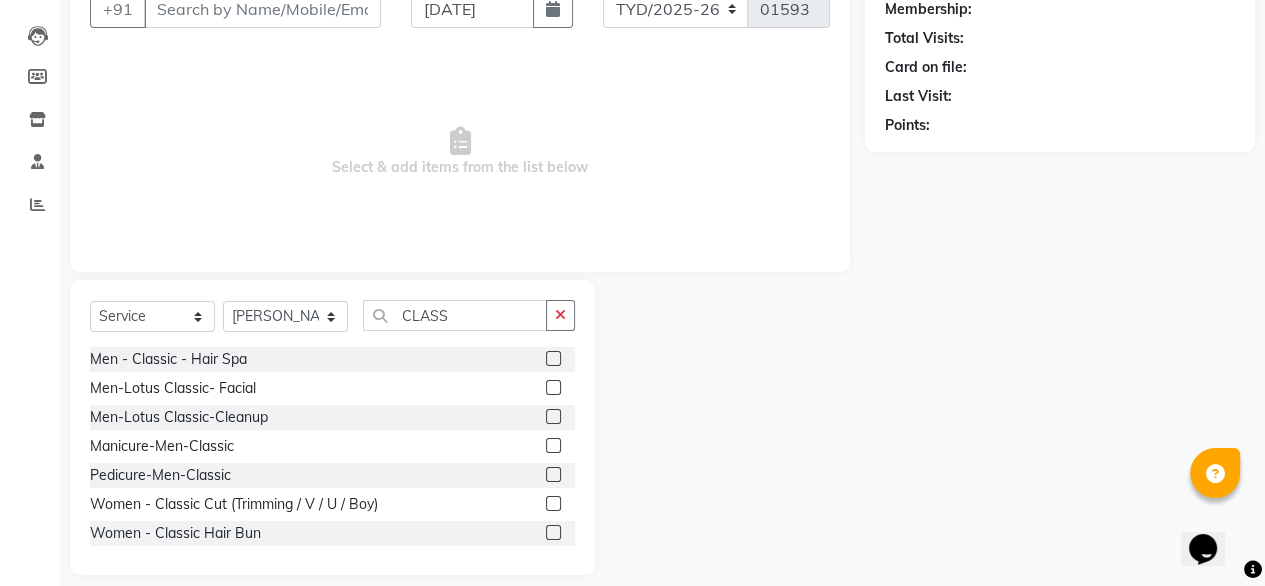 click 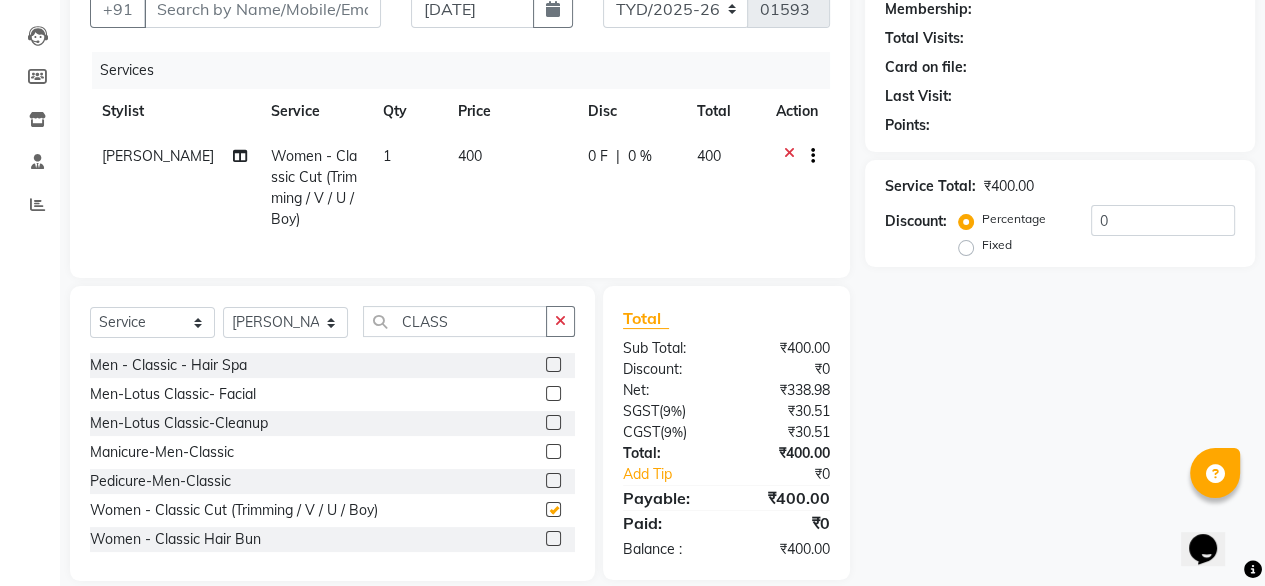 checkbox on "false" 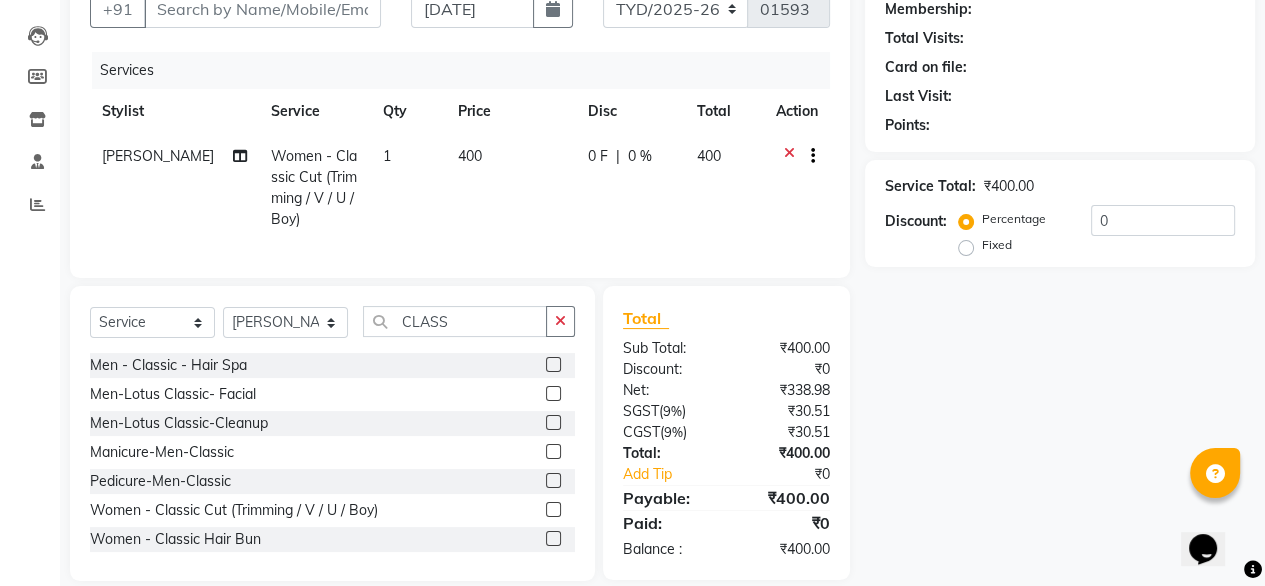 scroll, scrollTop: 20, scrollLeft: 0, axis: vertical 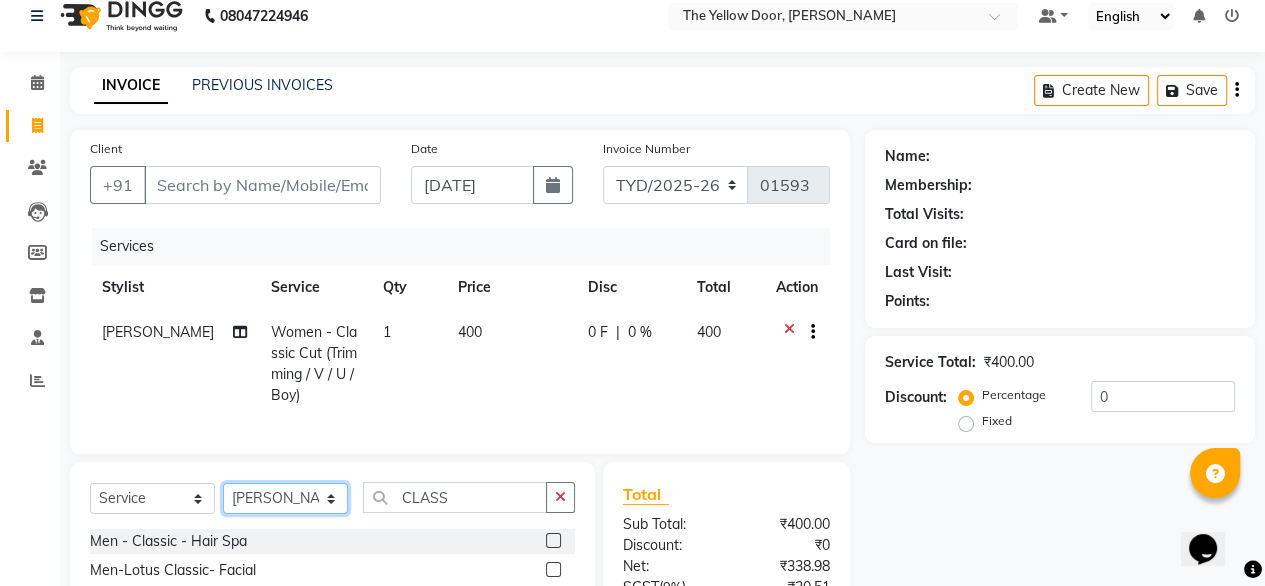 click on "Select Stylist [PERSON_NAME] [PERSON_NAME] [PERSON_NAME] Housekeeping Kaku Manager [PERSON_NAME]" 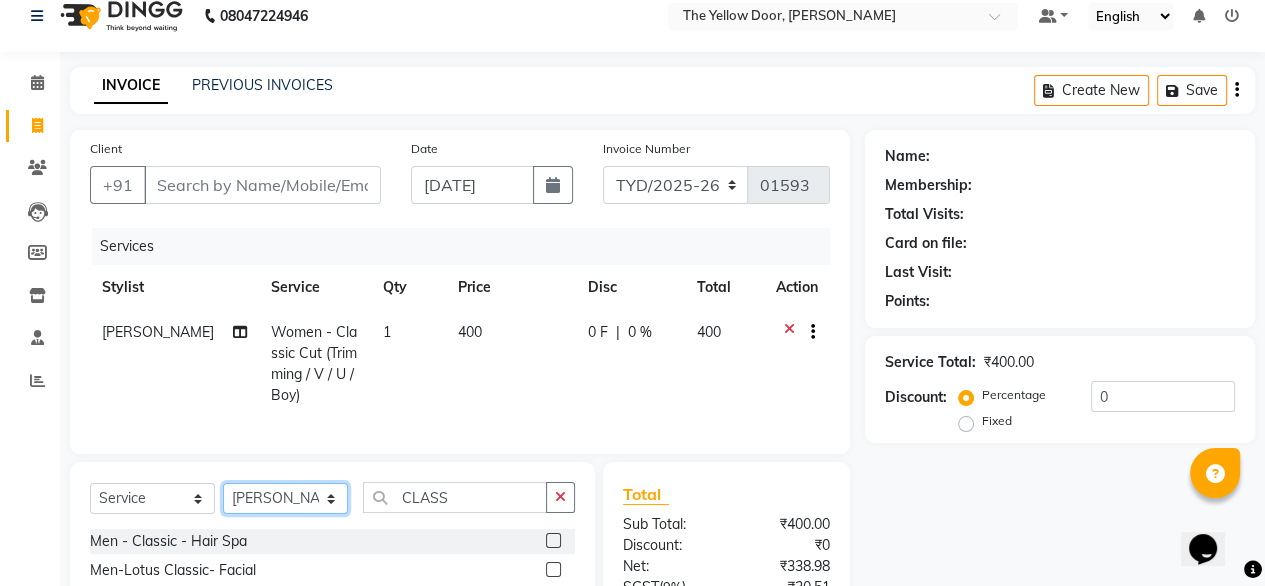 select on "71545" 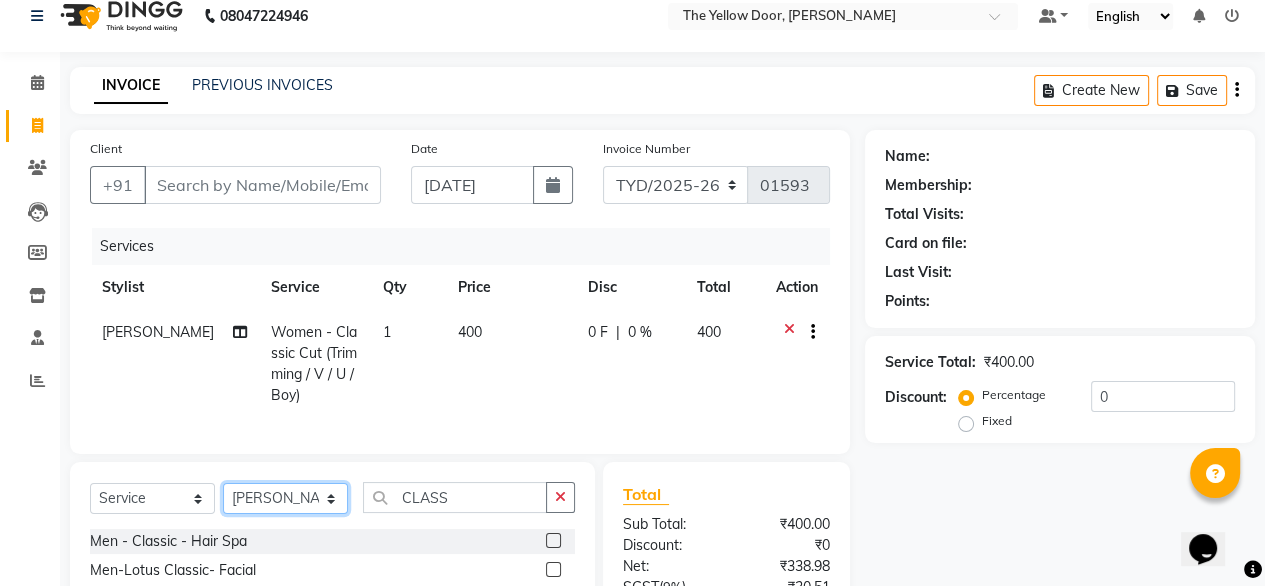 click on "Select Stylist [PERSON_NAME] [PERSON_NAME] [PERSON_NAME] Housekeeping Kaku Manager [PERSON_NAME]" 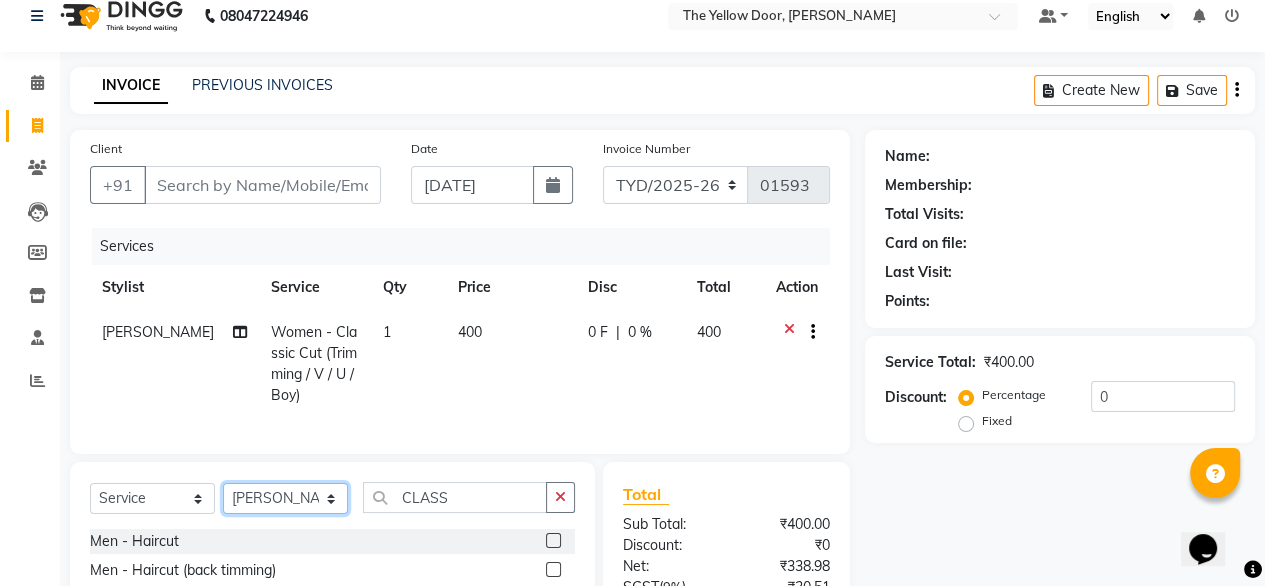 scroll, scrollTop: 237, scrollLeft: 0, axis: vertical 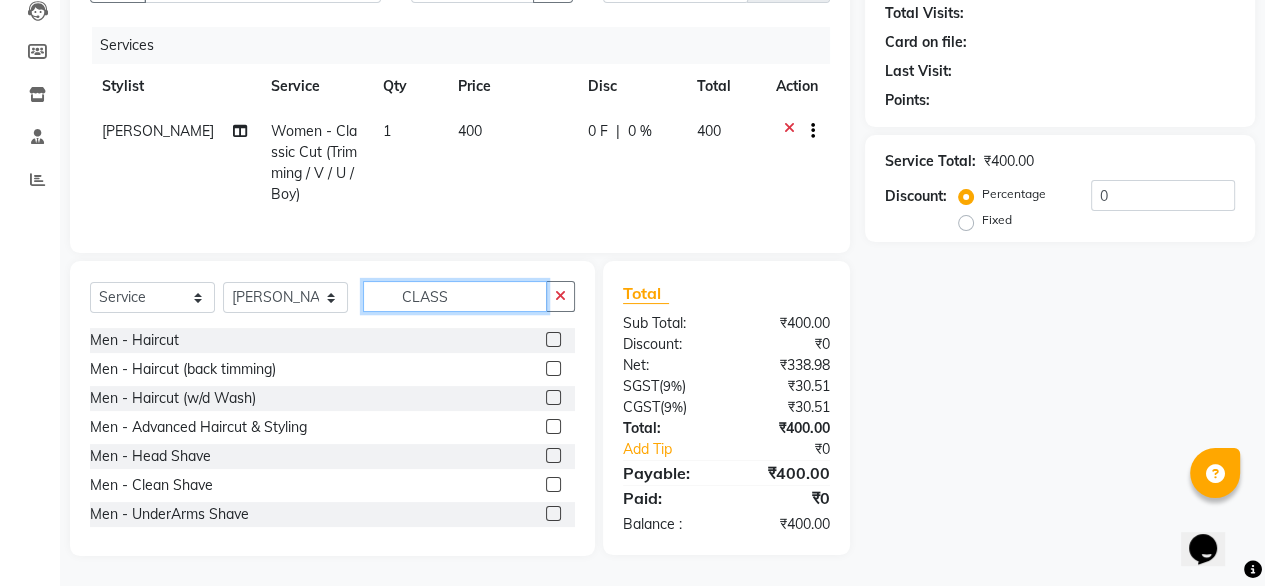 click on "CLASS" 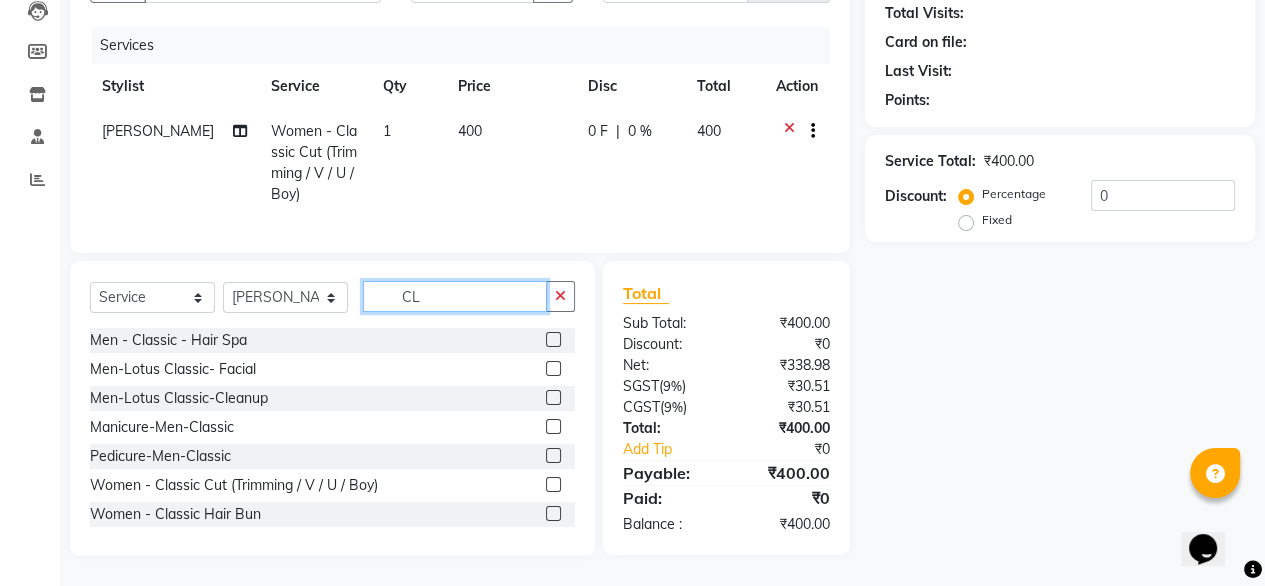 type on "C" 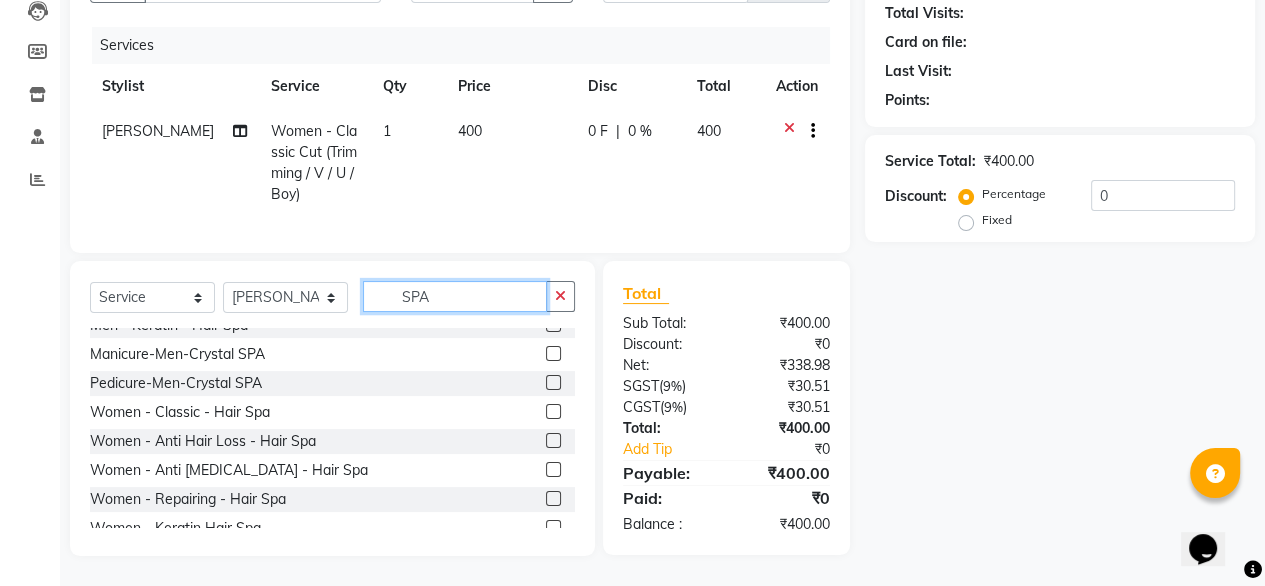 scroll, scrollTop: 136, scrollLeft: 0, axis: vertical 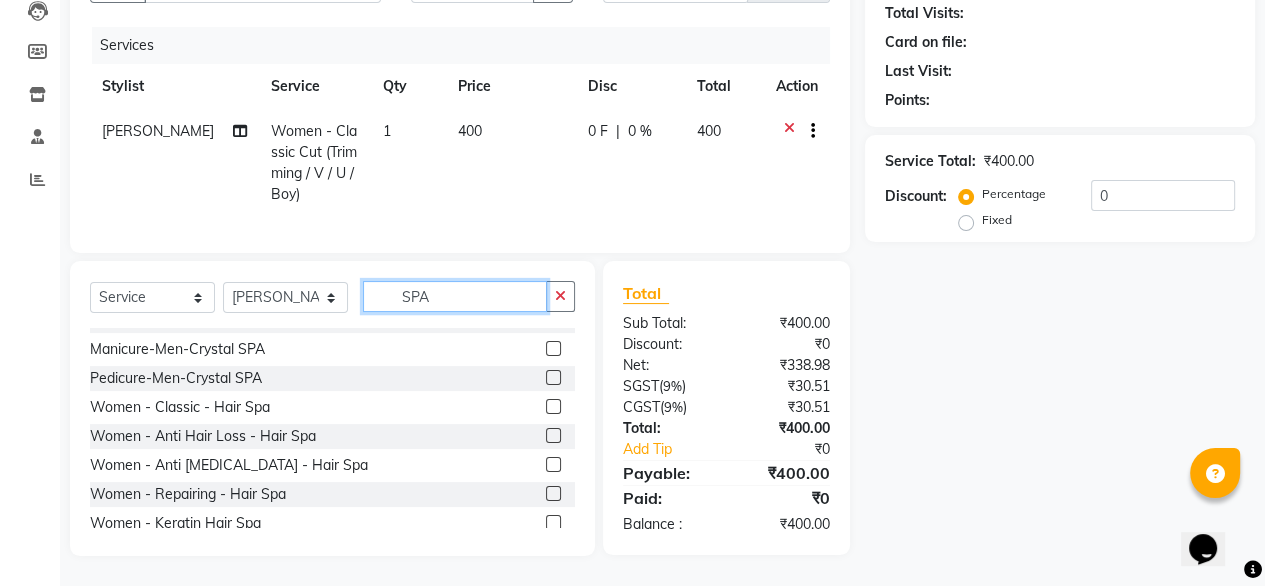 type on "SPA" 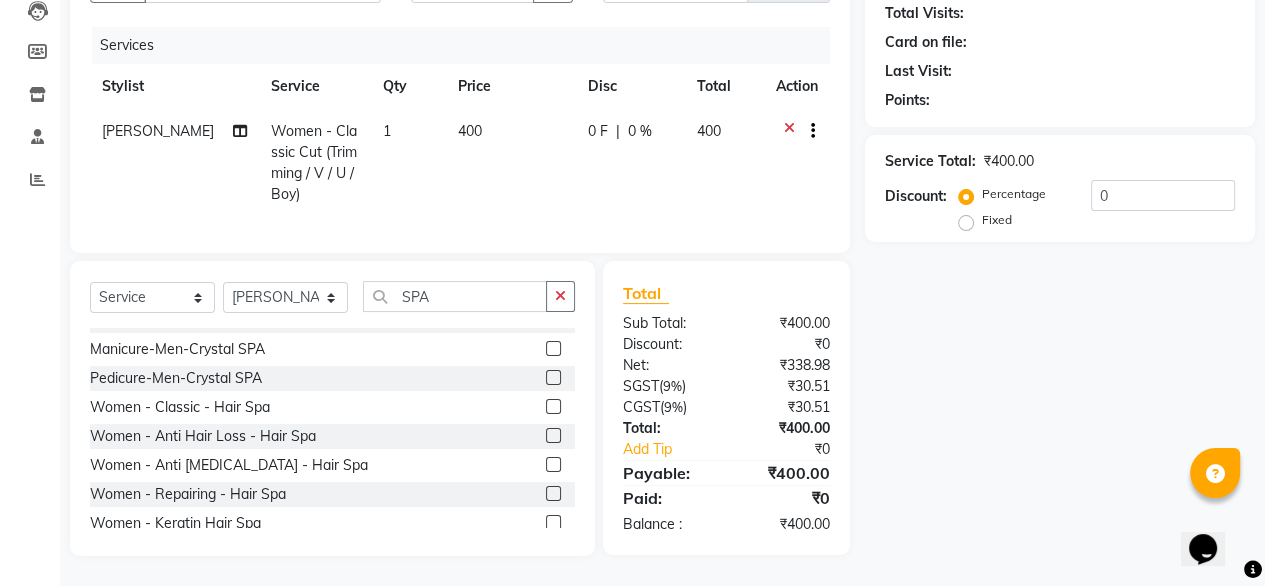 click 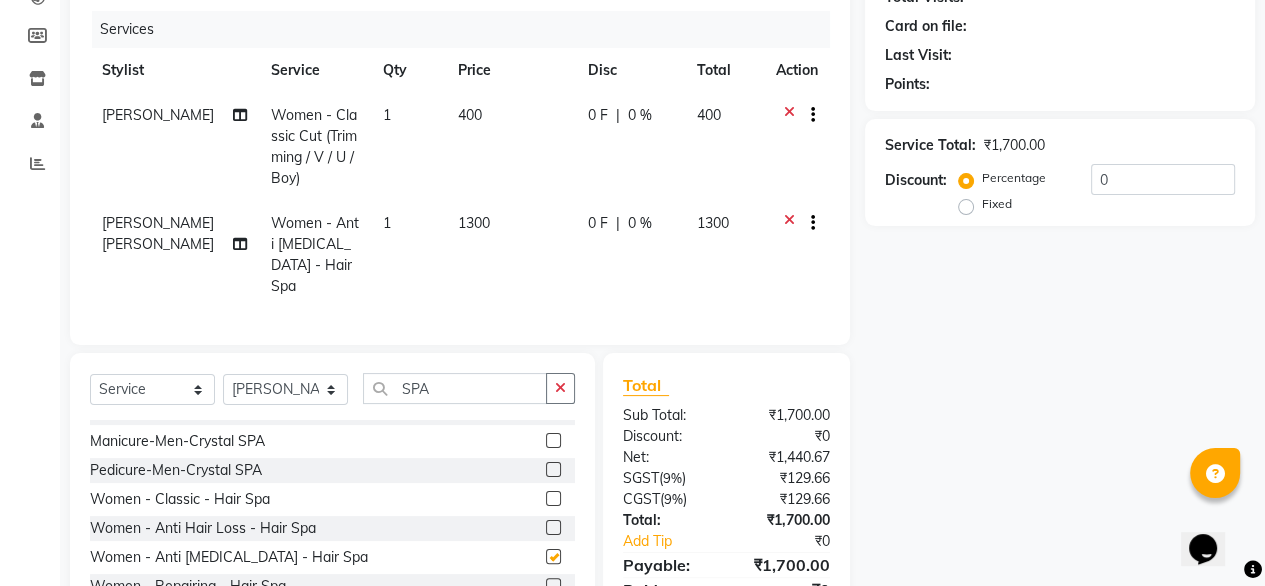 checkbox on "false" 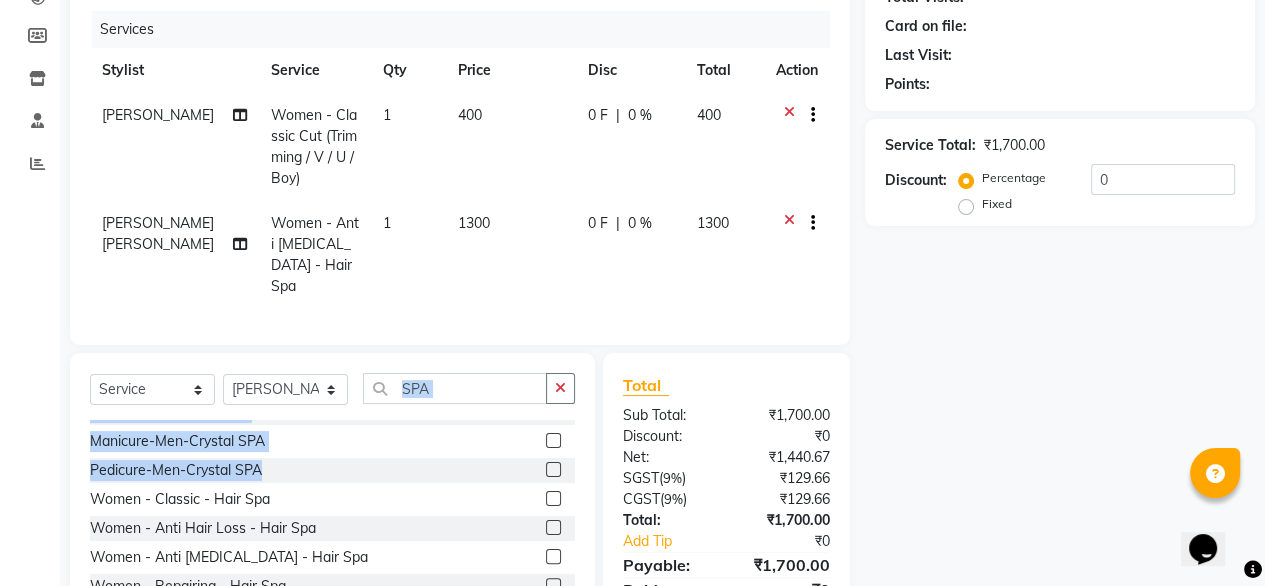 drag, startPoint x: 538, startPoint y: 461, endPoint x: 454, endPoint y: 391, distance: 109.3435 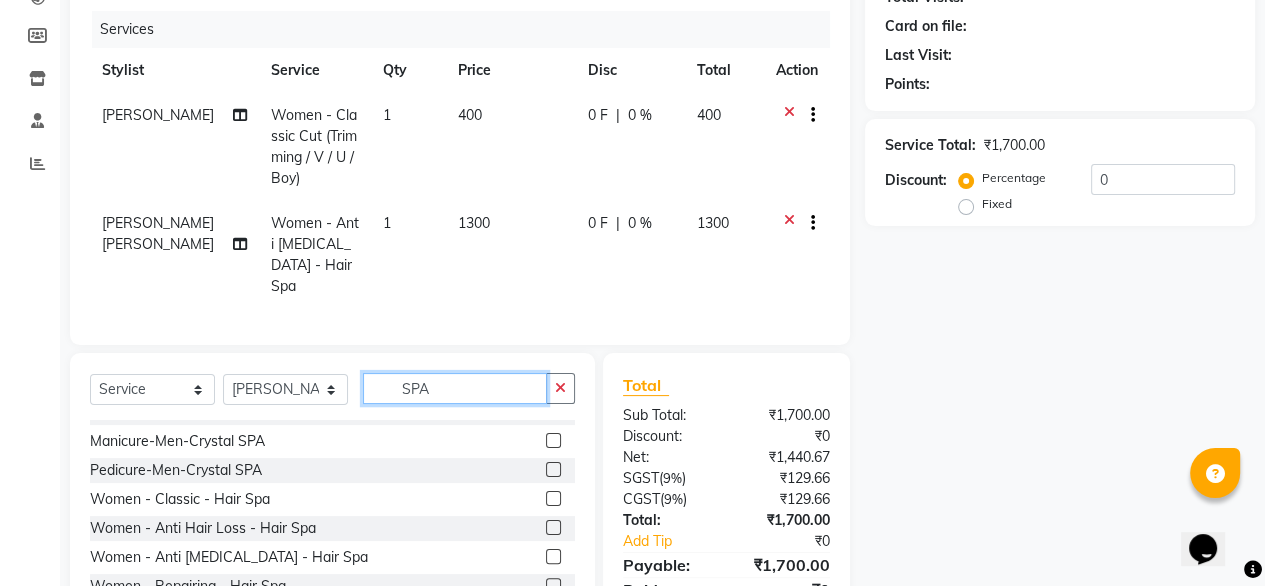 click on "SPA" 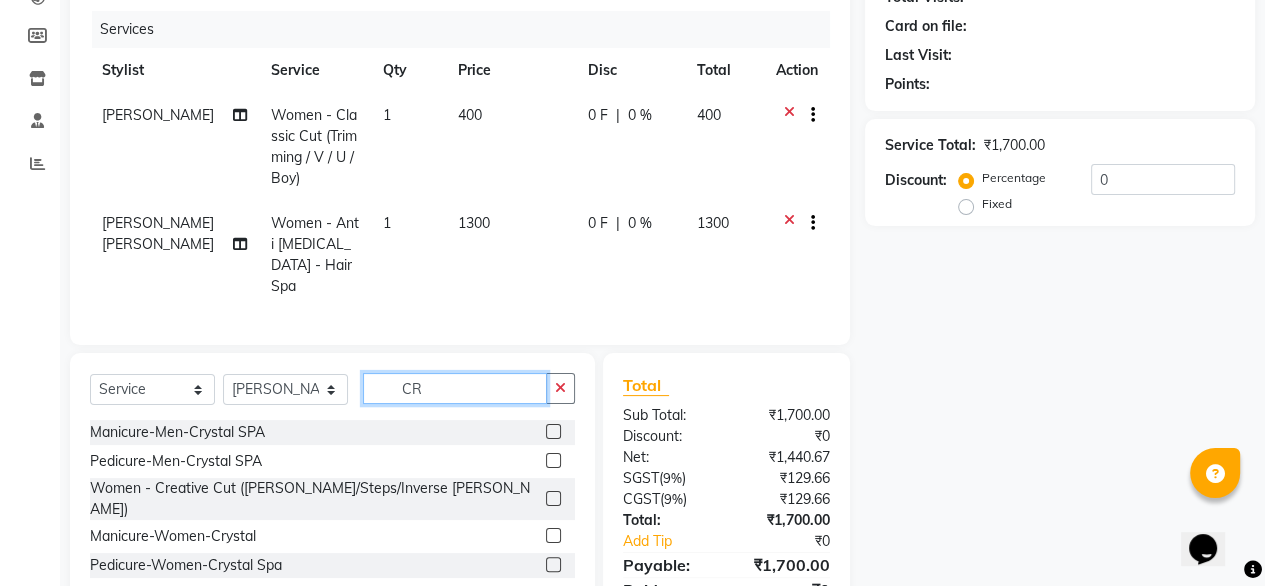 scroll, scrollTop: 0, scrollLeft: 0, axis: both 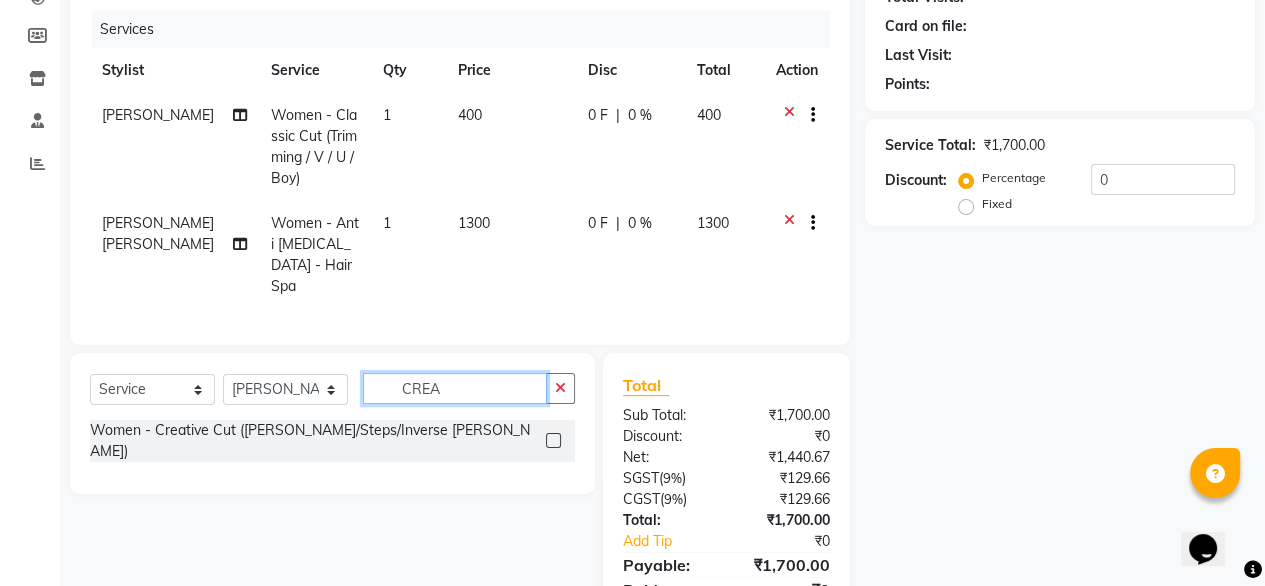 type on "CREA" 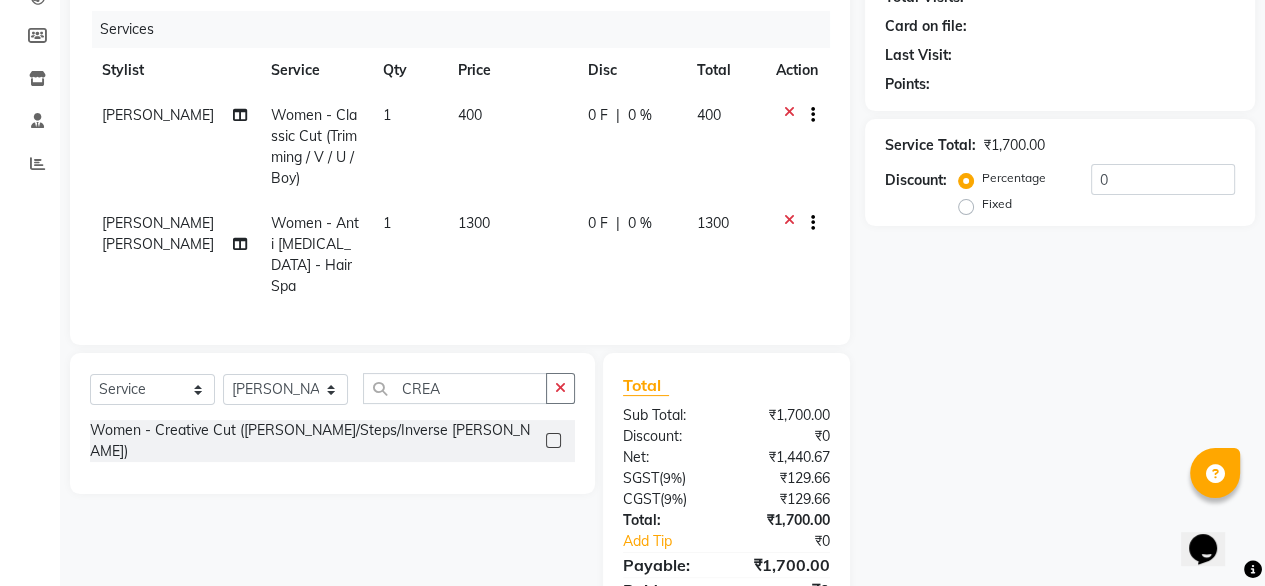 click 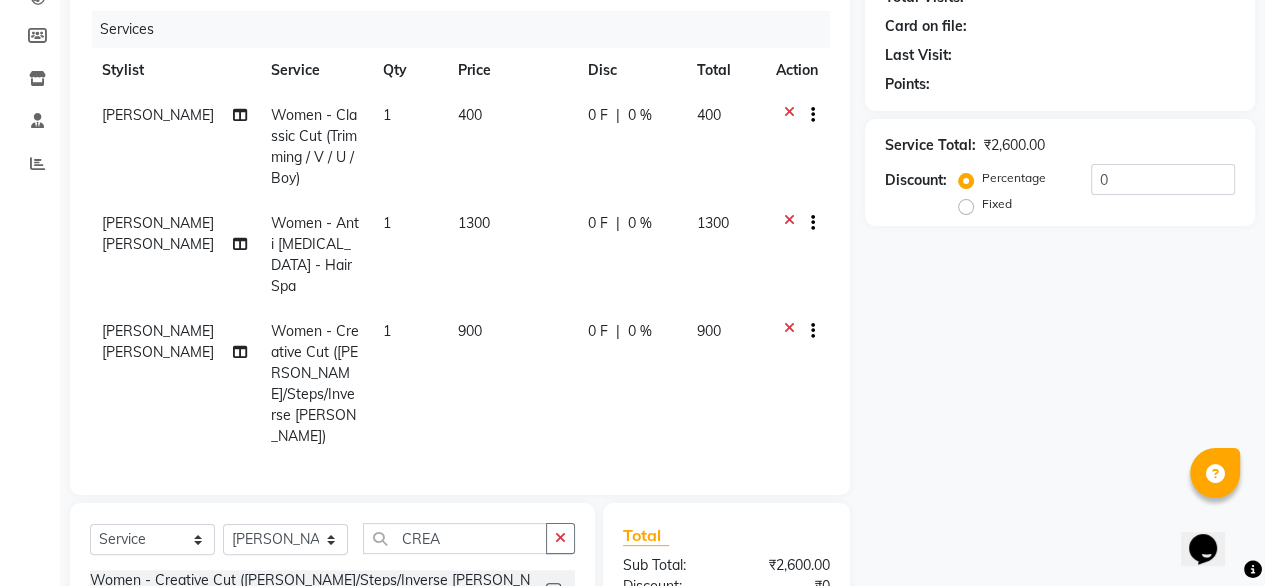 checkbox on "false" 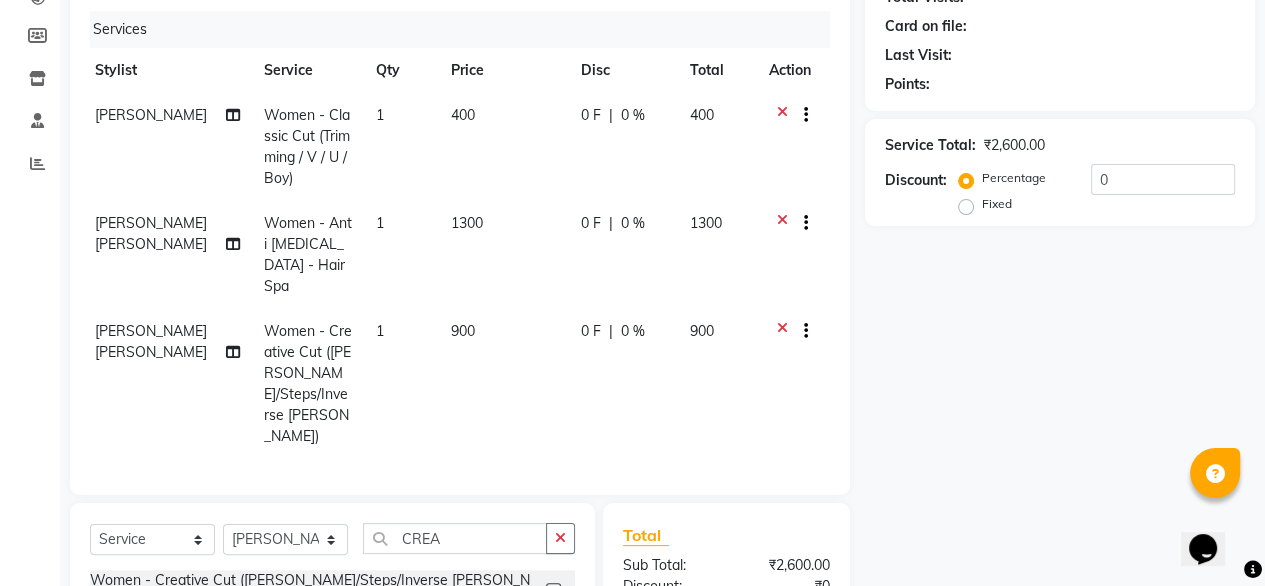 scroll, scrollTop: 0, scrollLeft: 3, axis: horizontal 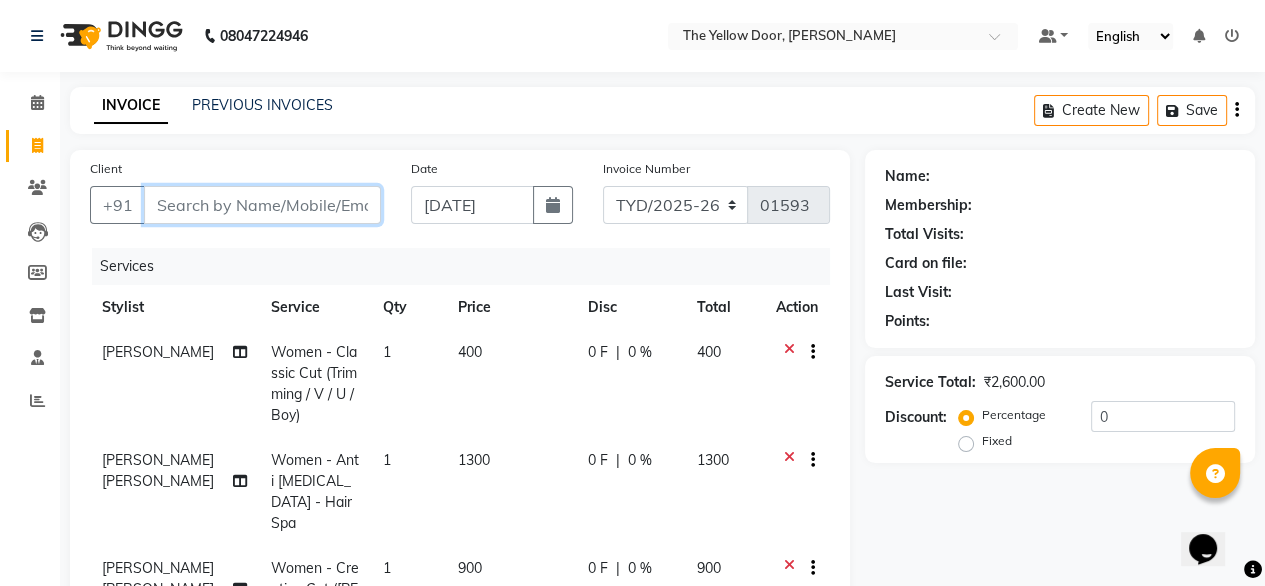 click on "Client" at bounding box center [262, 205] 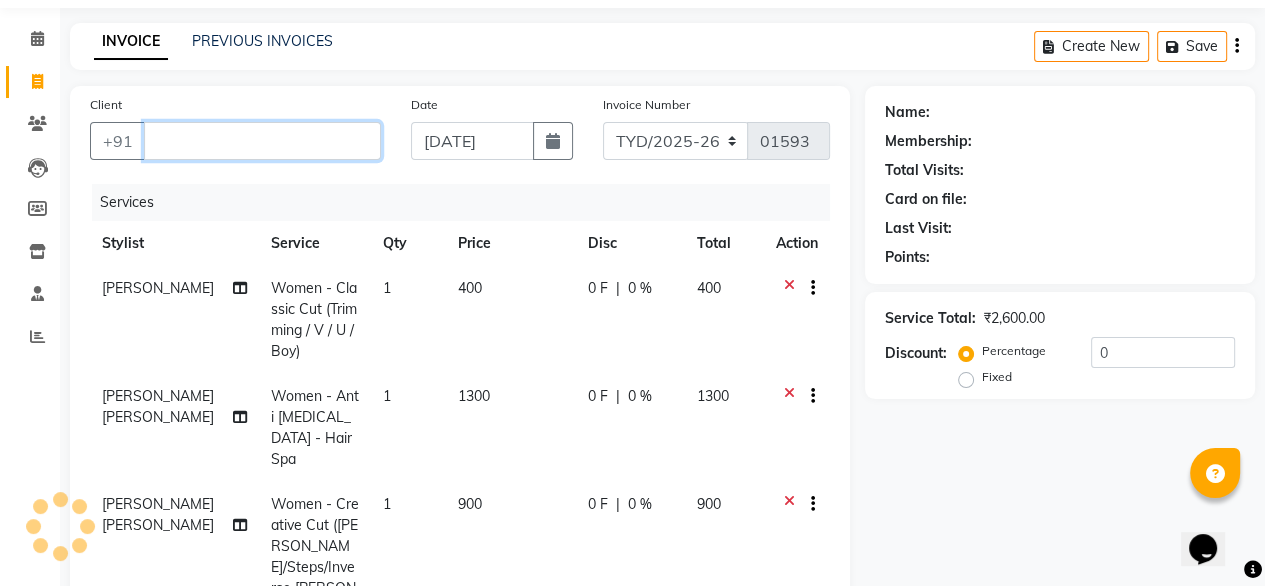 scroll, scrollTop: 62, scrollLeft: 0, axis: vertical 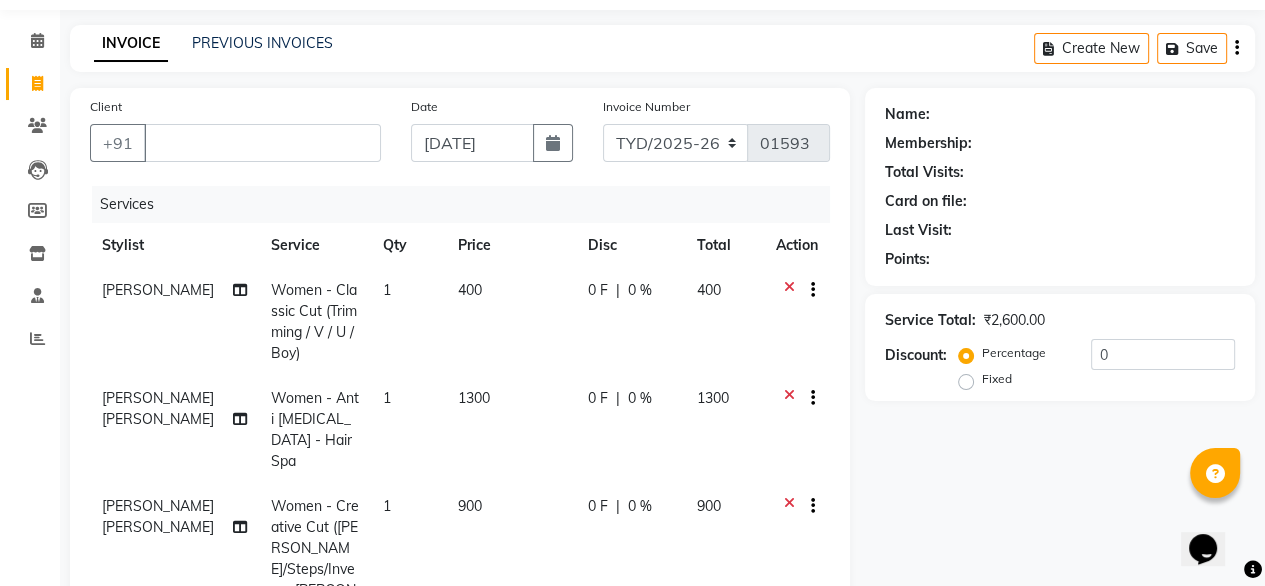 click on "Name: Membership: Total Visits: Card on file: Last Visit:  Points:  Service Total:  ₹2,600.00  Discount:  Percentage   Fixed  0" 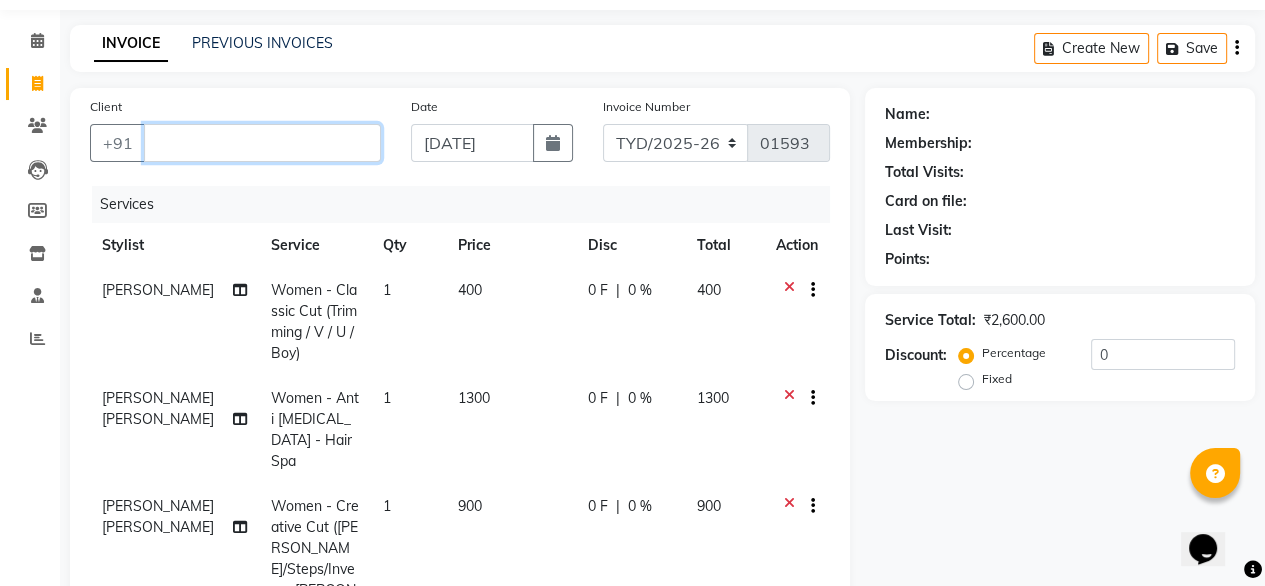 click on "Client" at bounding box center (262, 143) 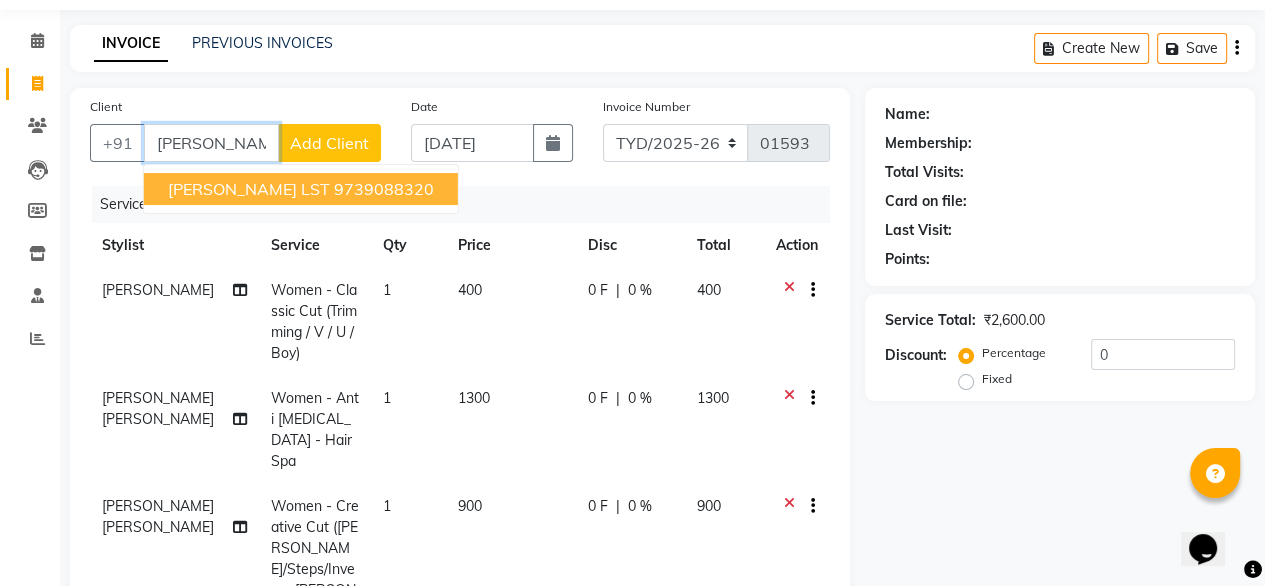 click on "SHALU" at bounding box center (211, 143) 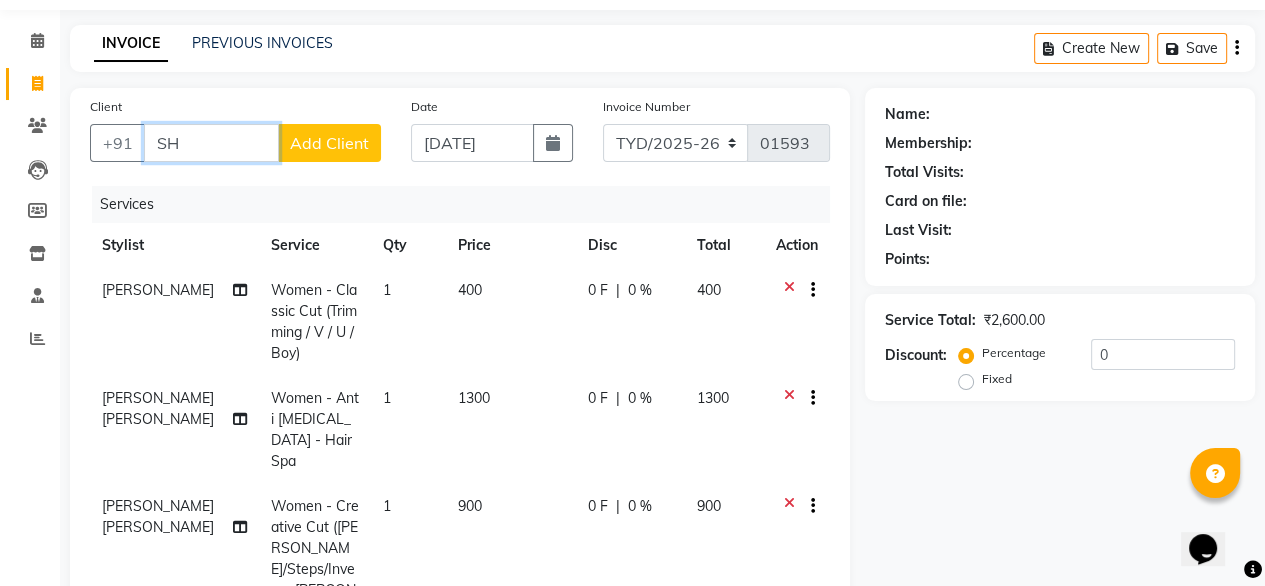 type on "S" 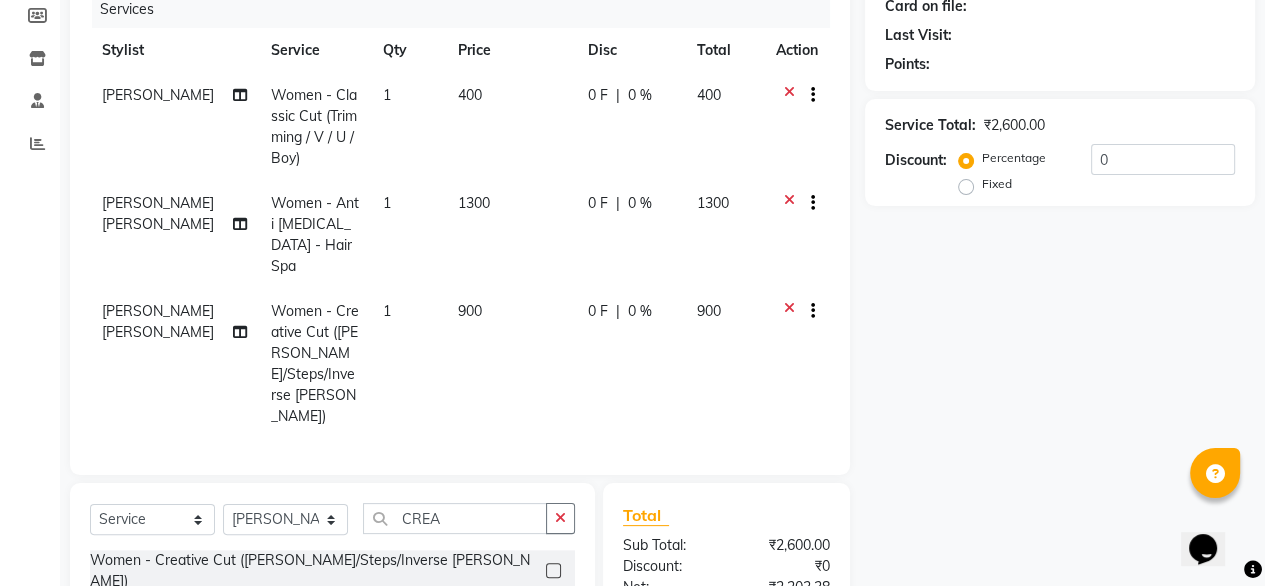 scroll, scrollTop: 258, scrollLeft: 0, axis: vertical 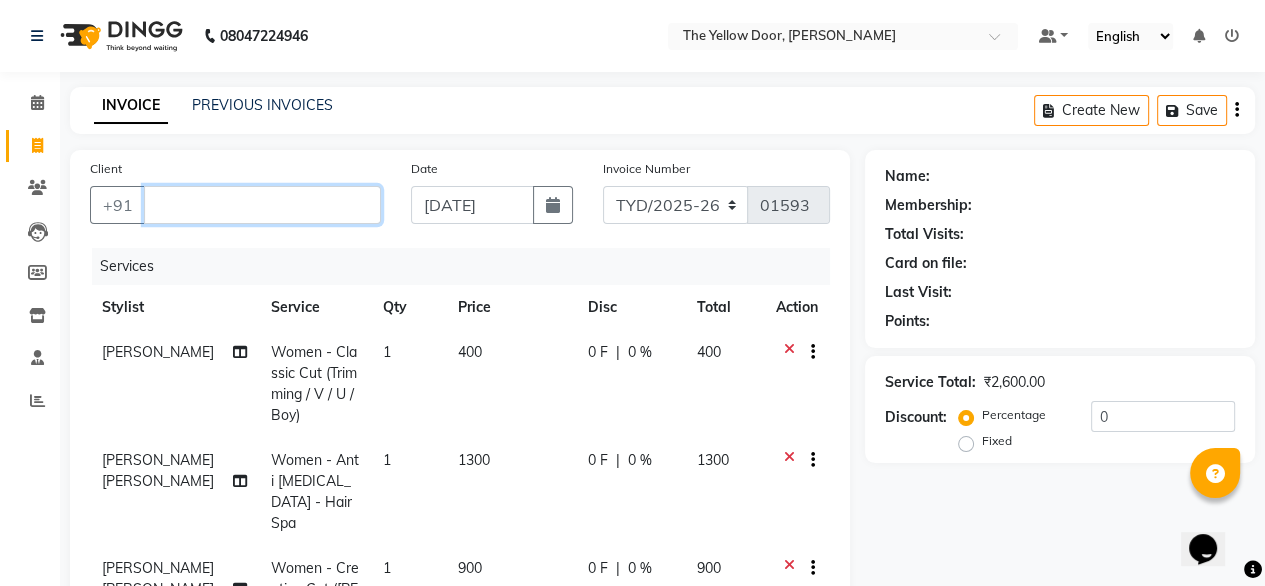 click on "Client" at bounding box center (262, 205) 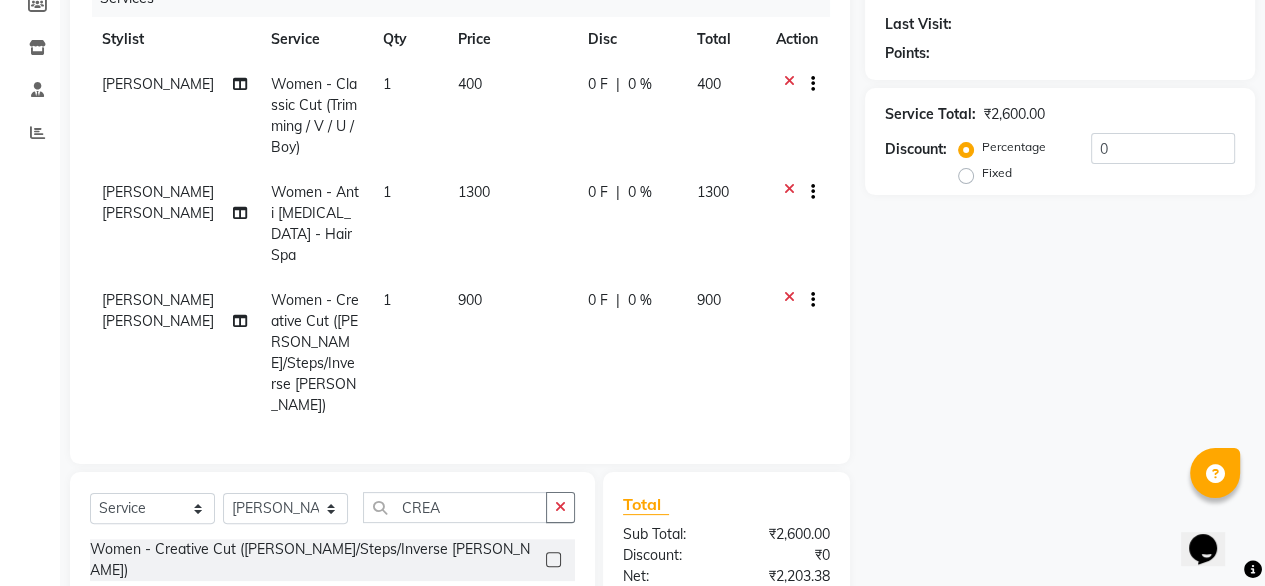 scroll, scrollTop: 0, scrollLeft: 0, axis: both 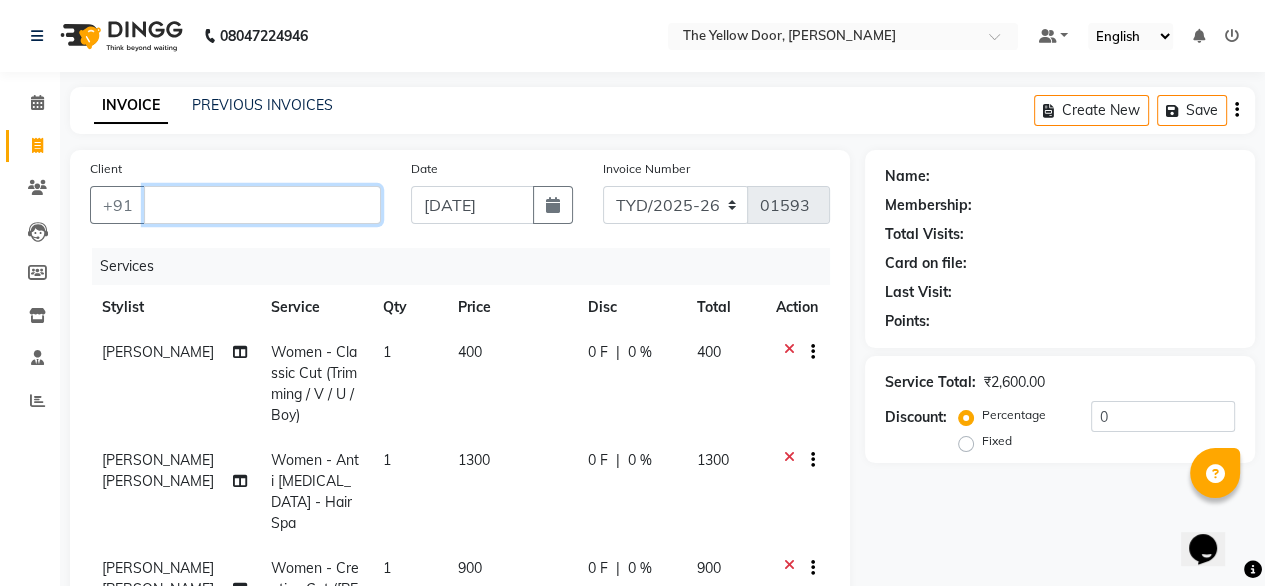 click on "Client" at bounding box center [262, 205] 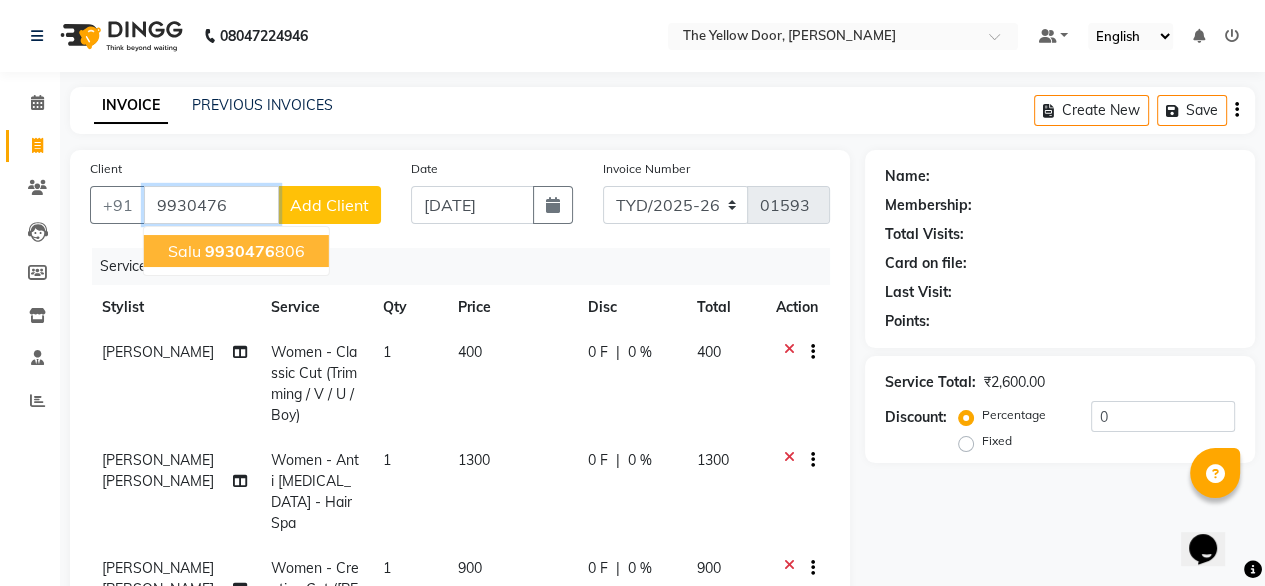 click on "9930476 806" at bounding box center (255, 251) 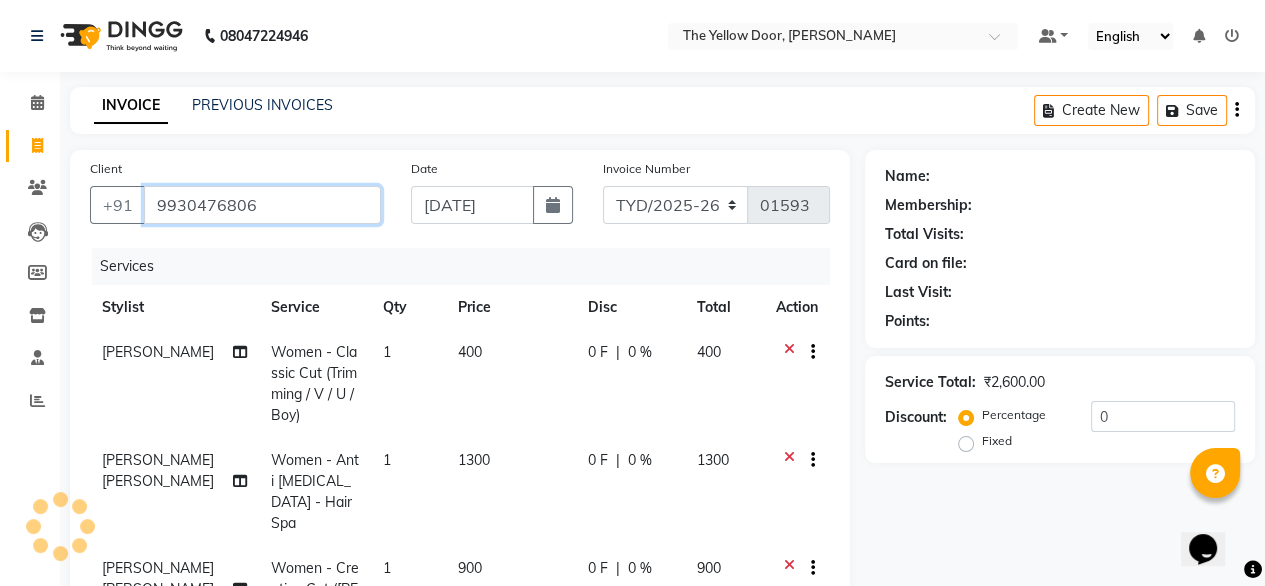 type on "9930476806" 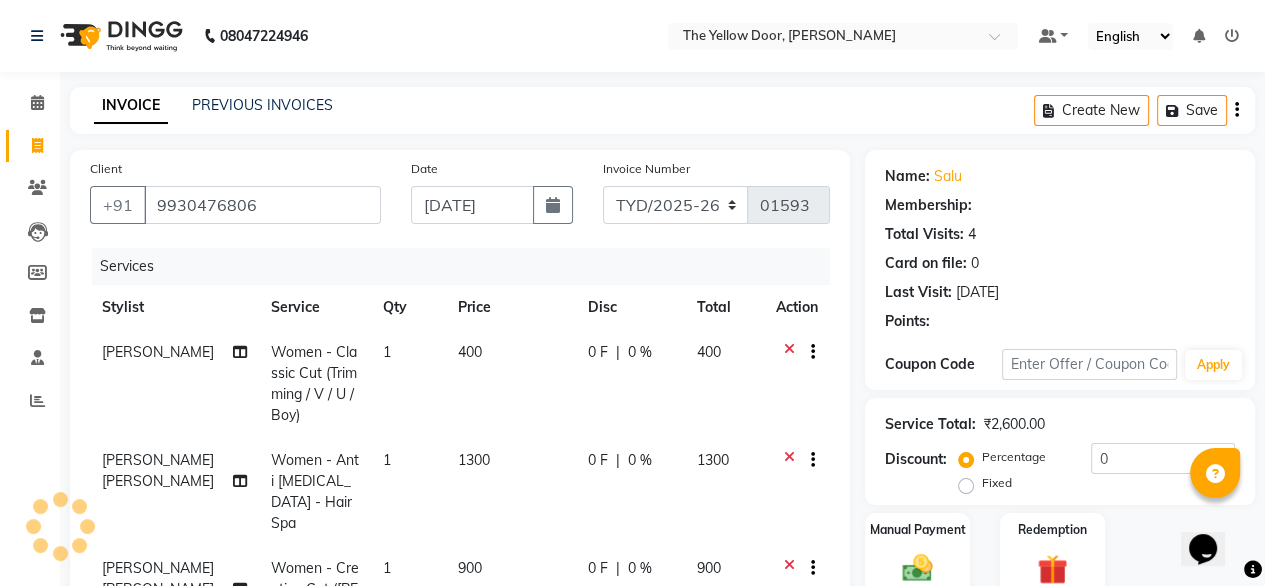 radio on "false" 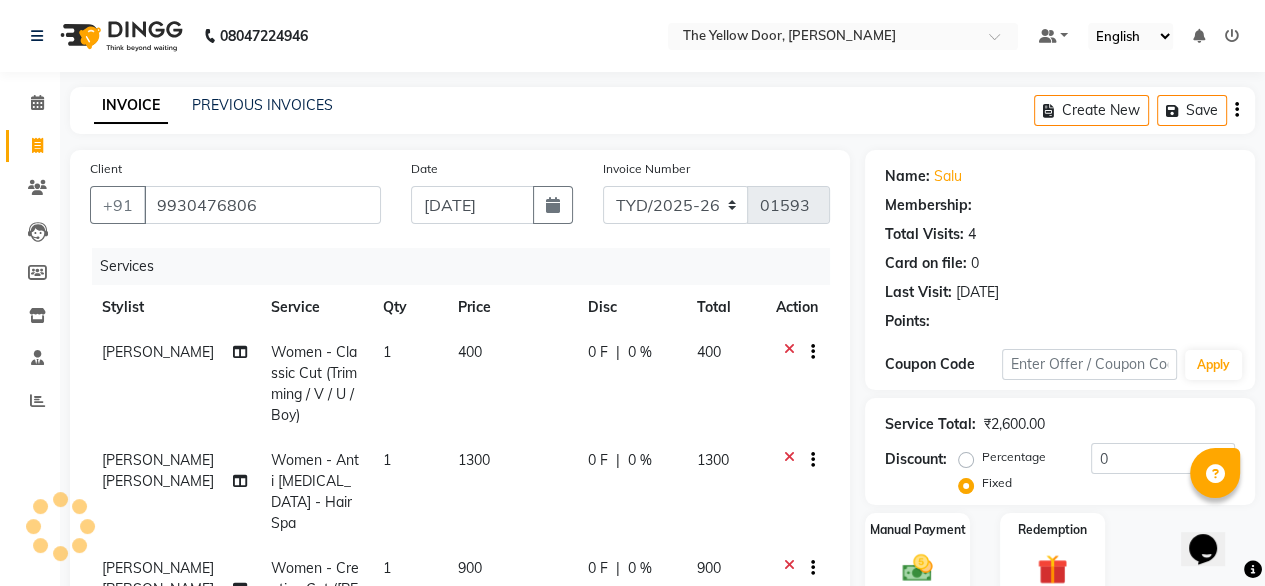 select on "1: Object" 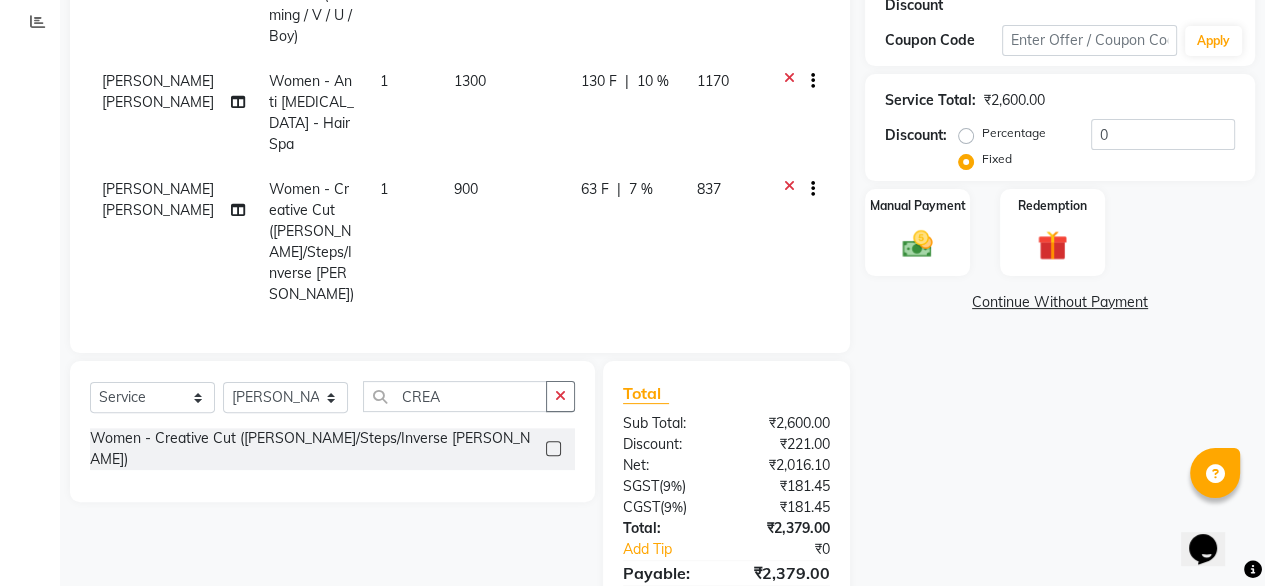 scroll, scrollTop: 380, scrollLeft: 0, axis: vertical 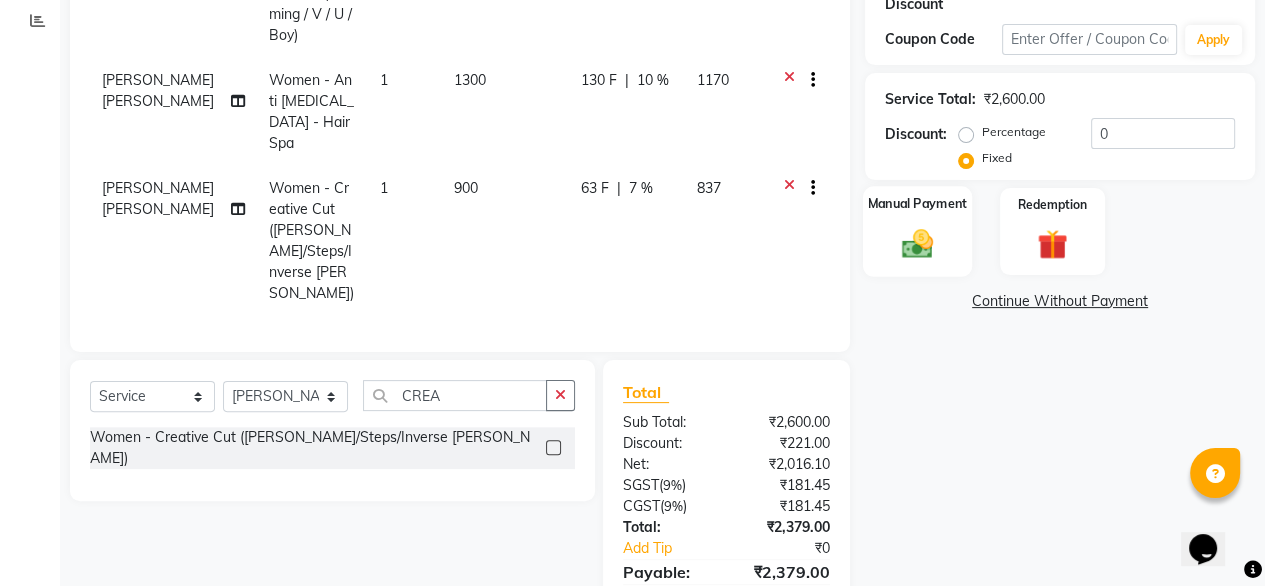 click 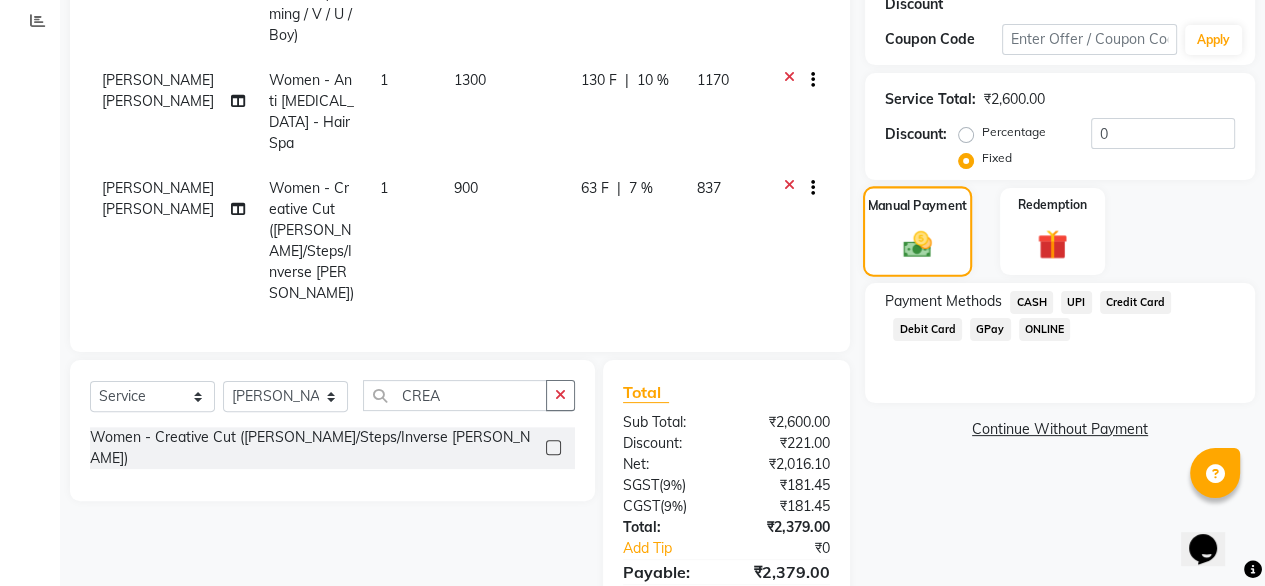 scroll, scrollTop: 431, scrollLeft: 0, axis: vertical 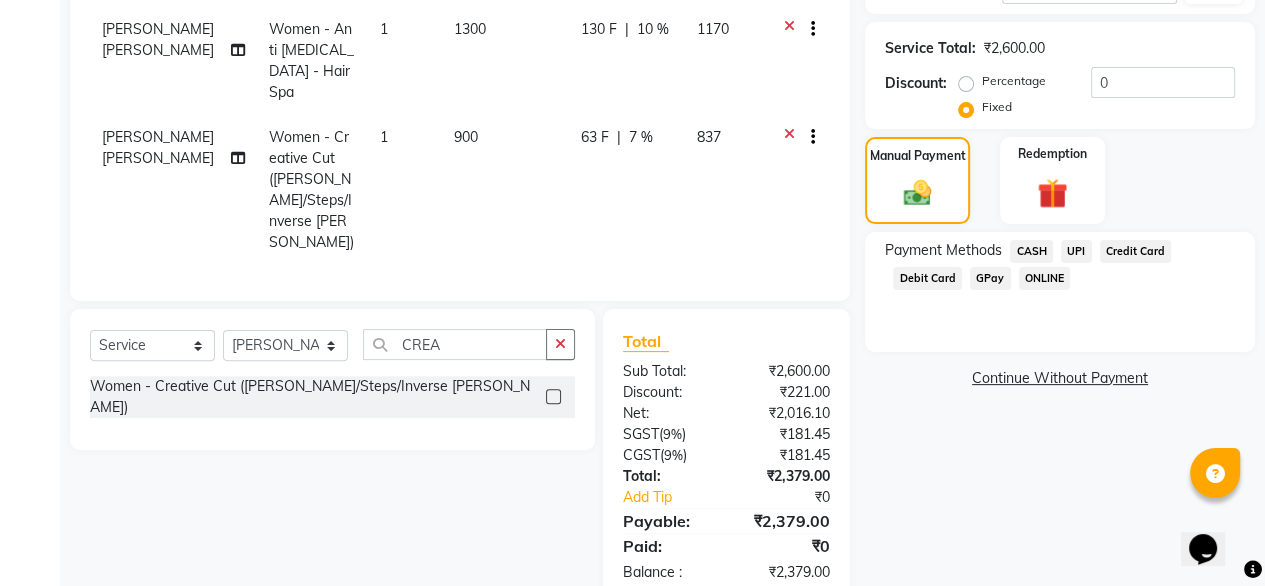 click on "UPI" 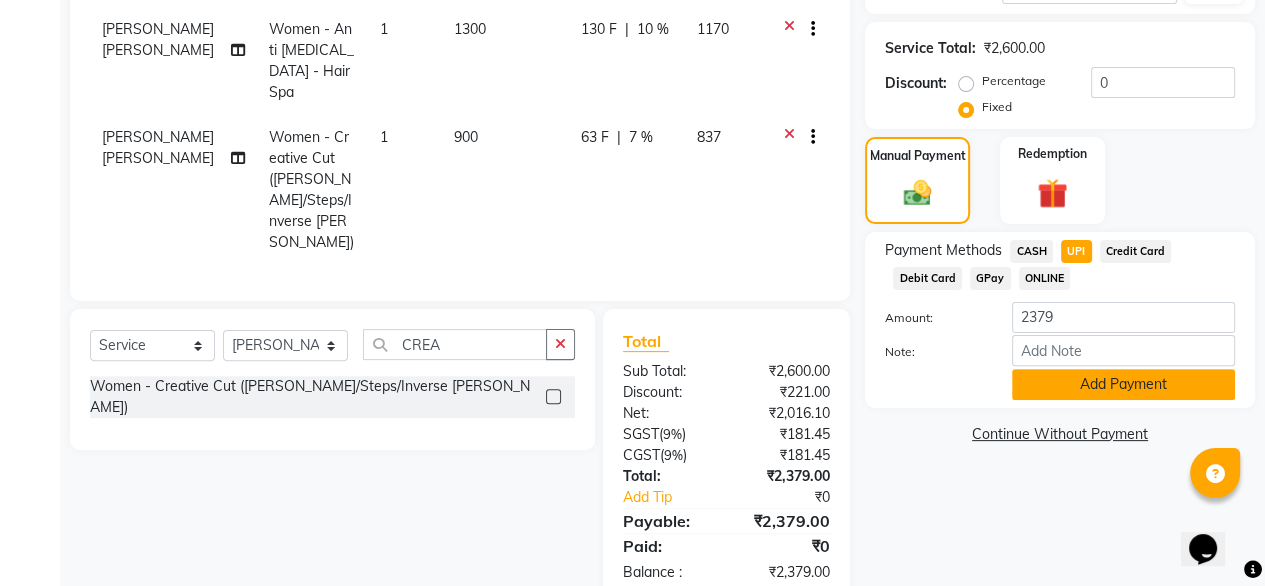 click on "Add Payment" 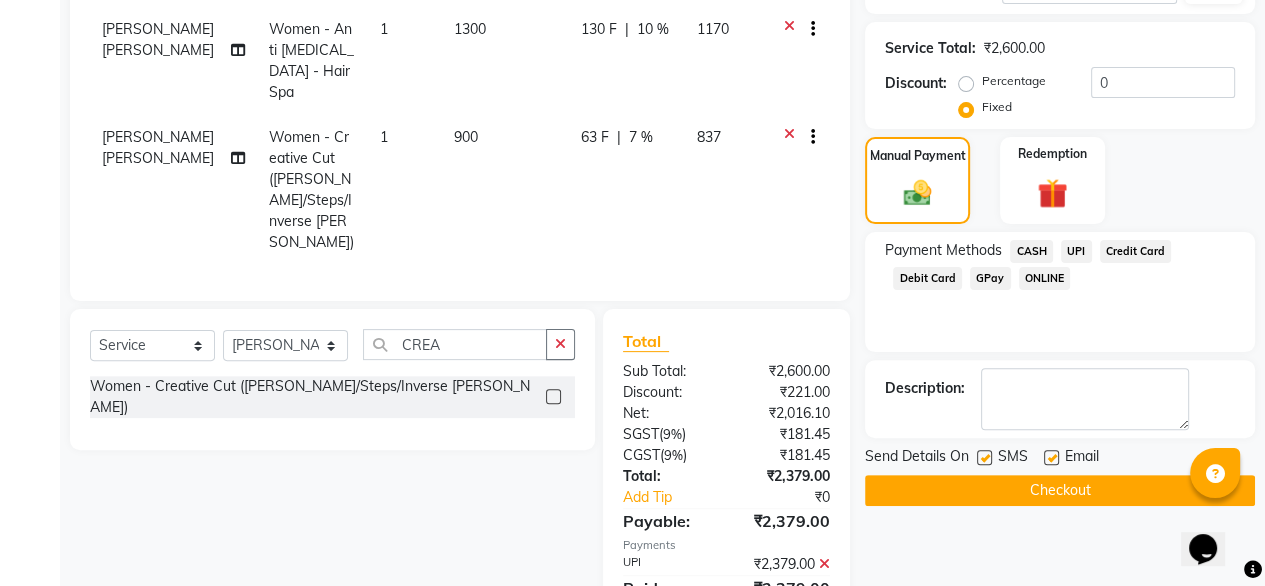 scroll, scrollTop: 472, scrollLeft: 0, axis: vertical 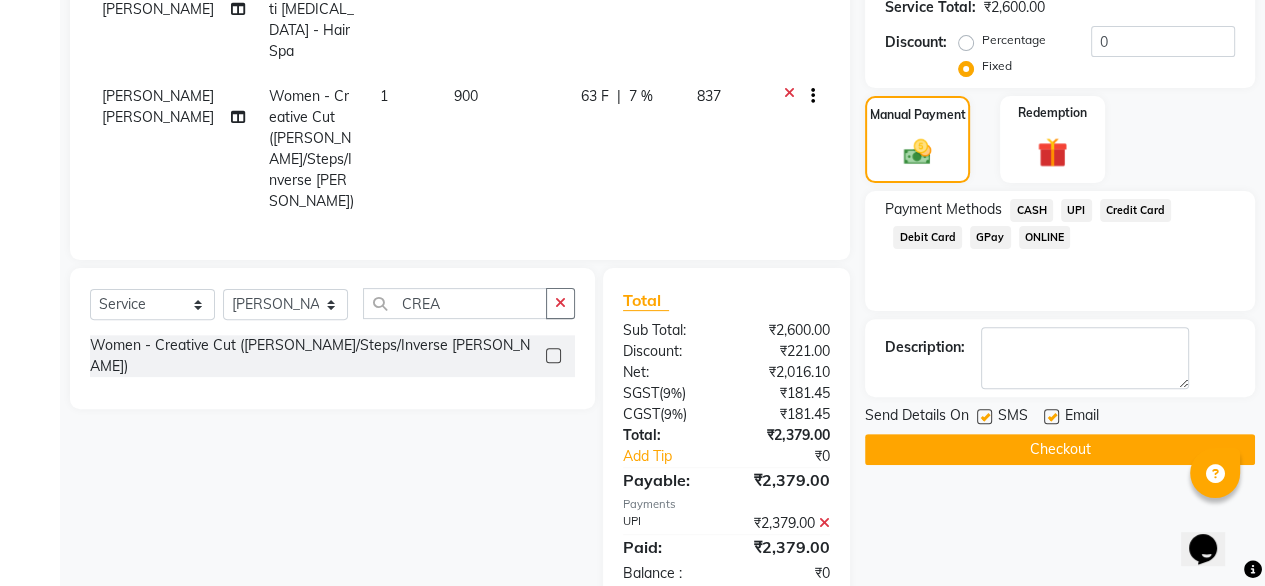 click 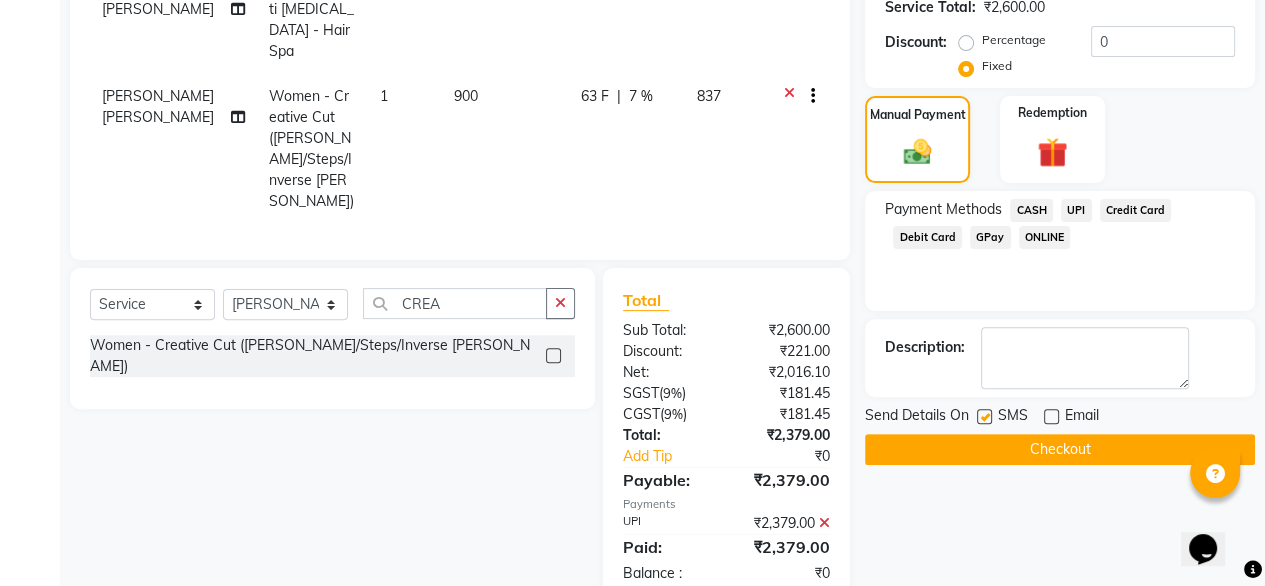 click on "Checkout" 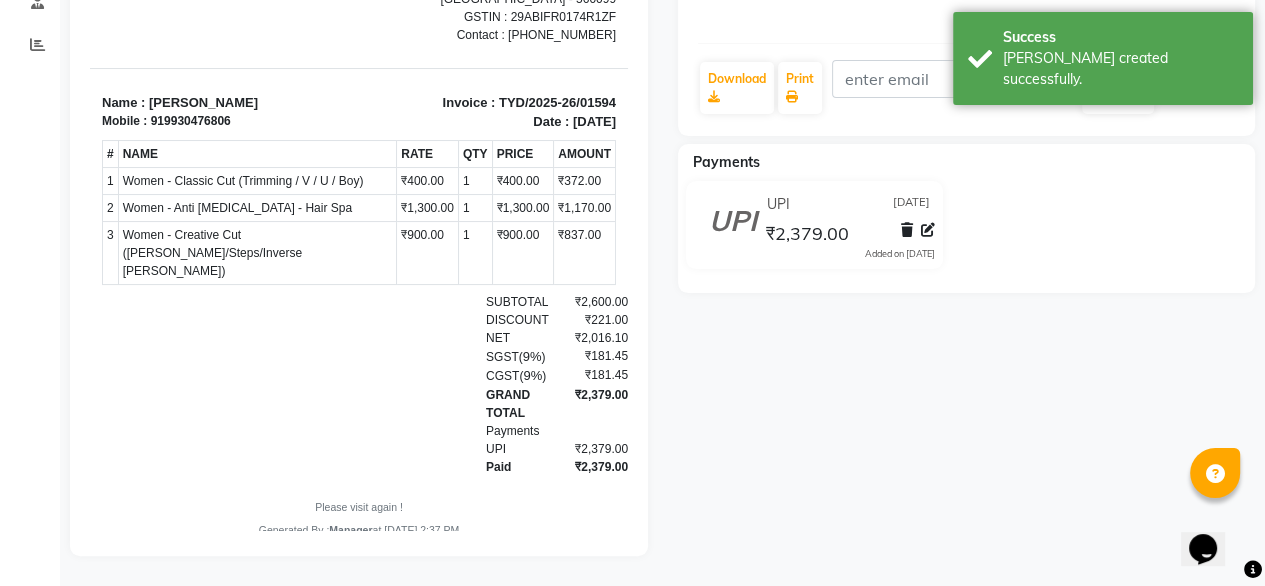 scroll, scrollTop: 0, scrollLeft: 0, axis: both 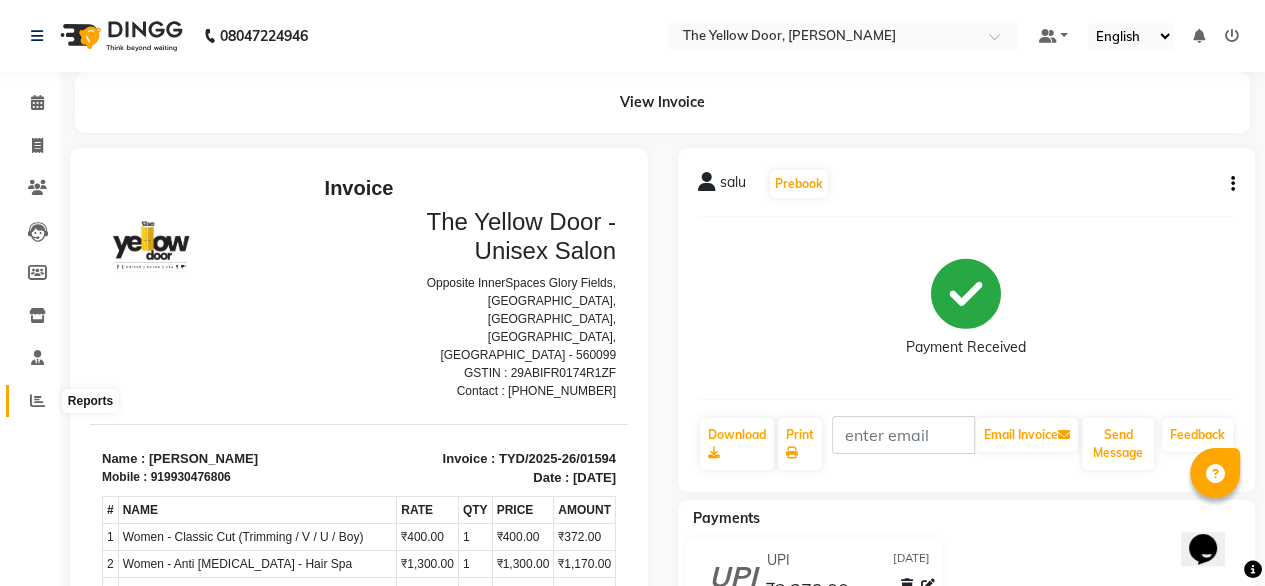 click 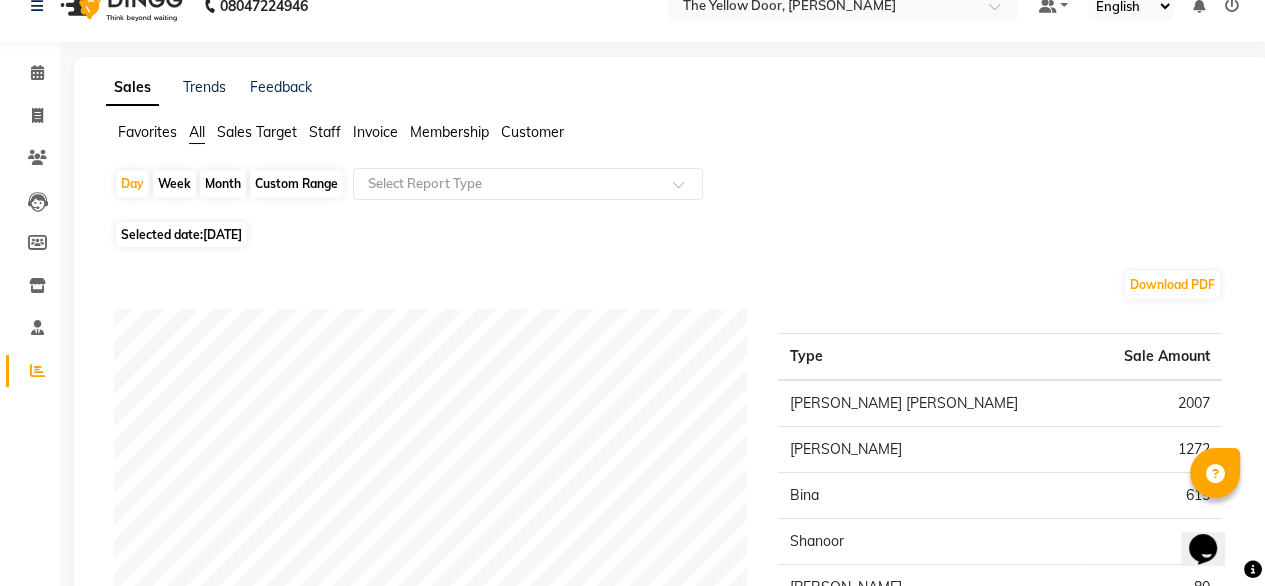 scroll, scrollTop: 0, scrollLeft: 0, axis: both 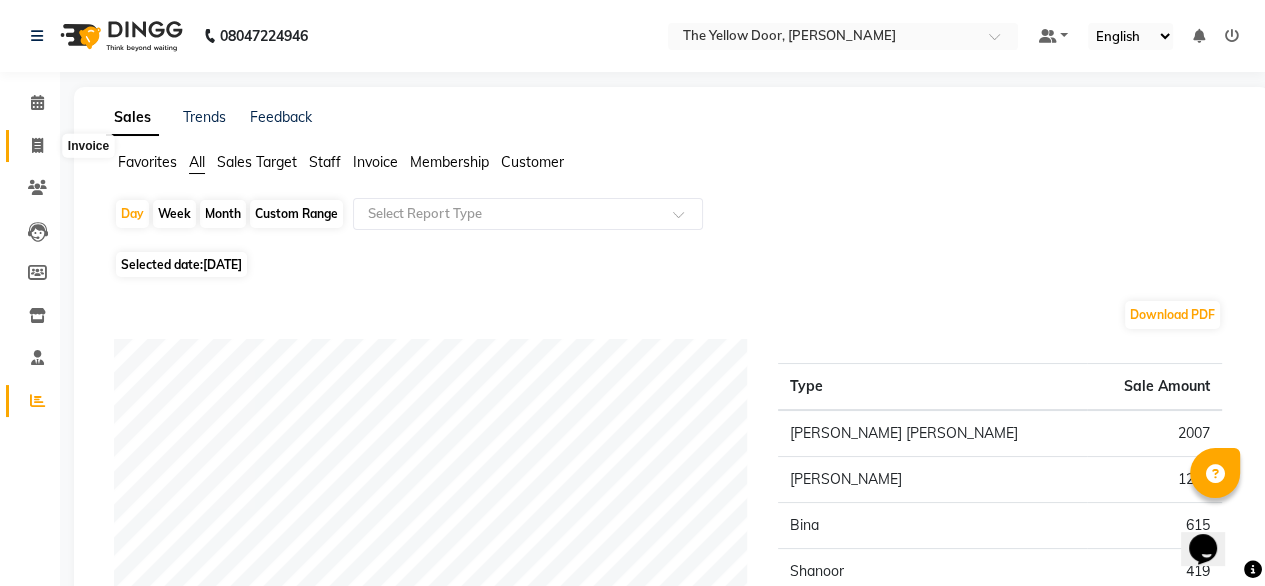 click 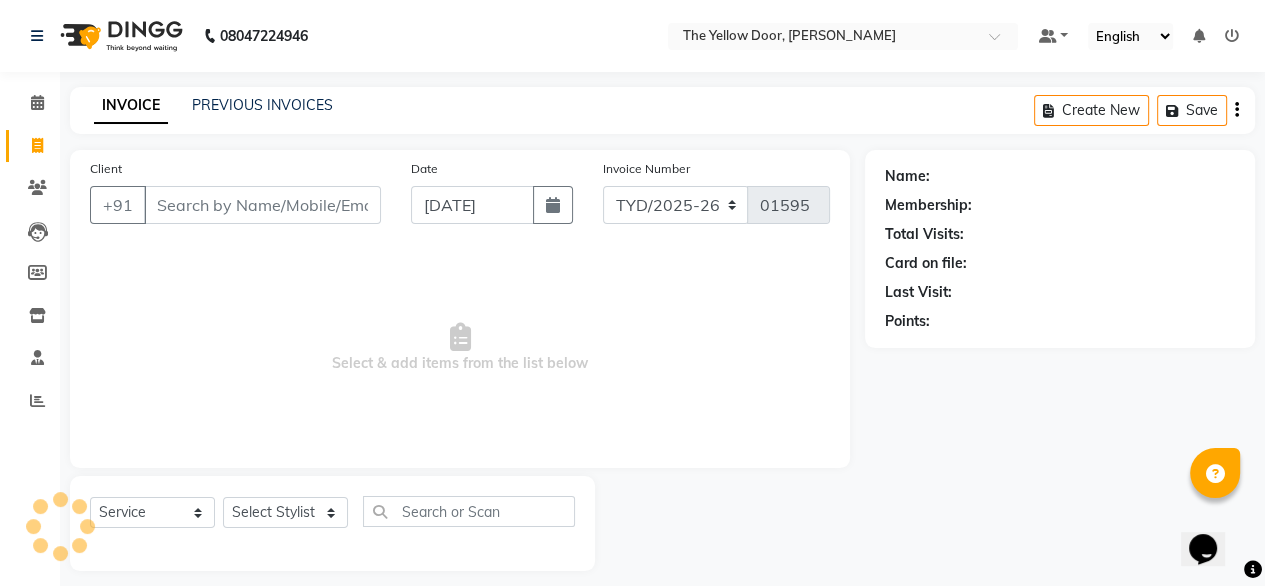 scroll, scrollTop: 16, scrollLeft: 0, axis: vertical 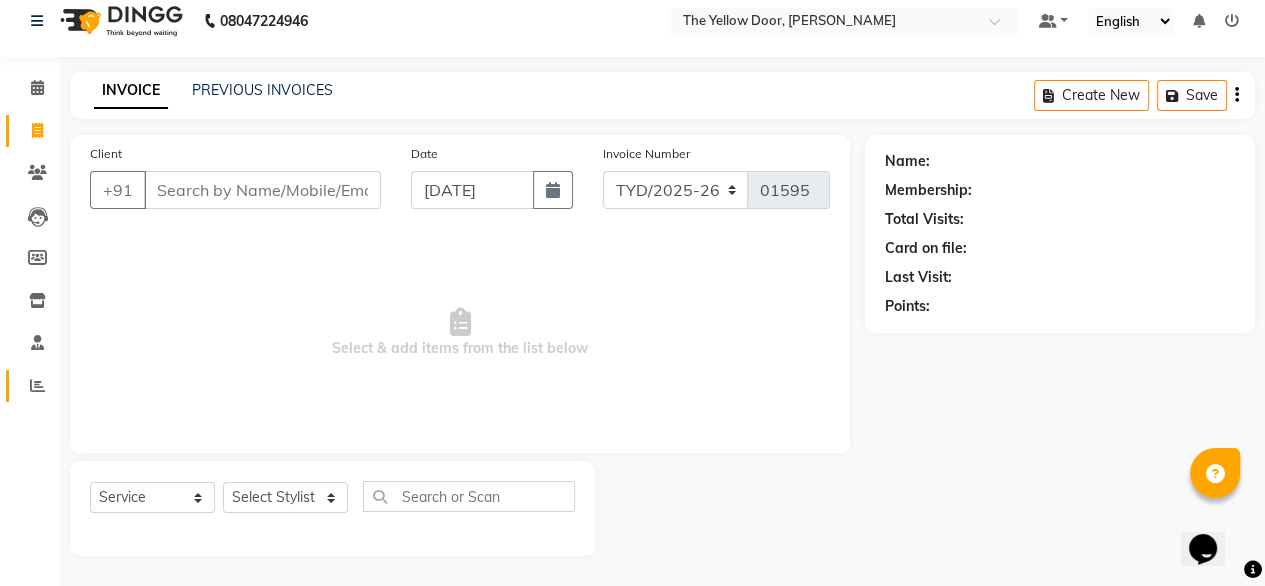 click on "Reports" 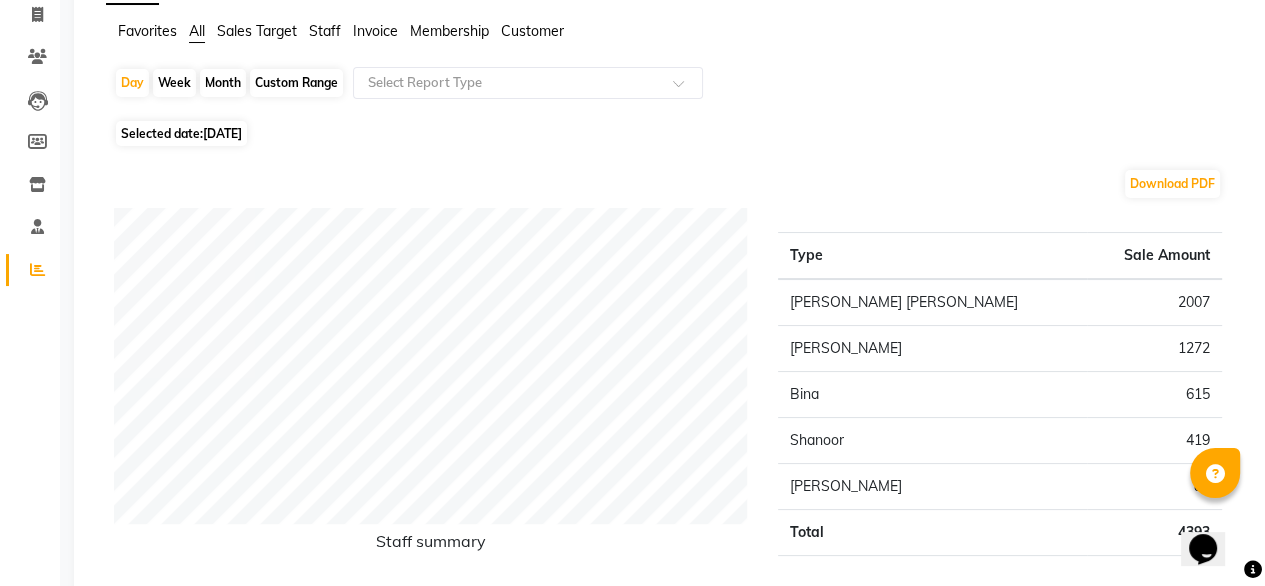 scroll, scrollTop: 0, scrollLeft: 0, axis: both 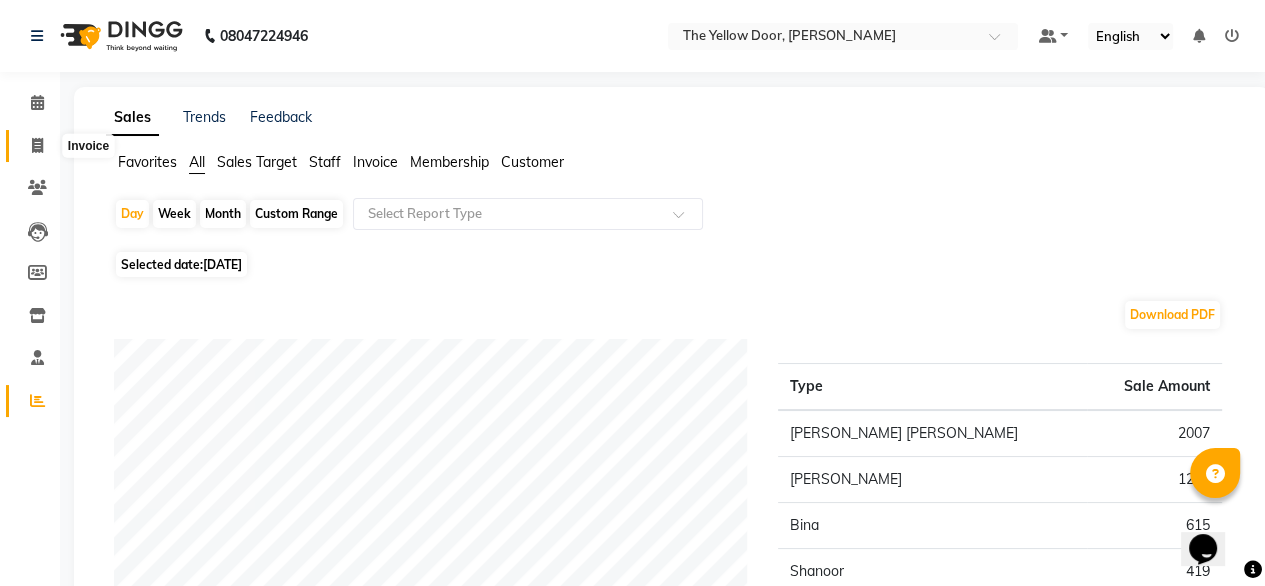 click 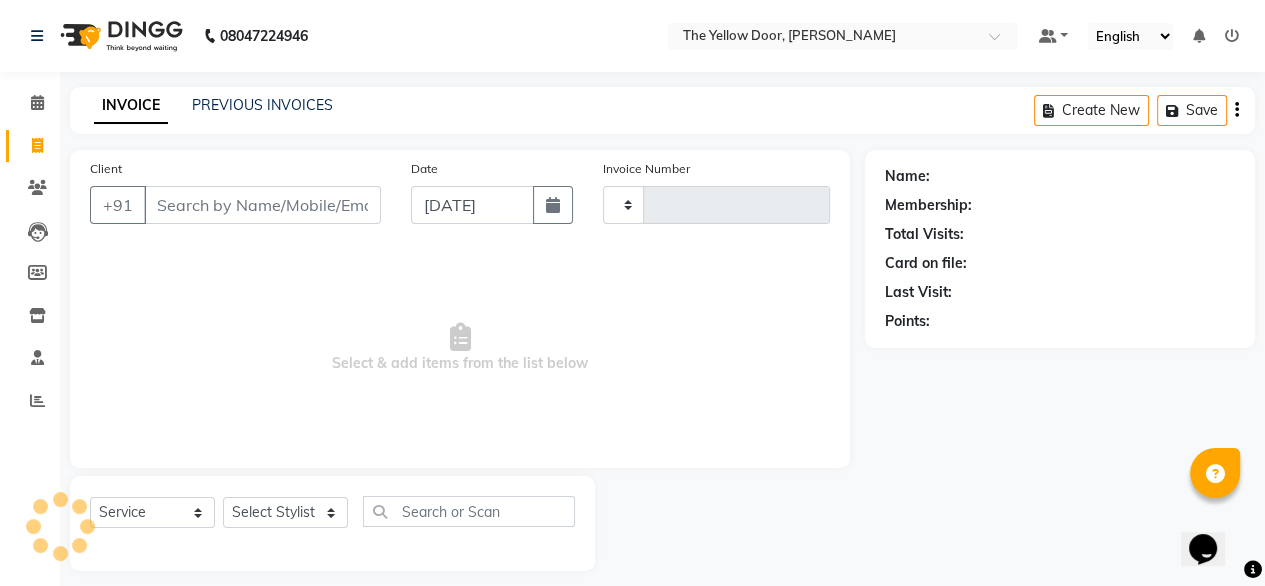 scroll, scrollTop: 16, scrollLeft: 0, axis: vertical 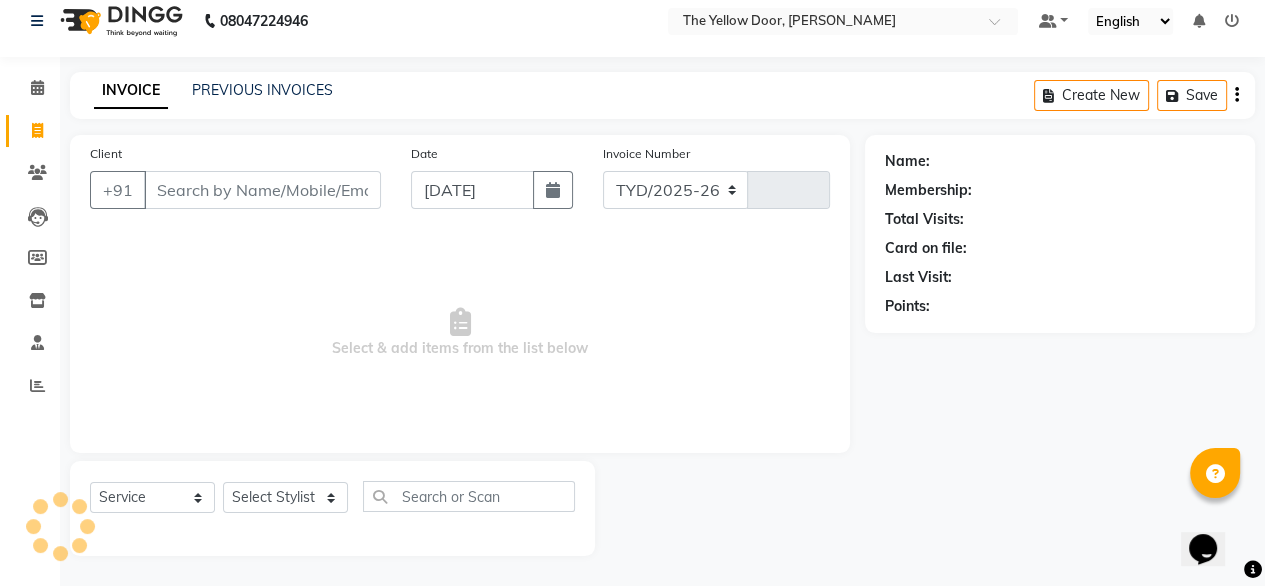 select on "5650" 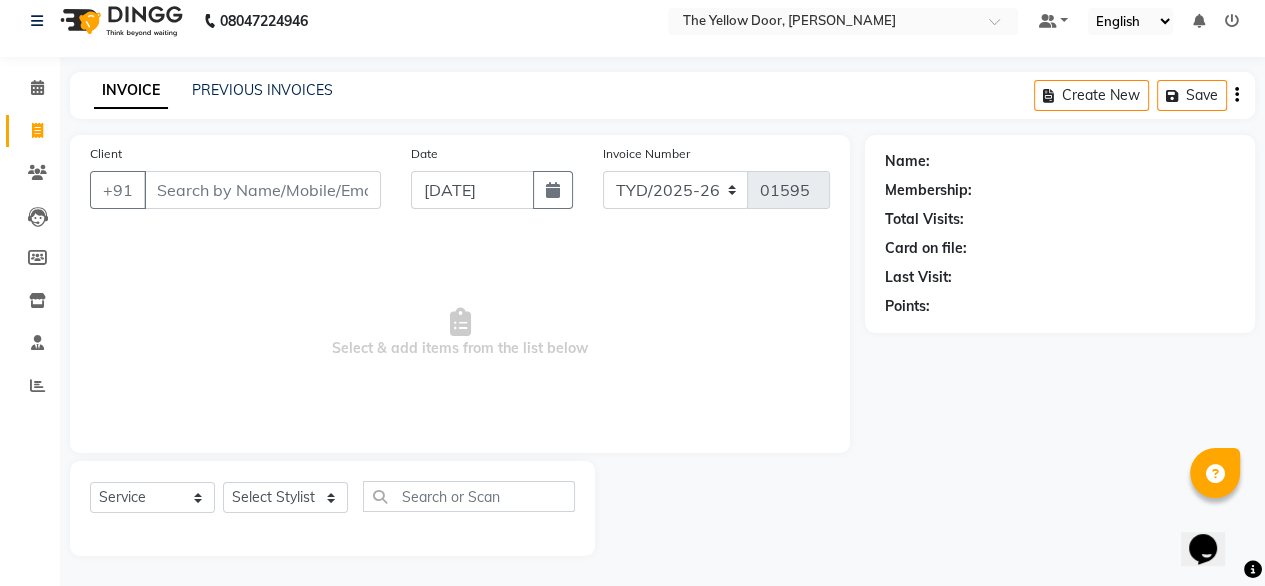 click on "Select  Service  Product  Membership  Package Voucher Prepaid Gift Card  Select Stylist Amit Roy Bina Deena Jena Housekeeping Kaku Manager Sajiya Shefi Shanoor Shri" 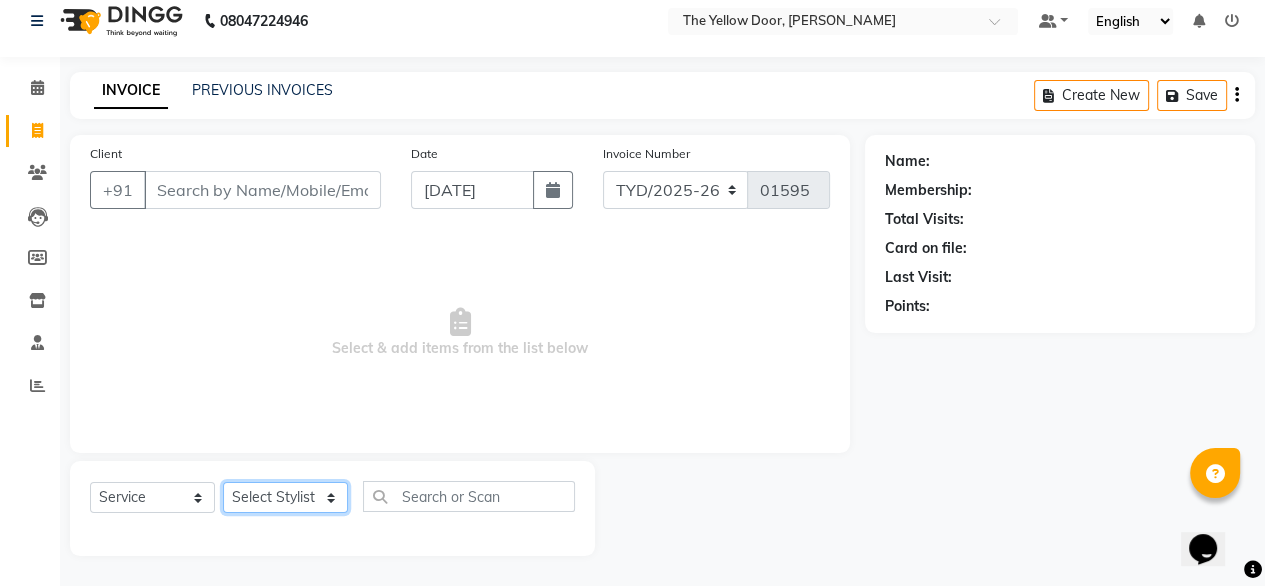 click on "Select Stylist [PERSON_NAME] [PERSON_NAME] [PERSON_NAME] Housekeeping Kaku Manager [PERSON_NAME]" 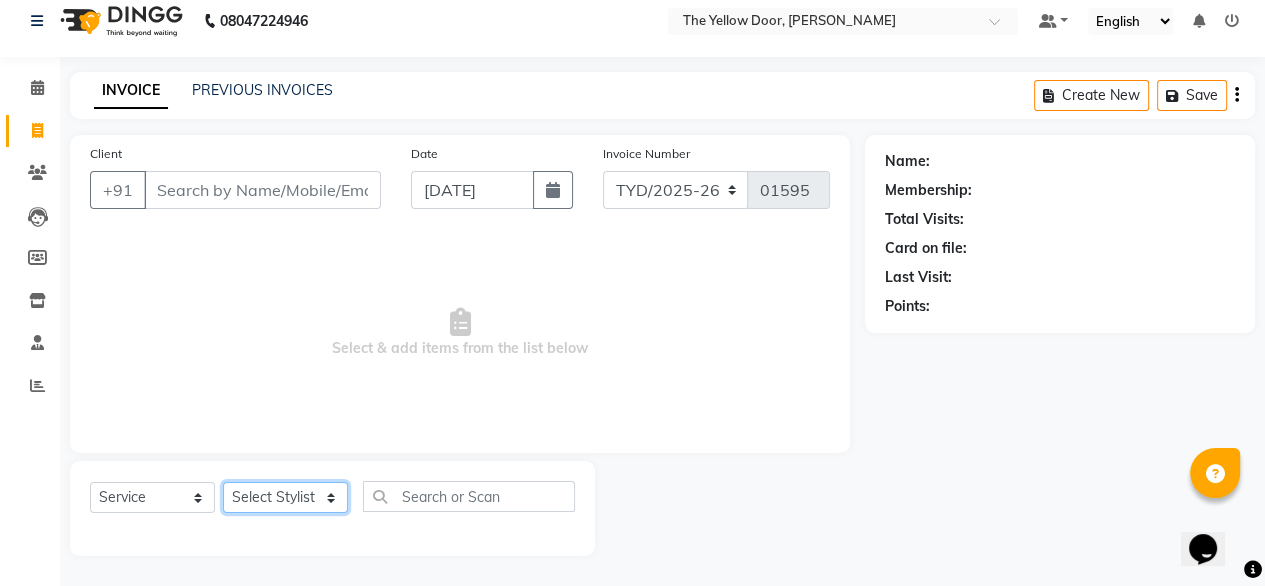 select on "67915" 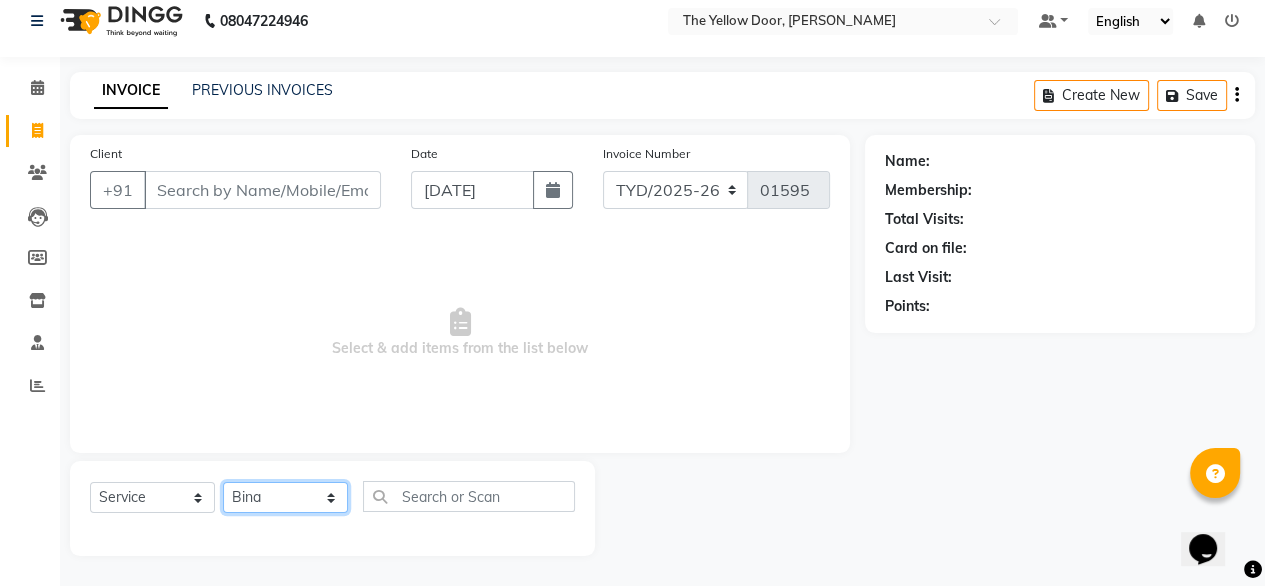 click on "Select Stylist [PERSON_NAME] [PERSON_NAME] [PERSON_NAME] Housekeeping Kaku Manager [PERSON_NAME]" 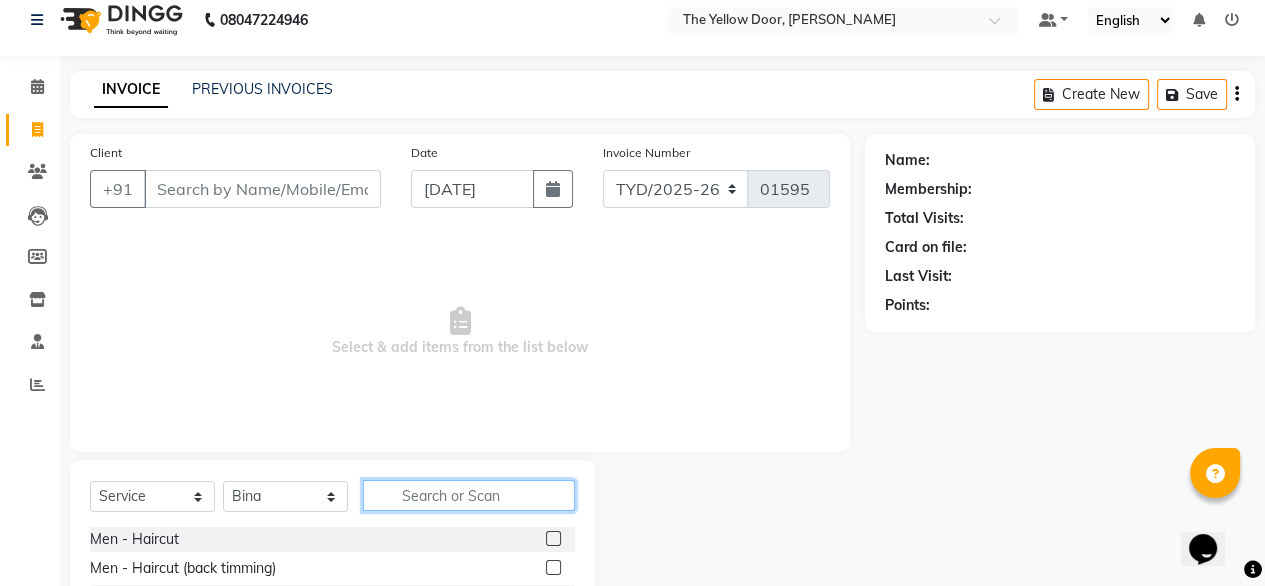 click 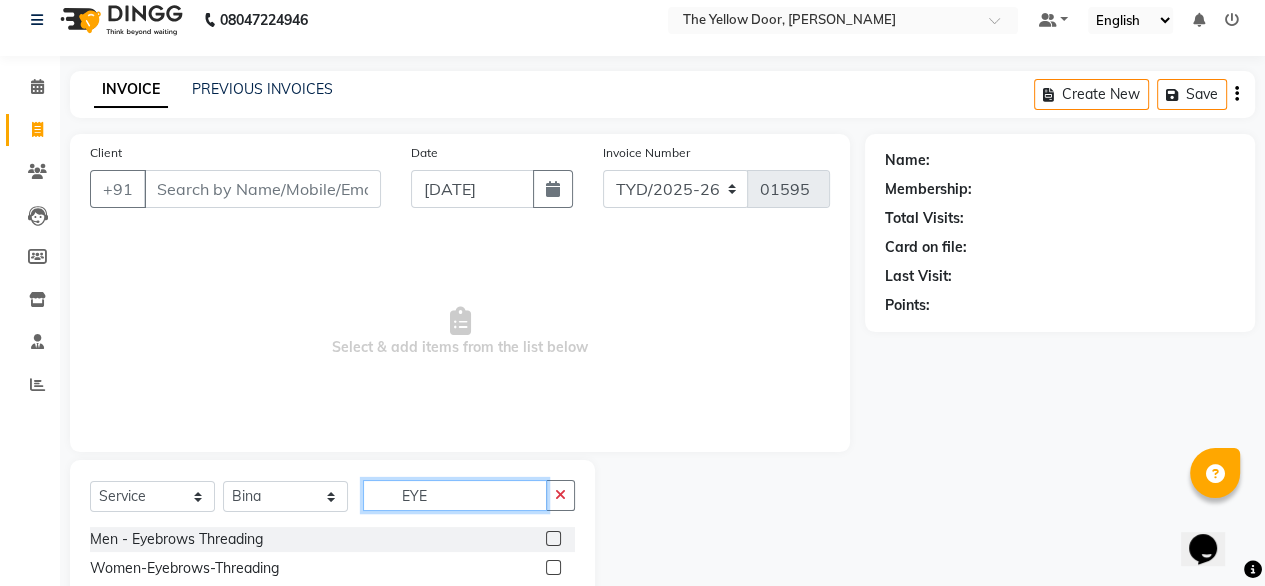 type on "EYE" 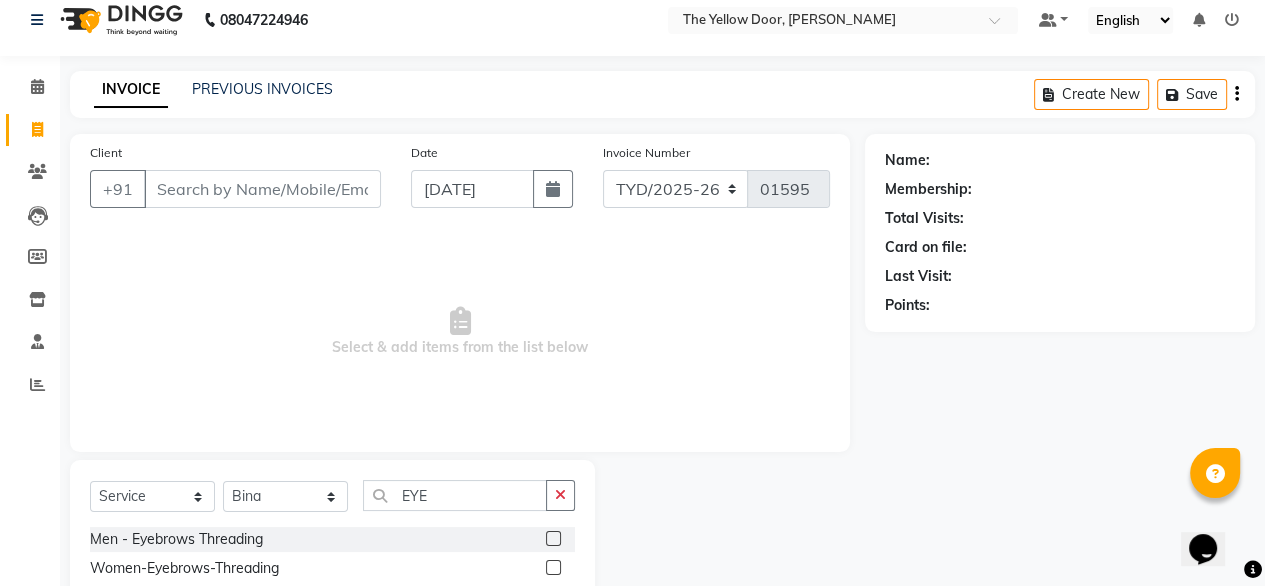 click 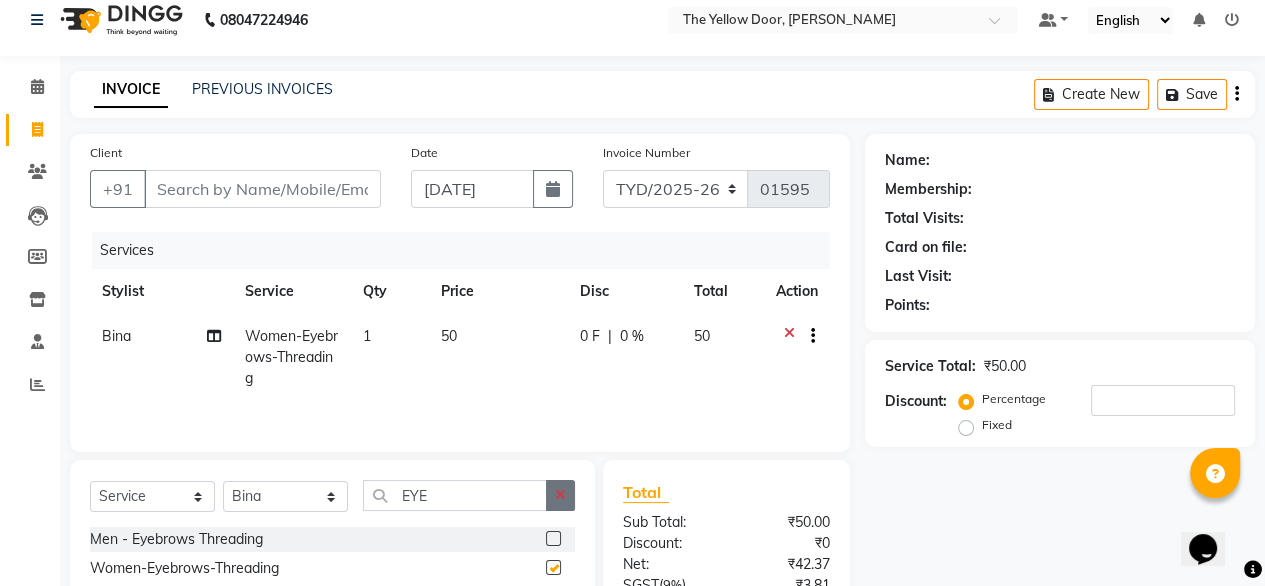 checkbox on "false" 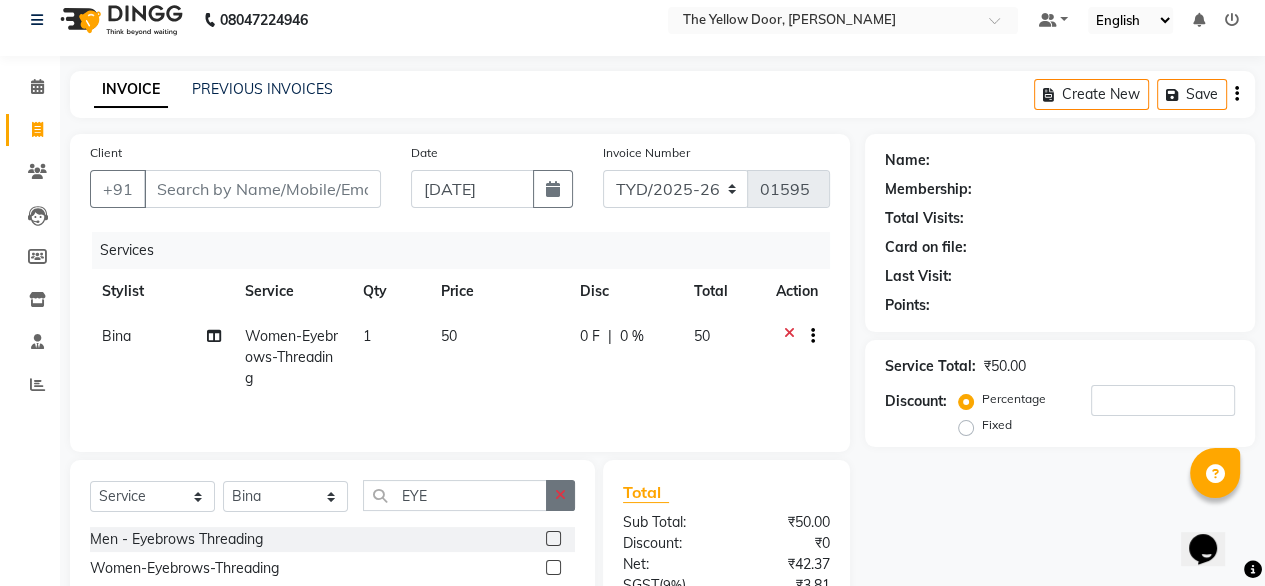click 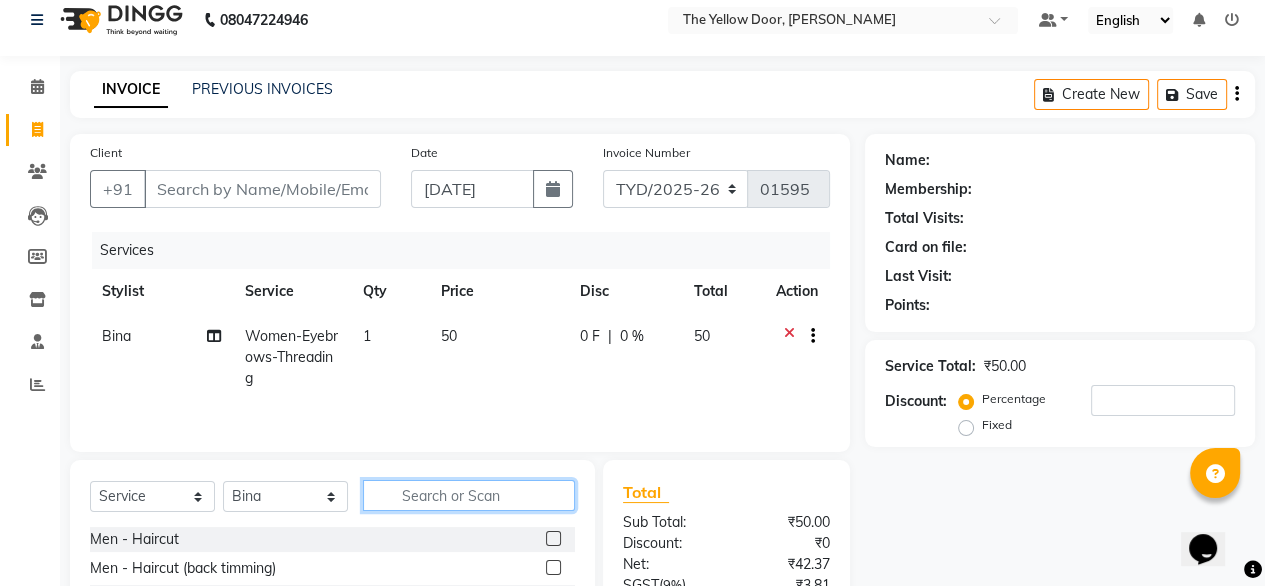 click 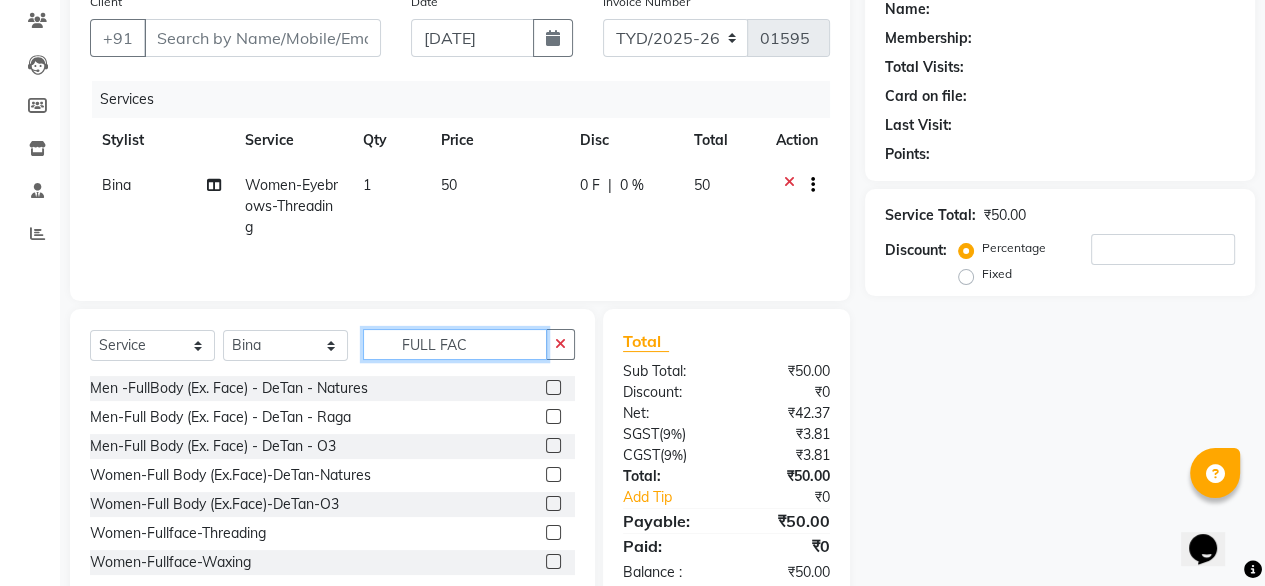 scroll, scrollTop: 170, scrollLeft: 0, axis: vertical 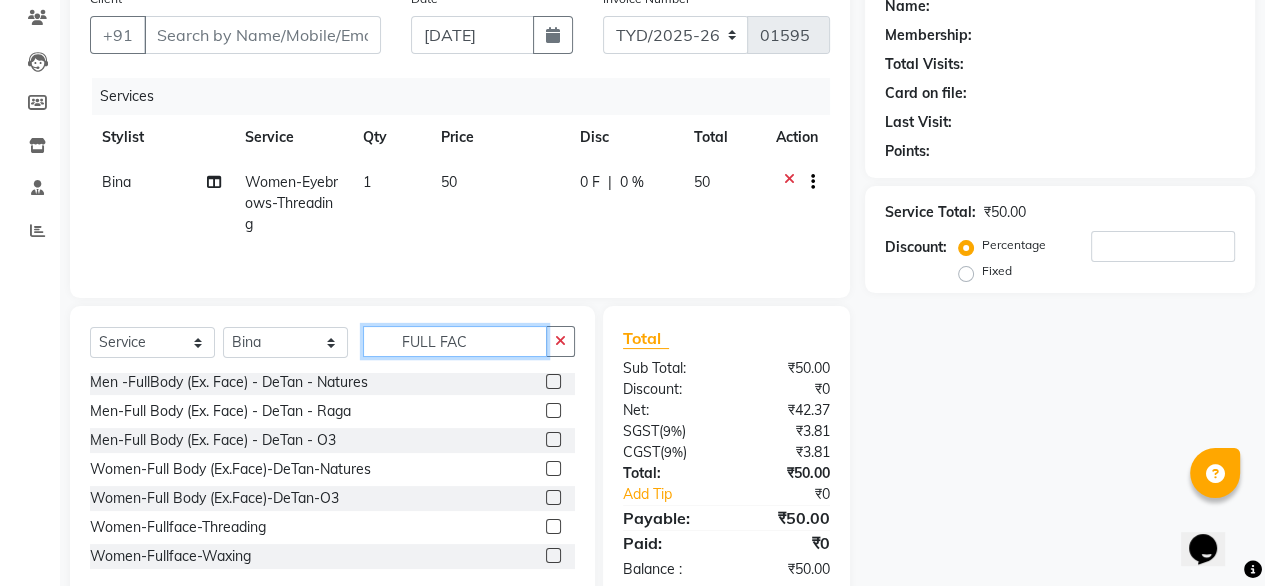 type on "FULL FAC" 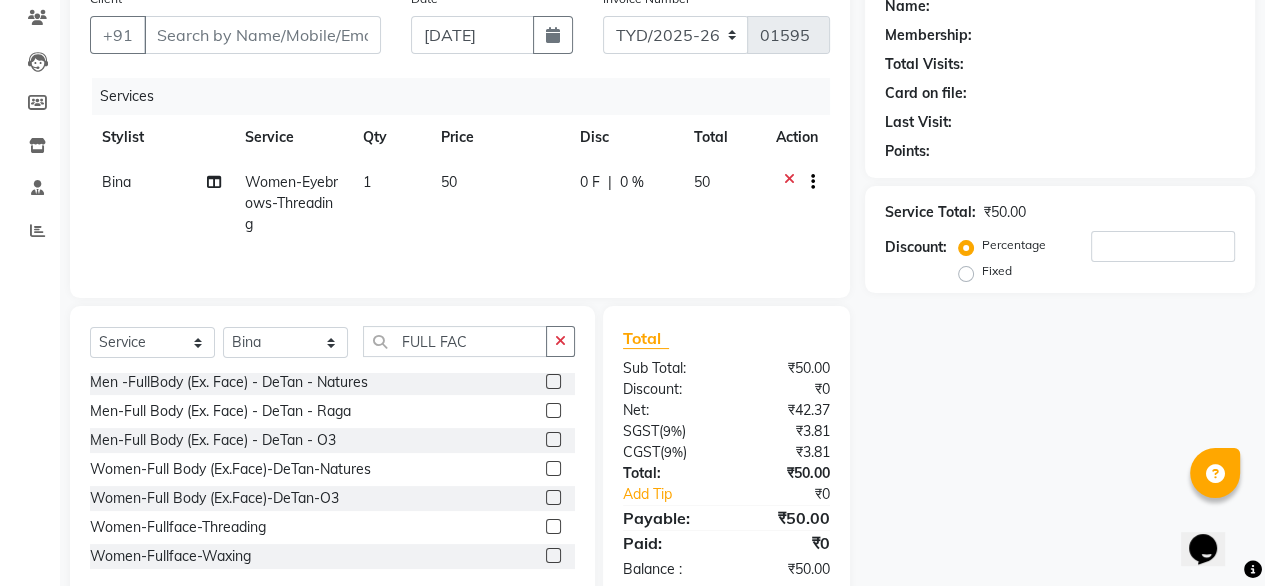click 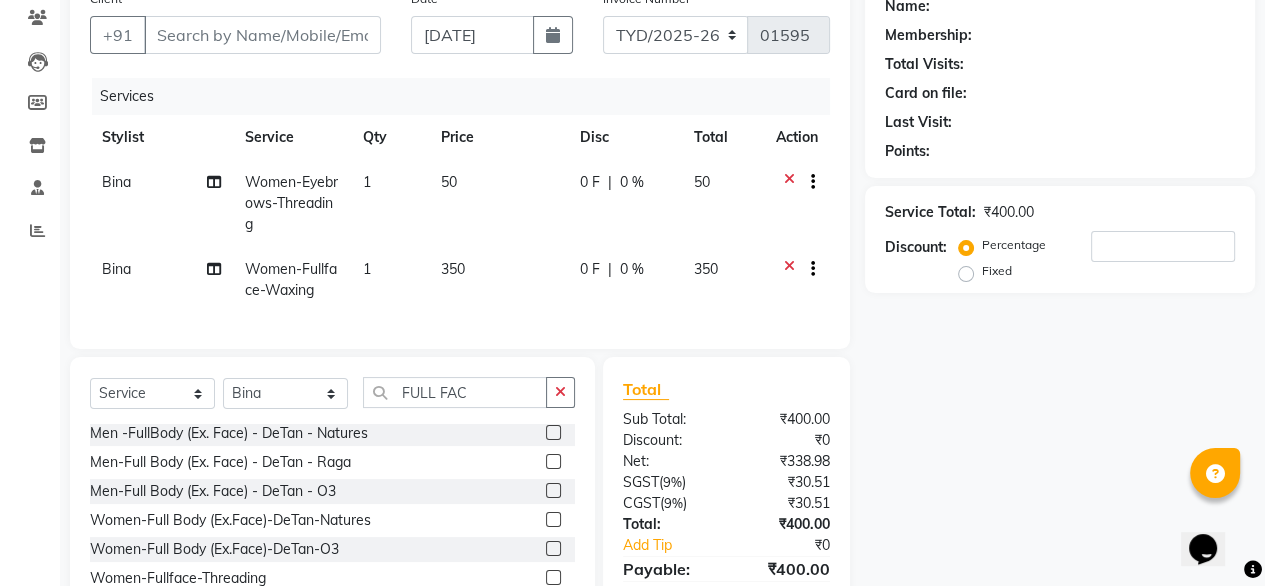 checkbox on "false" 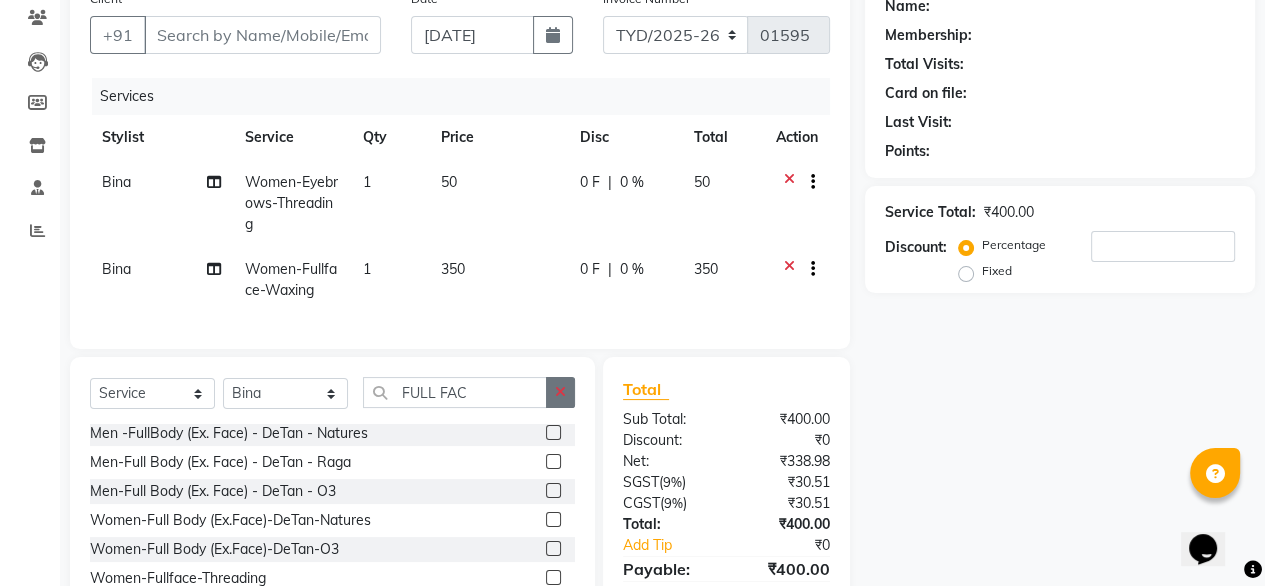 click 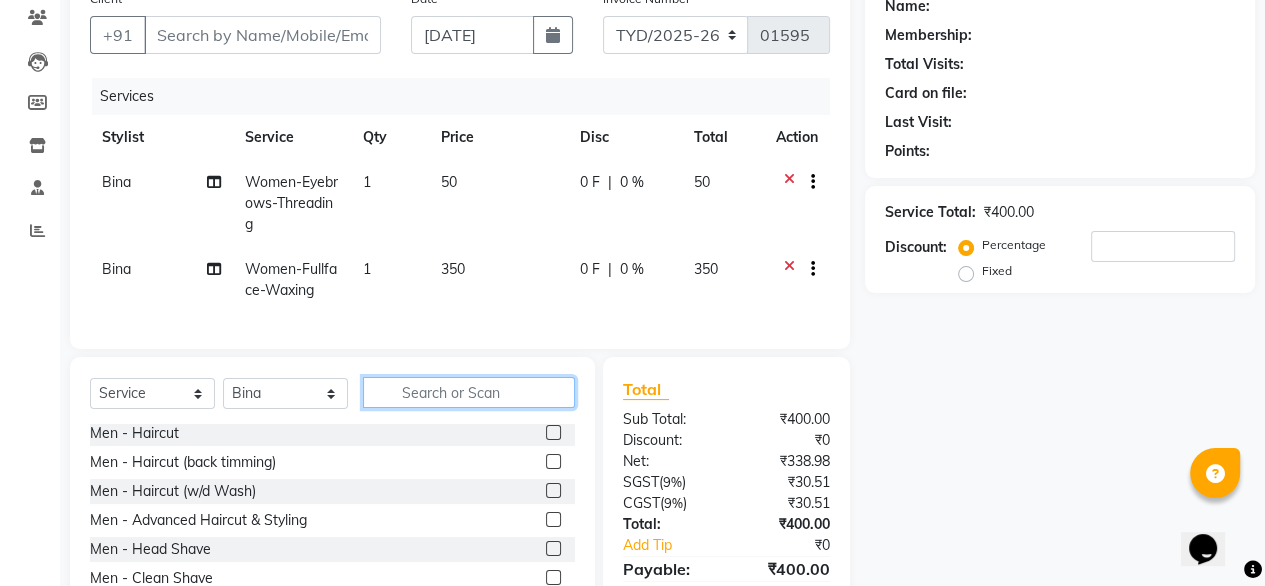 click 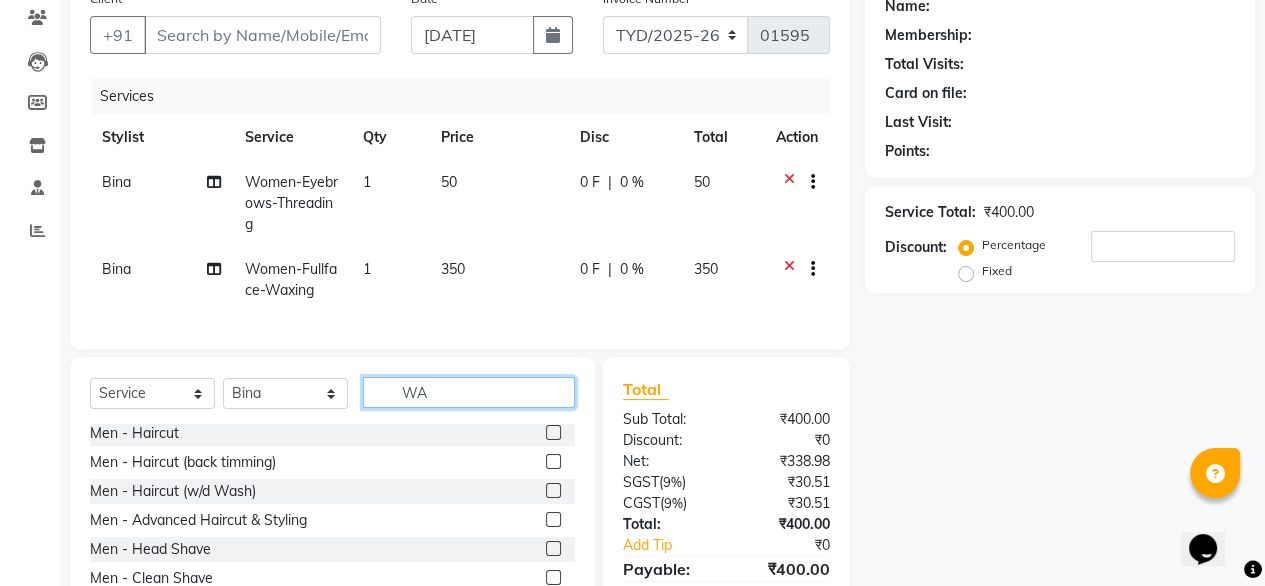scroll, scrollTop: 0, scrollLeft: 0, axis: both 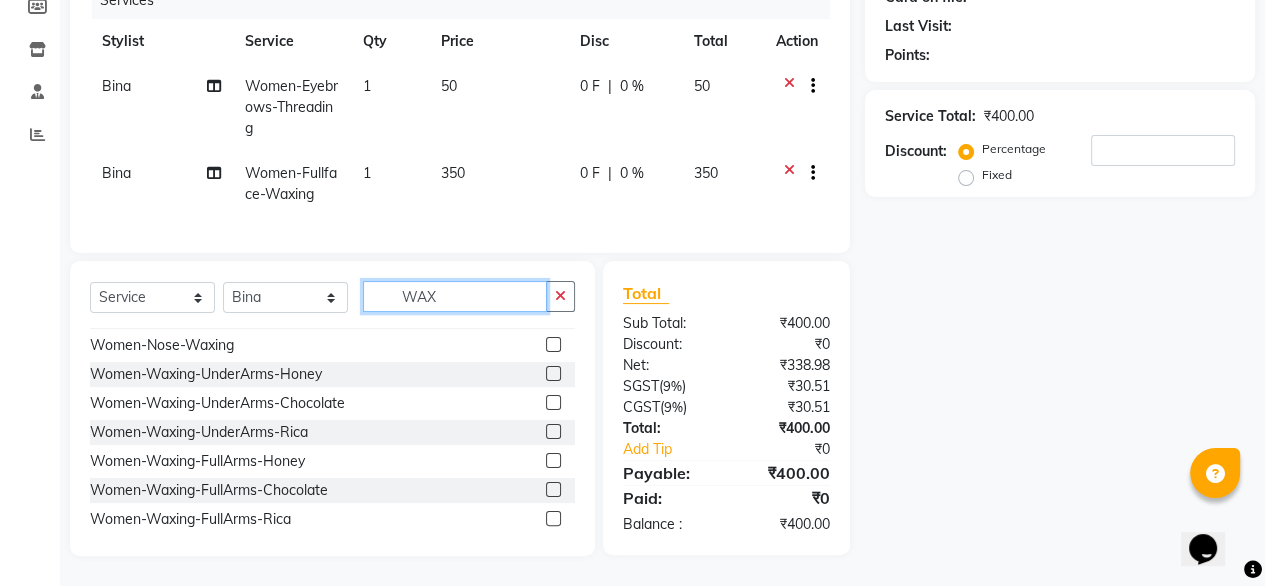 type on "WAX" 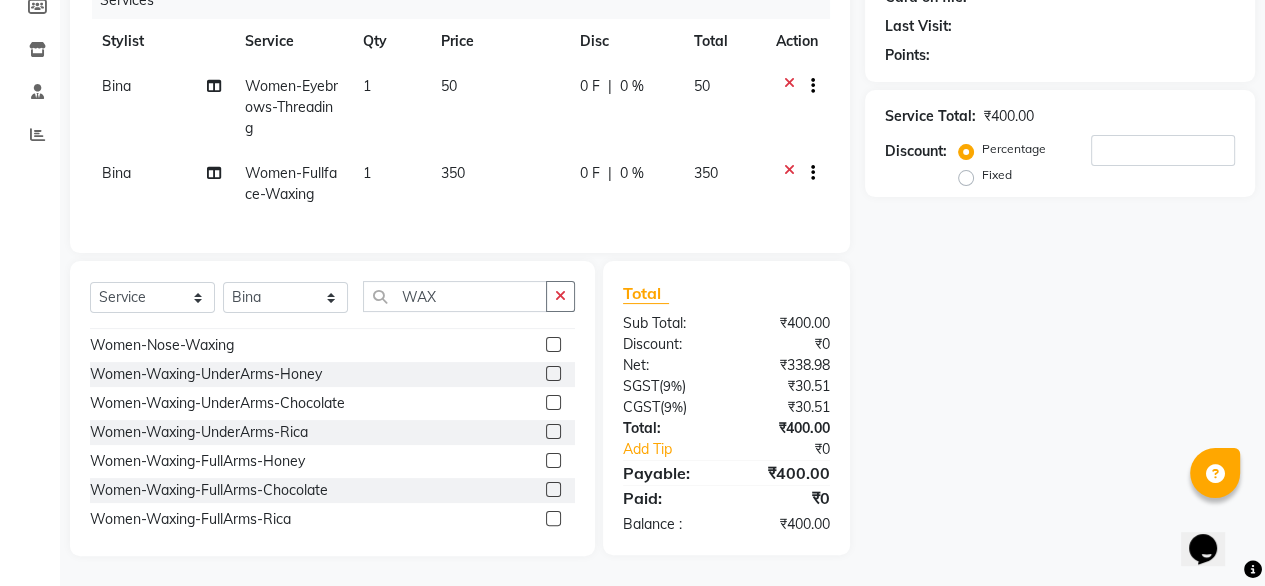 click 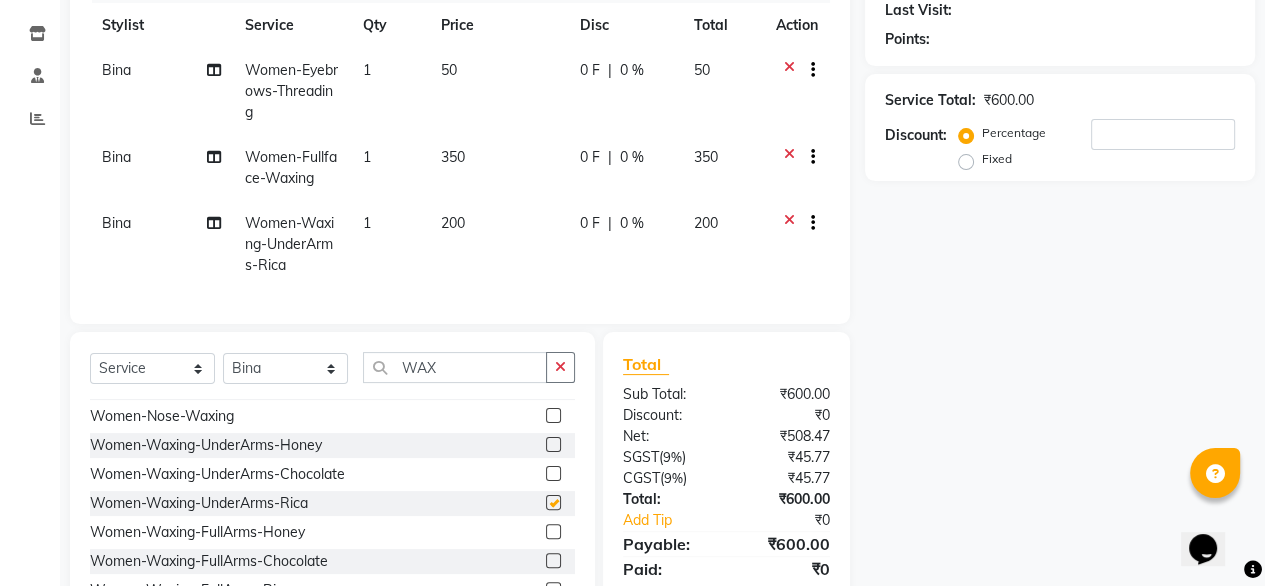 checkbox on "false" 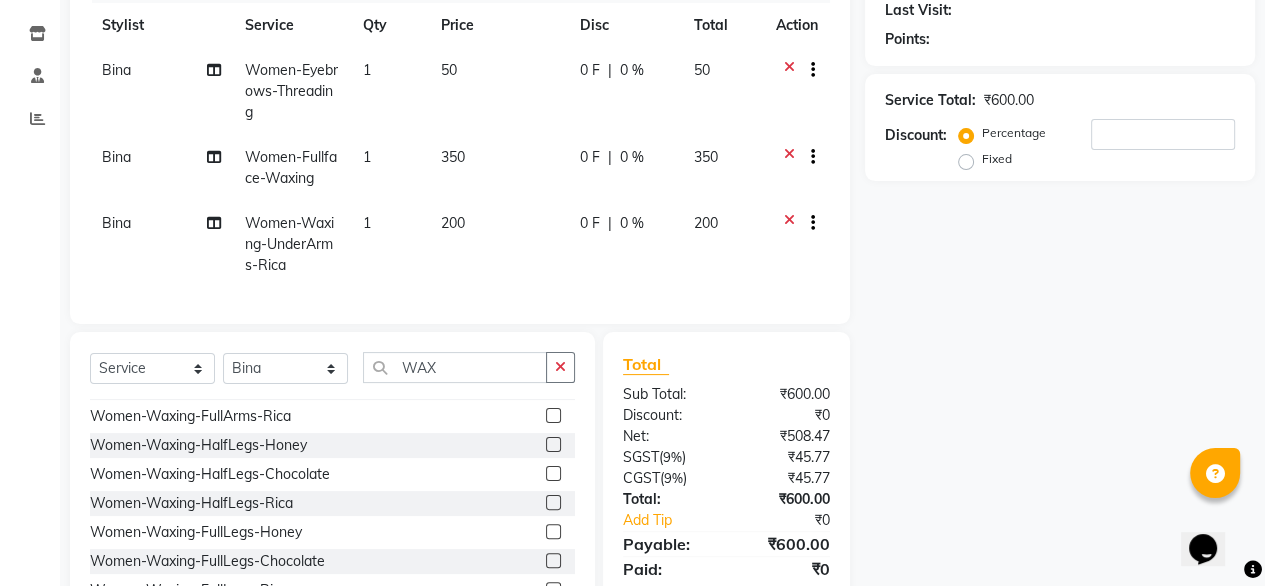 scroll, scrollTop: 723, scrollLeft: 0, axis: vertical 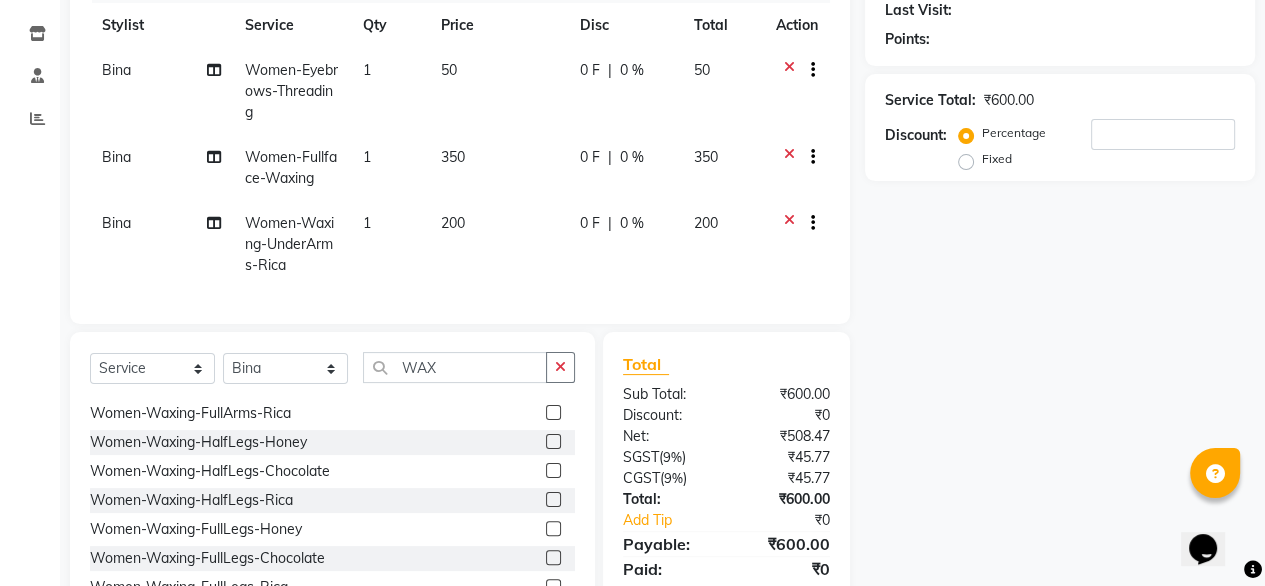 click 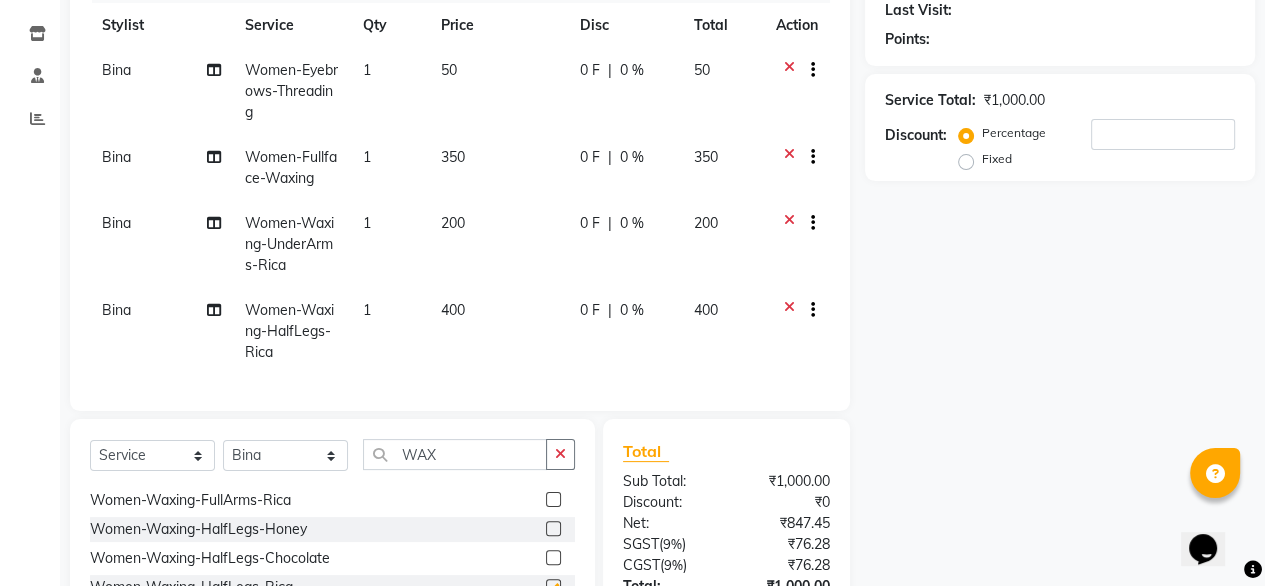 checkbox on "false" 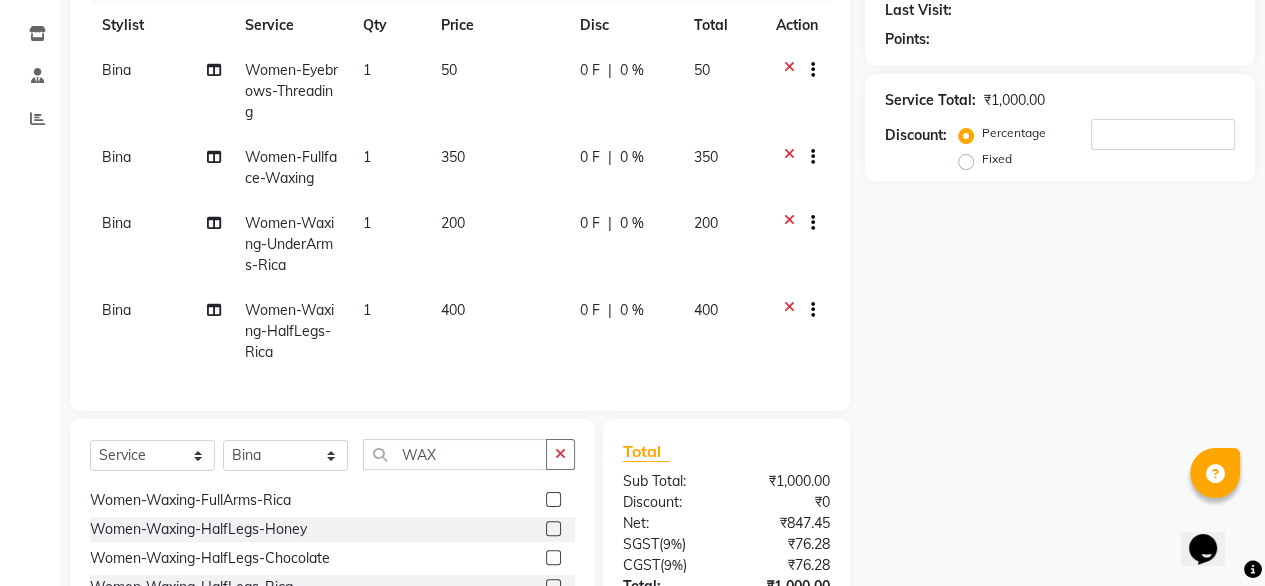 click 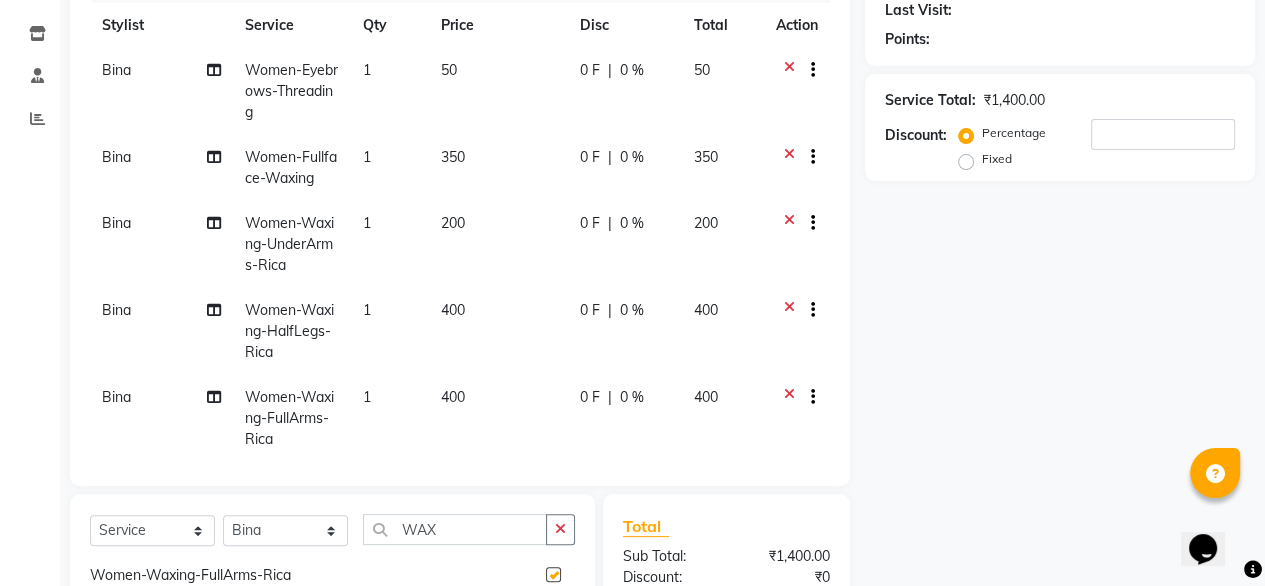 checkbox on "false" 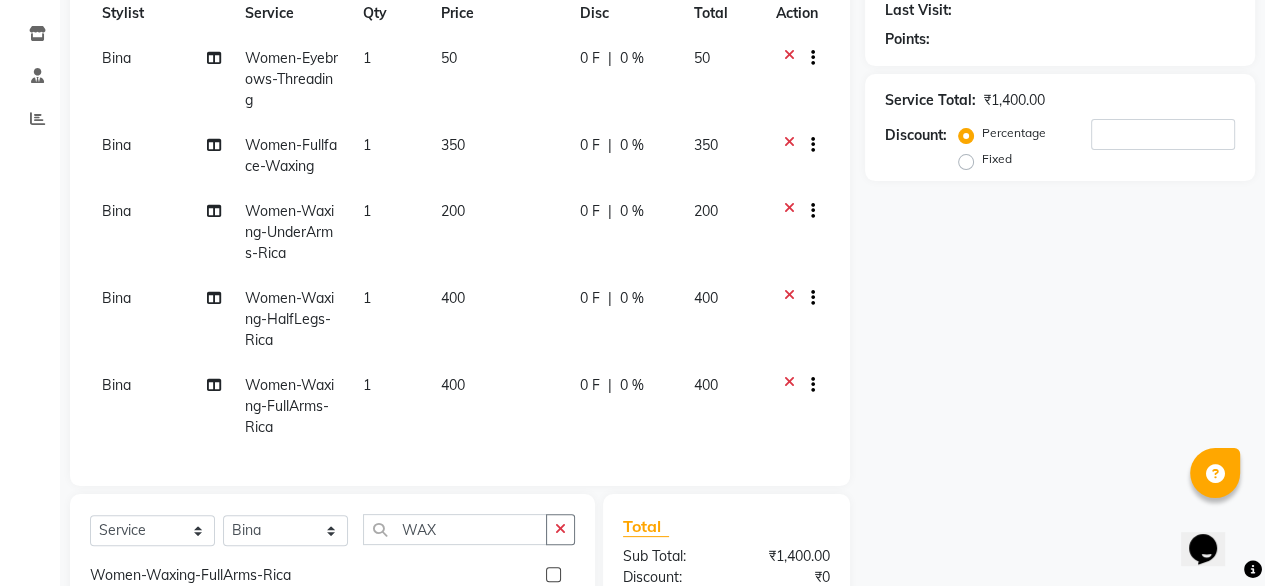 scroll, scrollTop: 0, scrollLeft: 0, axis: both 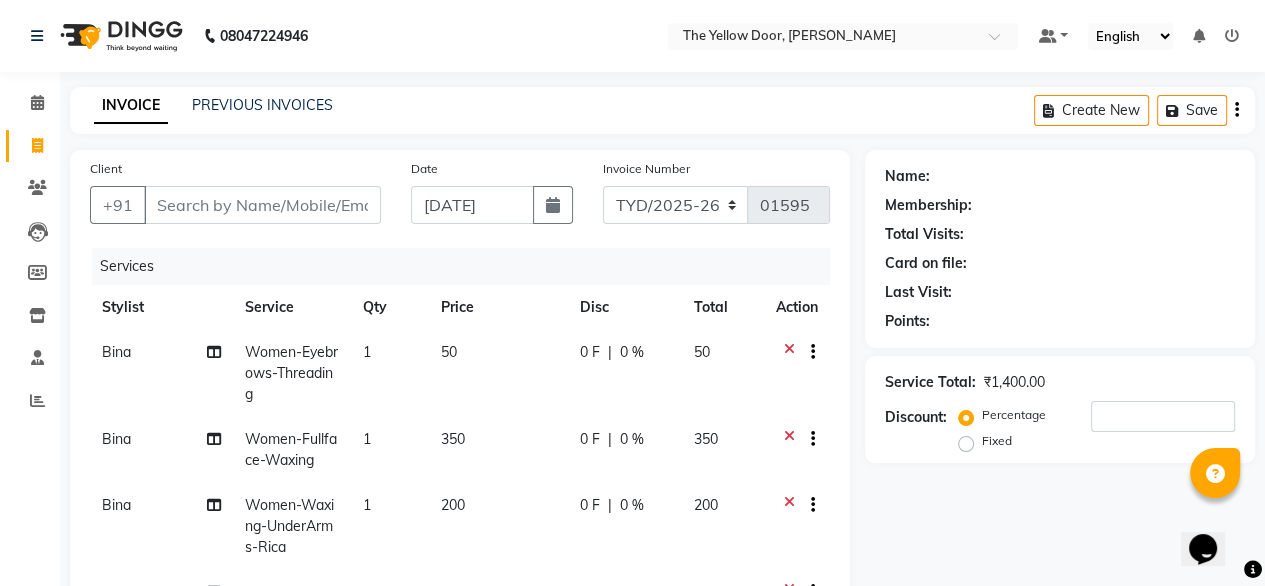click on "Client +91" 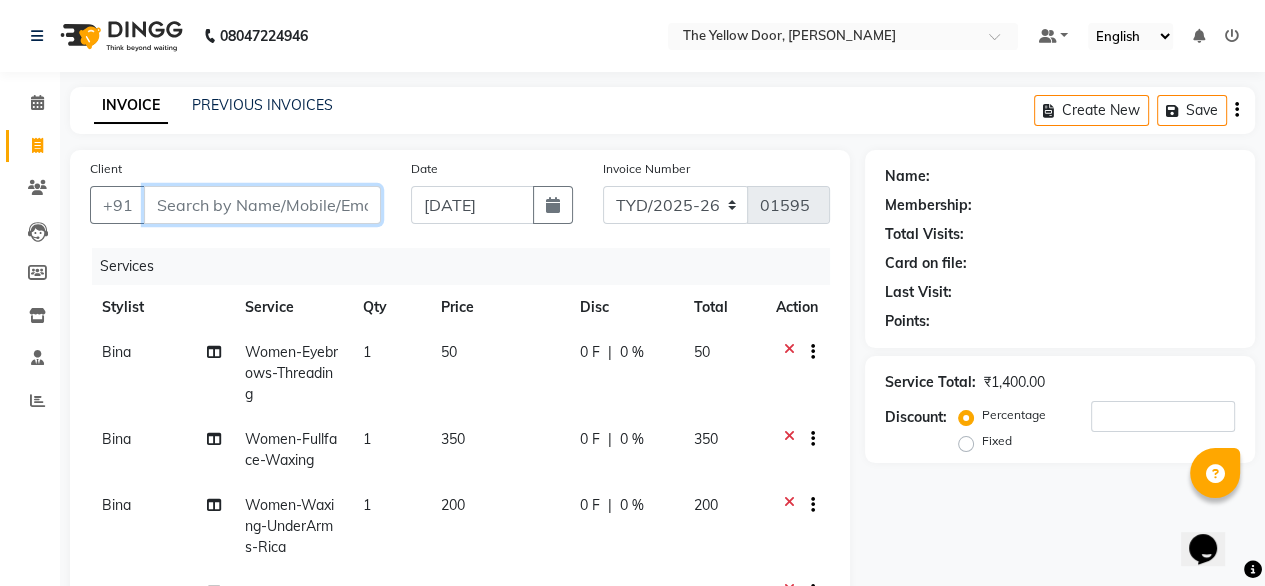 click on "Client" at bounding box center (262, 205) 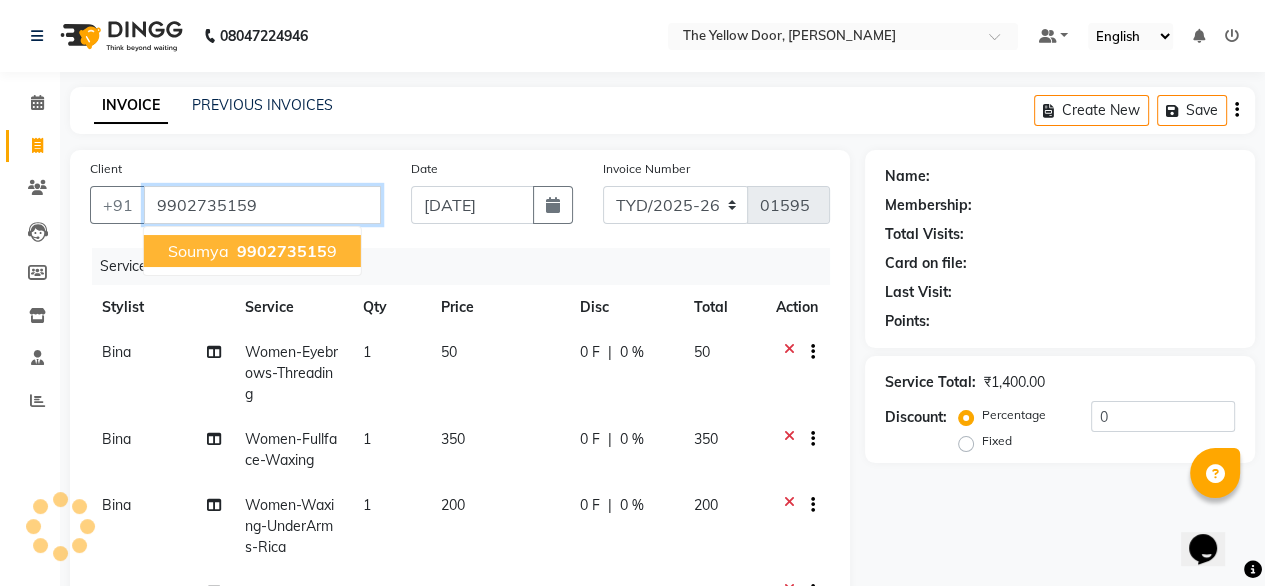 type on "9902735159" 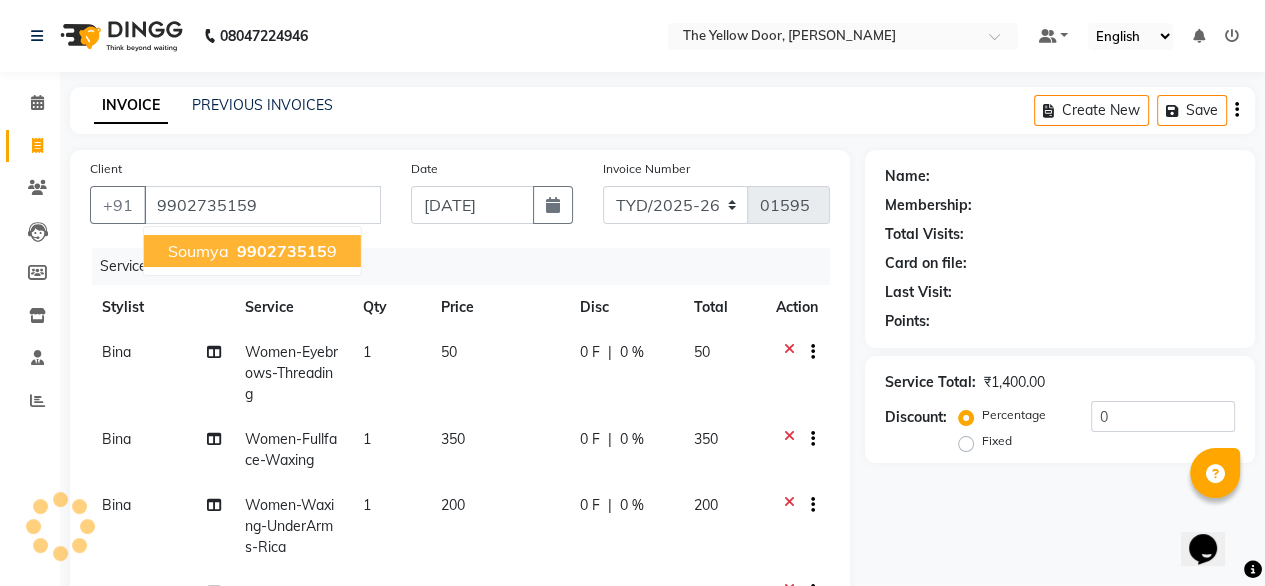 select on "1: Object" 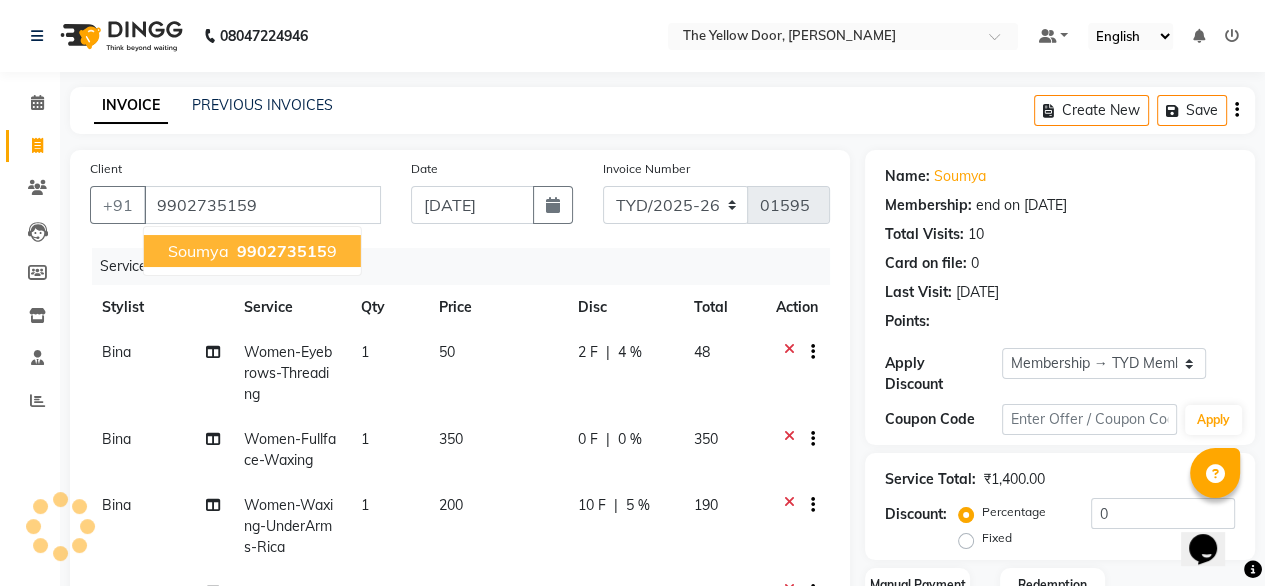 radio on "false" 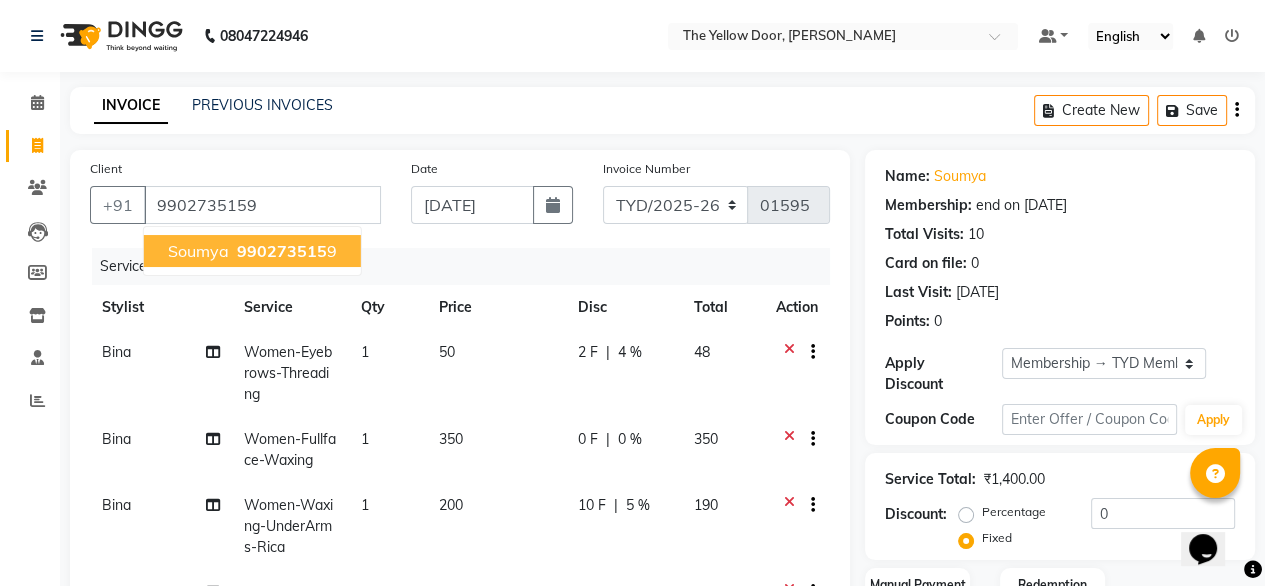click on "990273515" at bounding box center [282, 251] 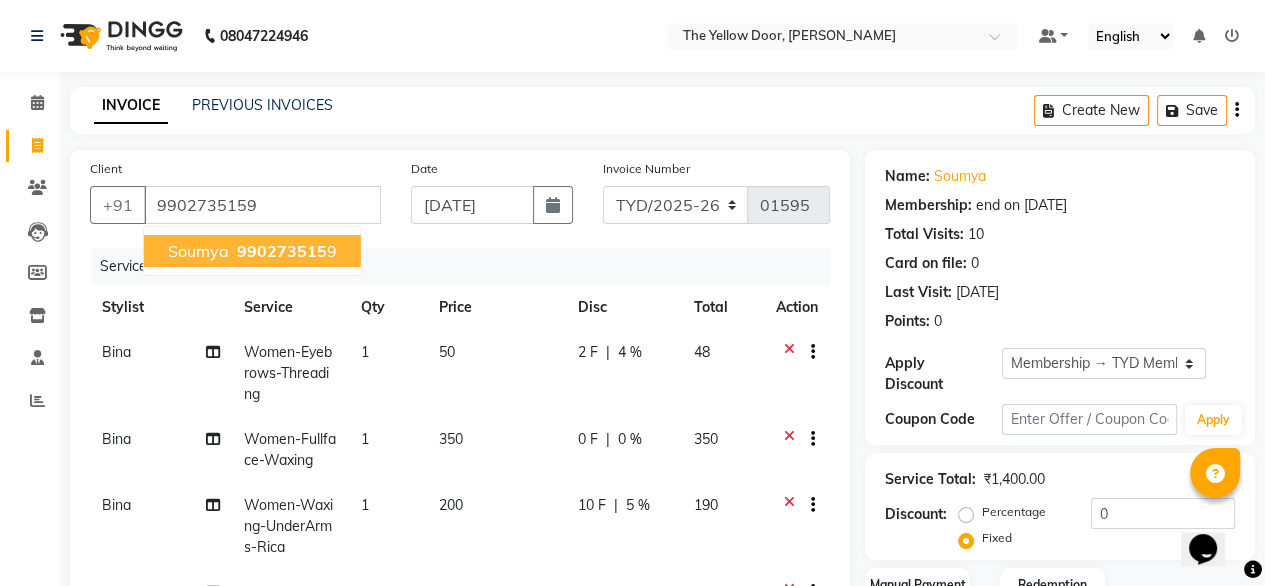 radio on "true" 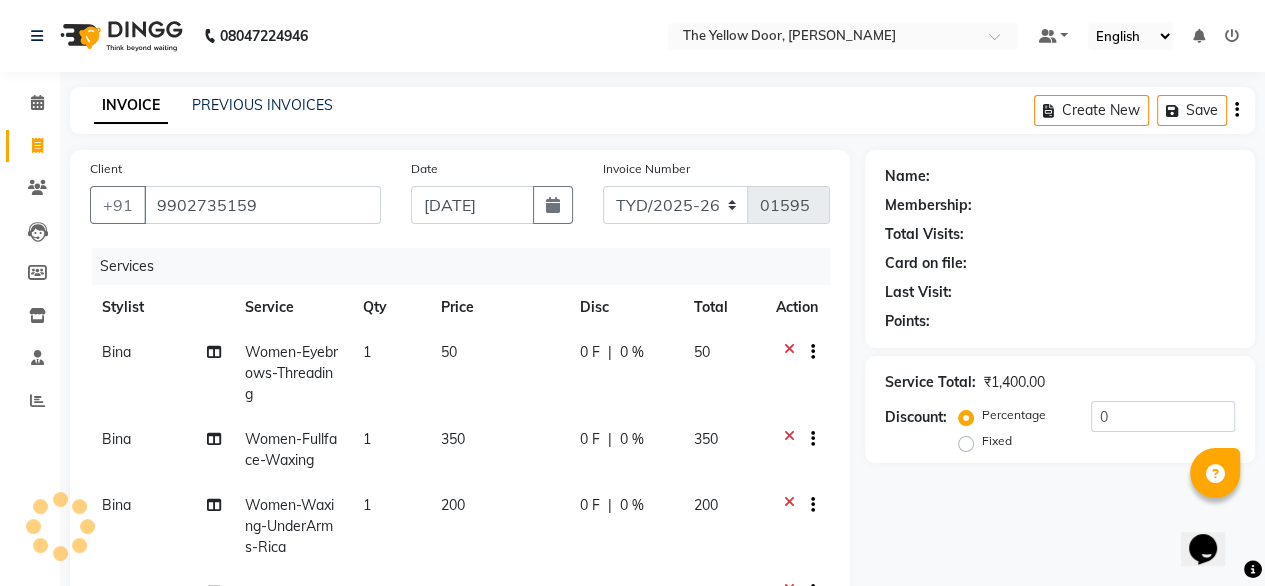 select on "1: Object" 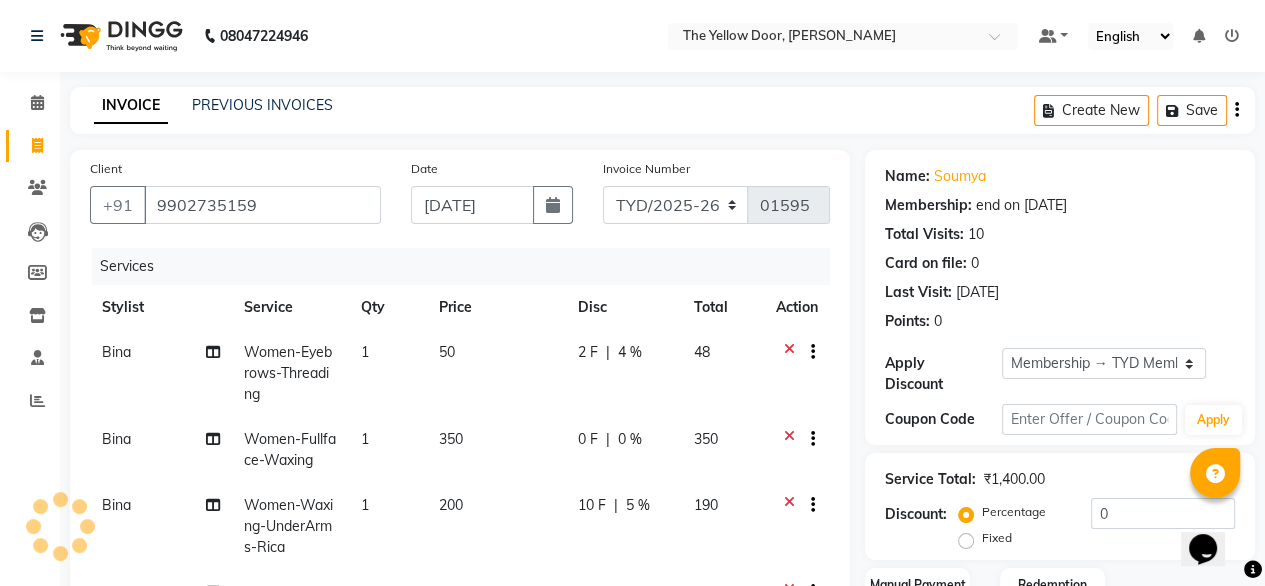 radio on "false" 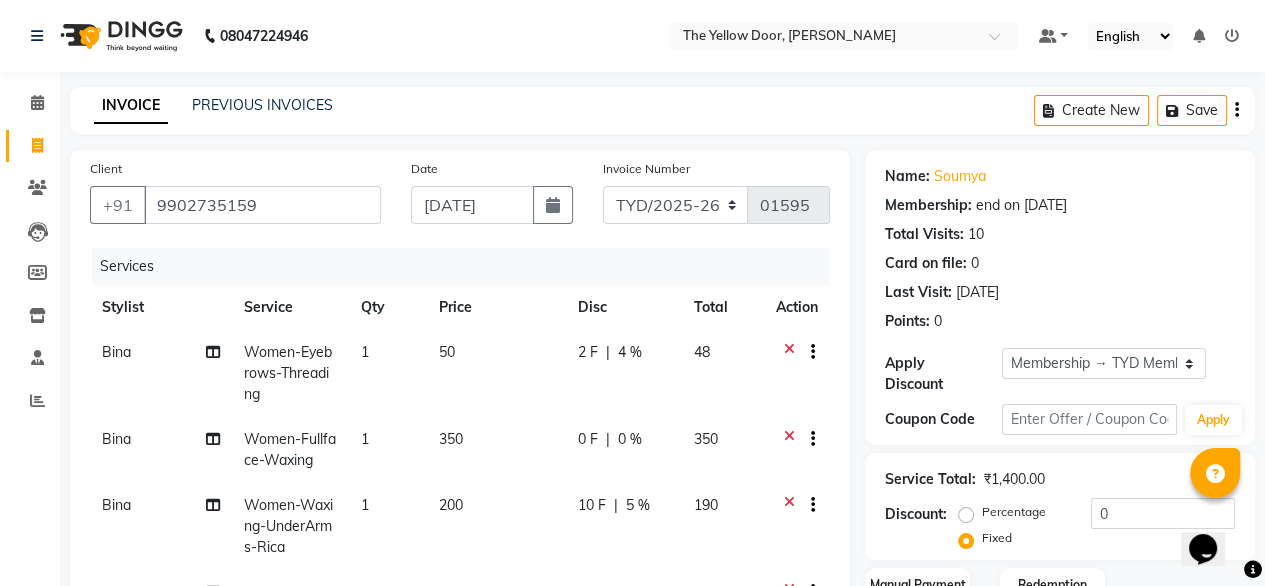 scroll, scrollTop: 27, scrollLeft: 0, axis: vertical 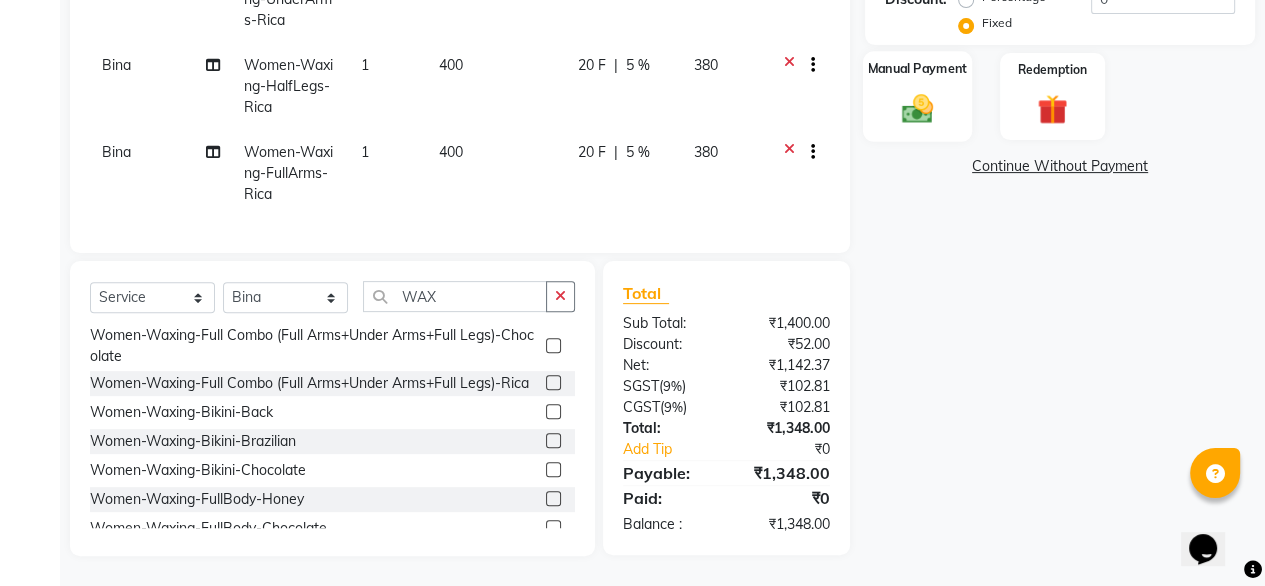 click on "Manual Payment" 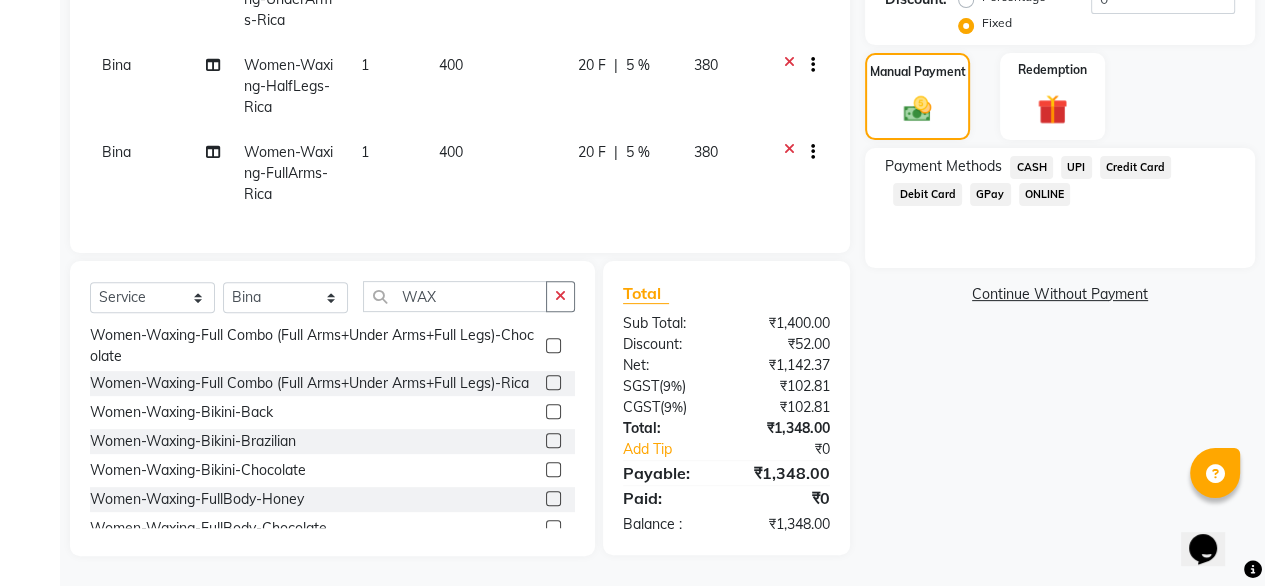 click on "UPI" 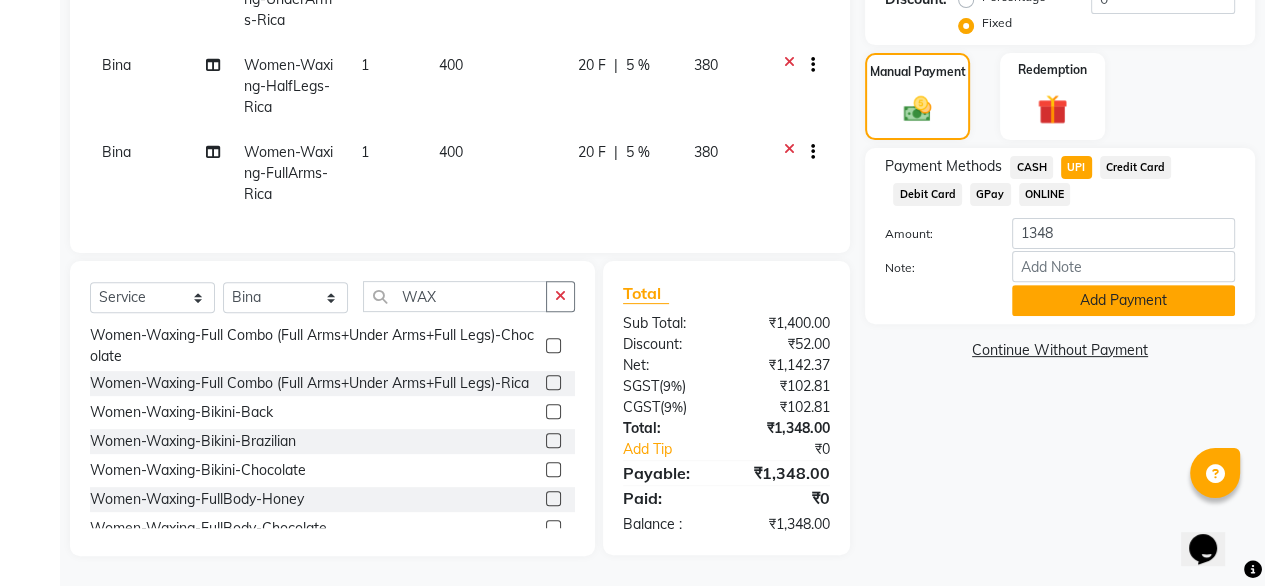 click on "Add Payment" 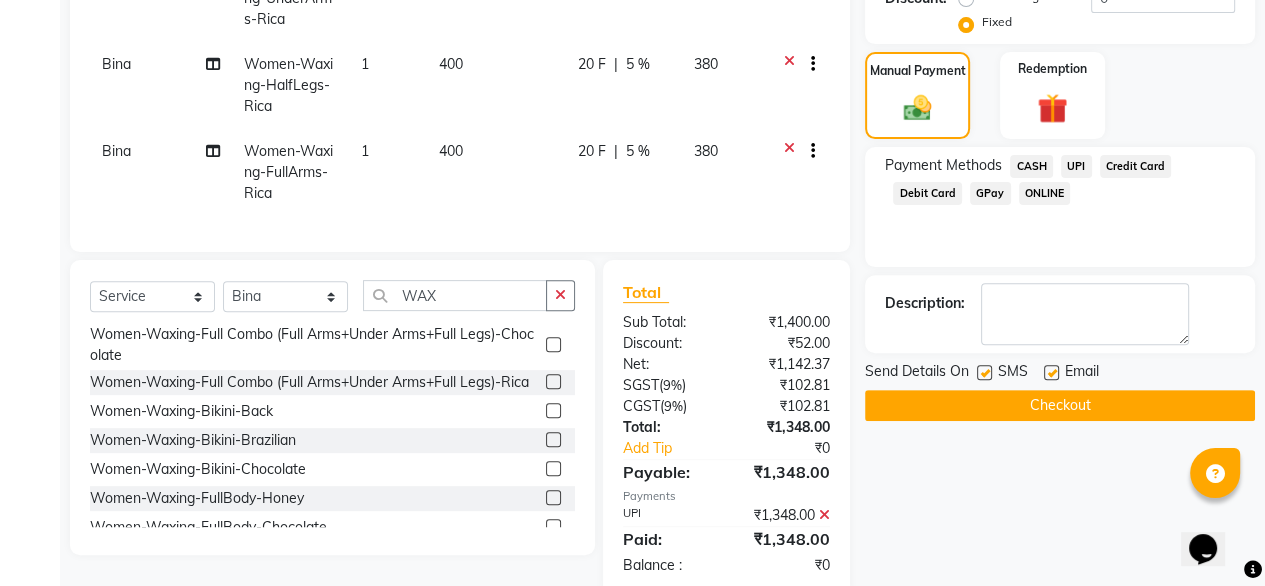 scroll, scrollTop: 556, scrollLeft: 0, axis: vertical 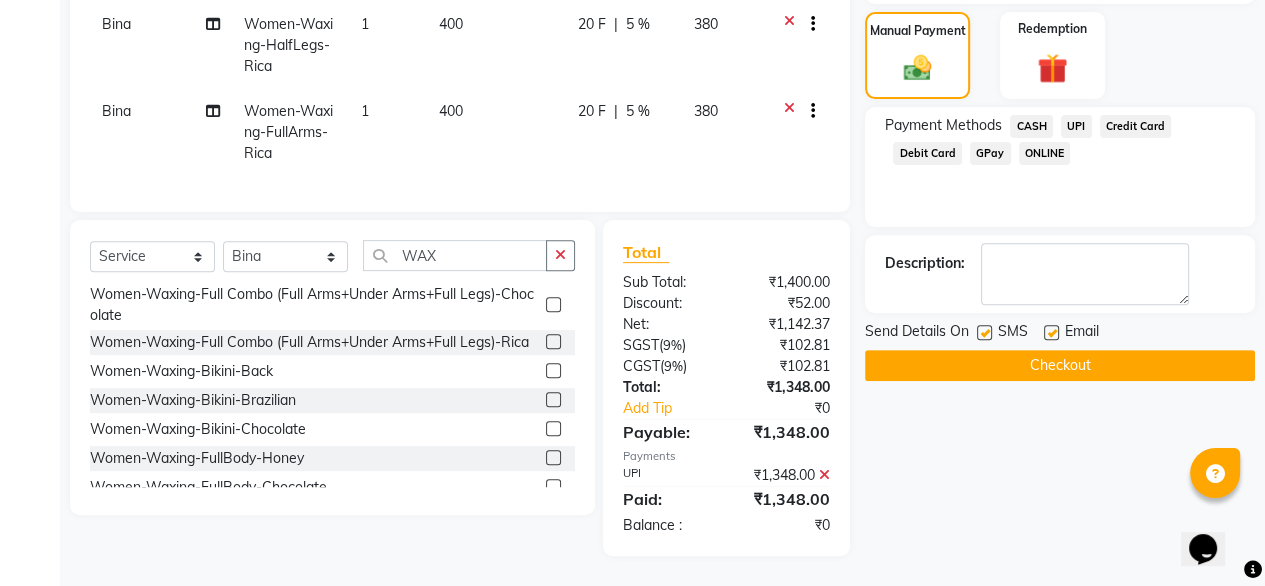 click 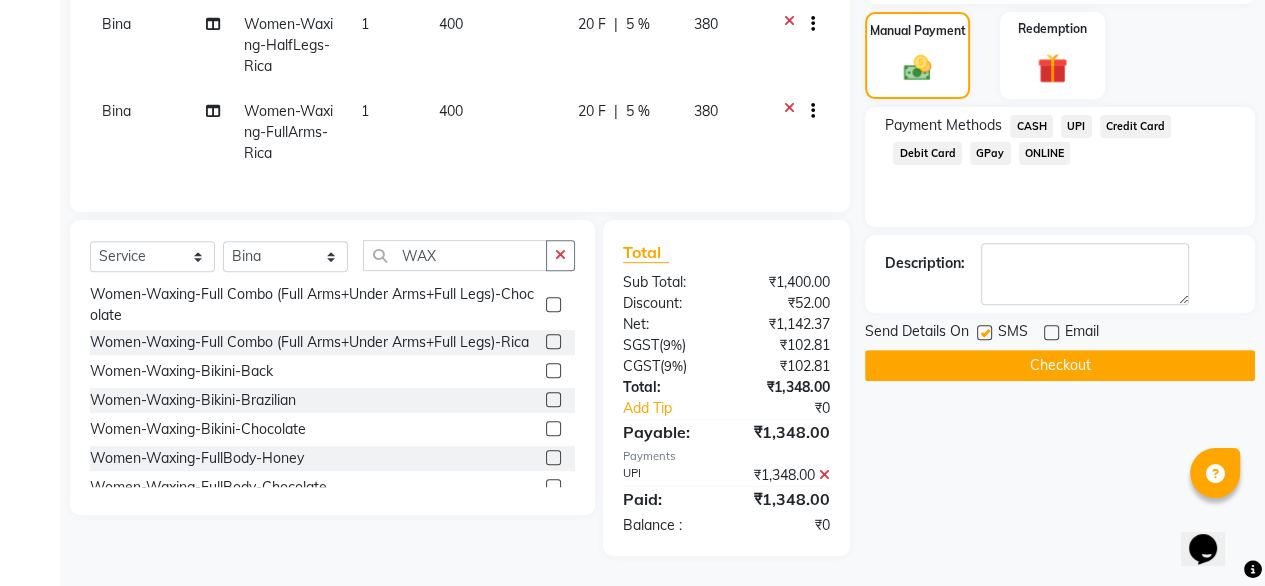 click on "Checkout" 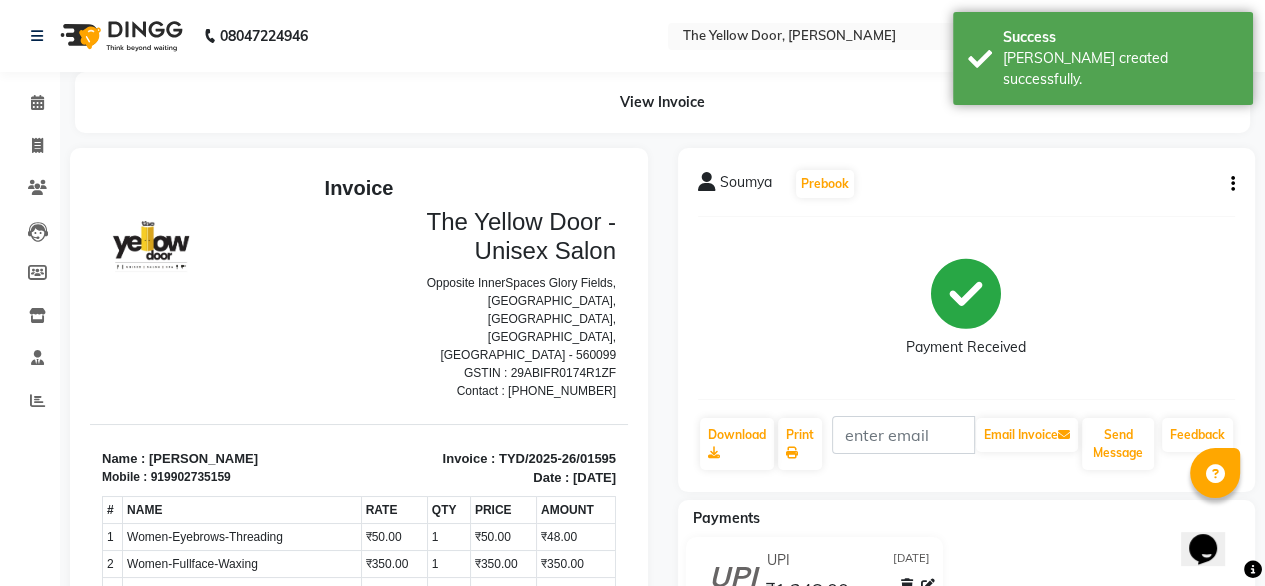 scroll, scrollTop: 0, scrollLeft: 0, axis: both 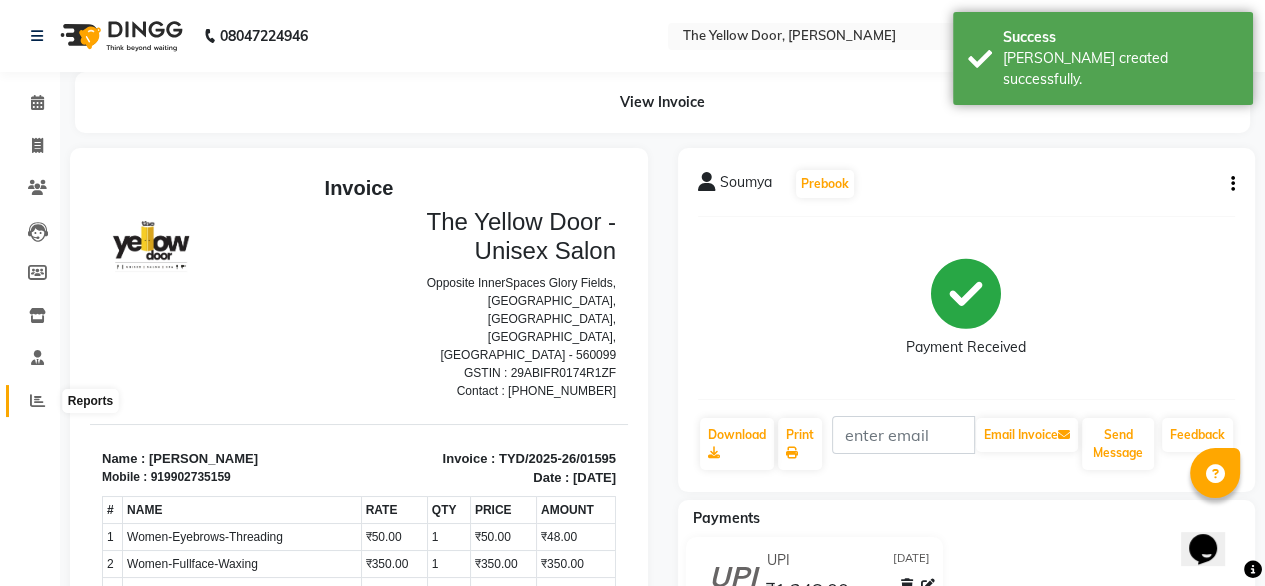click 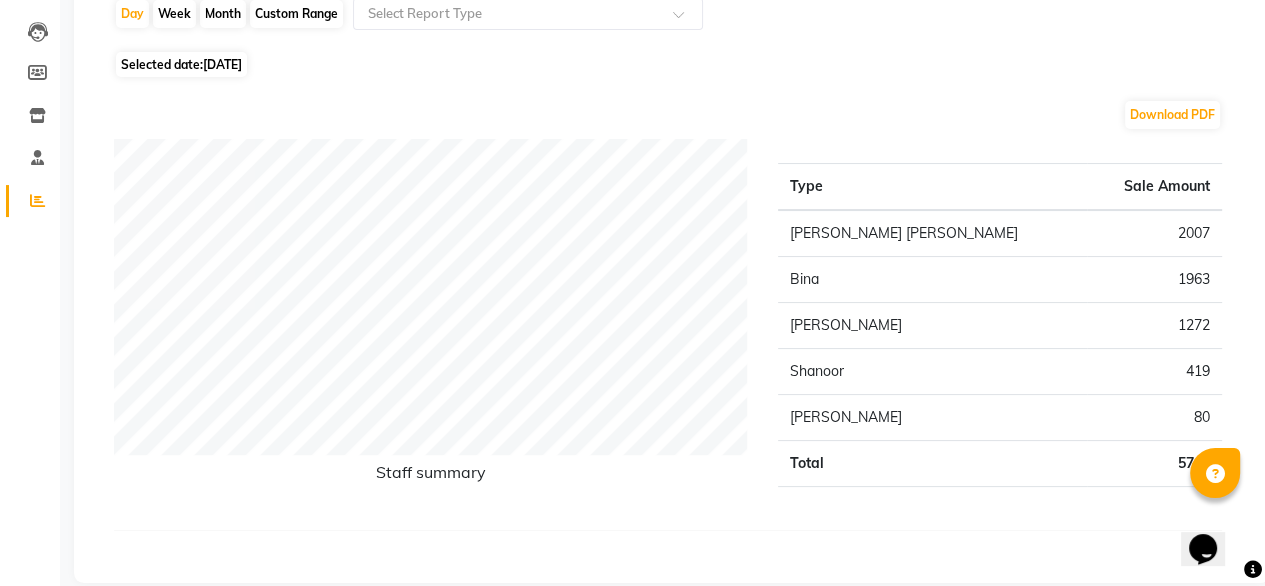 scroll, scrollTop: 0, scrollLeft: 0, axis: both 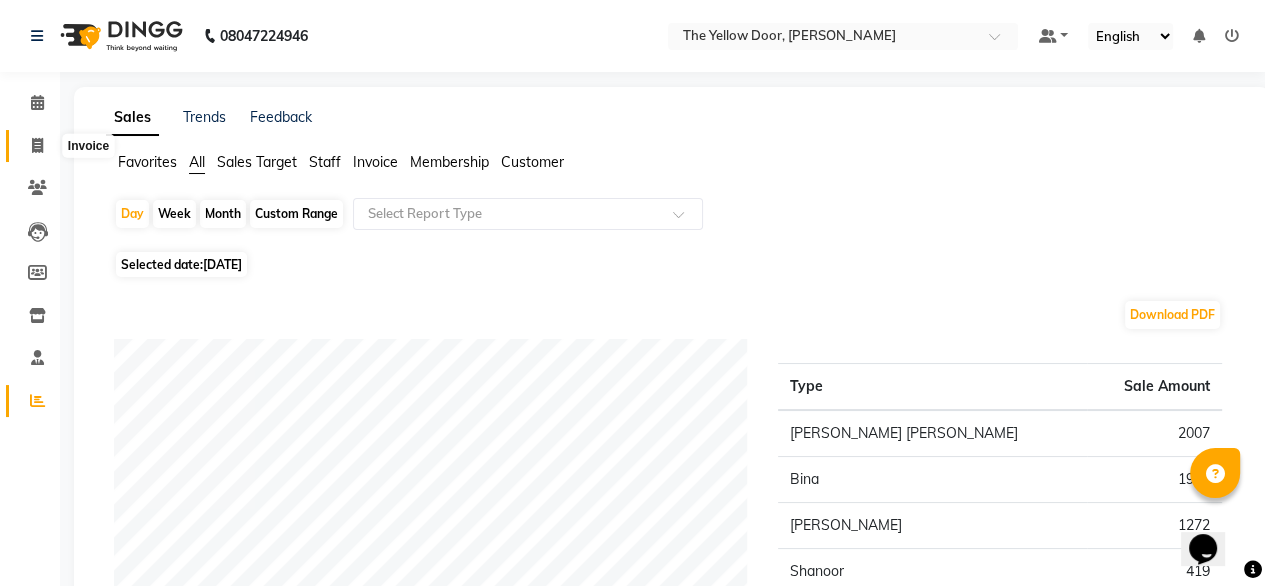 click 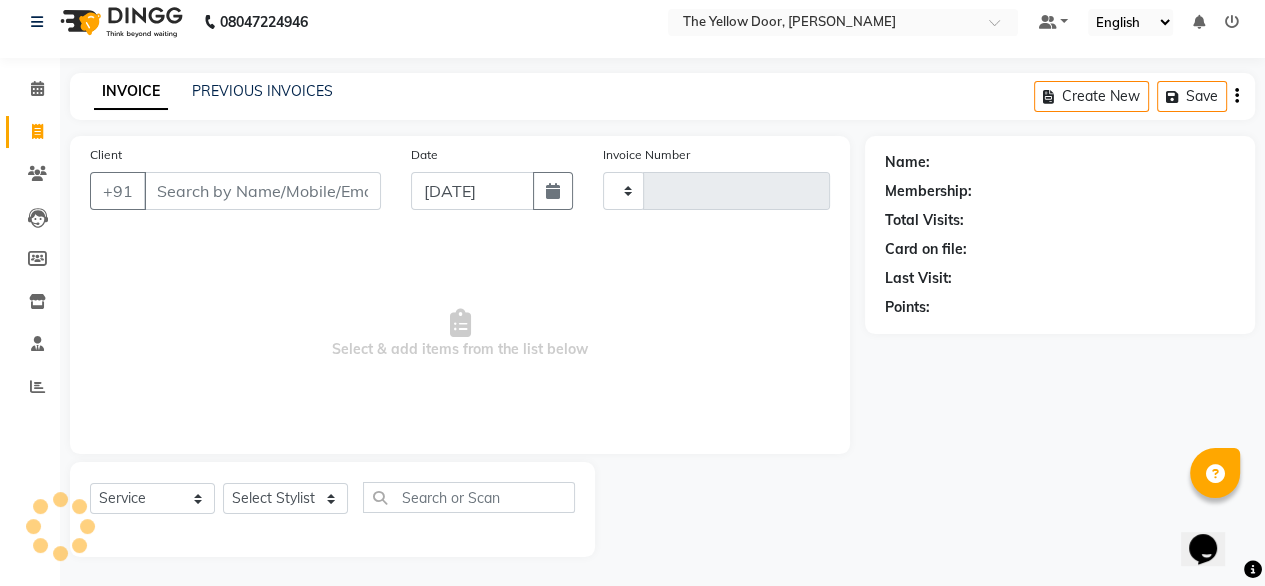 type on "01596" 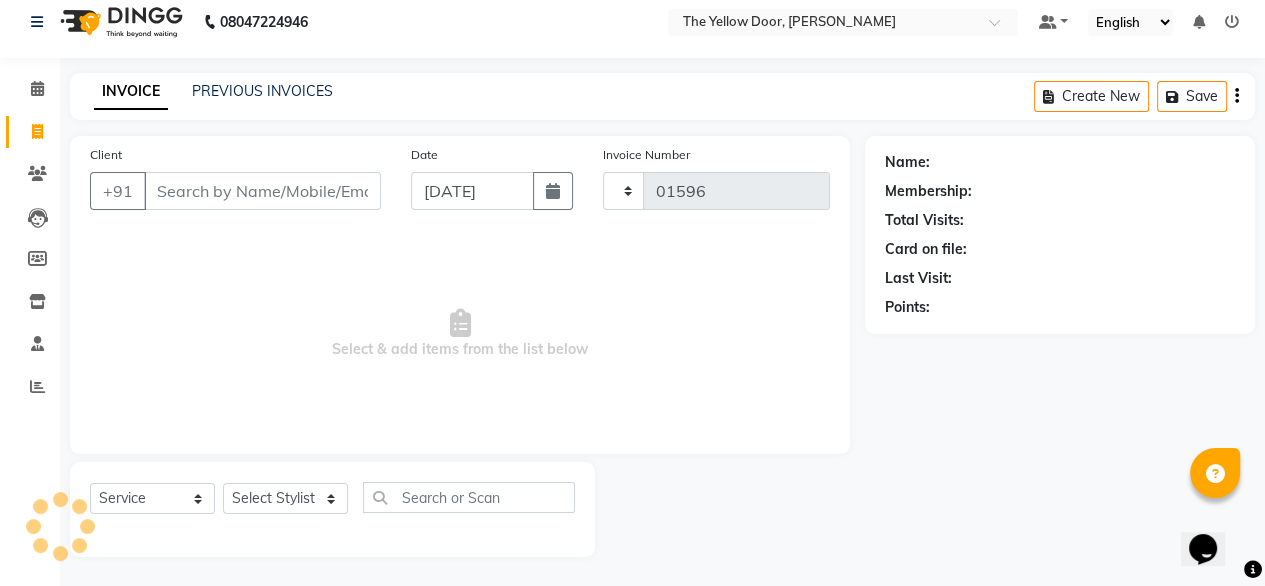 select on "5650" 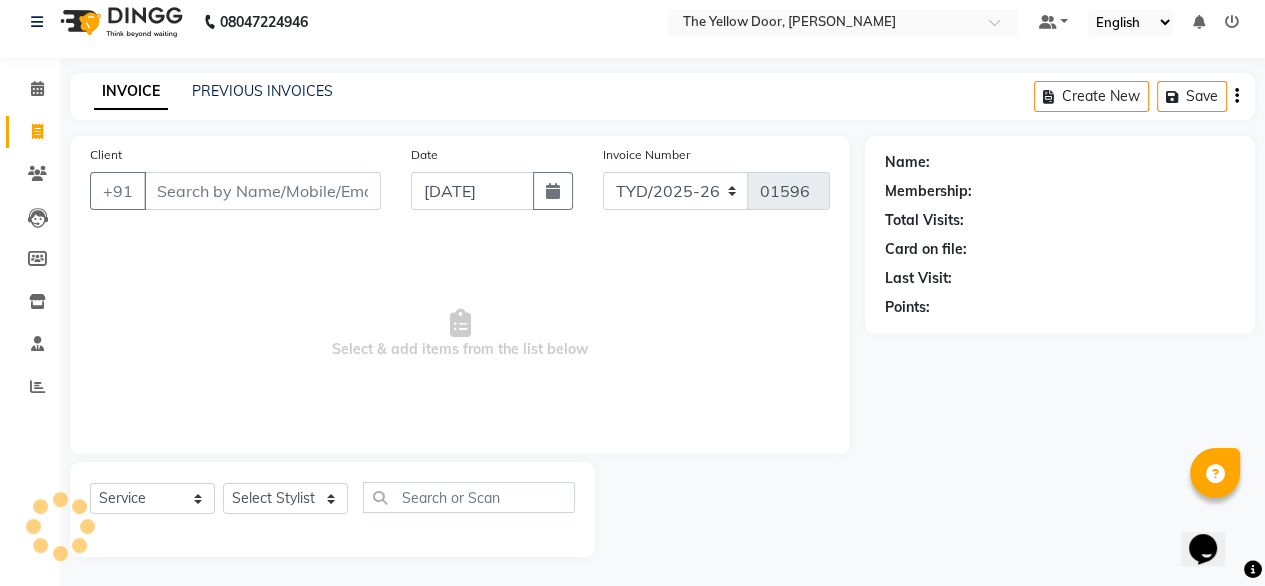scroll, scrollTop: 16, scrollLeft: 0, axis: vertical 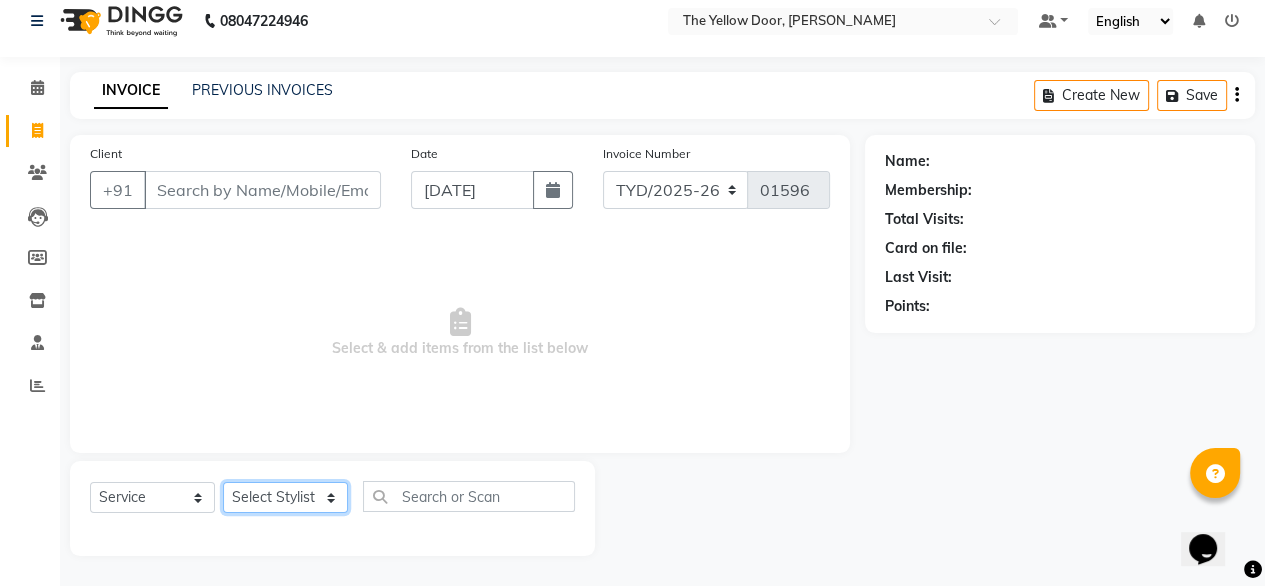 click on "Select Stylist Amit Roy Bina Deena Jena Housekeeping Kaku Manager Sajiya Shefi Shanoor Shri" 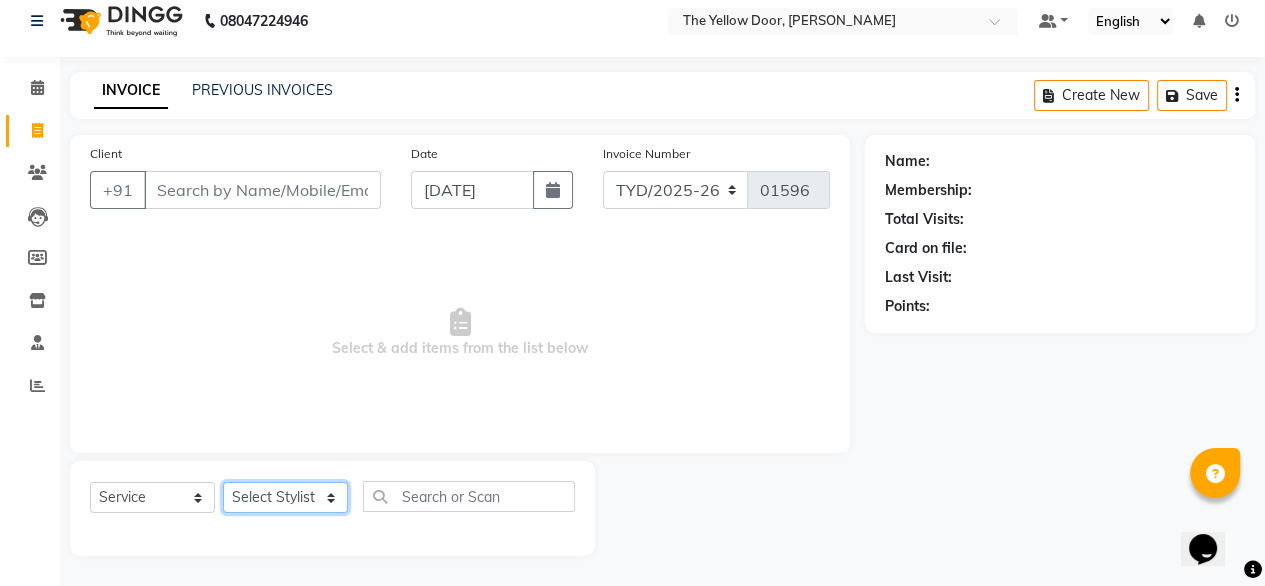 select on "51707" 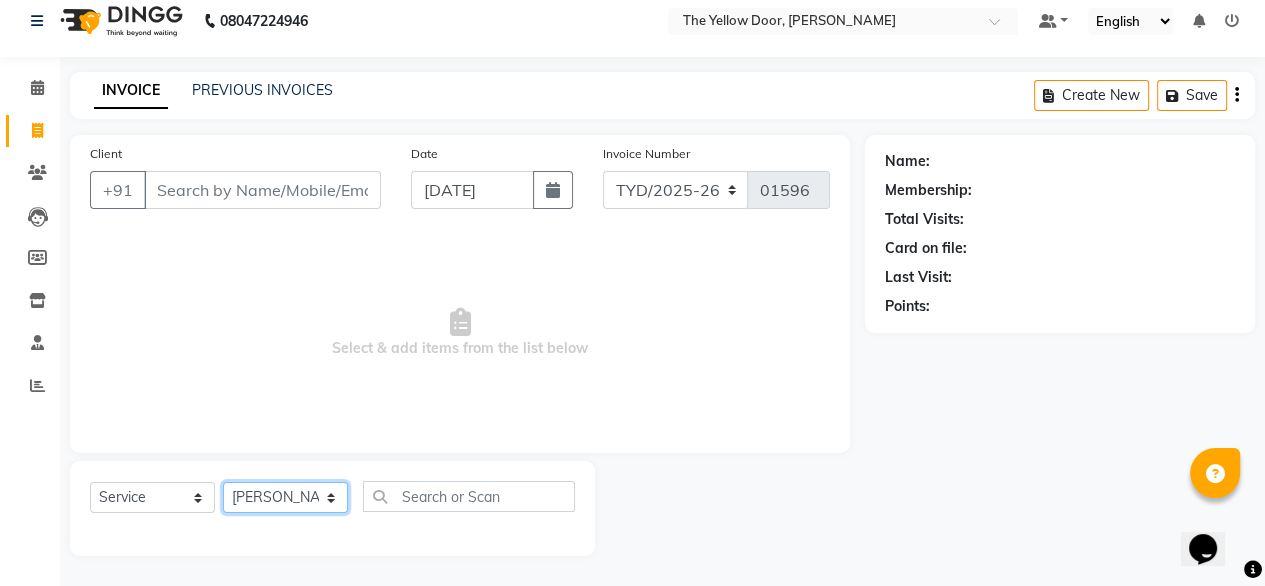 click on "Select Stylist Amit Roy Bina Deena Jena Housekeeping Kaku Manager Sajiya Shefi Shanoor Shri" 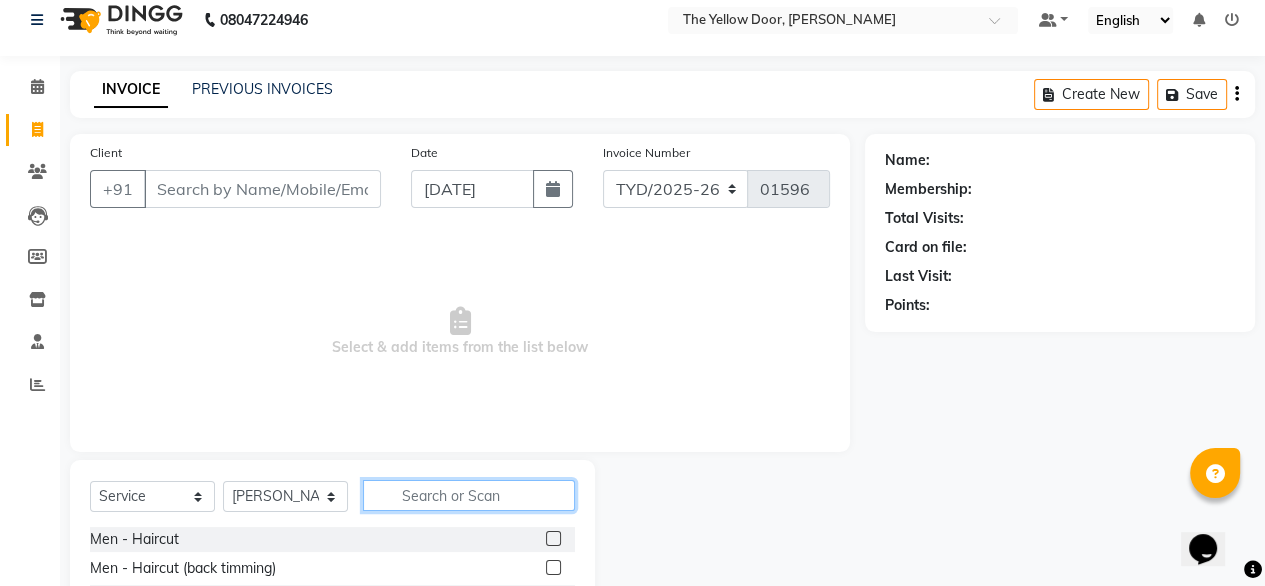click 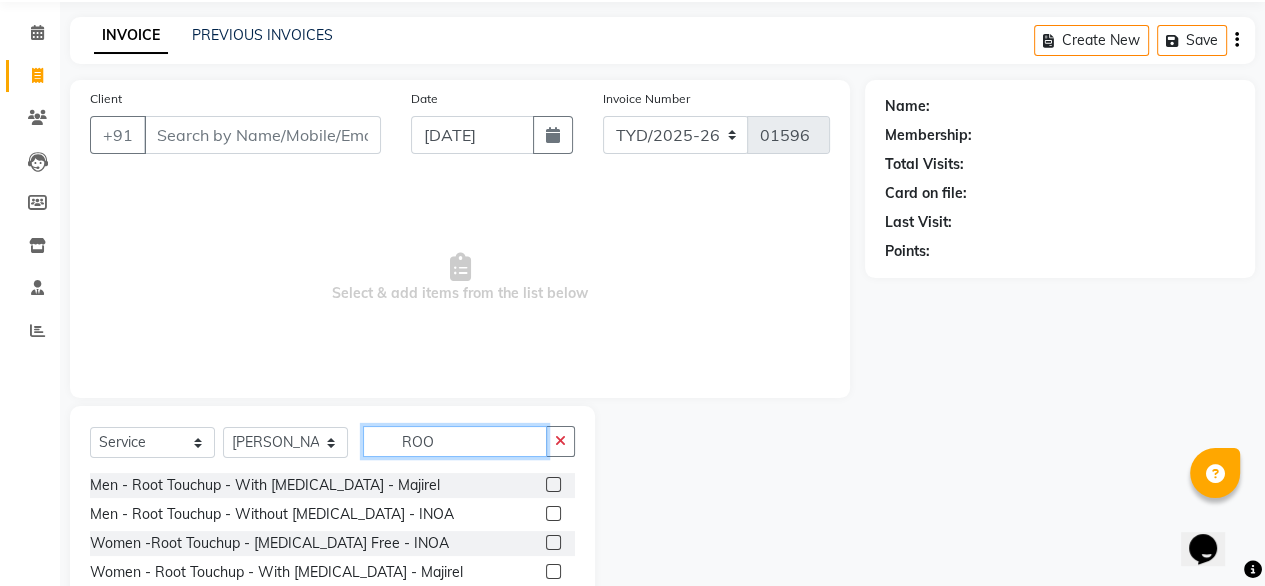 scroll, scrollTop: 116, scrollLeft: 0, axis: vertical 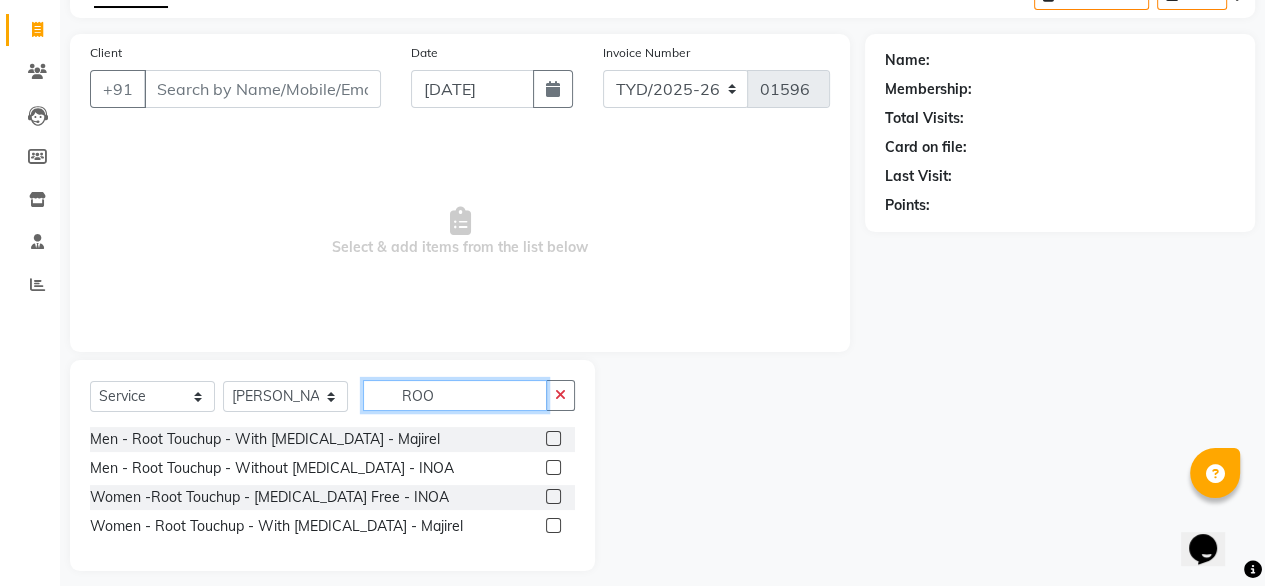 type on "ROO" 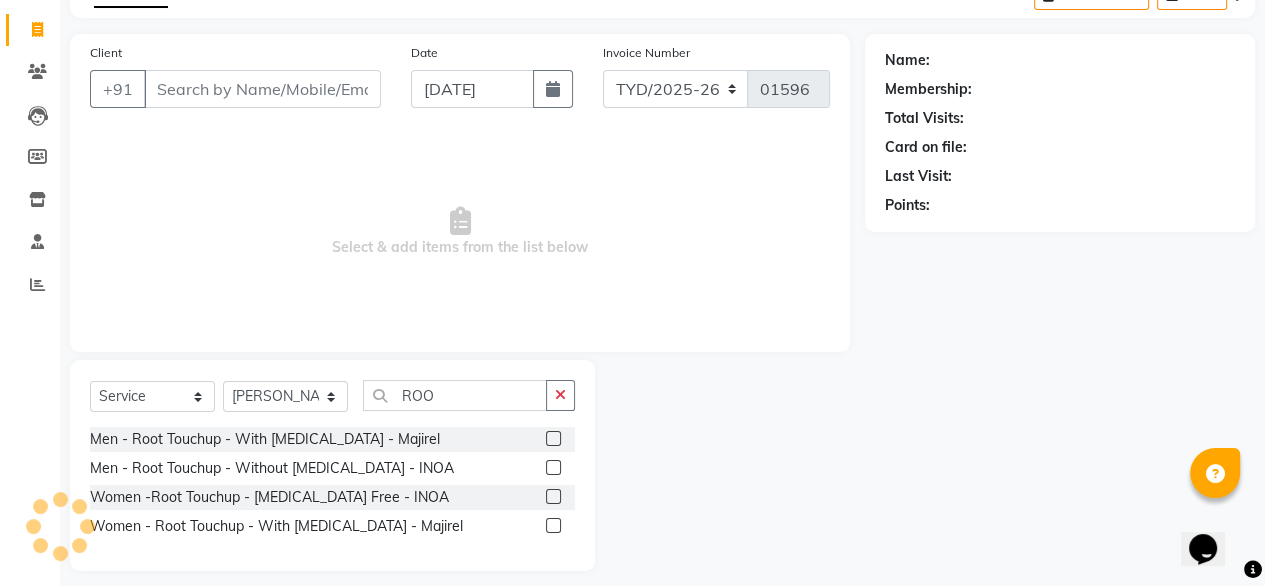 click 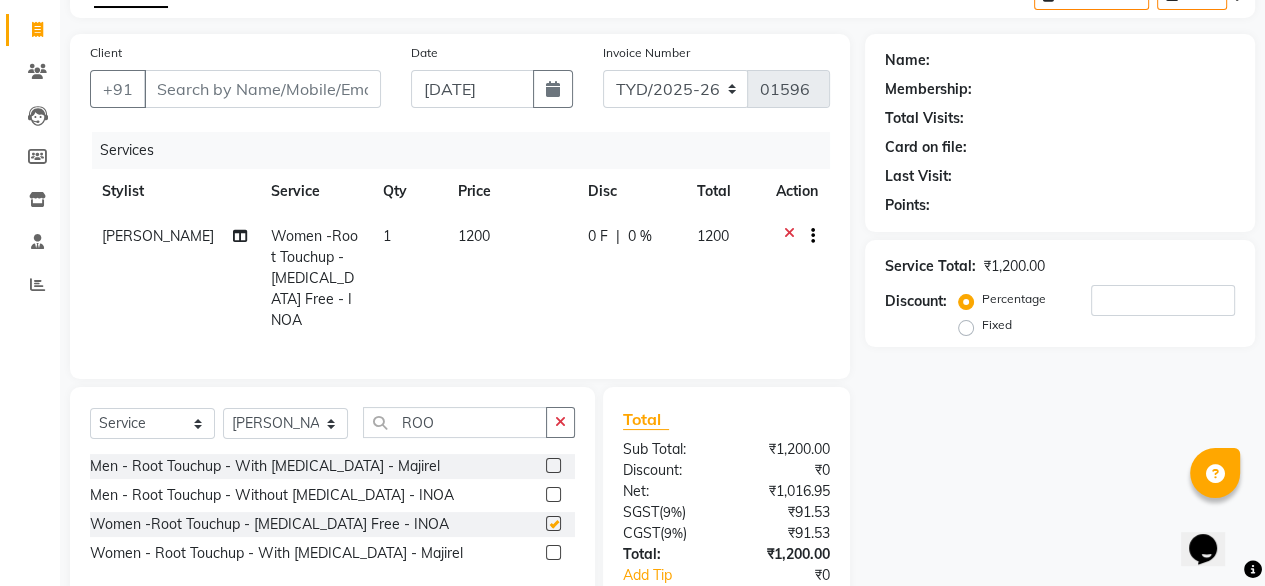 checkbox on "false" 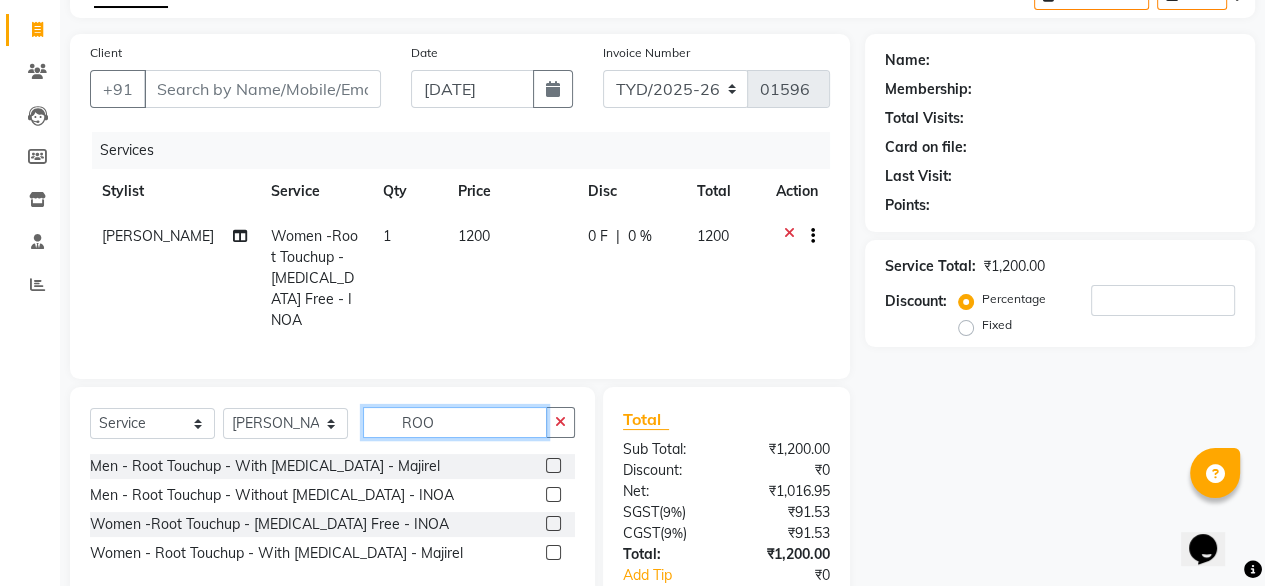 click on "ROO" 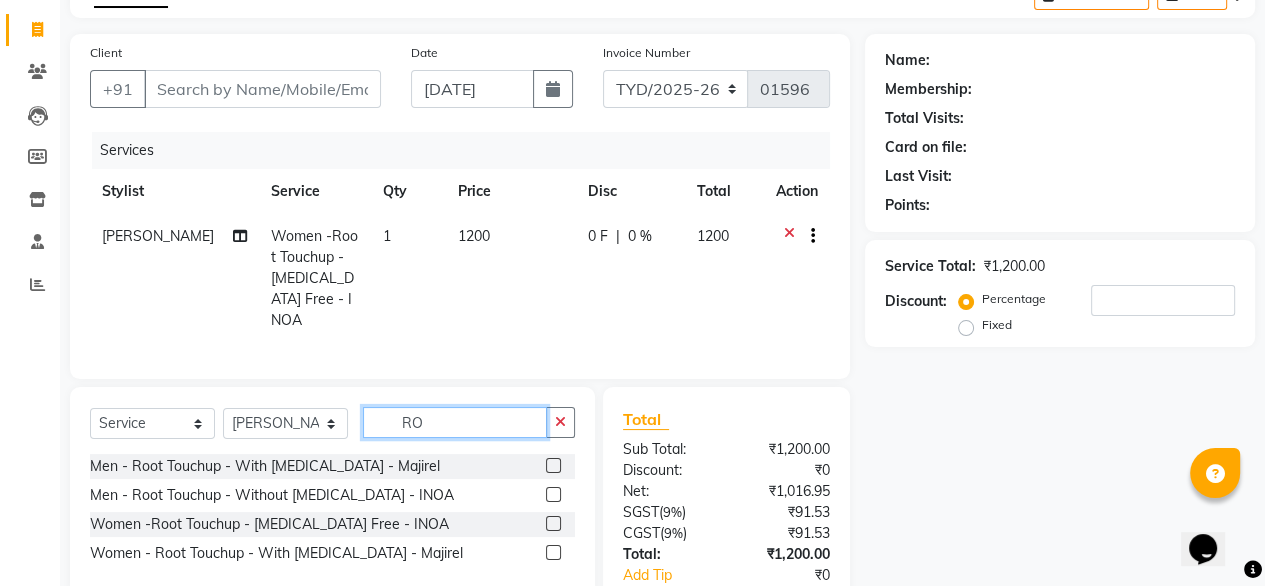 type on "R" 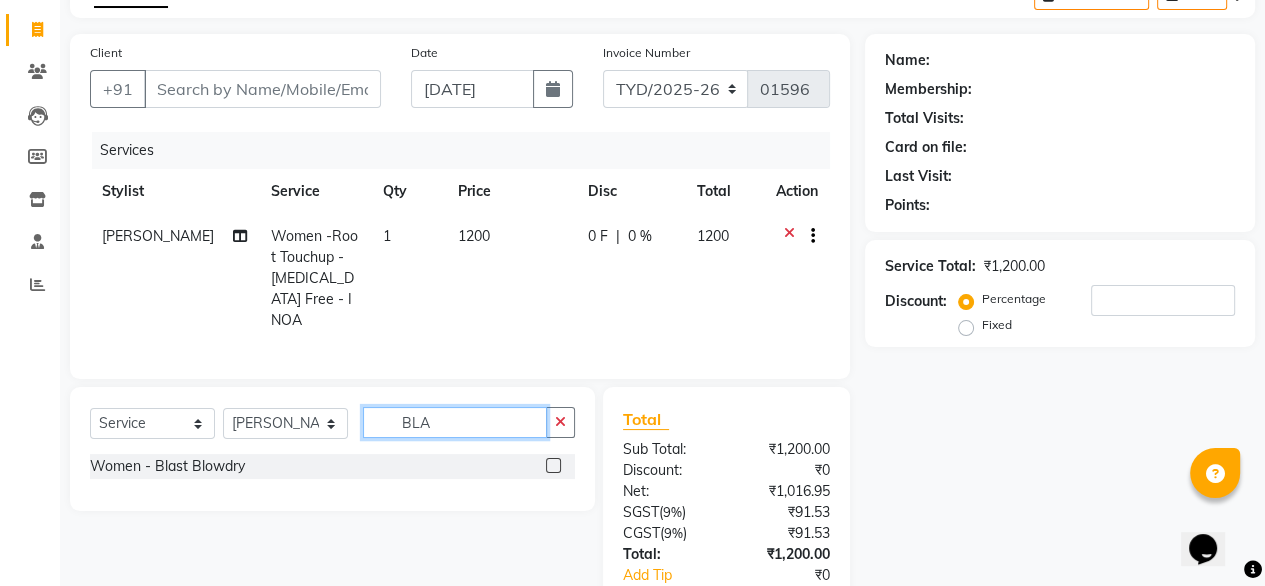 type on "BLA" 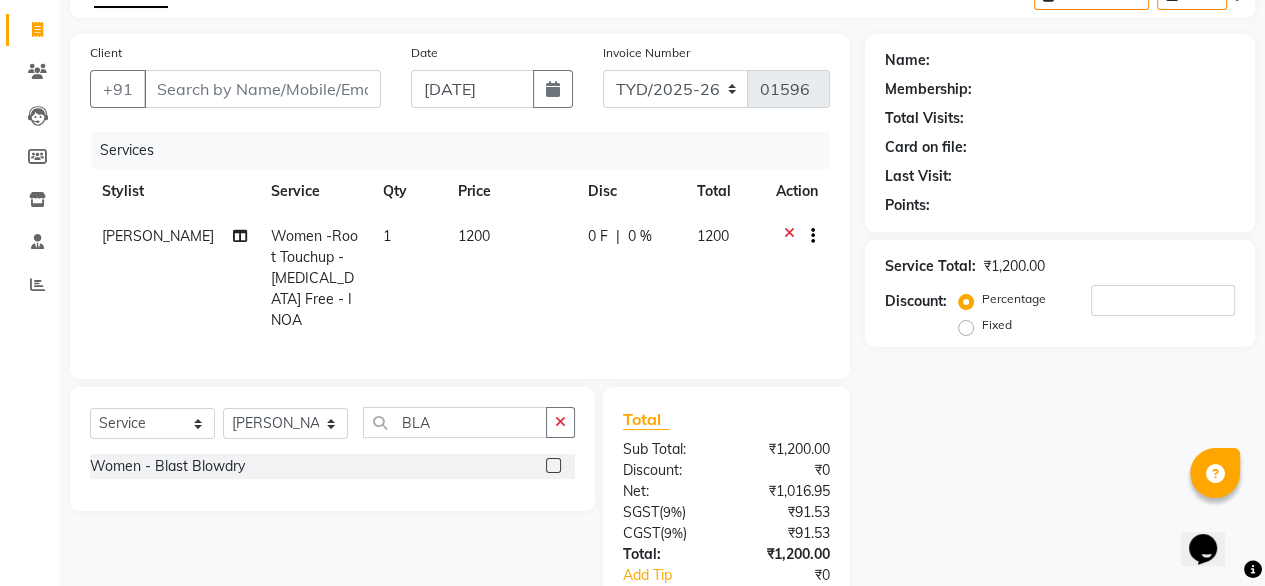 click 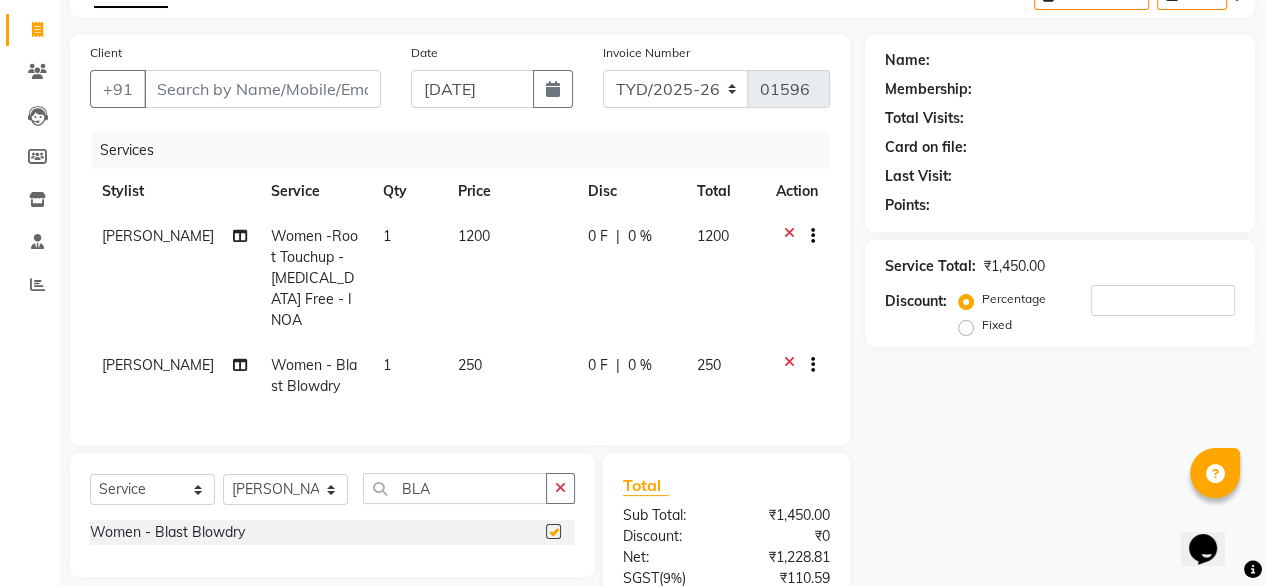 checkbox on "false" 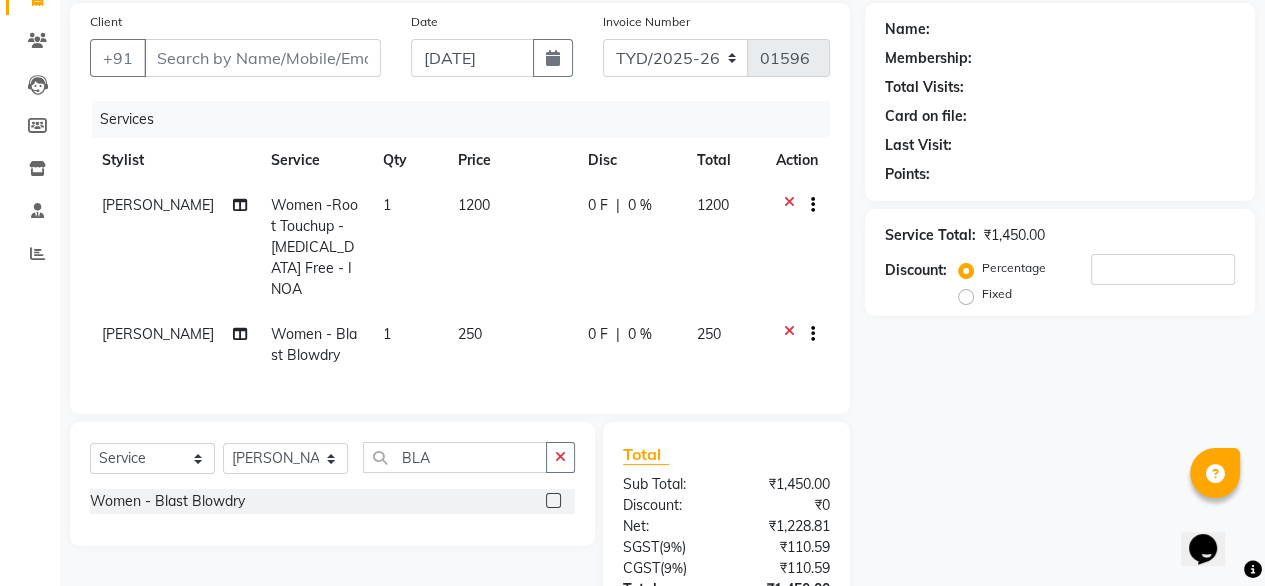 scroll, scrollTop: 0, scrollLeft: 0, axis: both 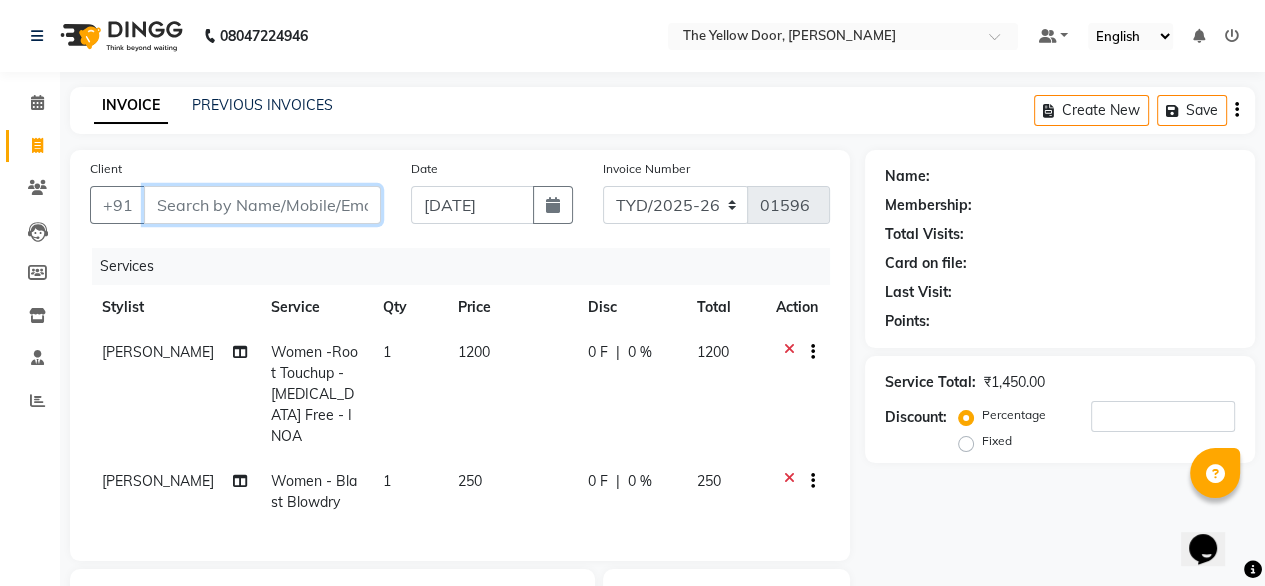 click on "Client" at bounding box center (262, 205) 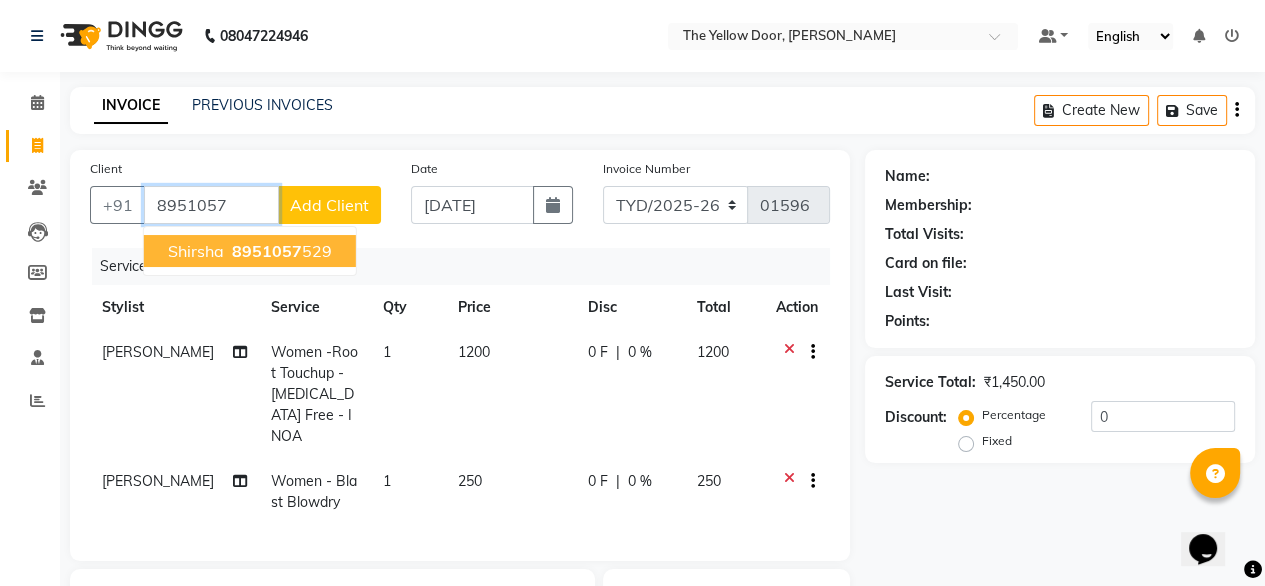 click on "8951057" at bounding box center (267, 251) 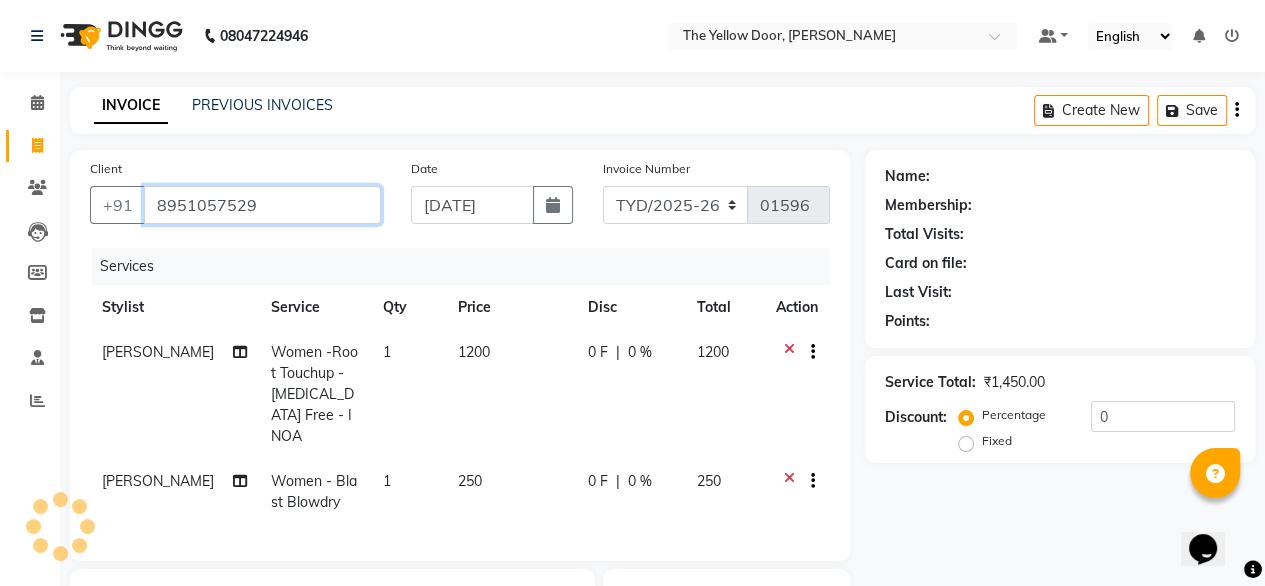 type on "8951057529" 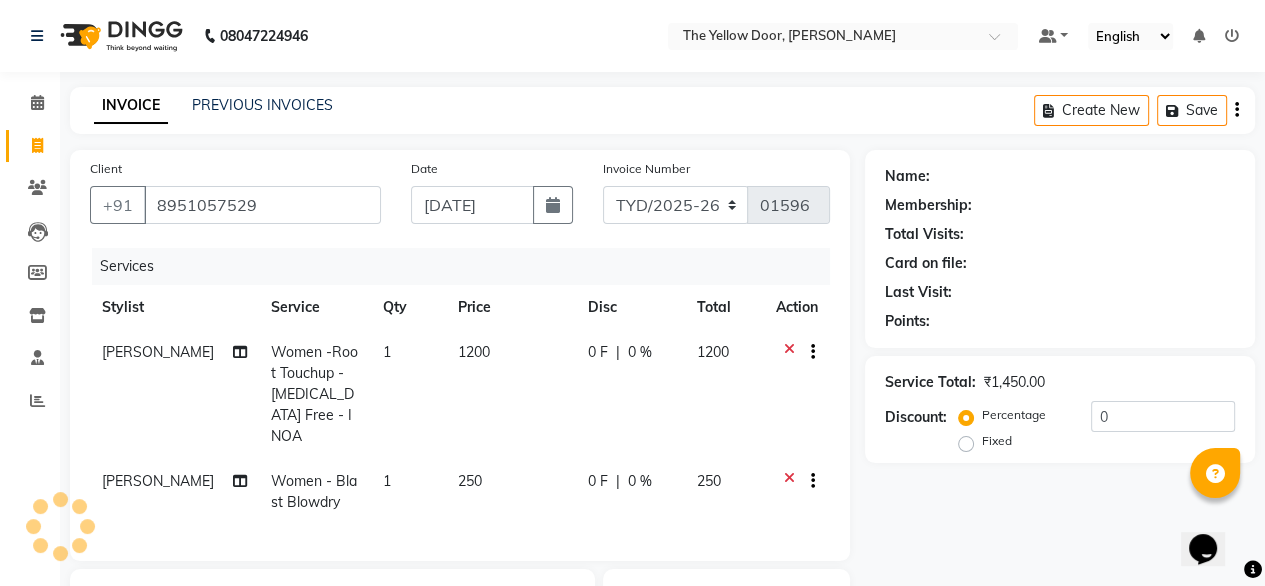 select on "1: Object" 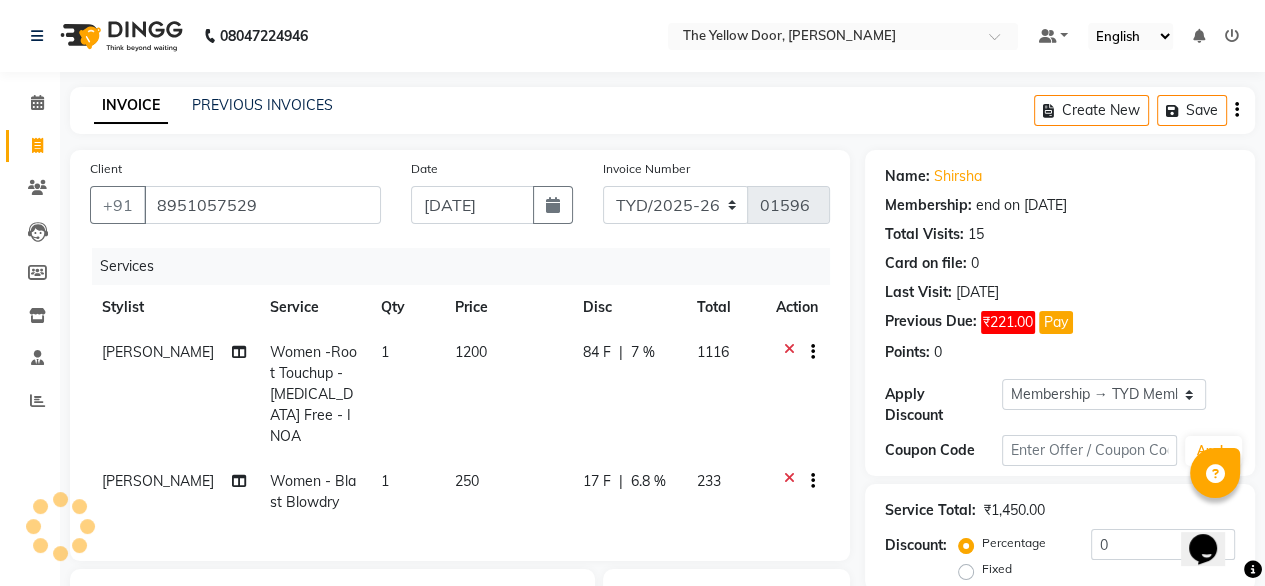 radio on "false" 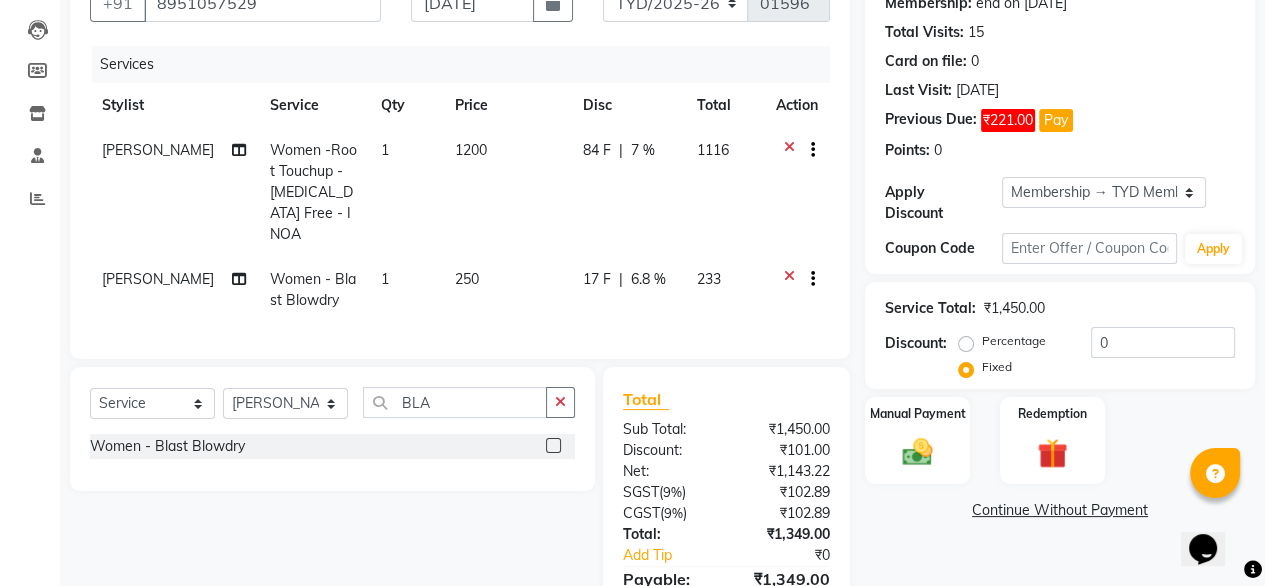 scroll, scrollTop: 302, scrollLeft: 0, axis: vertical 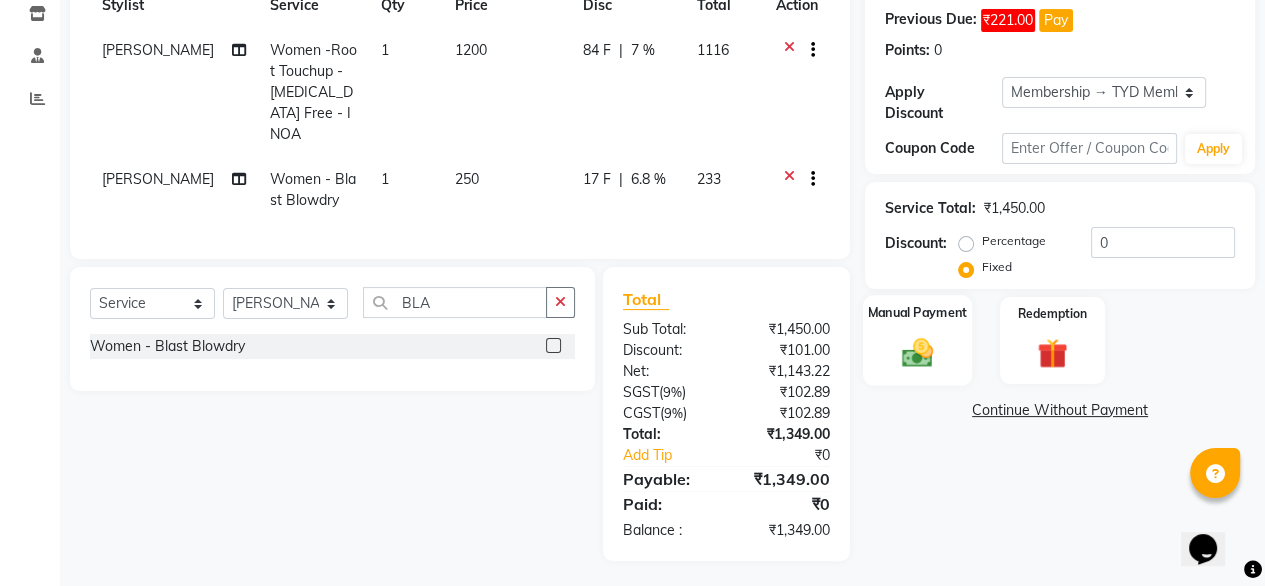 click on "Manual Payment" 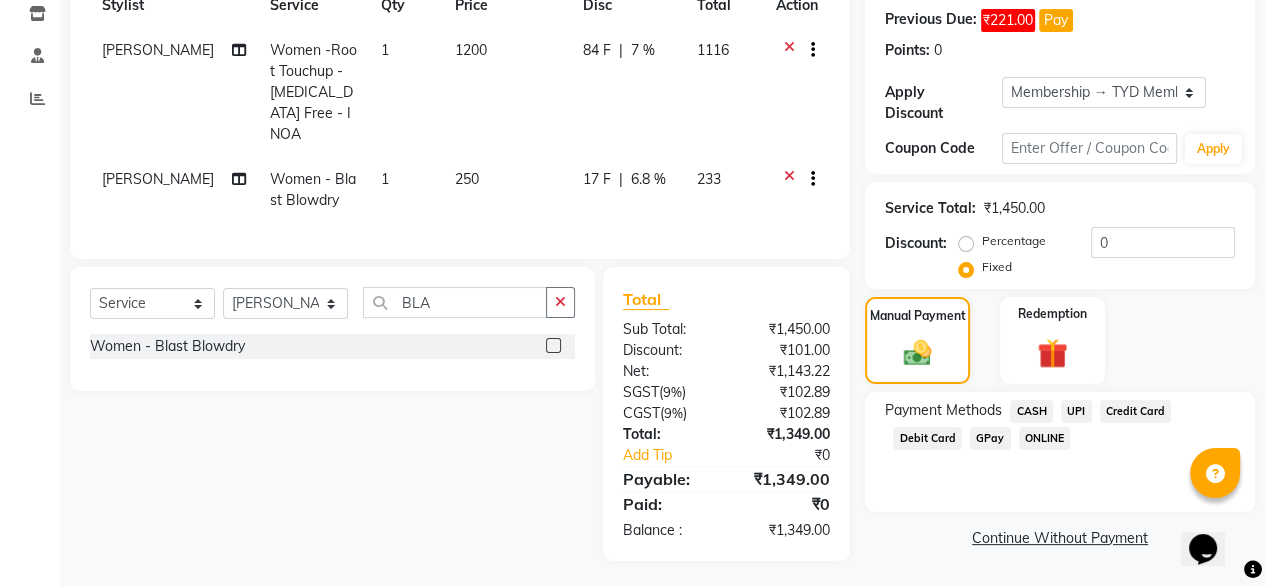 click on "UPI" 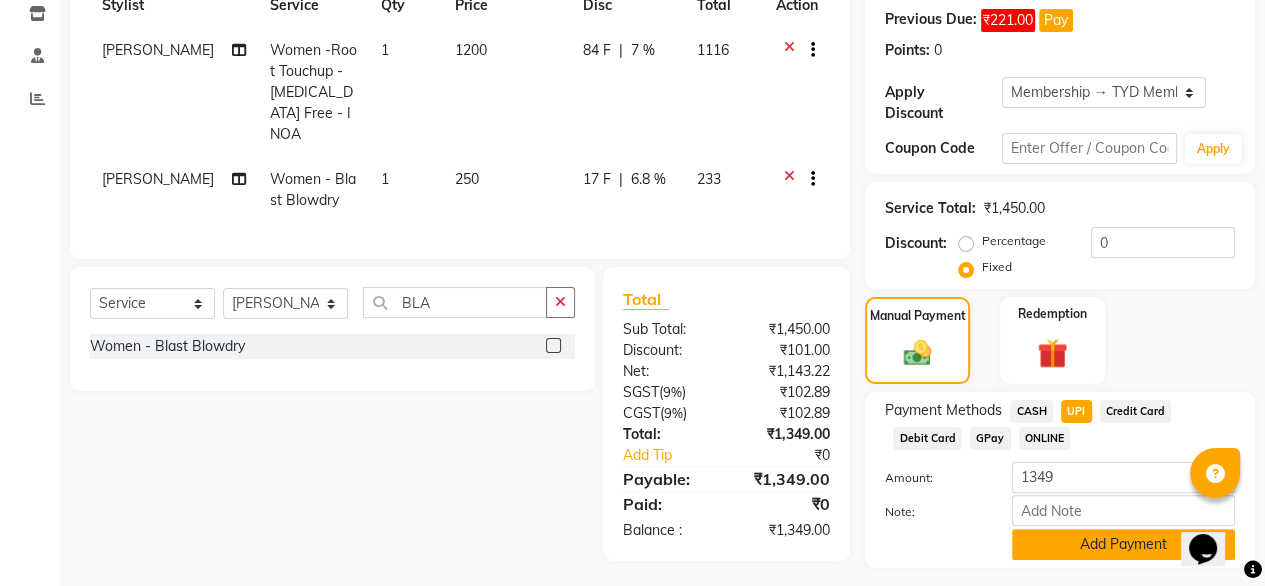 click on "Add Payment" 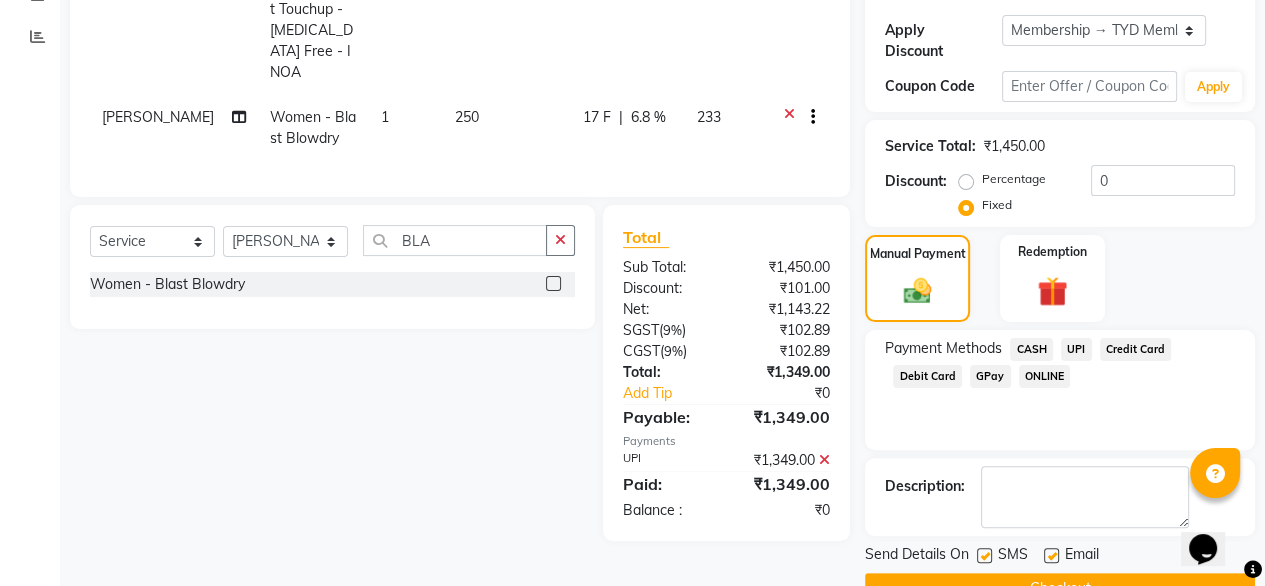 scroll, scrollTop: 396, scrollLeft: 0, axis: vertical 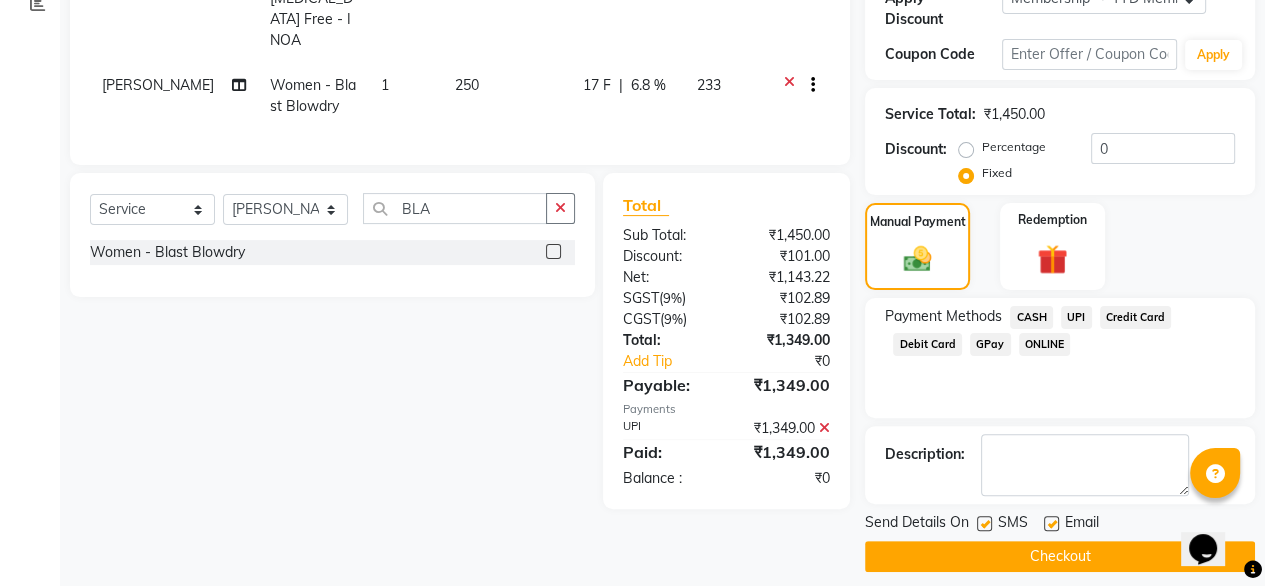 click on "Checkout" 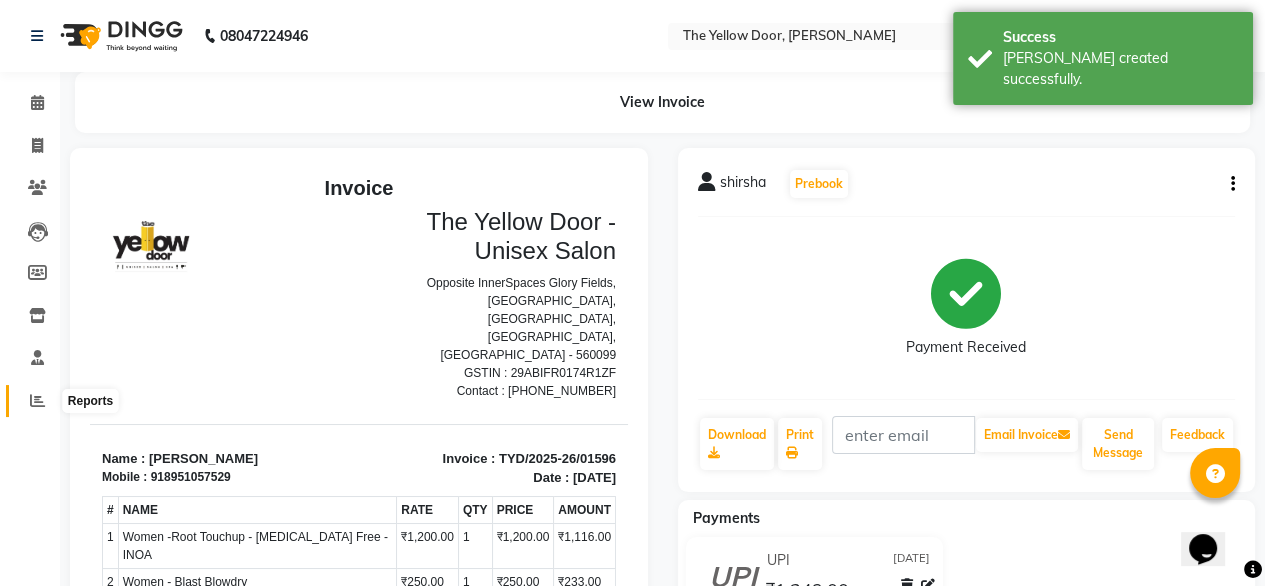 scroll, scrollTop: 0, scrollLeft: 0, axis: both 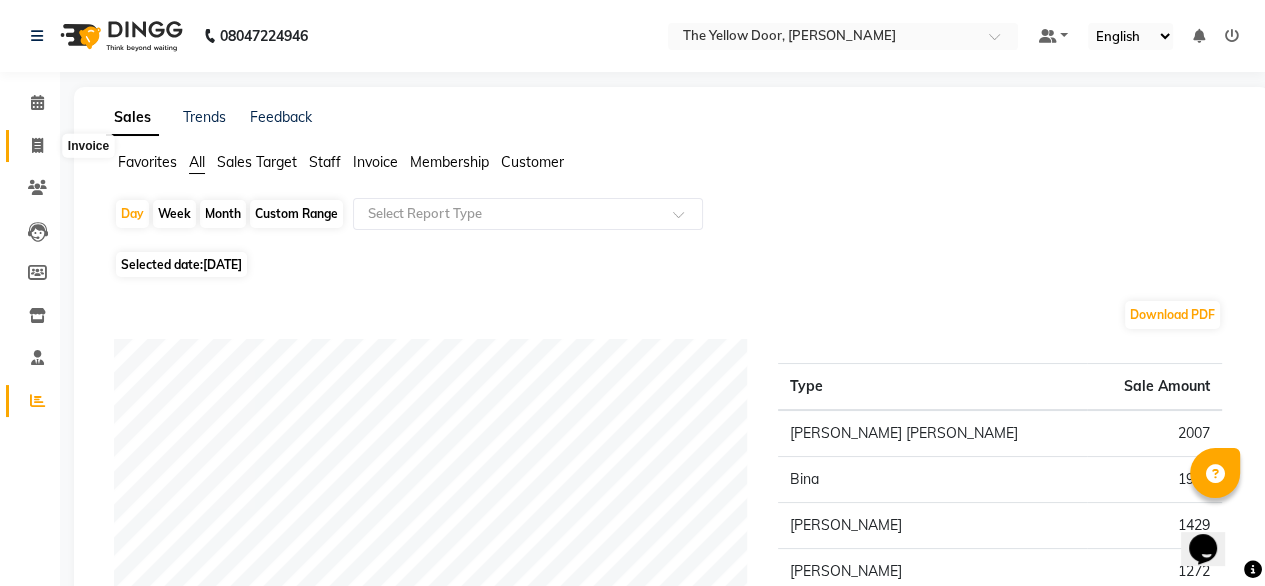 click 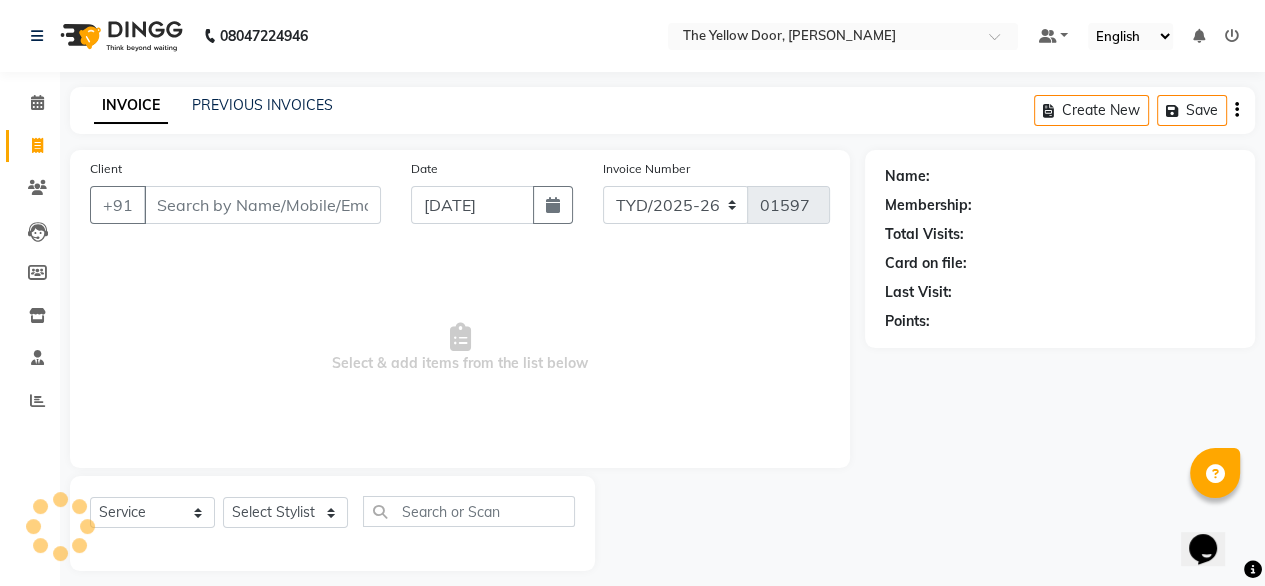 scroll, scrollTop: 16, scrollLeft: 0, axis: vertical 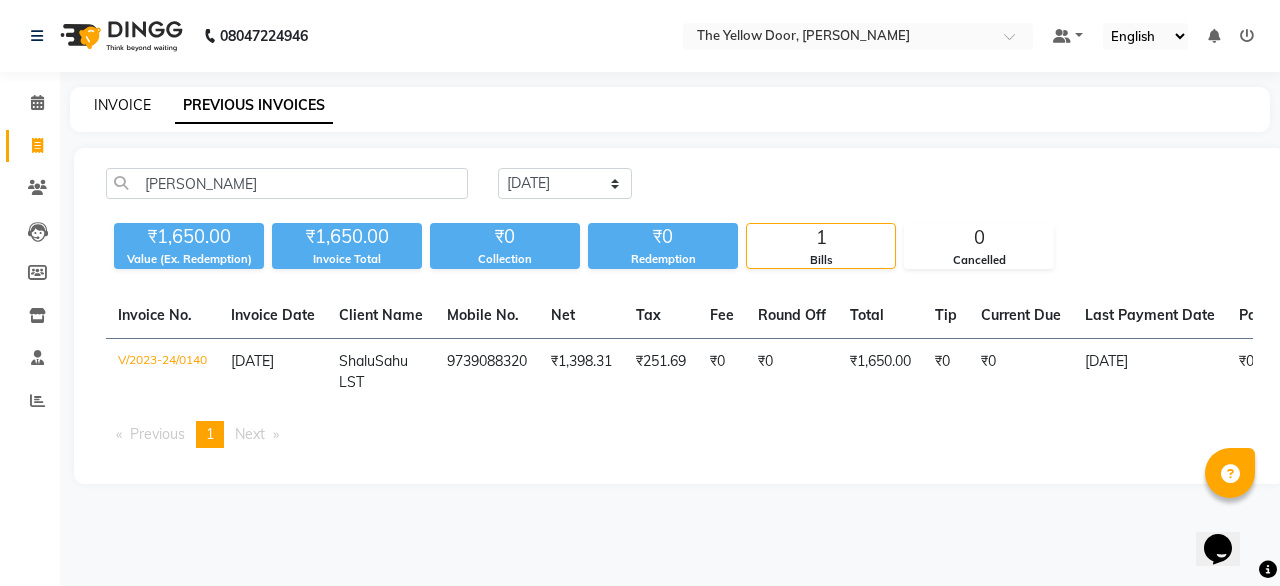 click on "INVOICE" 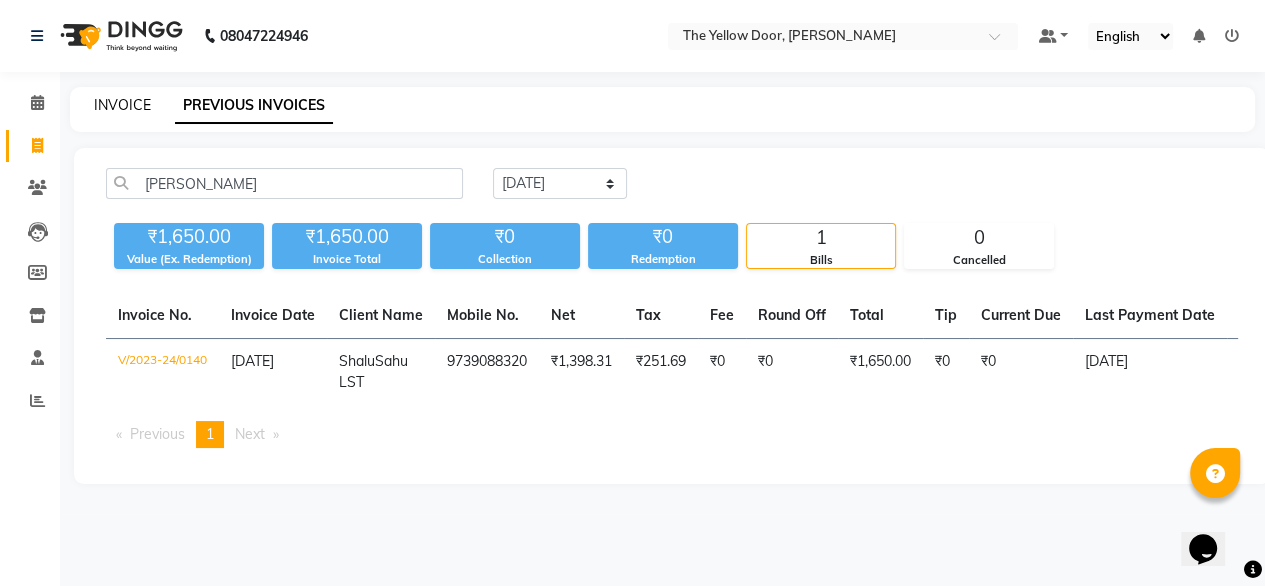 select on "service" 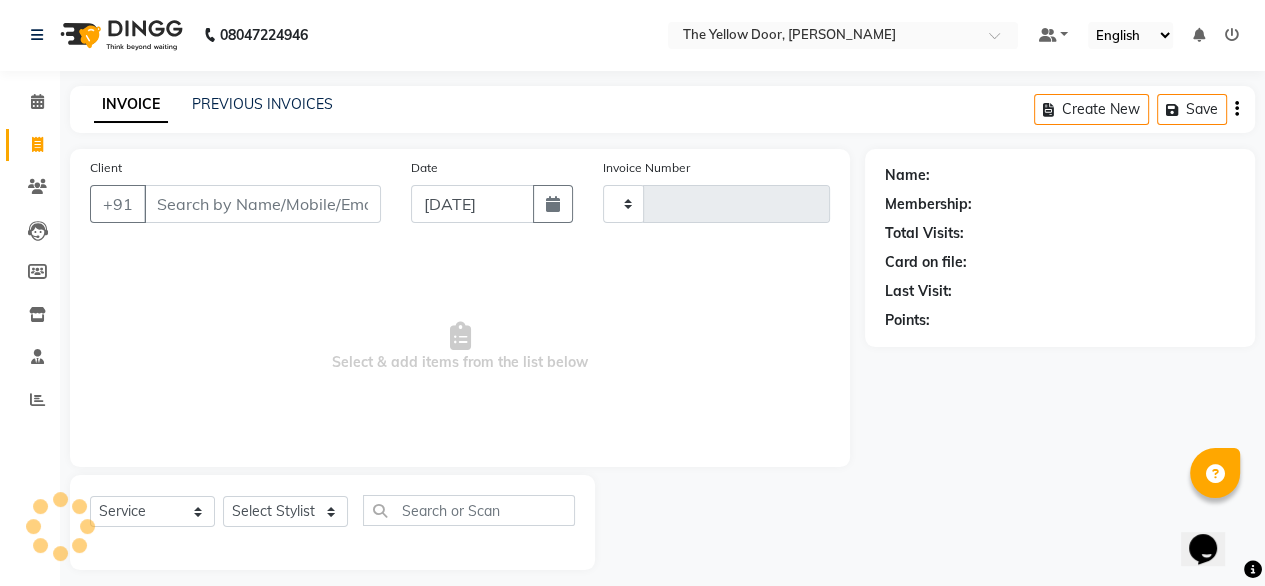 scroll, scrollTop: 16, scrollLeft: 0, axis: vertical 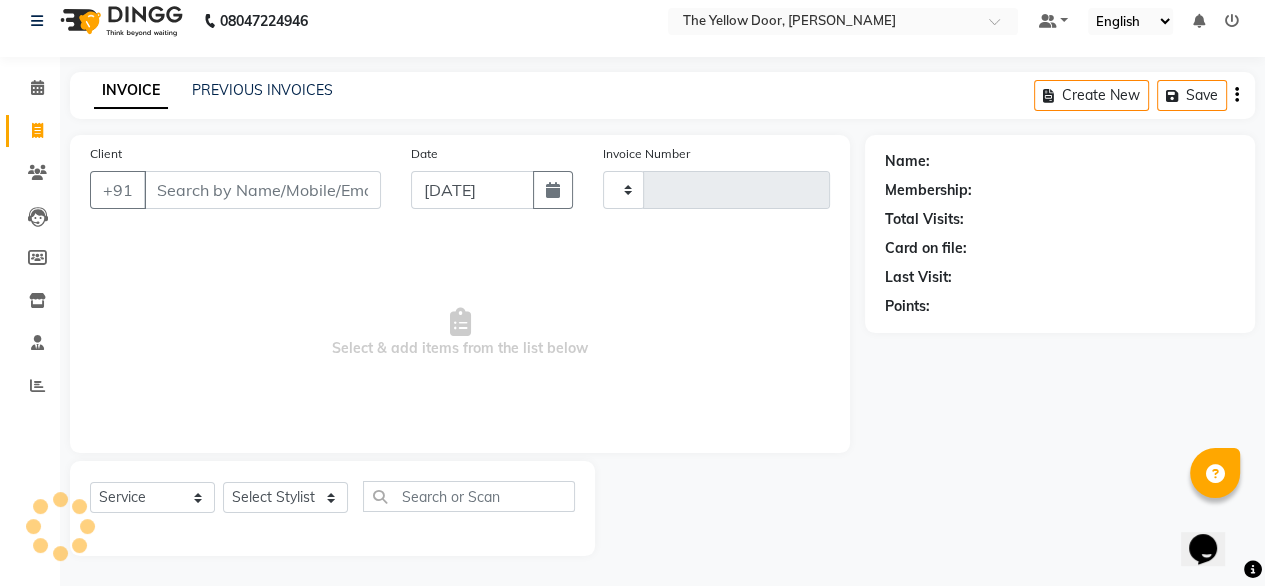 click on "Client" at bounding box center [262, 190] 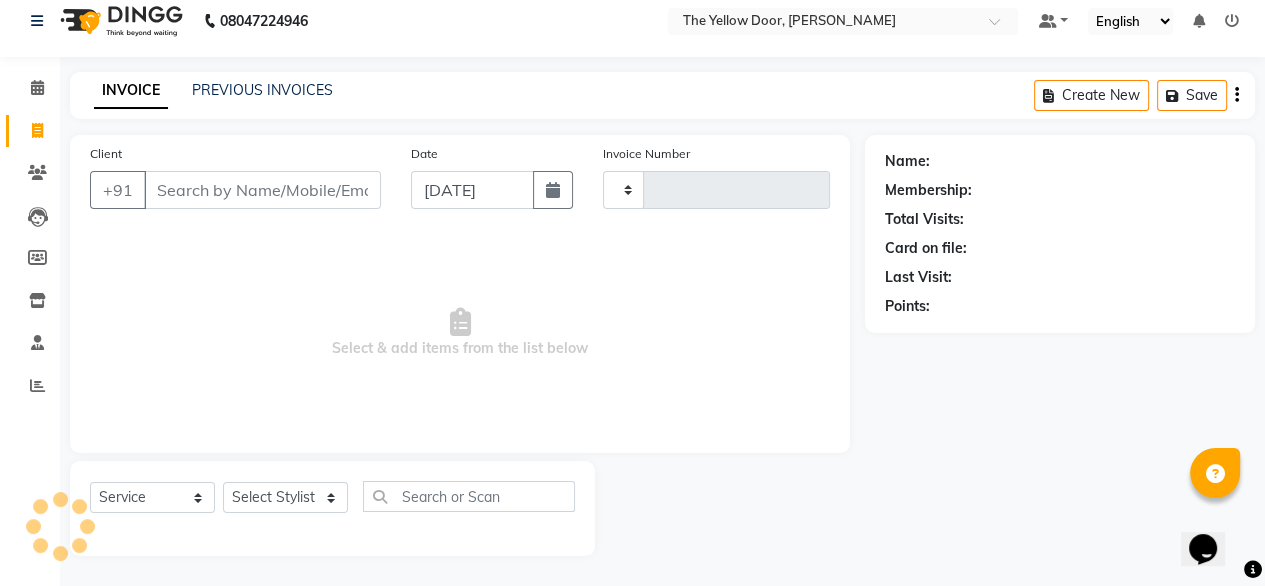 type on "01593" 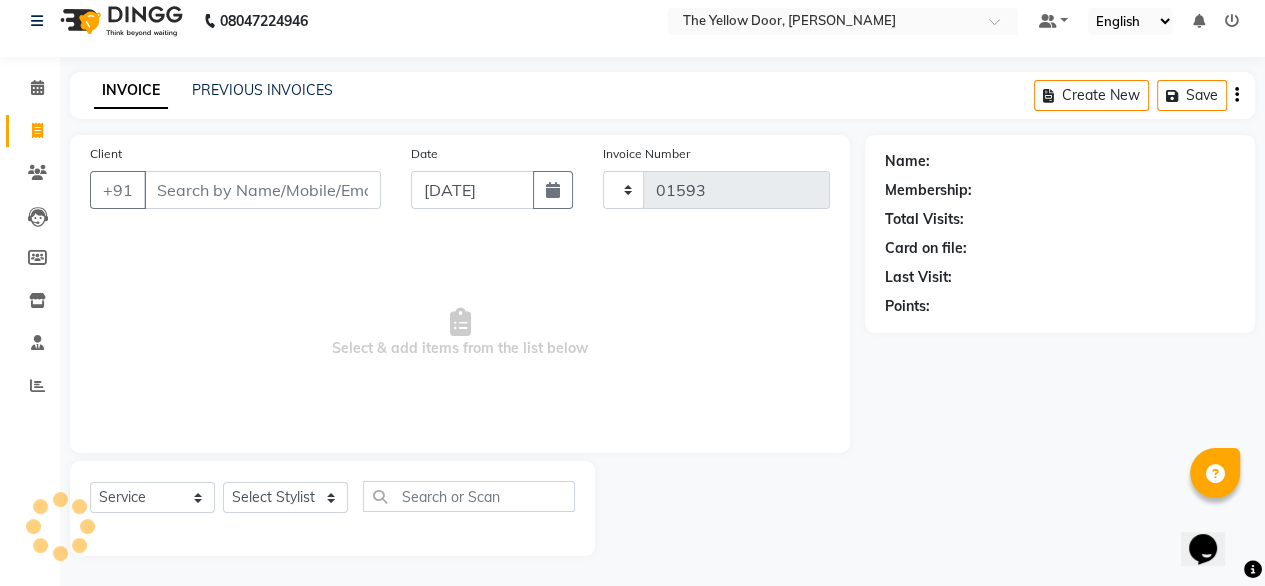 select on "5650" 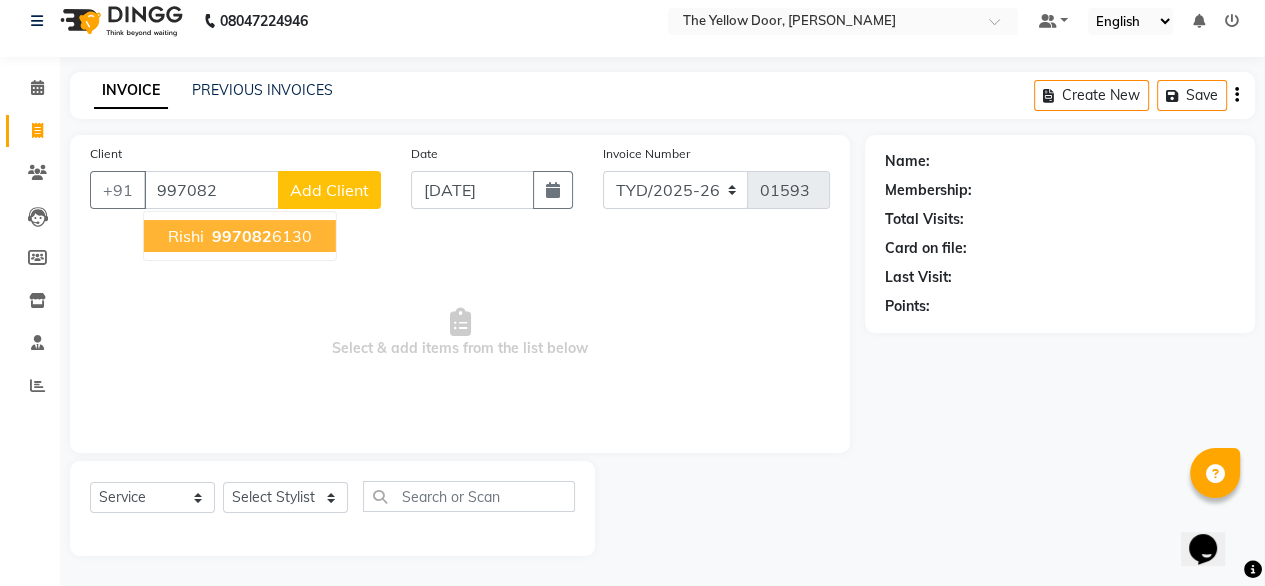 click on "997082" at bounding box center (242, 236) 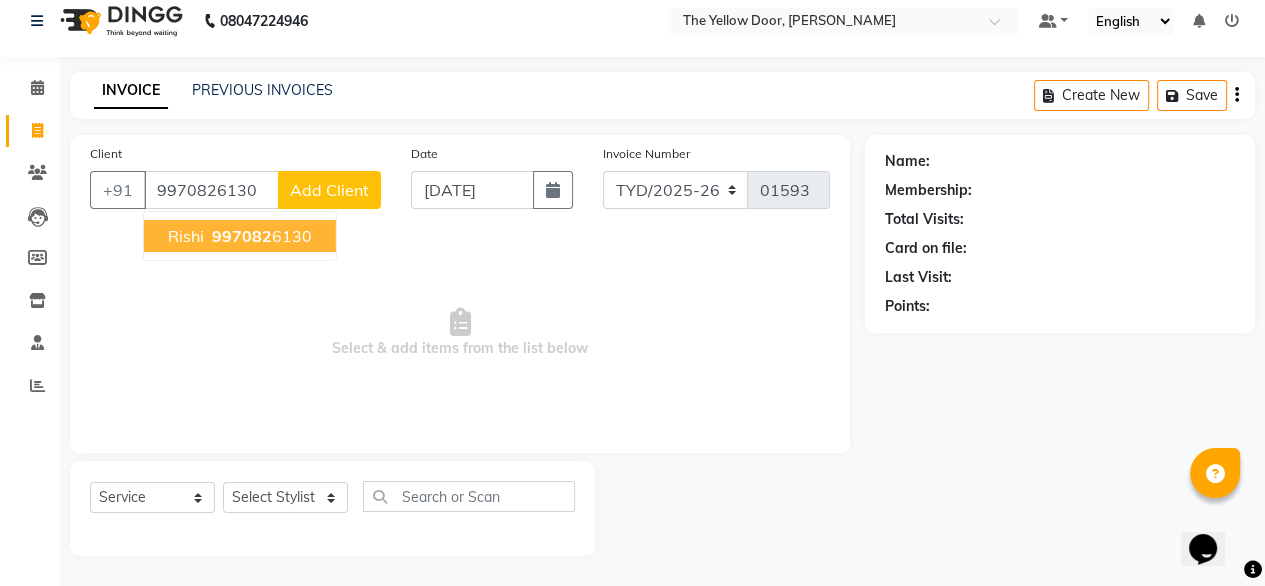 type on "9970826130" 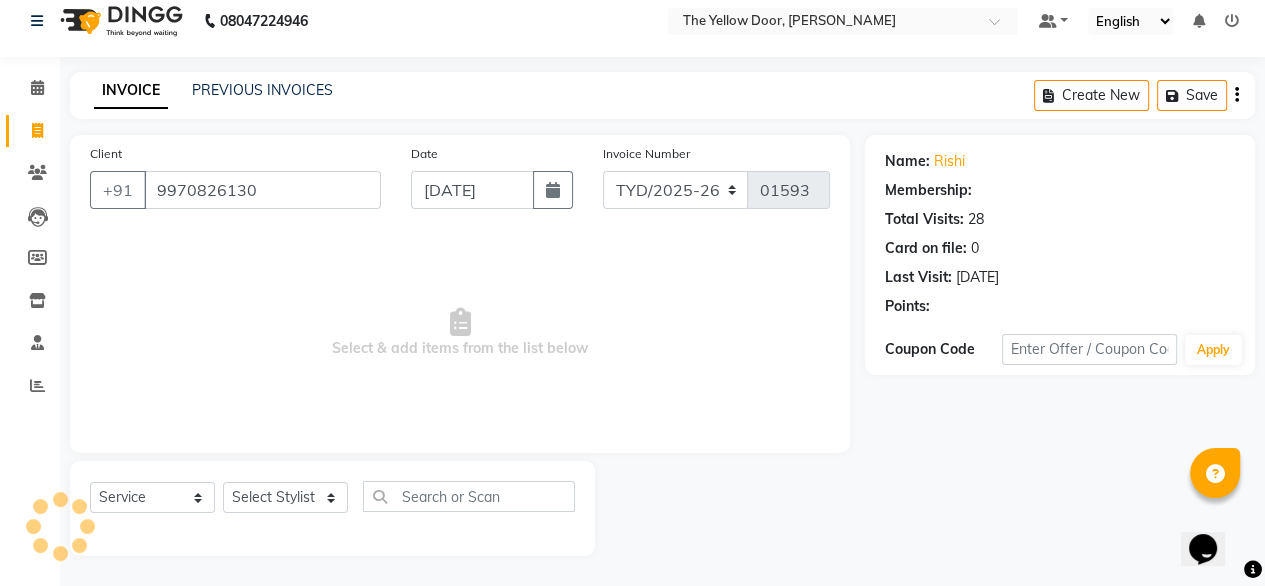 select on "1: Object" 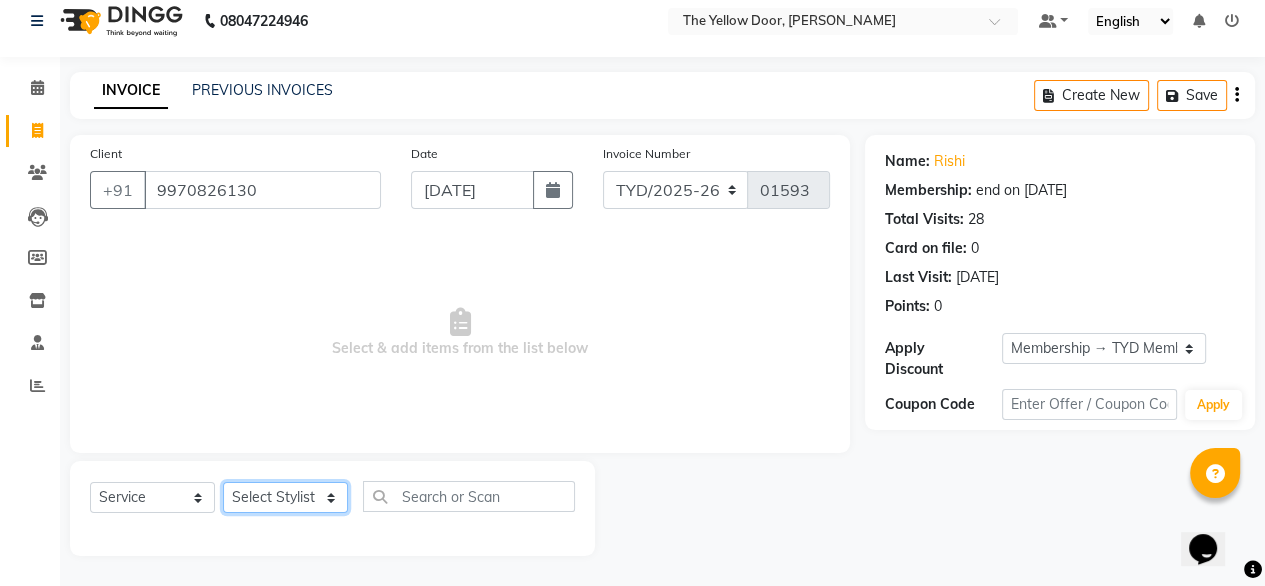 click on "Select Stylist [PERSON_NAME] [PERSON_NAME] [PERSON_NAME] Housekeeping Kaku Manager [PERSON_NAME]" 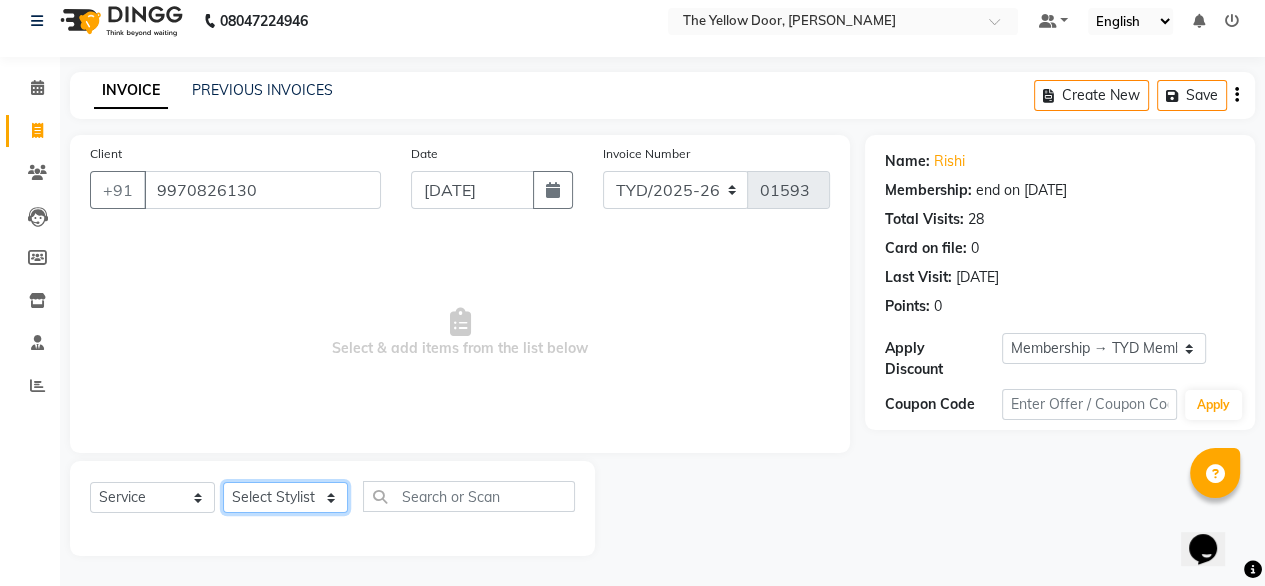 select on "36569" 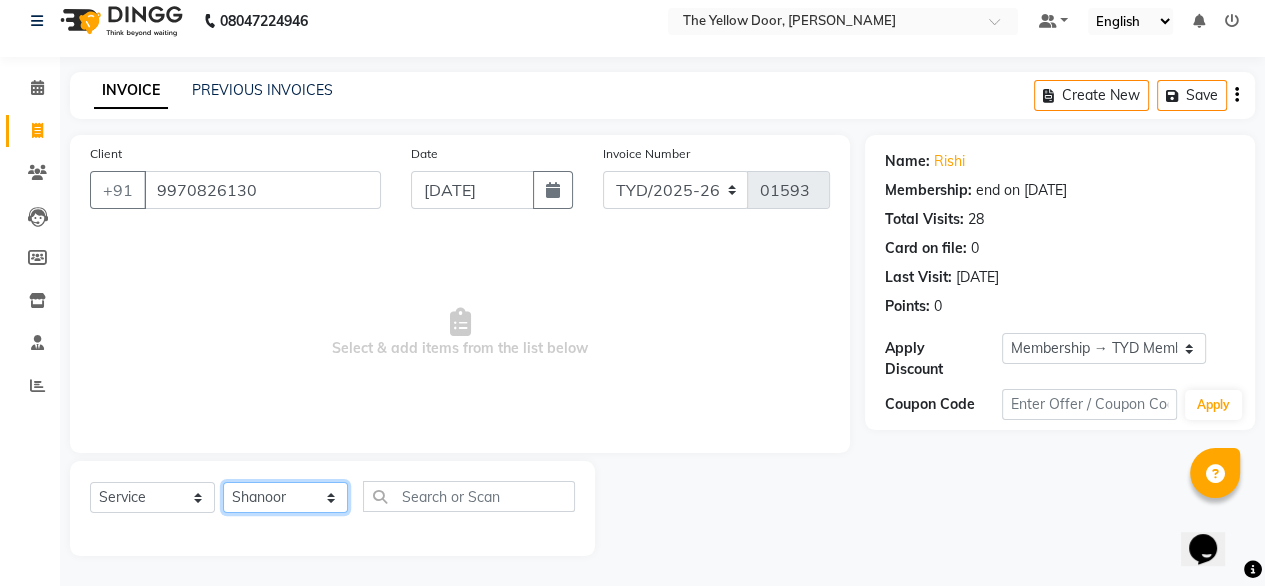 click on "Select Stylist [PERSON_NAME] [PERSON_NAME] [PERSON_NAME] Housekeeping Kaku Manager [PERSON_NAME]" 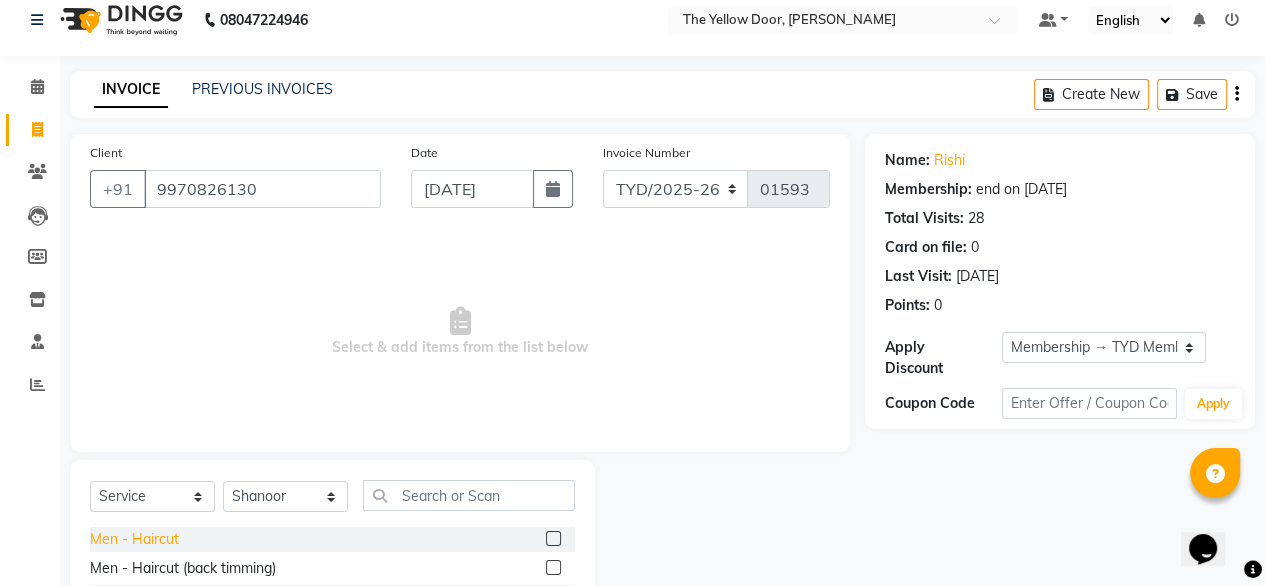 click on "Men - Haircut" 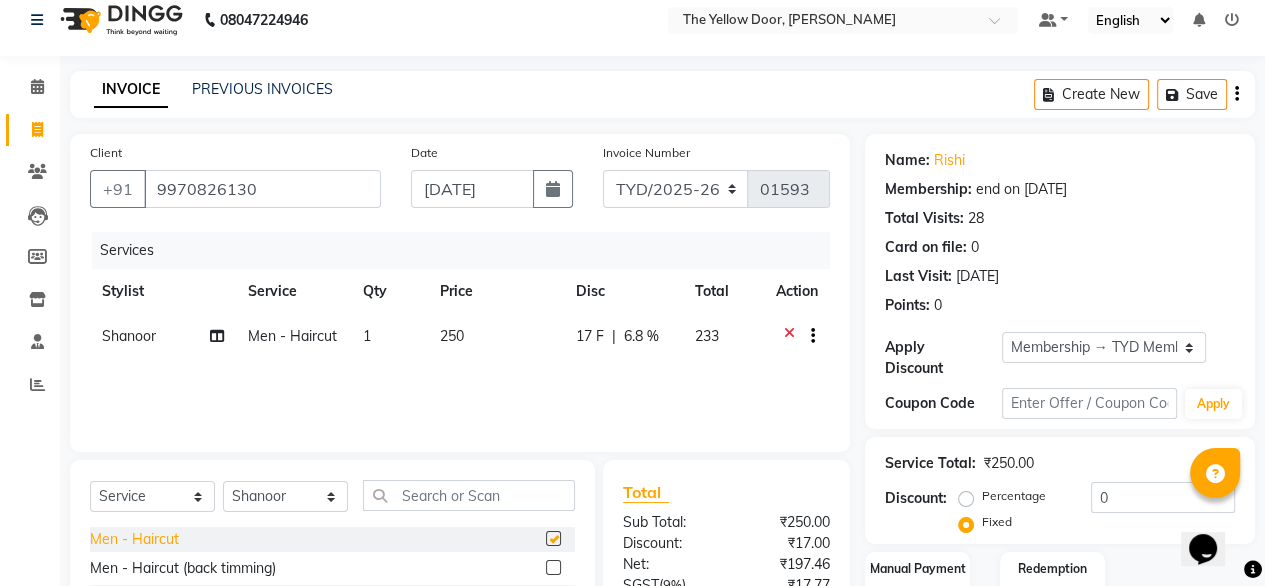checkbox on "false" 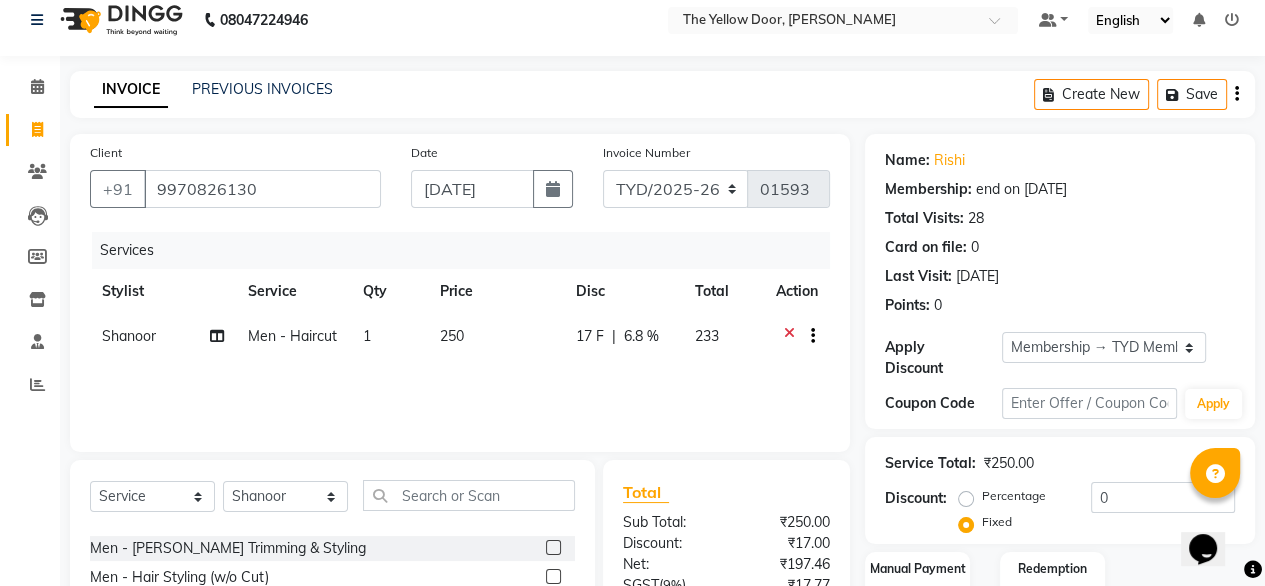 scroll, scrollTop: 224, scrollLeft: 0, axis: vertical 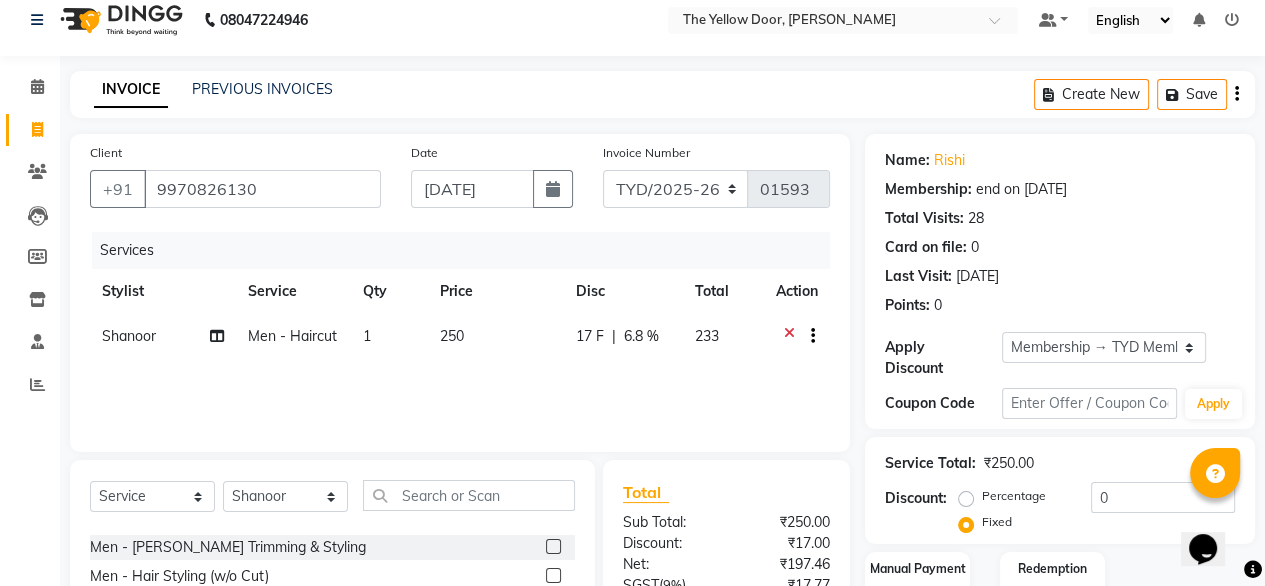 click on "Men - Haircut  Men - Haircut (back timming)  Men - Haircut (w/d Wash)   Men - Advanced Haircut & Styling  Men - Head Shave  Men - Clean Shave  Men - UnderArms Shave  Men - Hairwash  Men - Beard Trimming & Styling  Men - Hair Styling (w/o Cut)  Men-Front & Back Trimming  Kids Hair Cut - Boy (6 - 12 YRS)  Kids HairWash - Boy (6 - 12 YRS)  Baby HairWash - Boy (0 - 5 YRS)  Baby Hair Cut - Boy (0 -5 YRS)  Kids-Boy Head Shave/Trim  Kids-Boy Mundun  Men - Classic - Hair Spa  Men - Anti Hair Loss - Hair Spa  Men - Anti Dandruff - Hair Spa  Men - Repairing - Hair Spa  Men - Keratin - Hair Spa  Men - Foot Massage  Men - Anti Hair Loss + Anti Dandruff  Men - Leg Massage  Men - Root Touchup - With Ammonia - Majirel  Men - Root Touchup - Without Ammonia - INOA  Men - Global Hair Color  Men - Beard Color (Ammonia Free)  Men - Highlights Full Hair (10 Streaks)  Men - Highlights Per Streak  Men - Colour Application (Hair Dye Without Wash)  Men - Moustache Colour  Men-Keratin - S/M  Men-Keratin - L/XL  Men-Botox-S/M  Mundan" 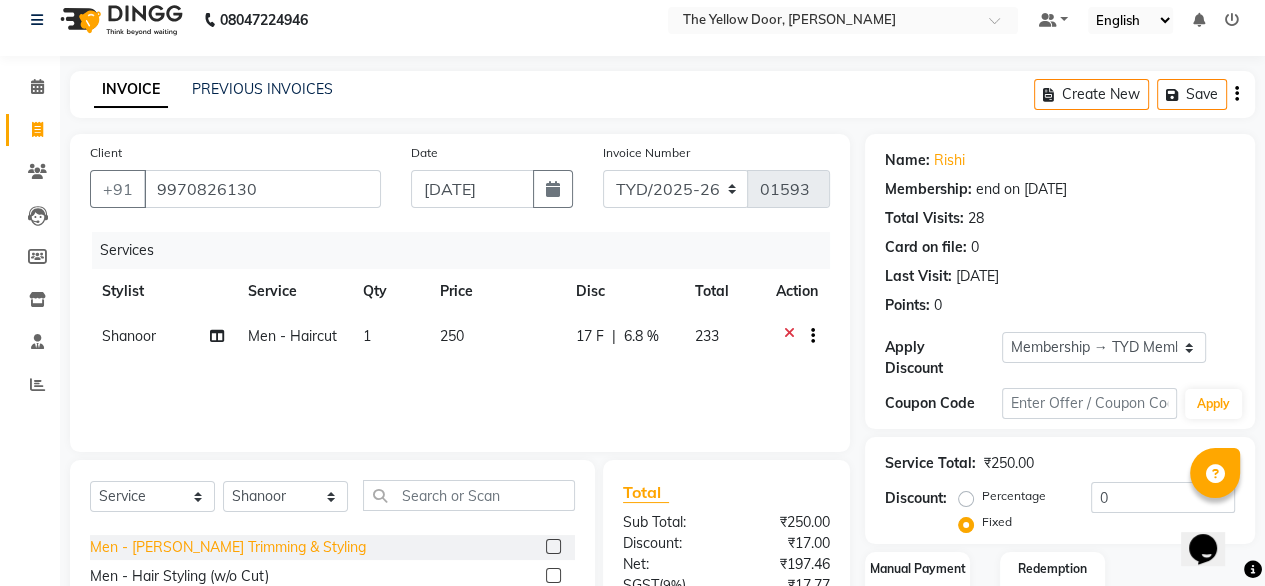 click on "Men - Beard Trimming & Styling" 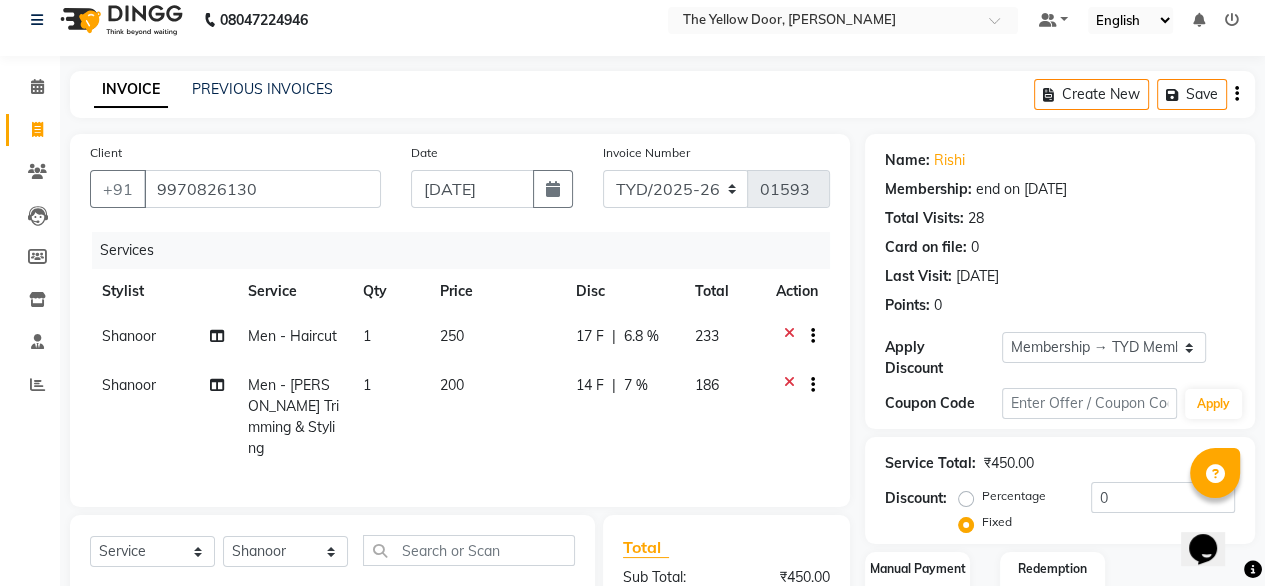 checkbox on "false" 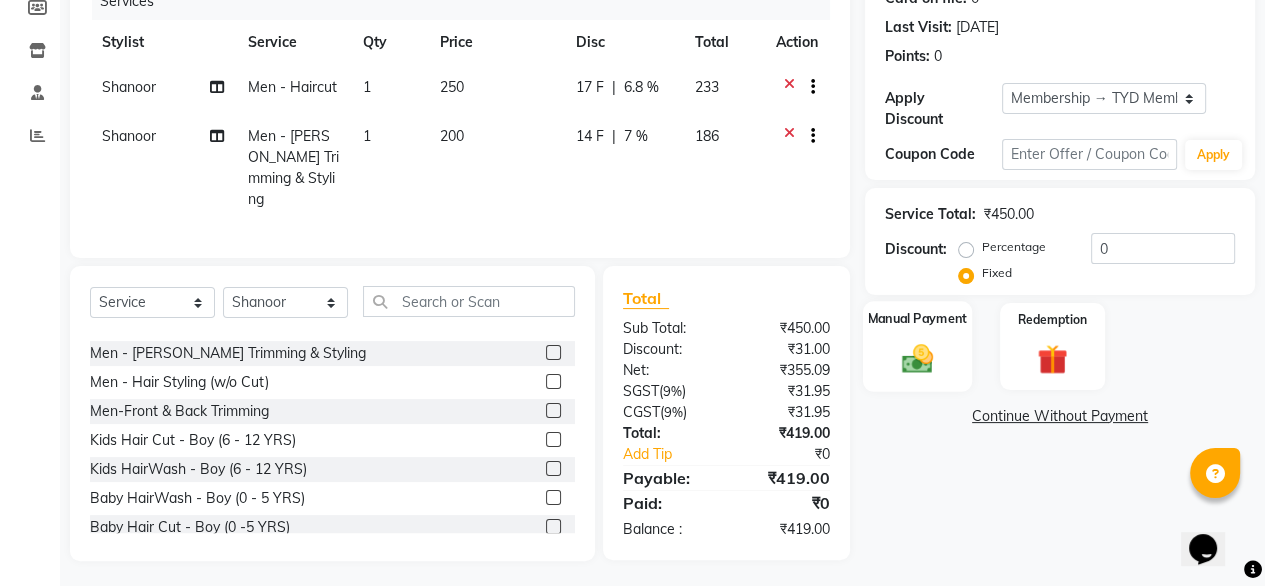 click 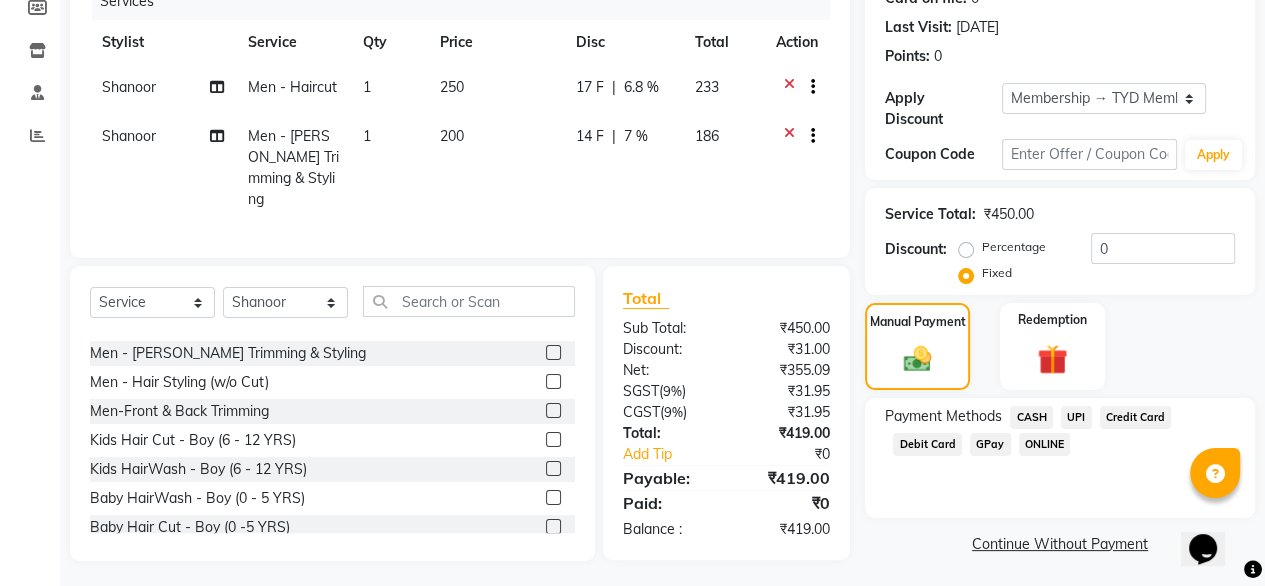 click on "UPI" 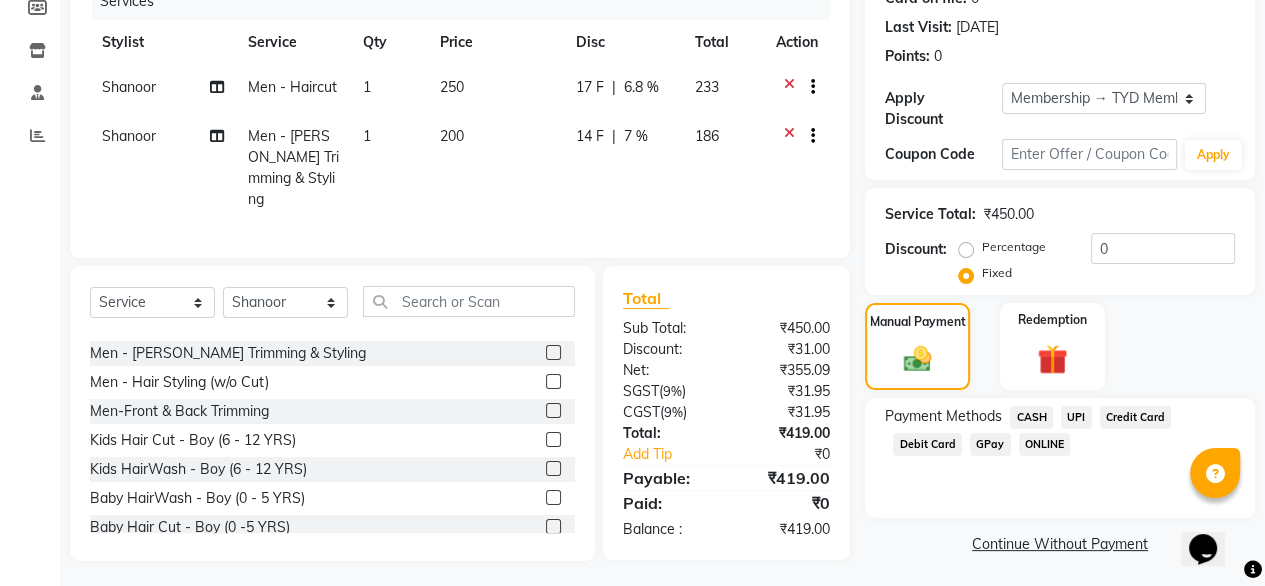 click on "UPI" 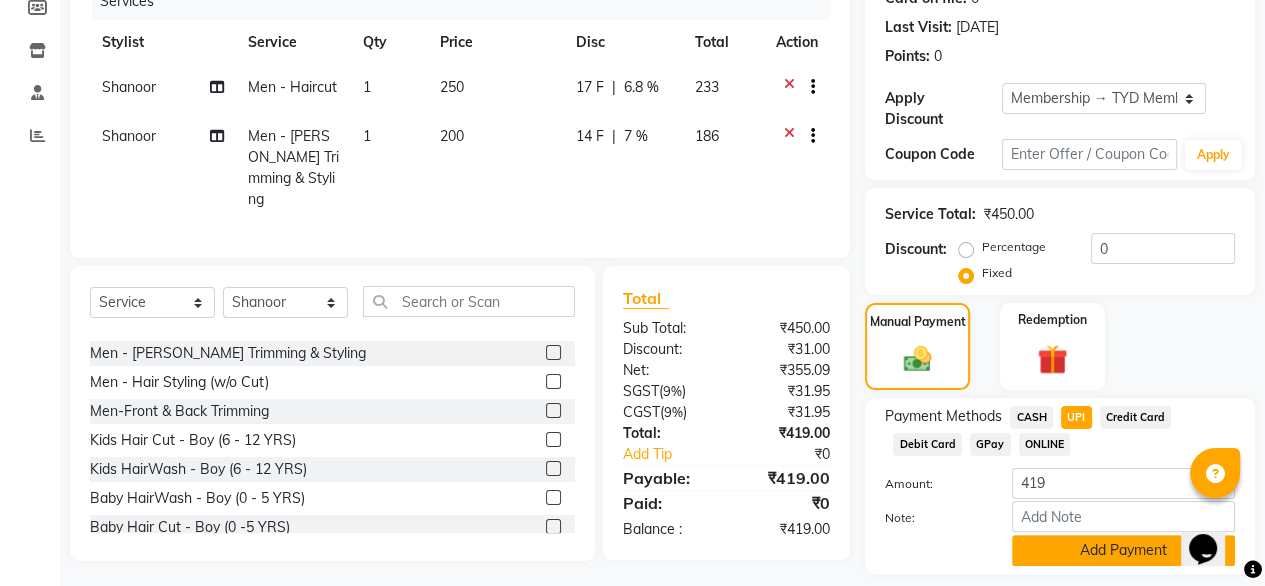 click on "Add Payment" 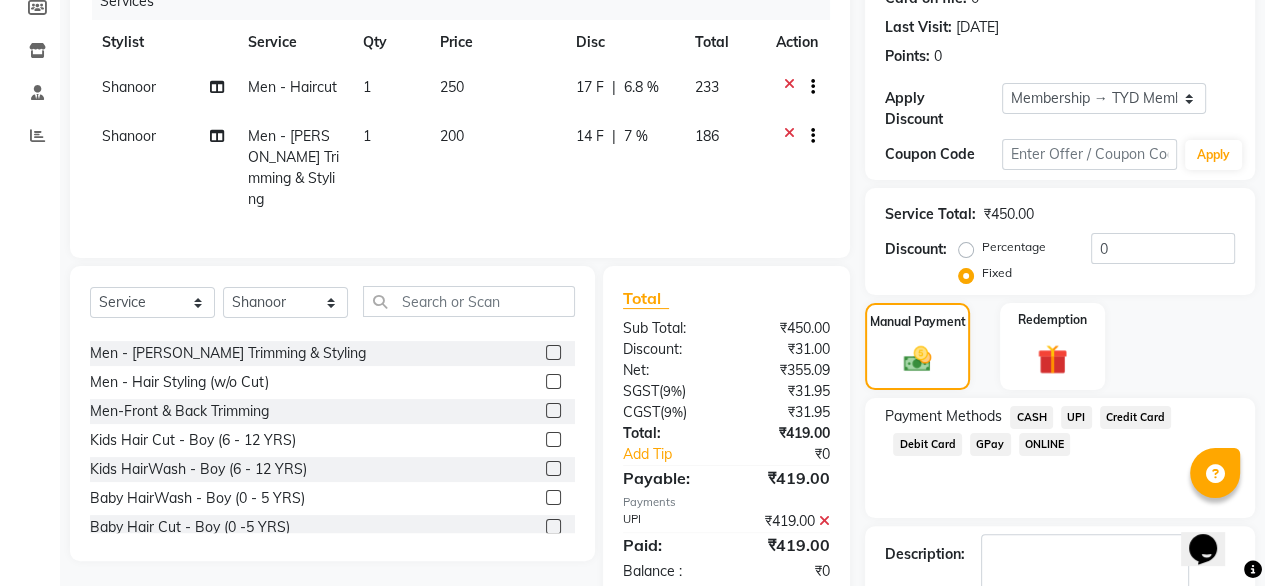 scroll, scrollTop: 364, scrollLeft: 0, axis: vertical 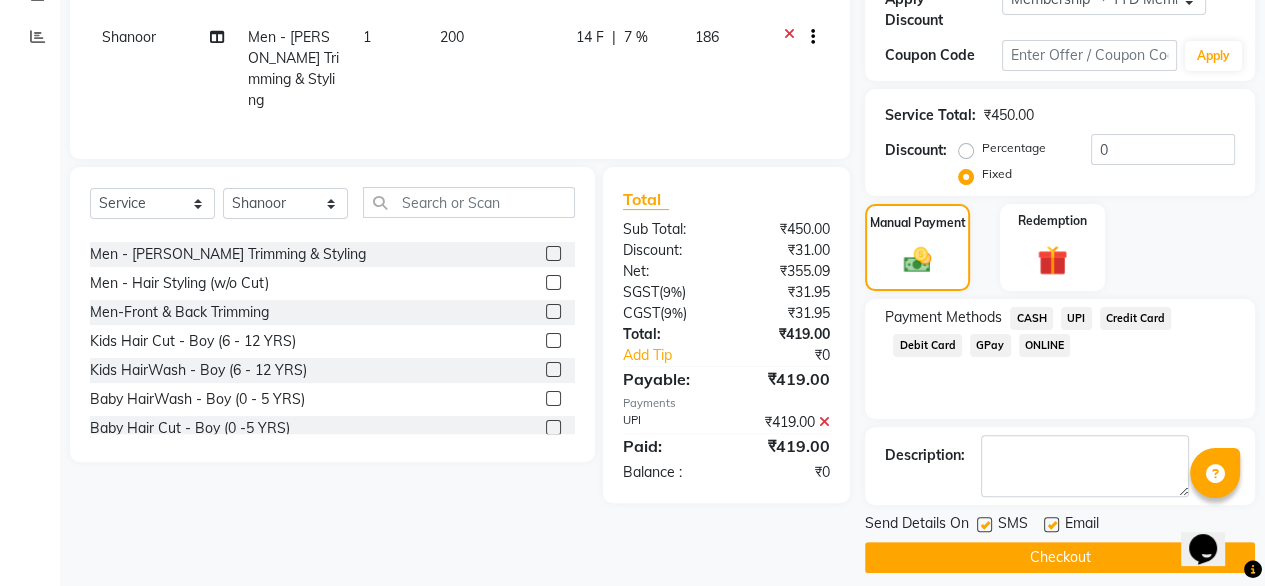 click on "Checkout" 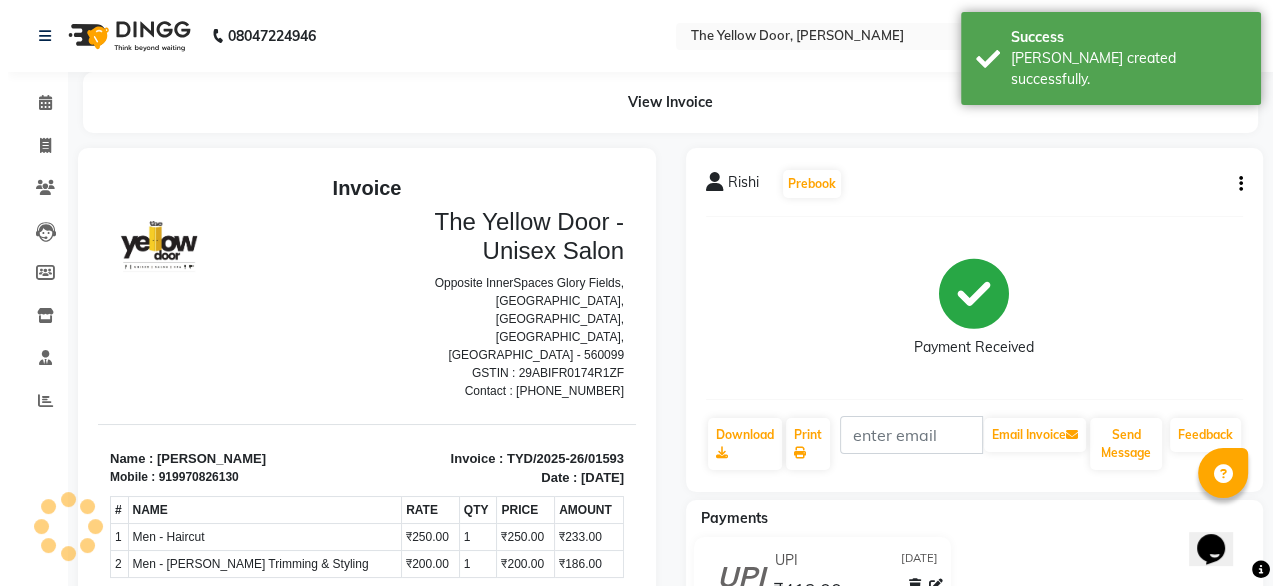 scroll, scrollTop: 0, scrollLeft: 0, axis: both 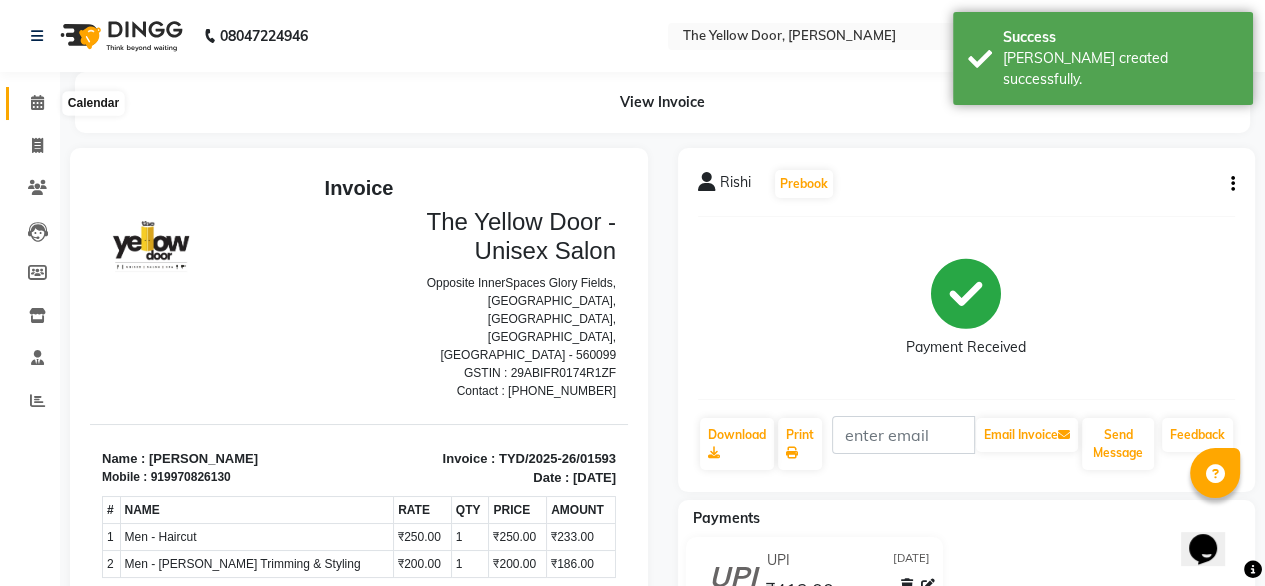 click 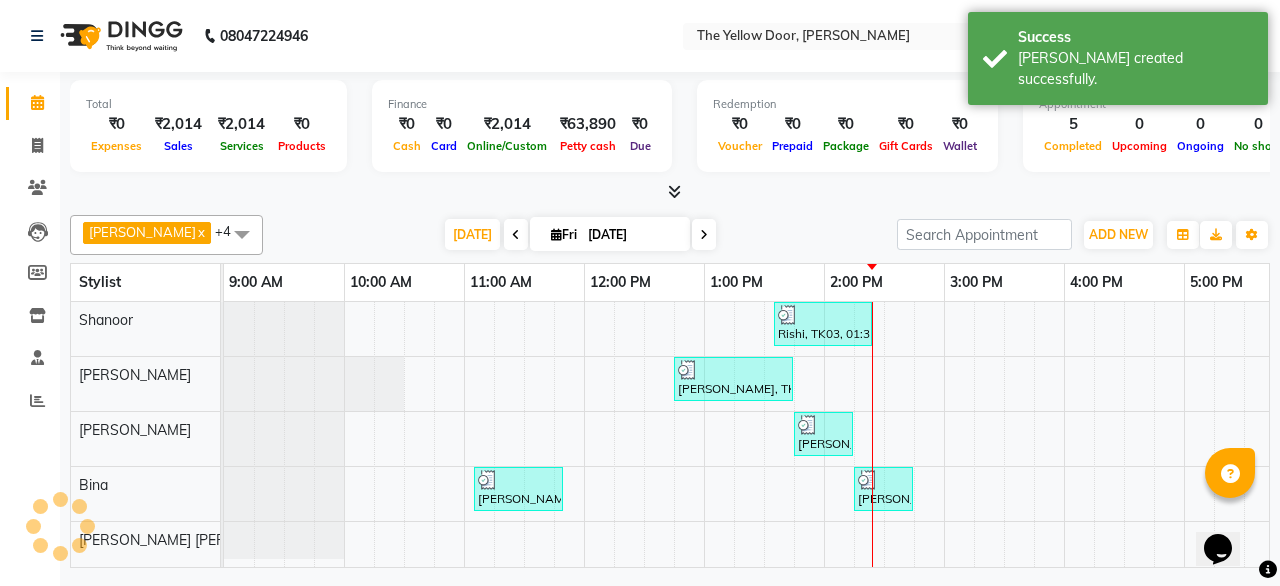 scroll, scrollTop: 0, scrollLeft: 0, axis: both 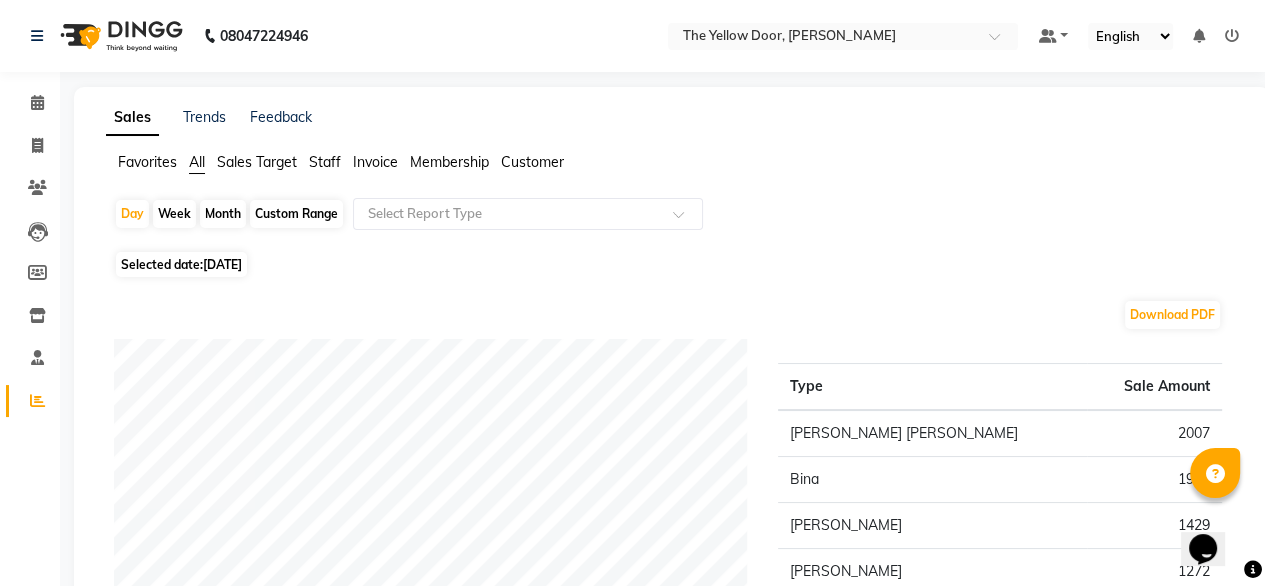 click on "Day   Week   Month   Custom Range  Select Report Type" 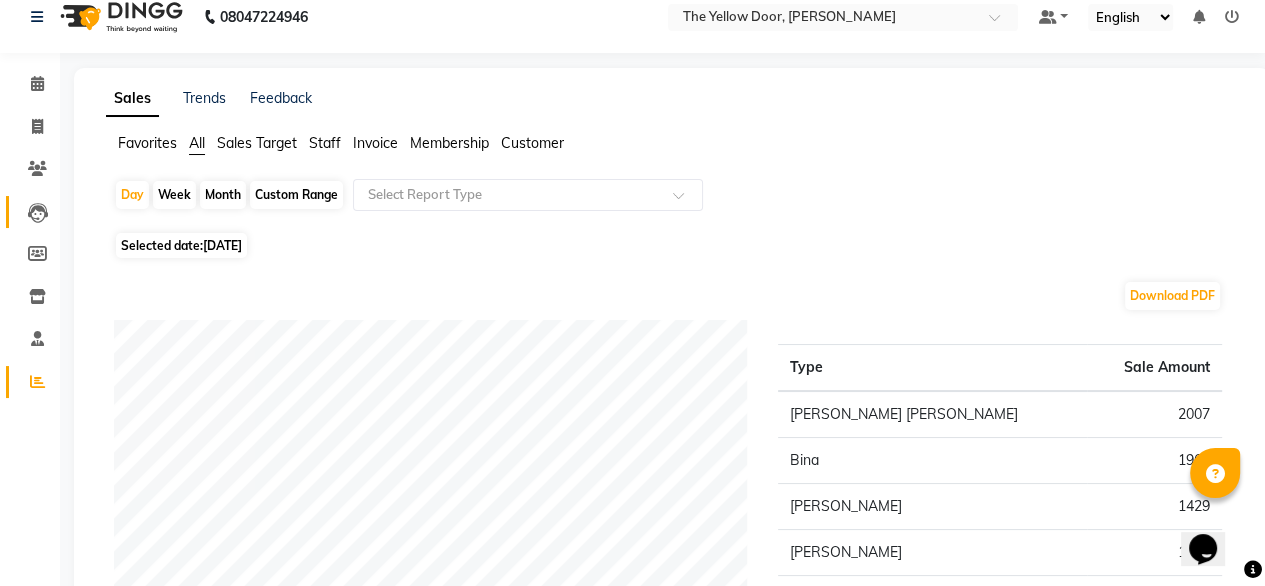 scroll, scrollTop: 18, scrollLeft: 0, axis: vertical 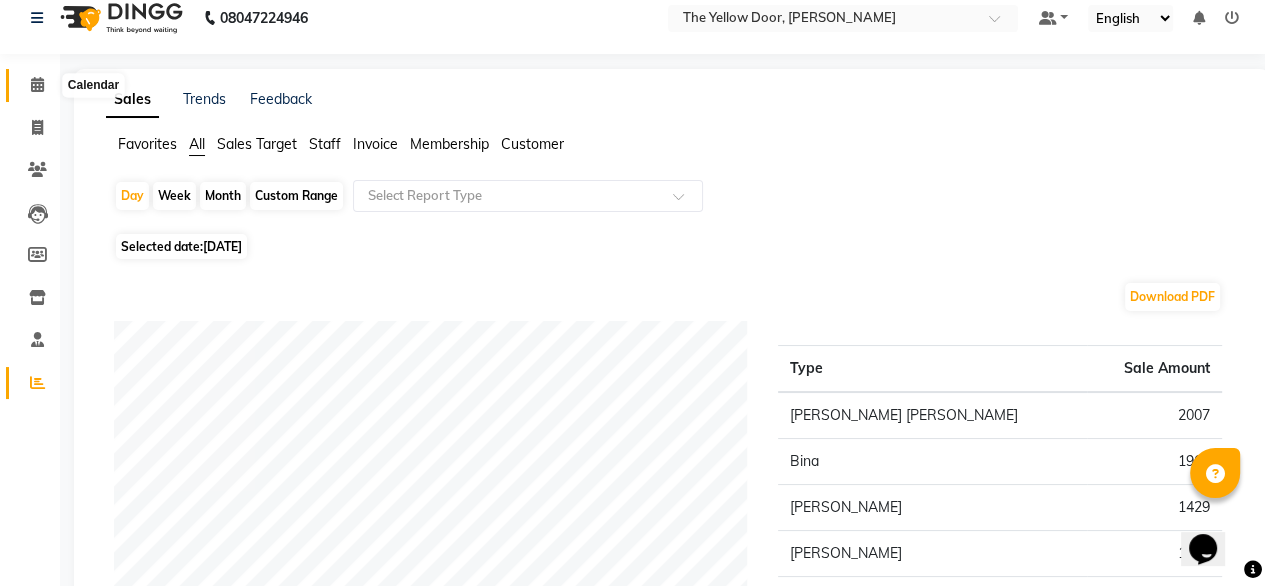 click 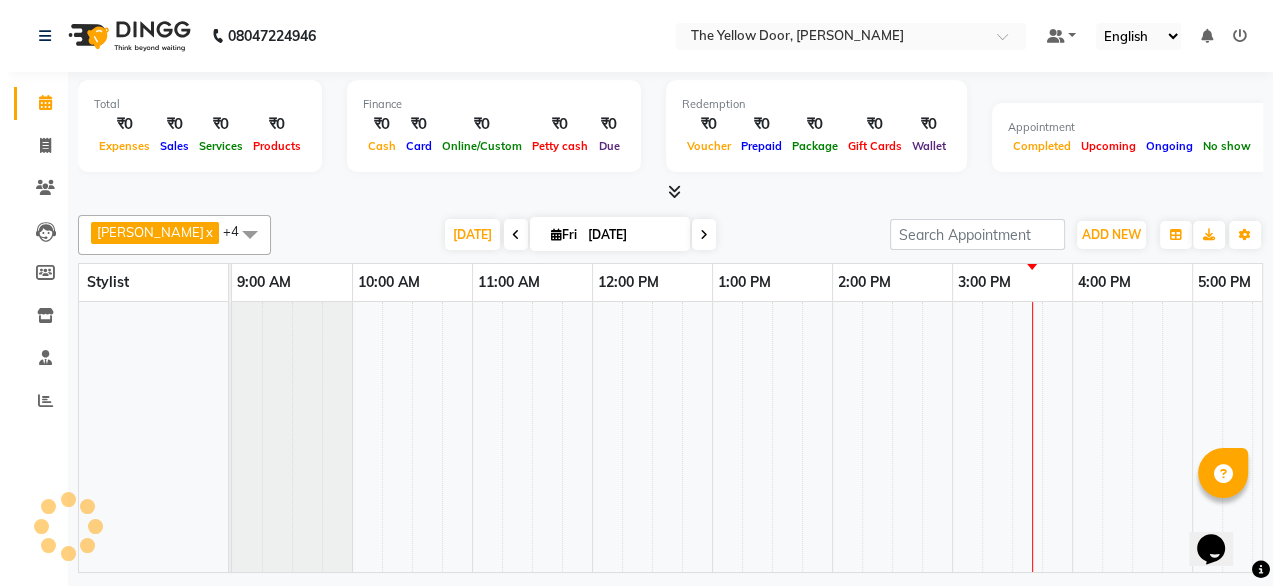 scroll, scrollTop: 0, scrollLeft: 0, axis: both 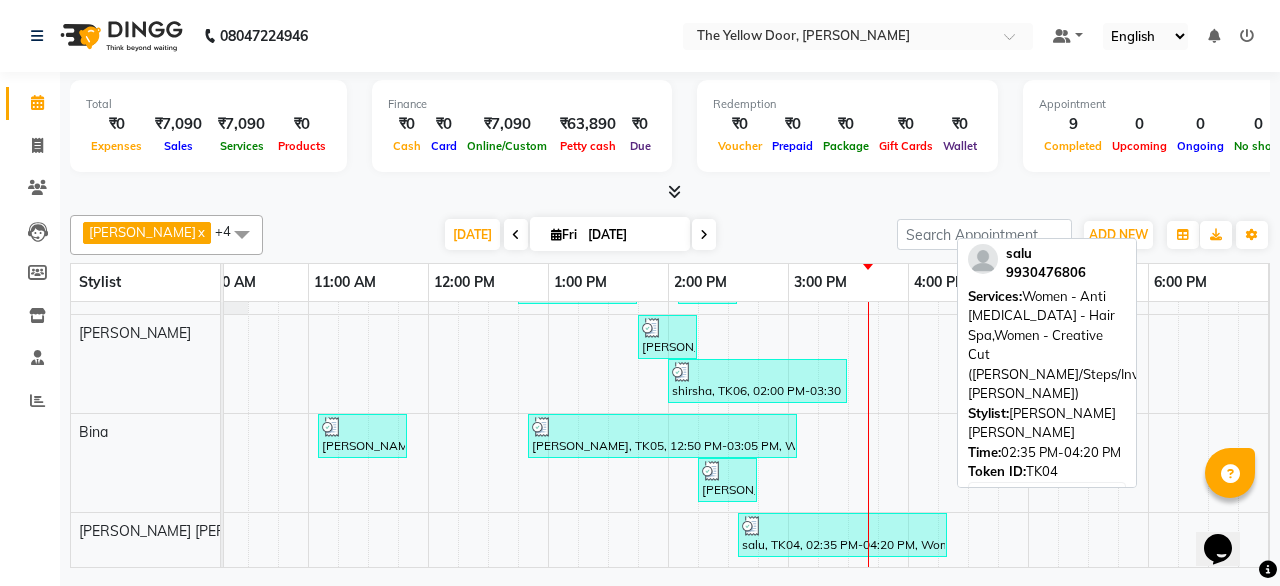 click at bounding box center (842, 526) 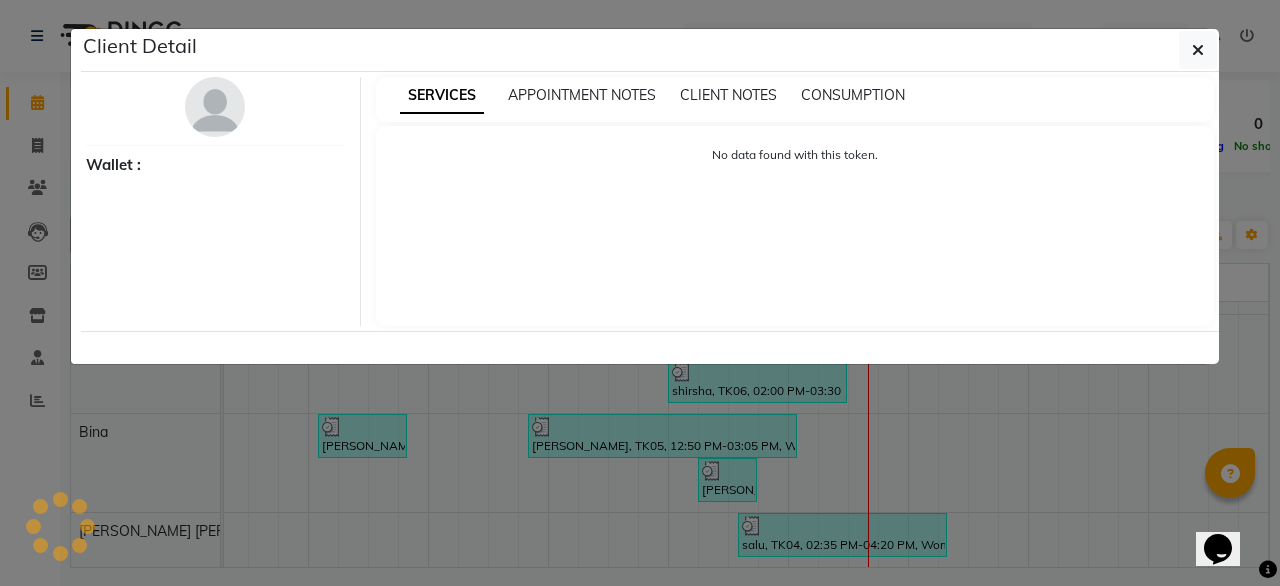 select on "3" 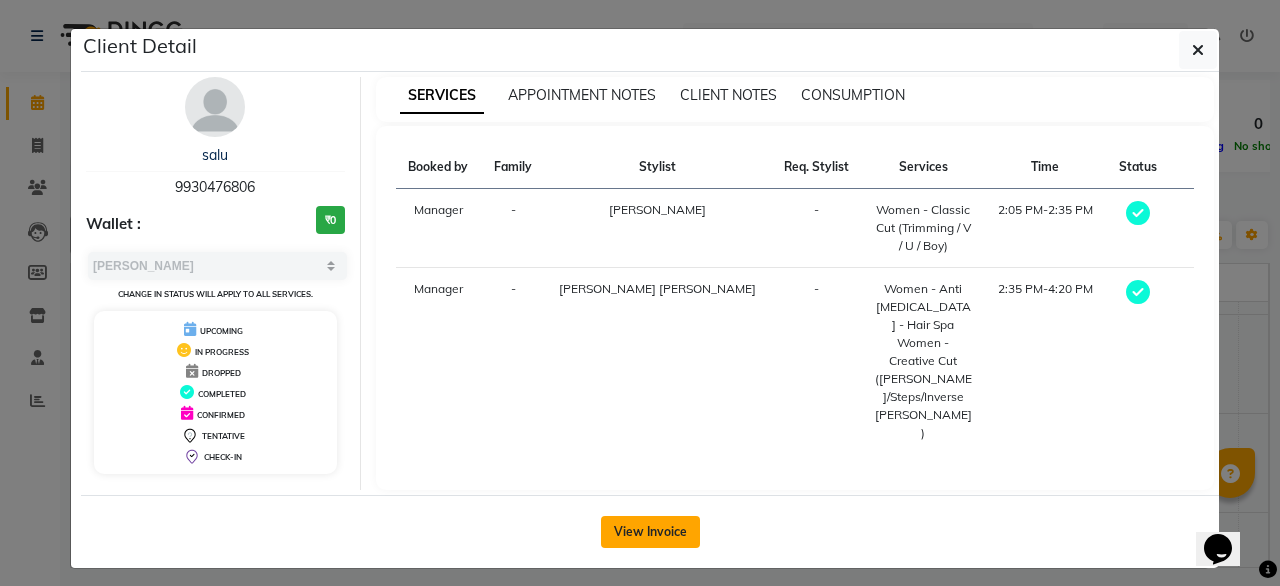 click on "View Invoice" 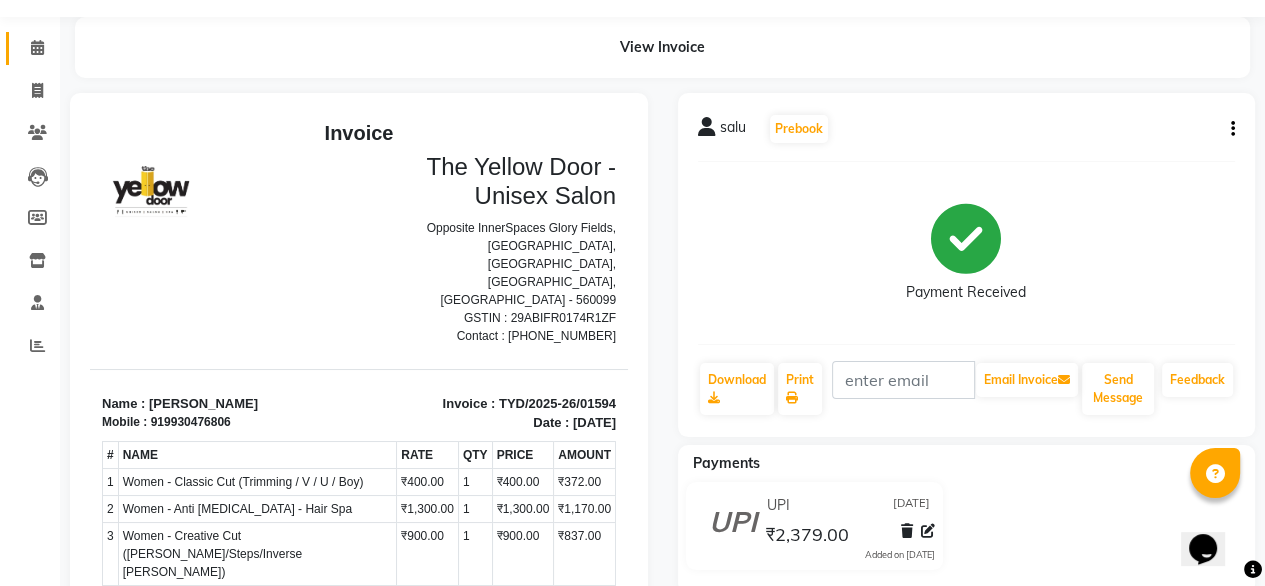 scroll, scrollTop: 50, scrollLeft: 0, axis: vertical 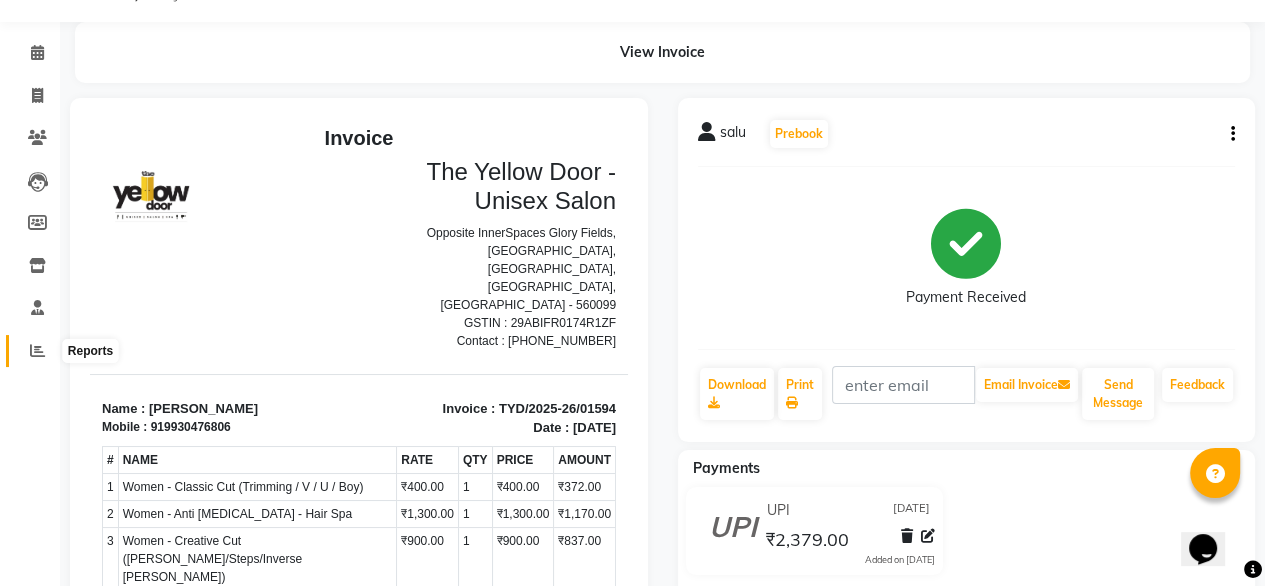 click 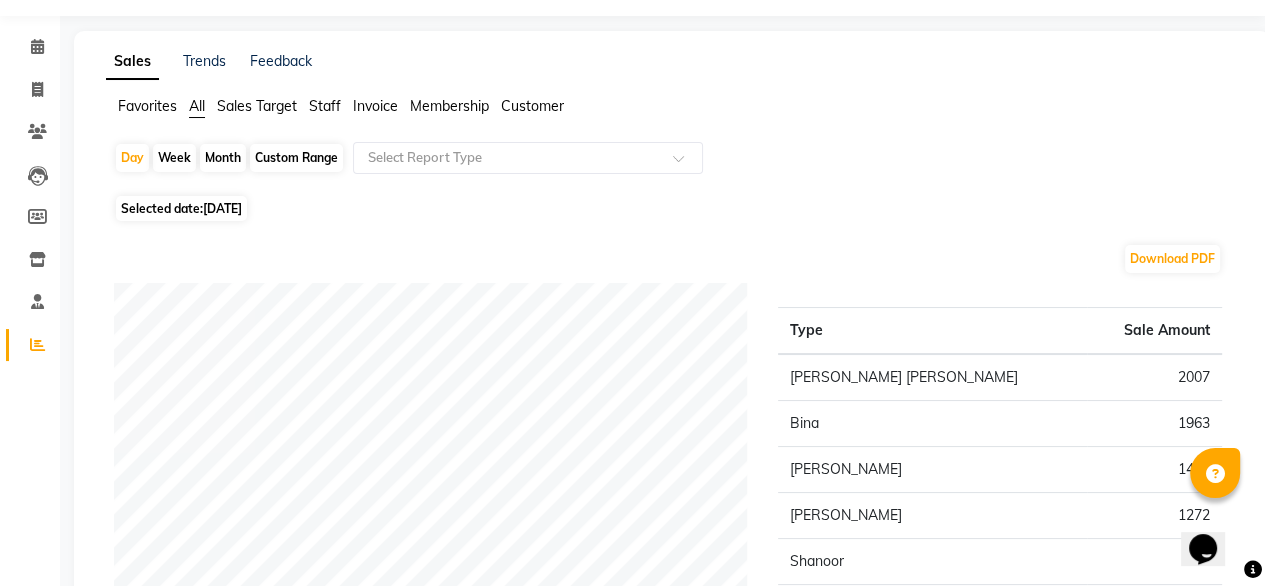 scroll, scrollTop: 35, scrollLeft: 0, axis: vertical 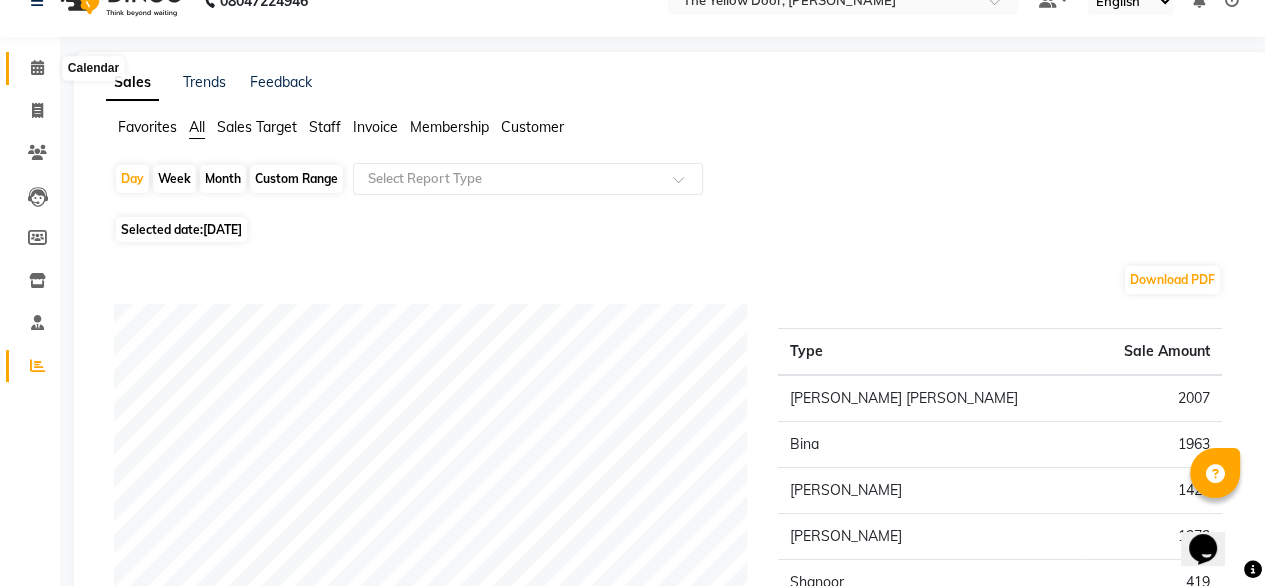 click 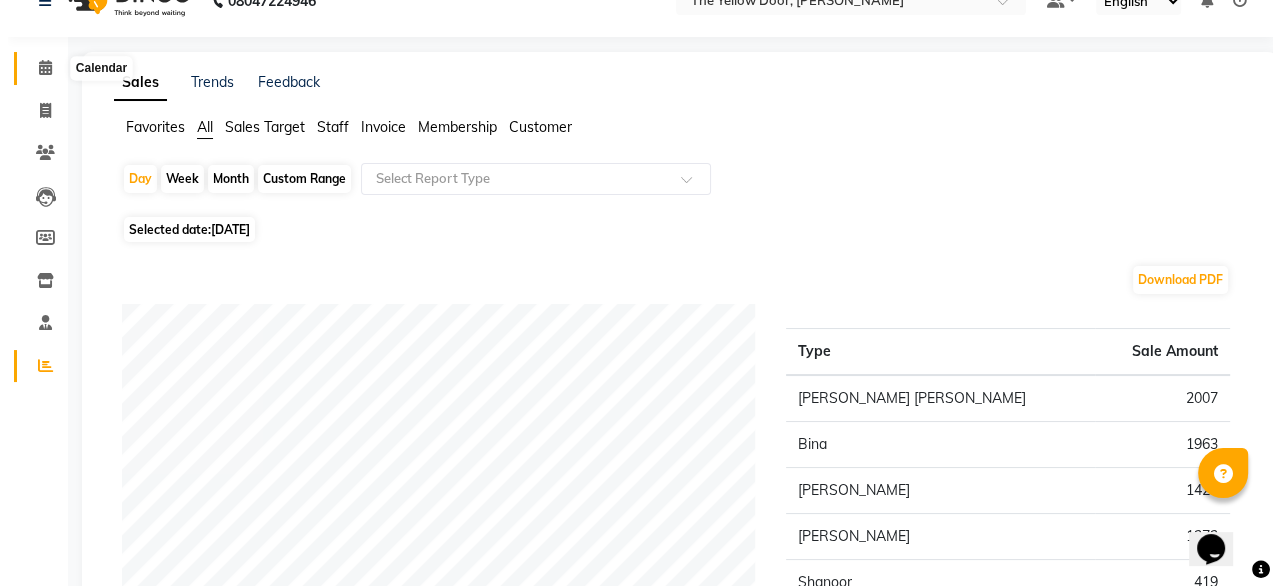 scroll 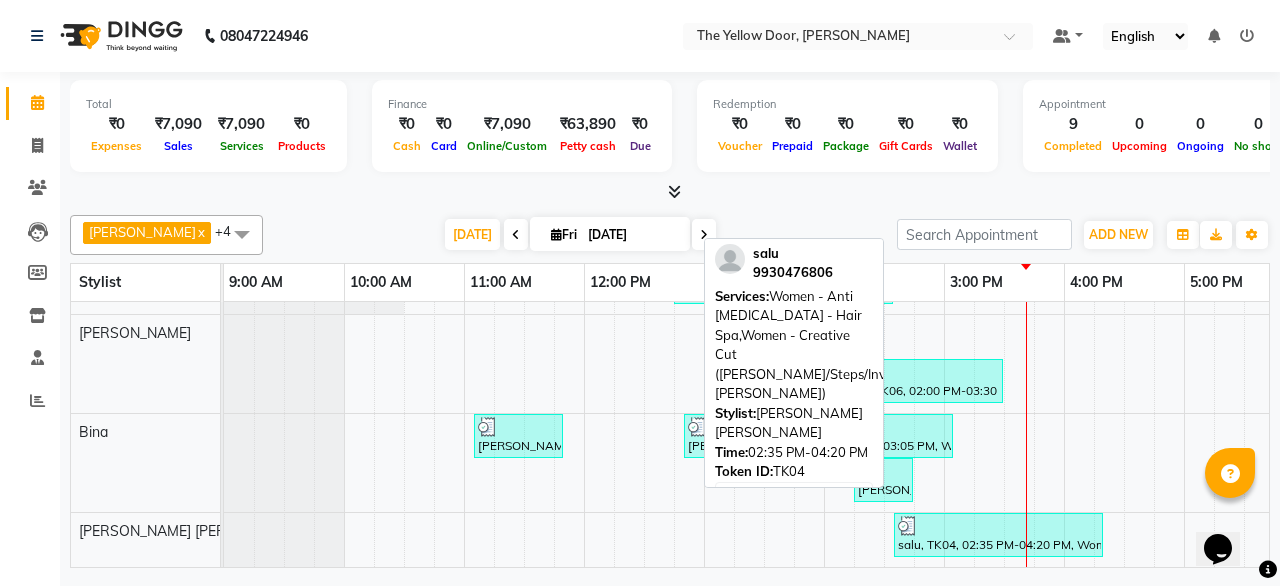 click at bounding box center (998, 526) 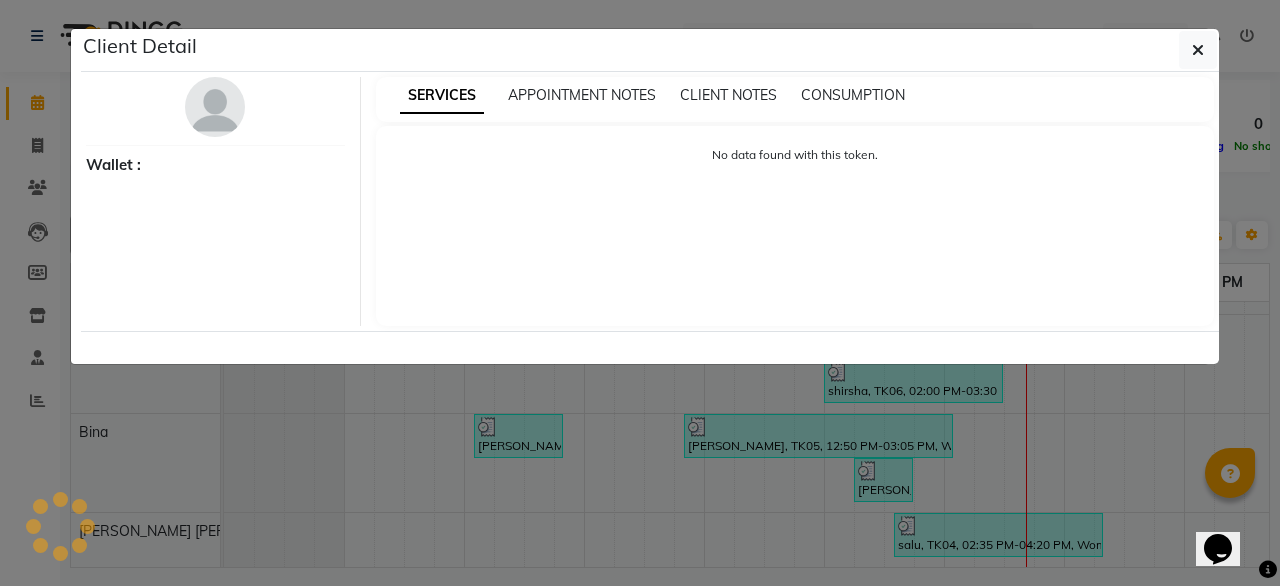 select on "3" 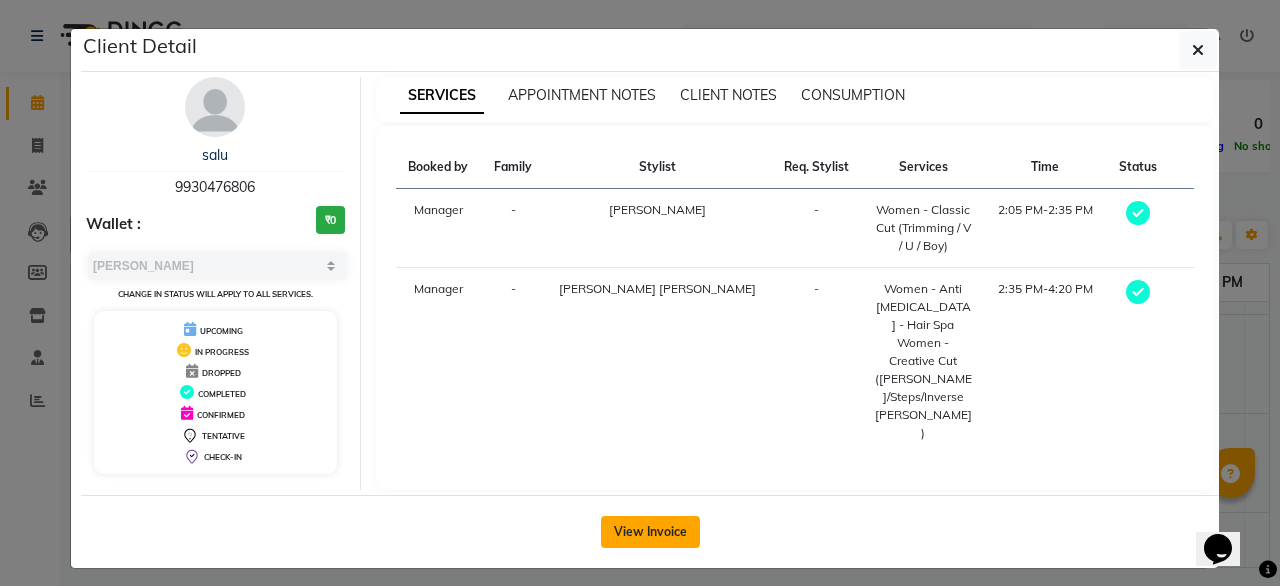click on "View Invoice" 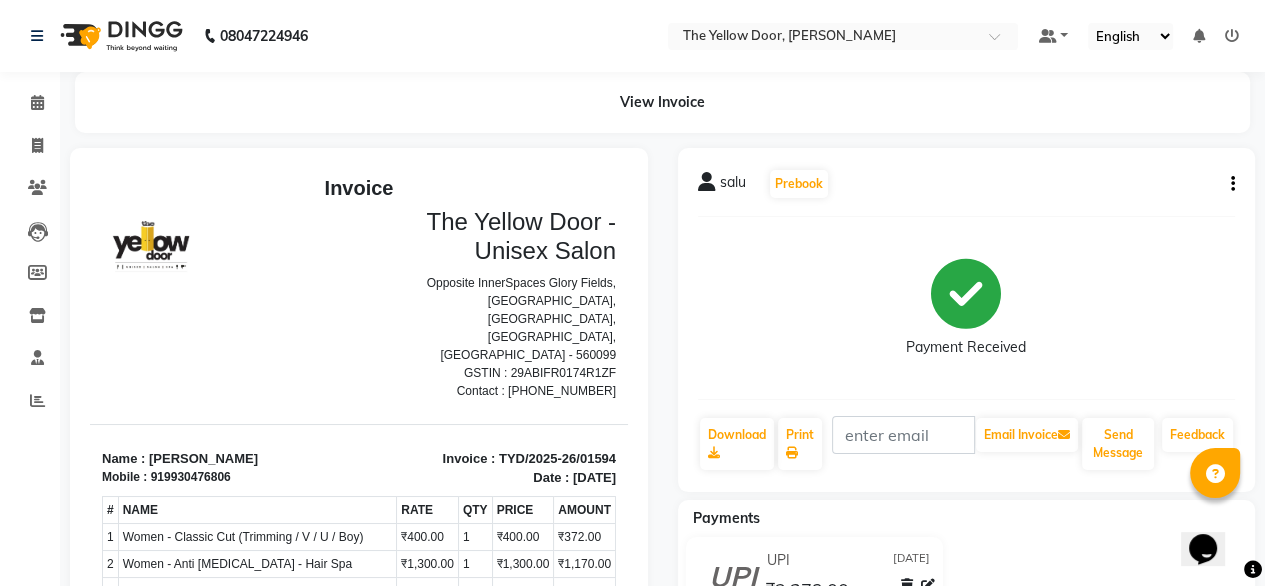 click 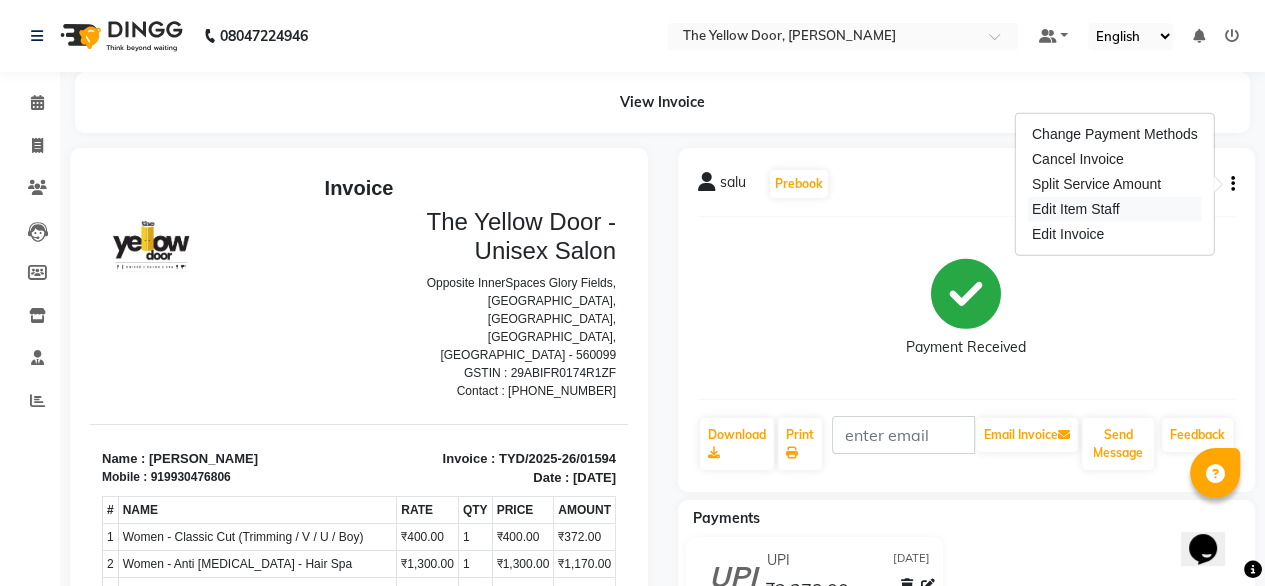 click on "Edit Item Staff" at bounding box center [1115, 209] 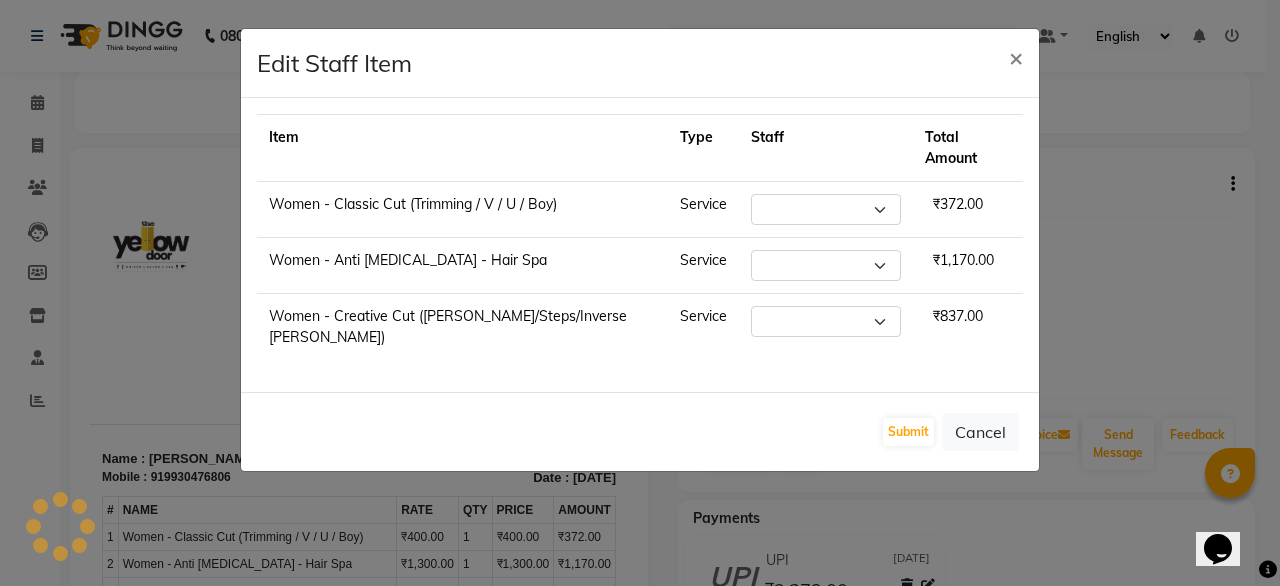 select on "41281" 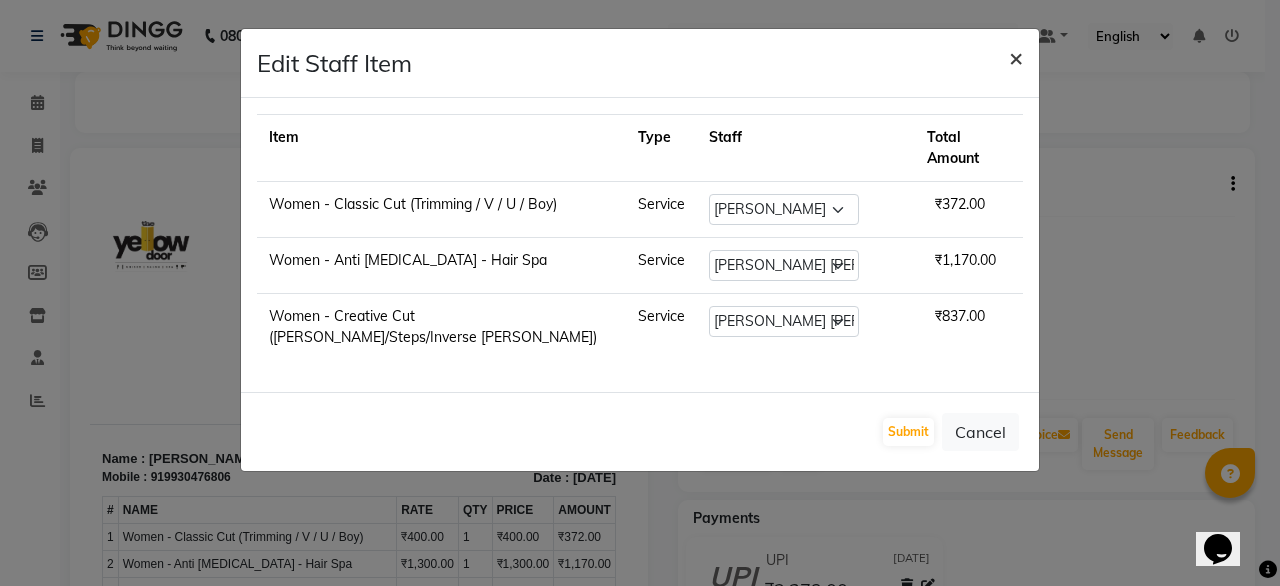 click on "×" 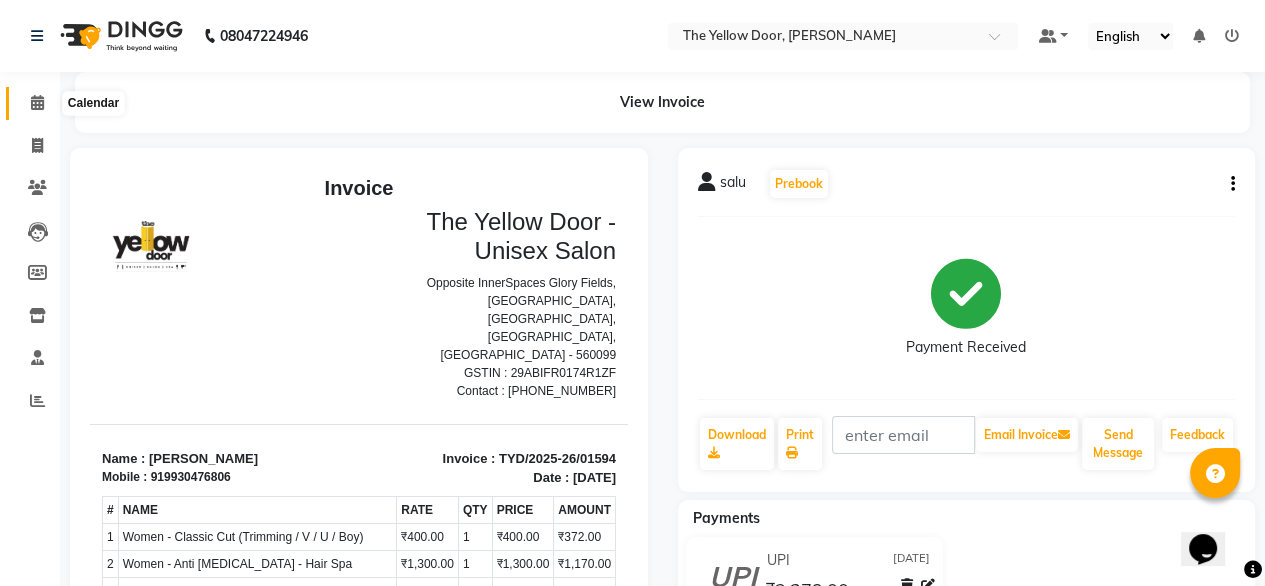 click 